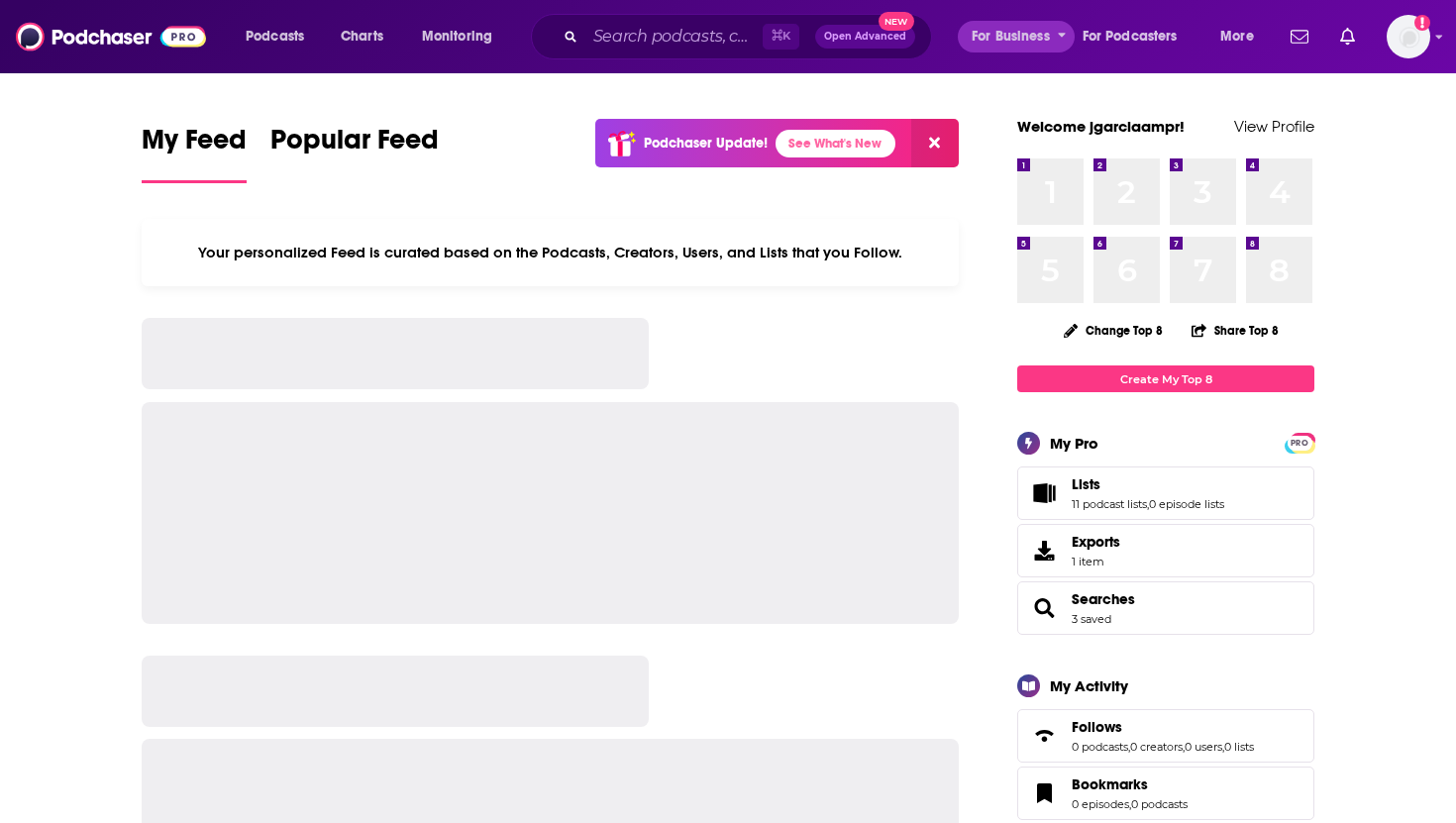 scroll, scrollTop: 0, scrollLeft: 0, axis: both 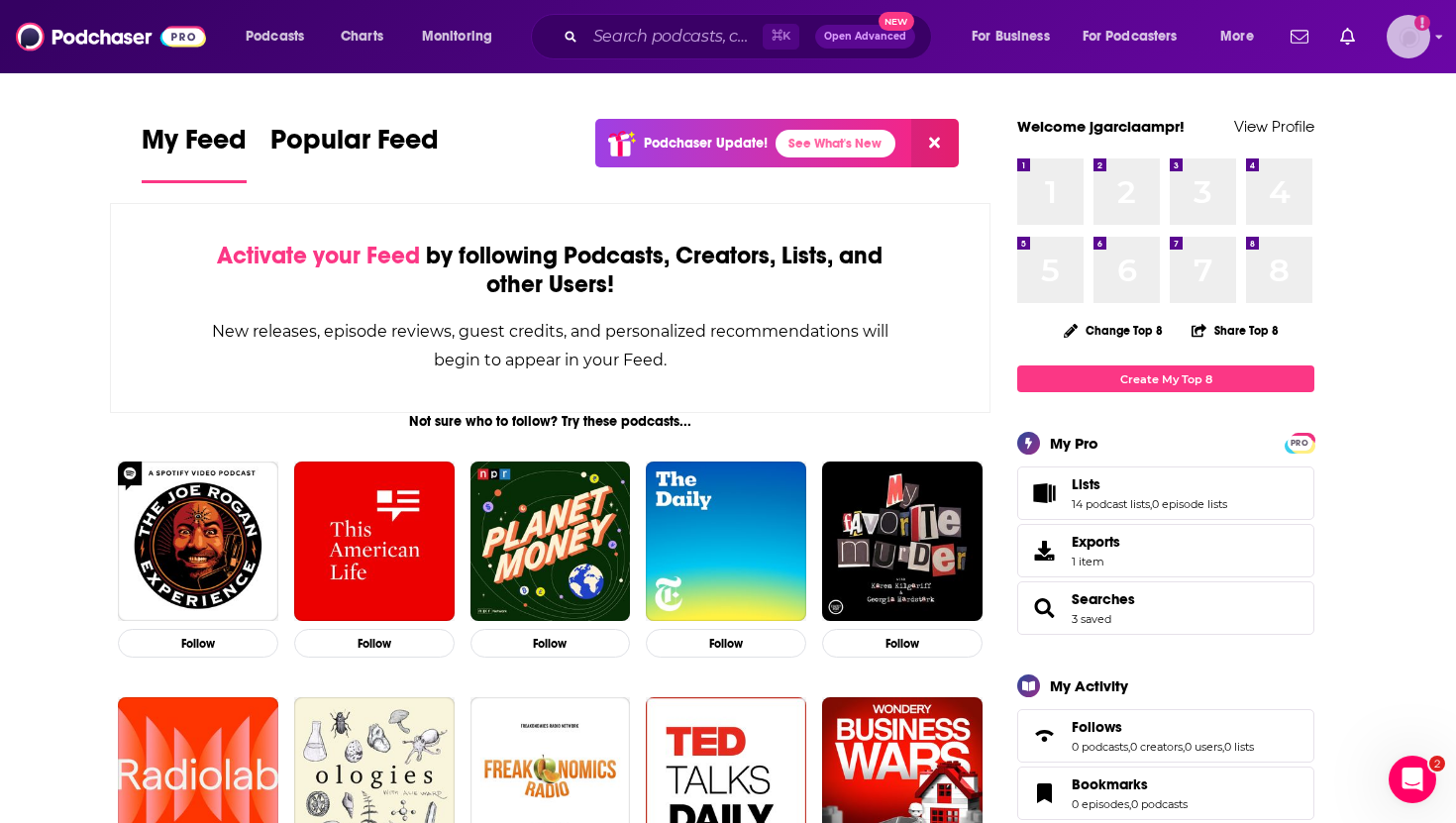 click 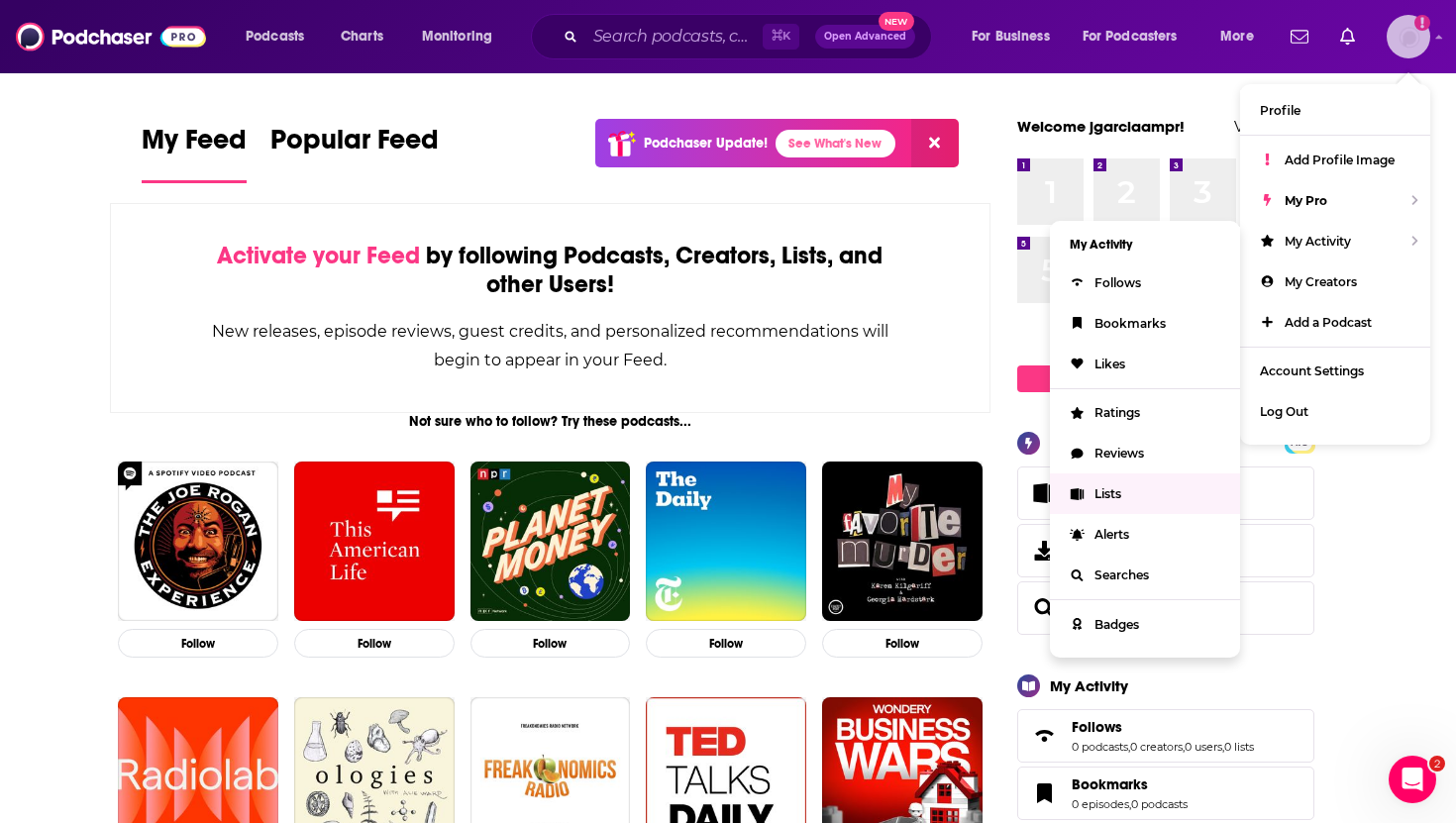 click on "Lists" at bounding box center (1145, 493) 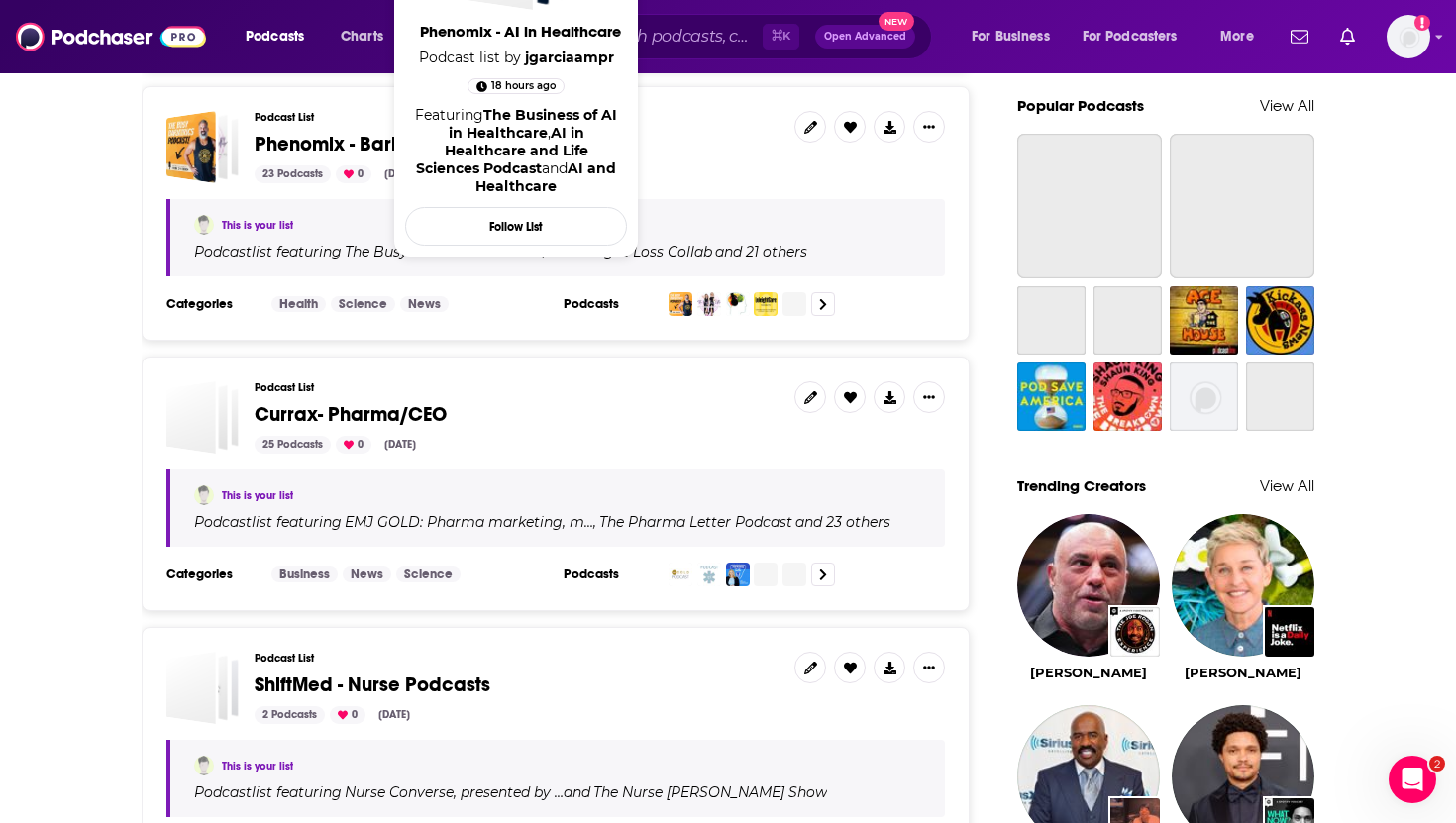 scroll, scrollTop: 1383, scrollLeft: 0, axis: vertical 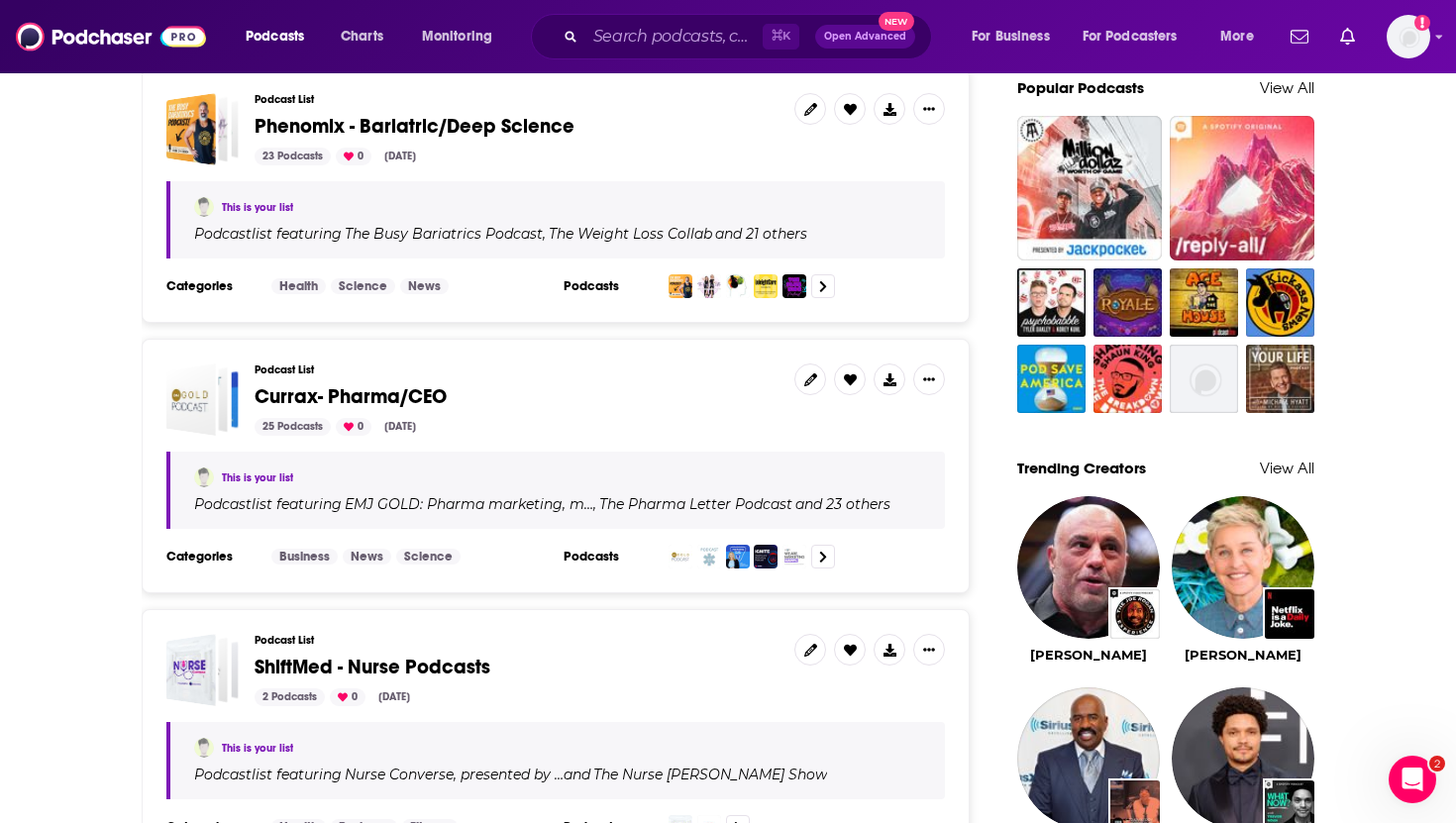 click on "Currax- Pharma/CEO" at bounding box center [351, 396] 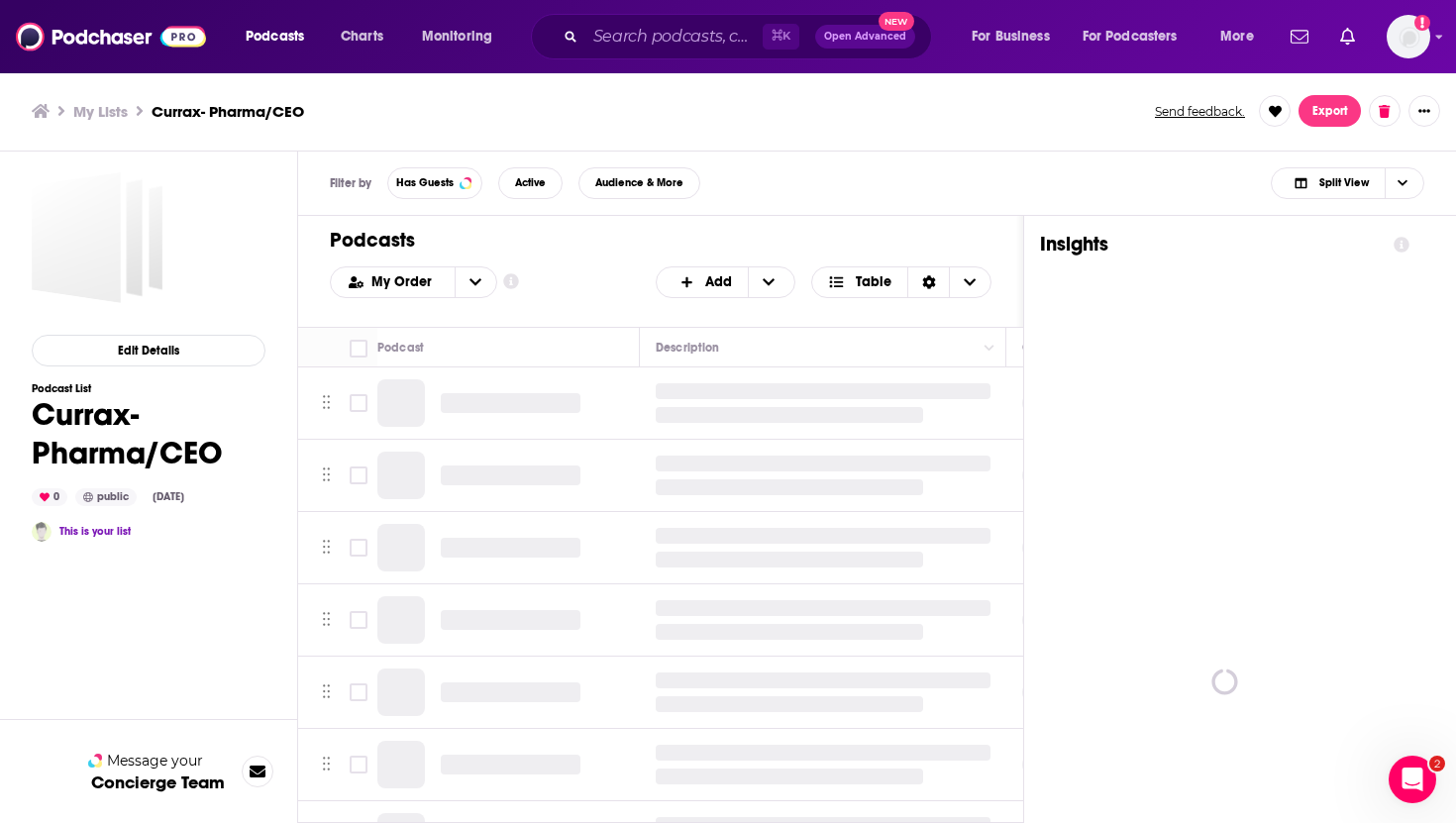 scroll, scrollTop: 0, scrollLeft: 0, axis: both 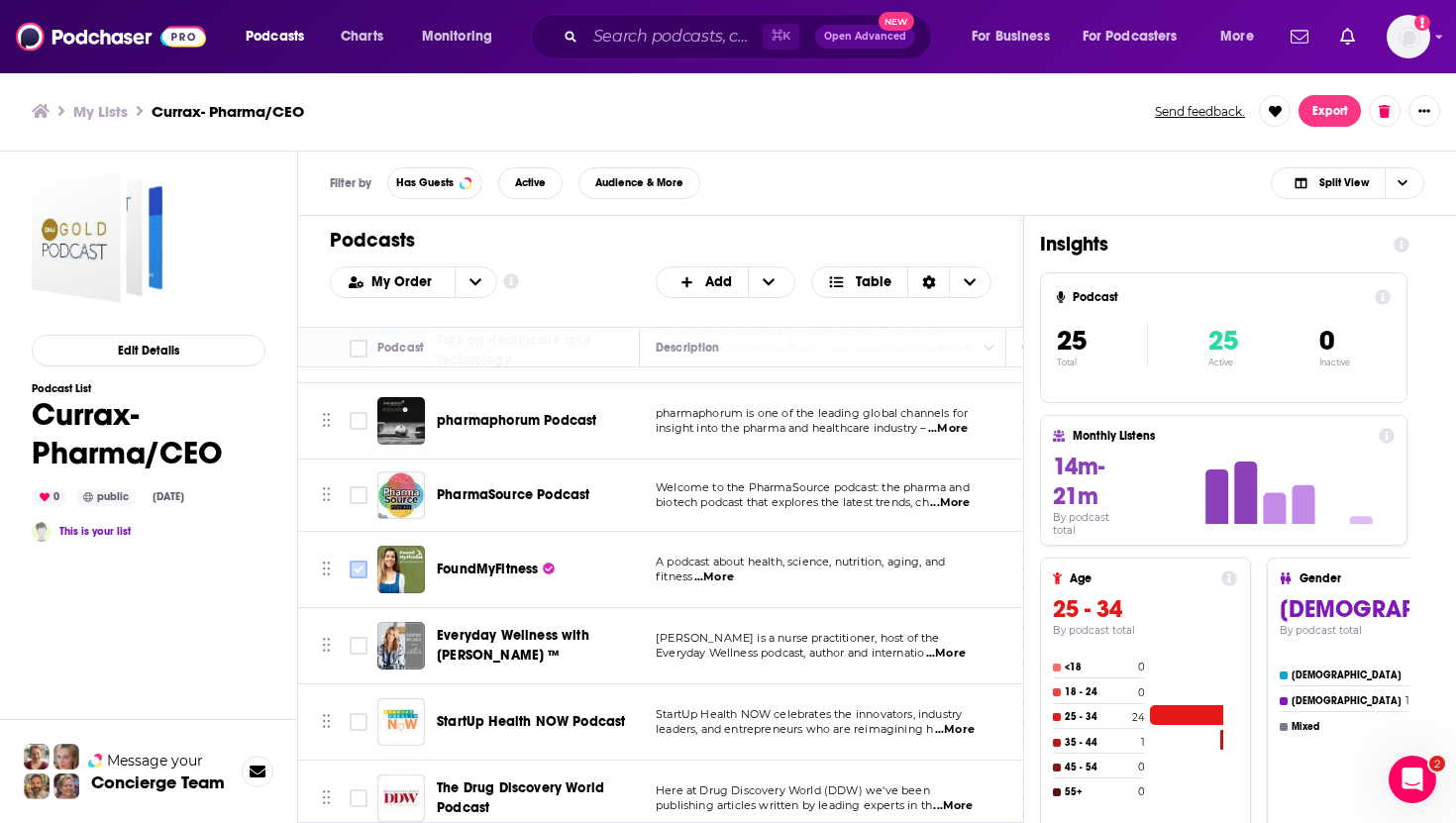 click at bounding box center [359, 569] 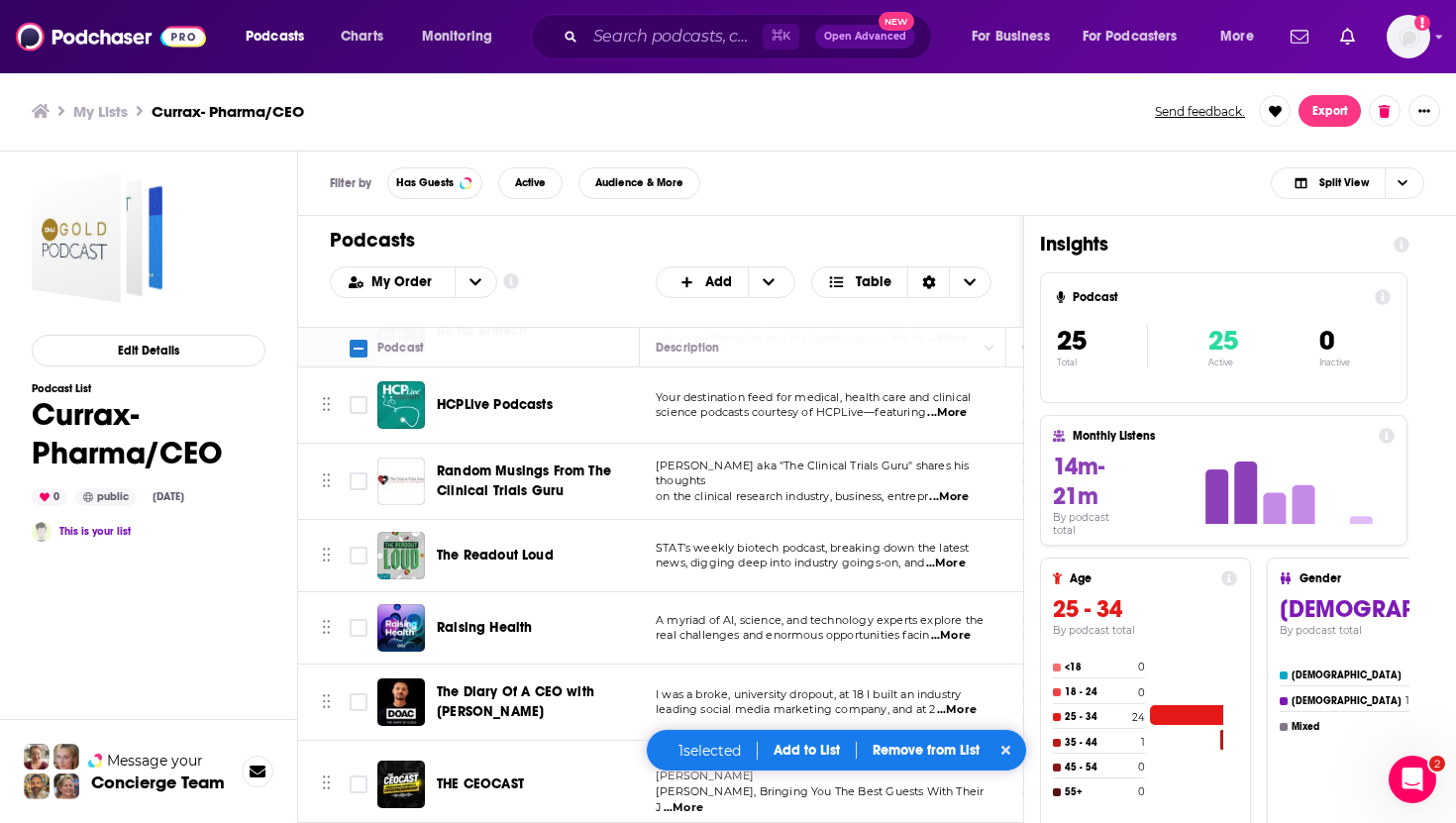 scroll, scrollTop: 1063, scrollLeft: 0, axis: vertical 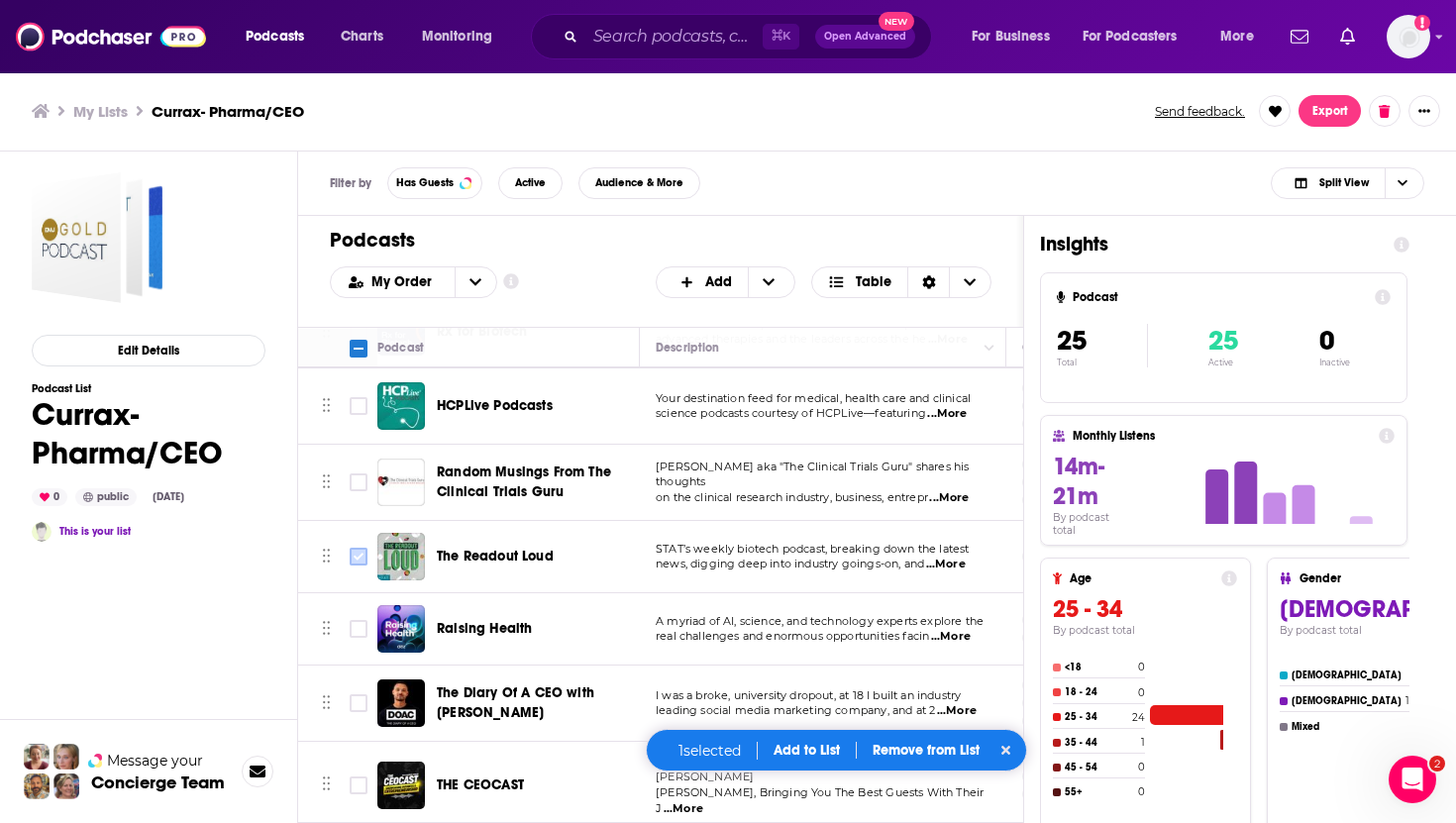 click at bounding box center [359, 557] 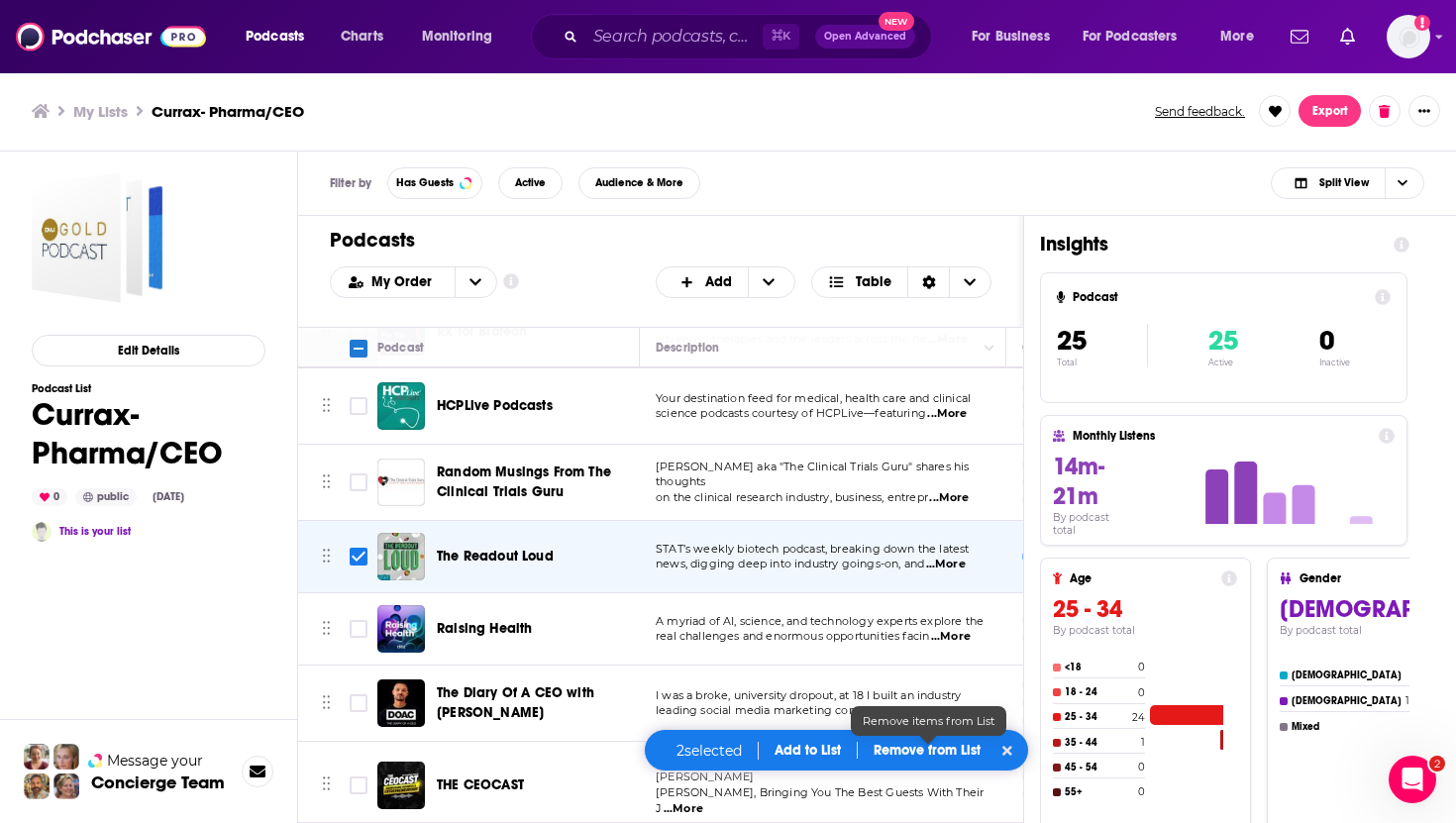 click on "Remove from List" at bounding box center [927, 750] 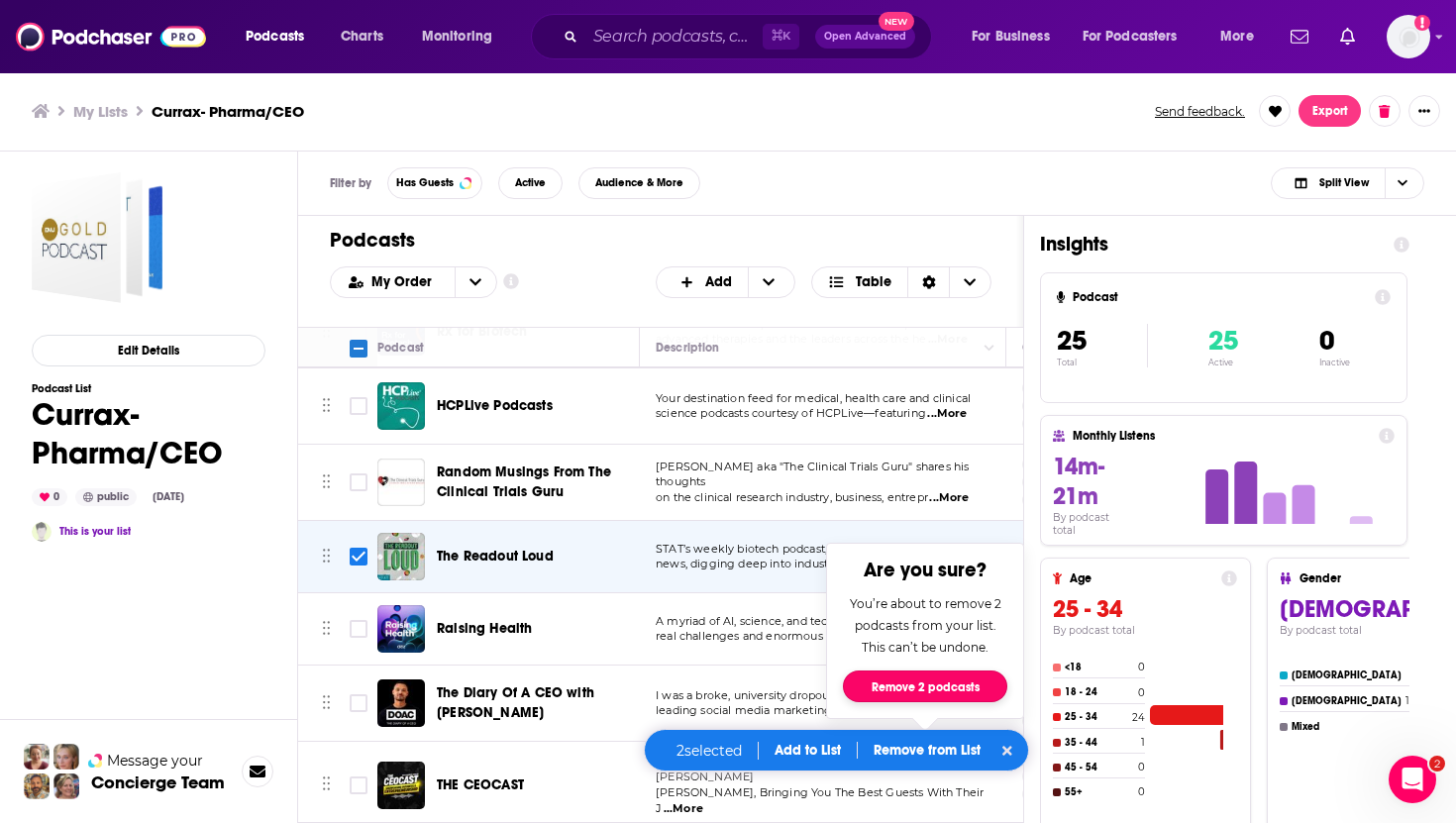click on "Remove 2 podcasts" at bounding box center [925, 686] 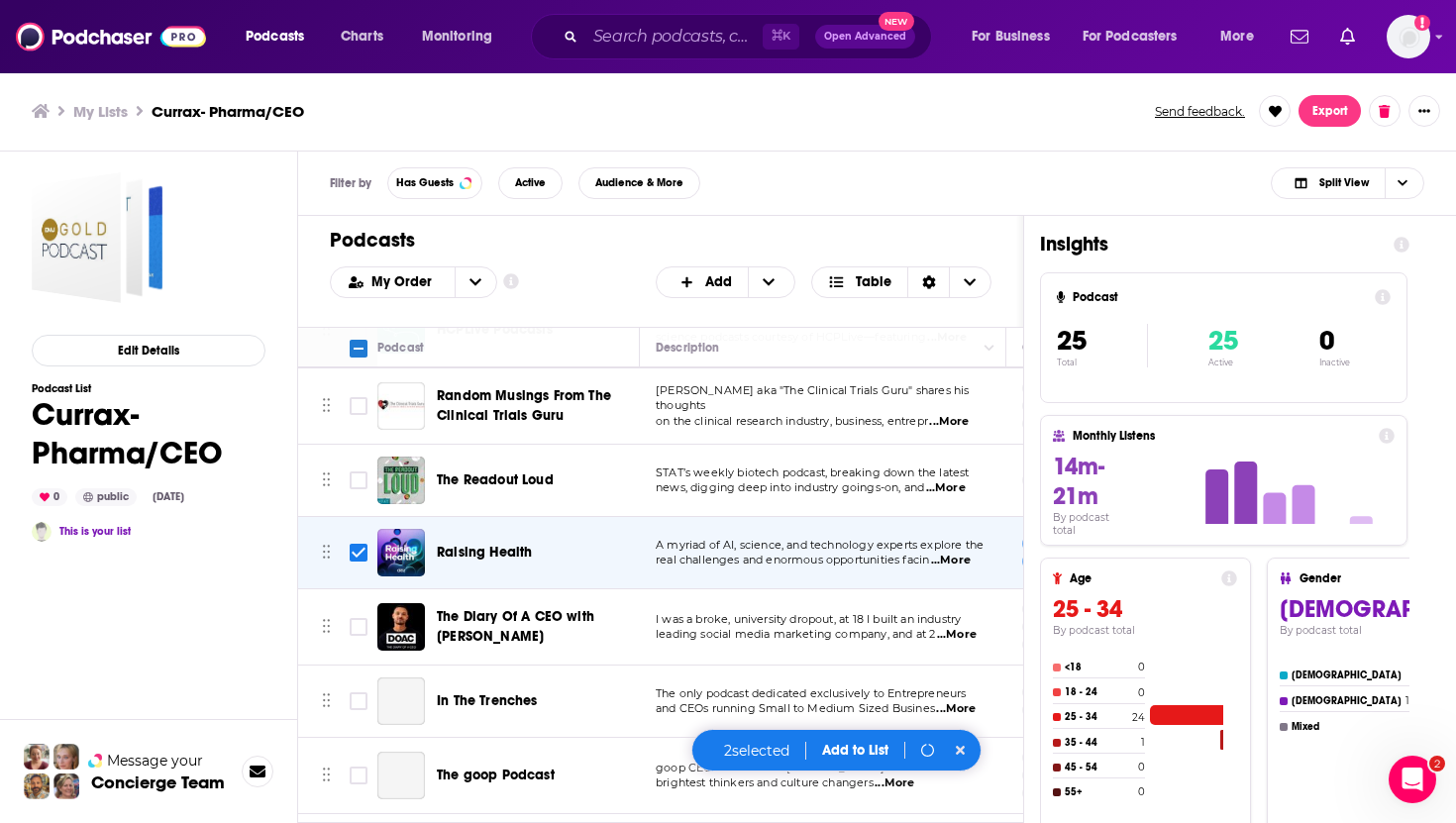 scroll, scrollTop: 1061, scrollLeft: 0, axis: vertical 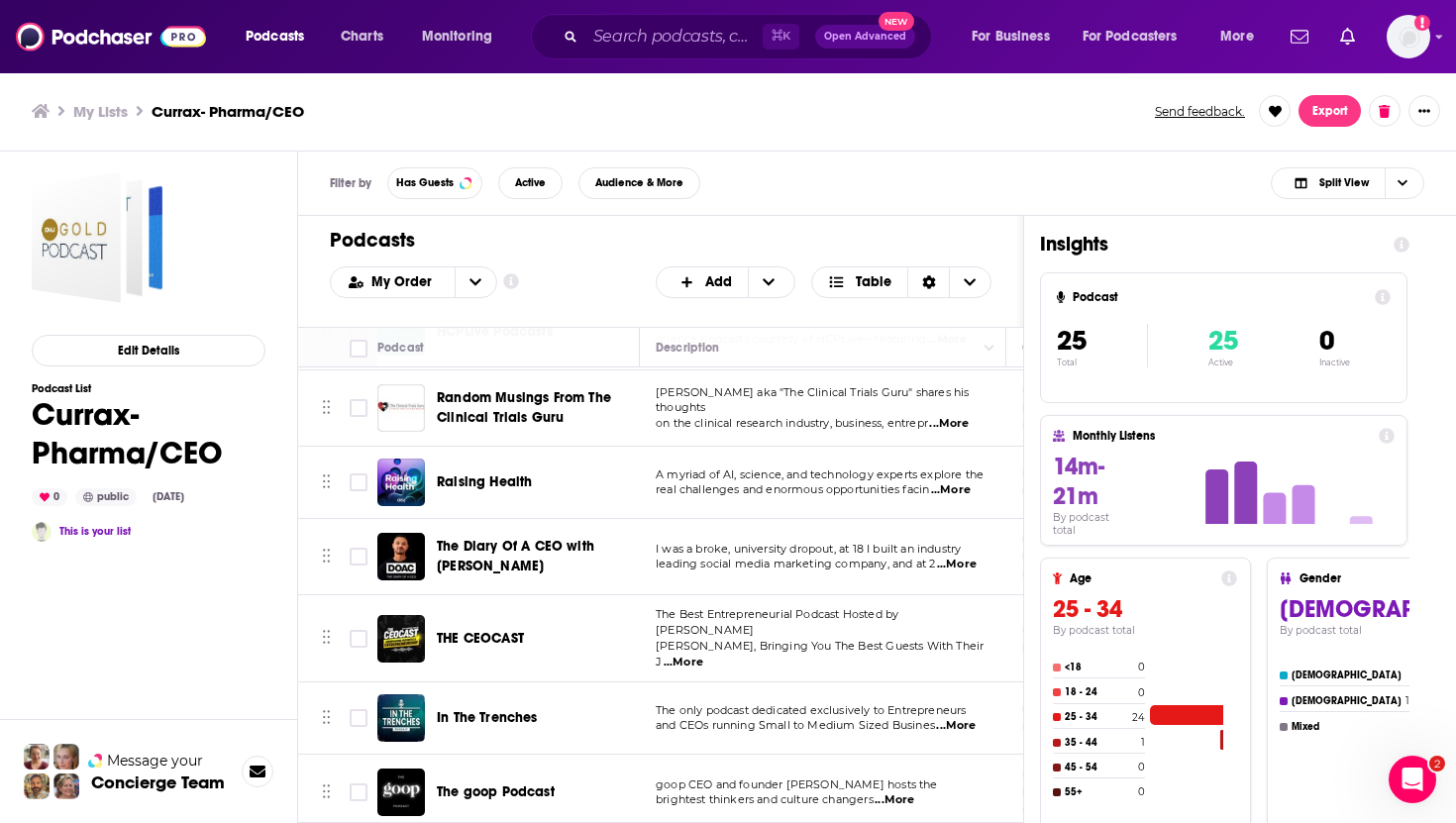 checkbox on "false" 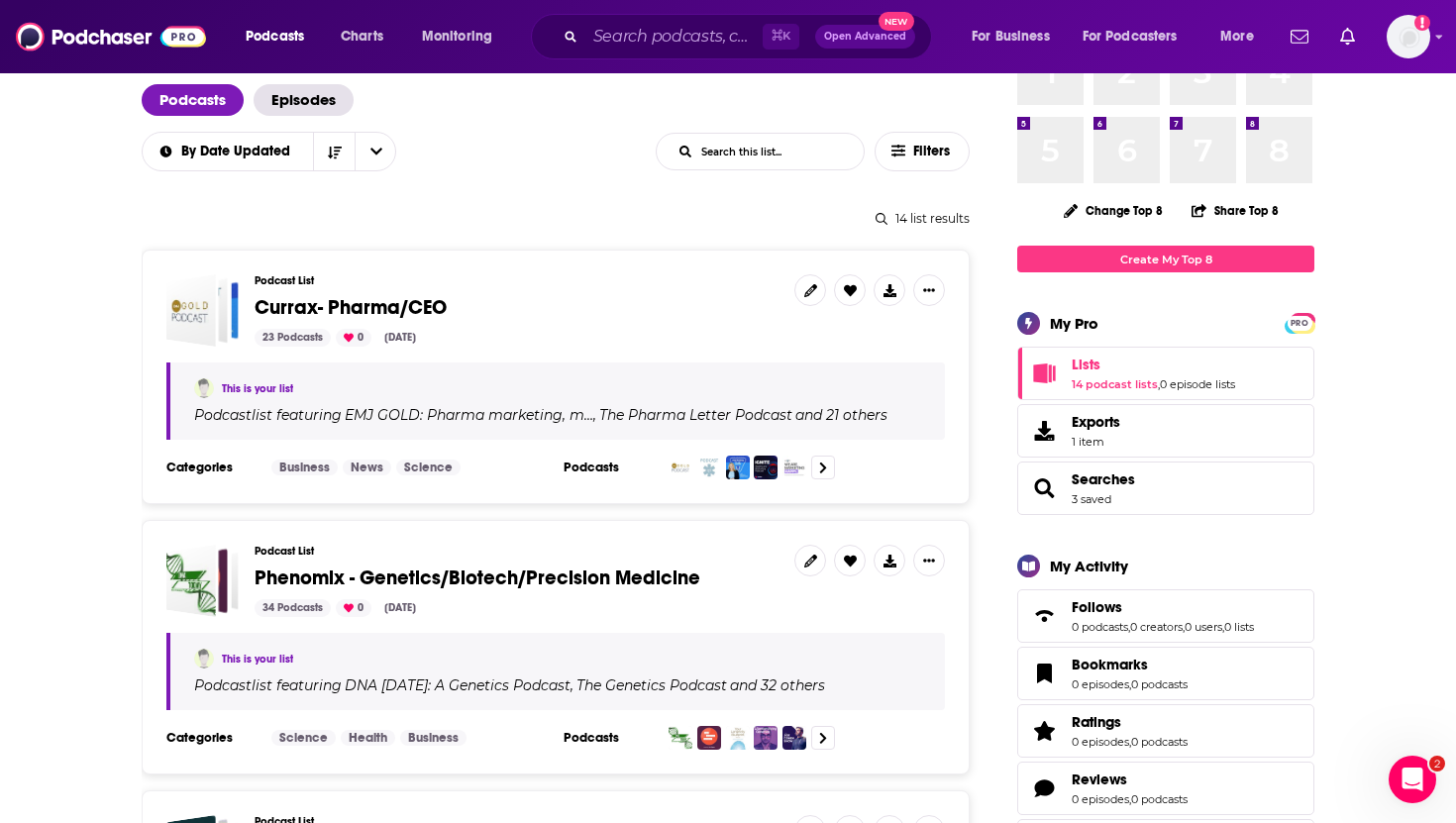 scroll, scrollTop: 133, scrollLeft: 0, axis: vertical 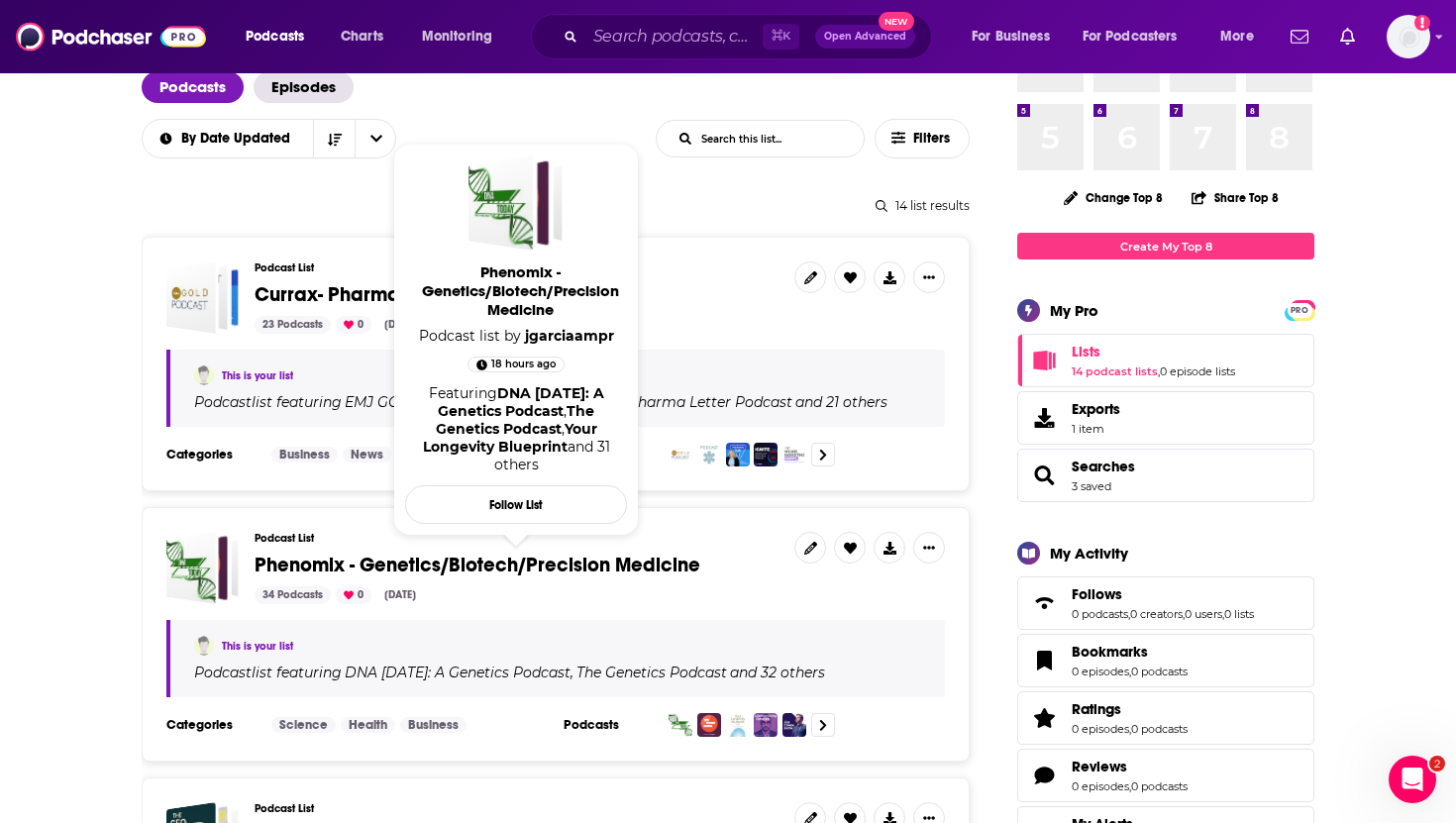 click on "Phenomix - Genetics/Biotech/Precision Medicine" at bounding box center (477, 565) 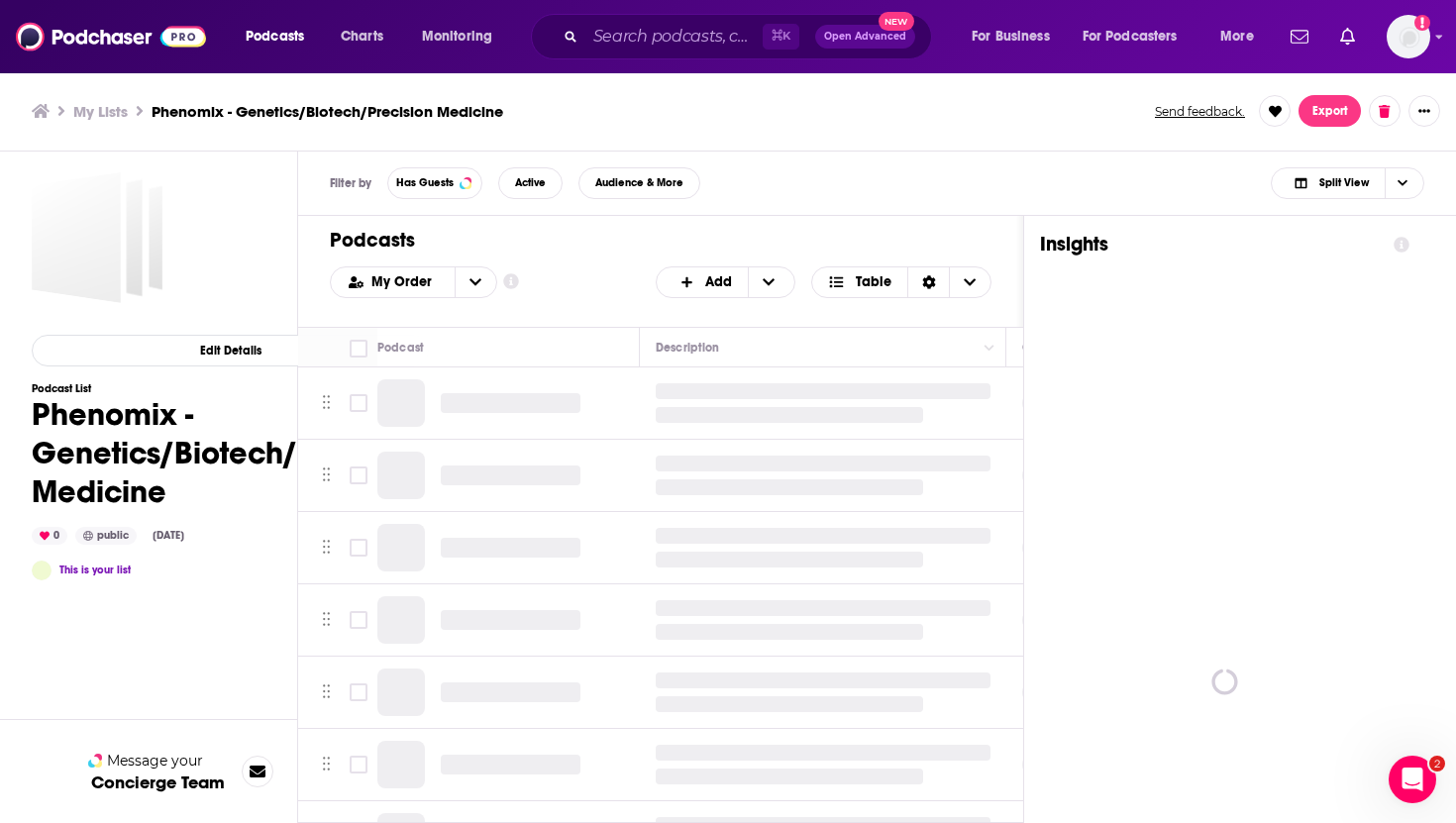 scroll, scrollTop: 0, scrollLeft: 0, axis: both 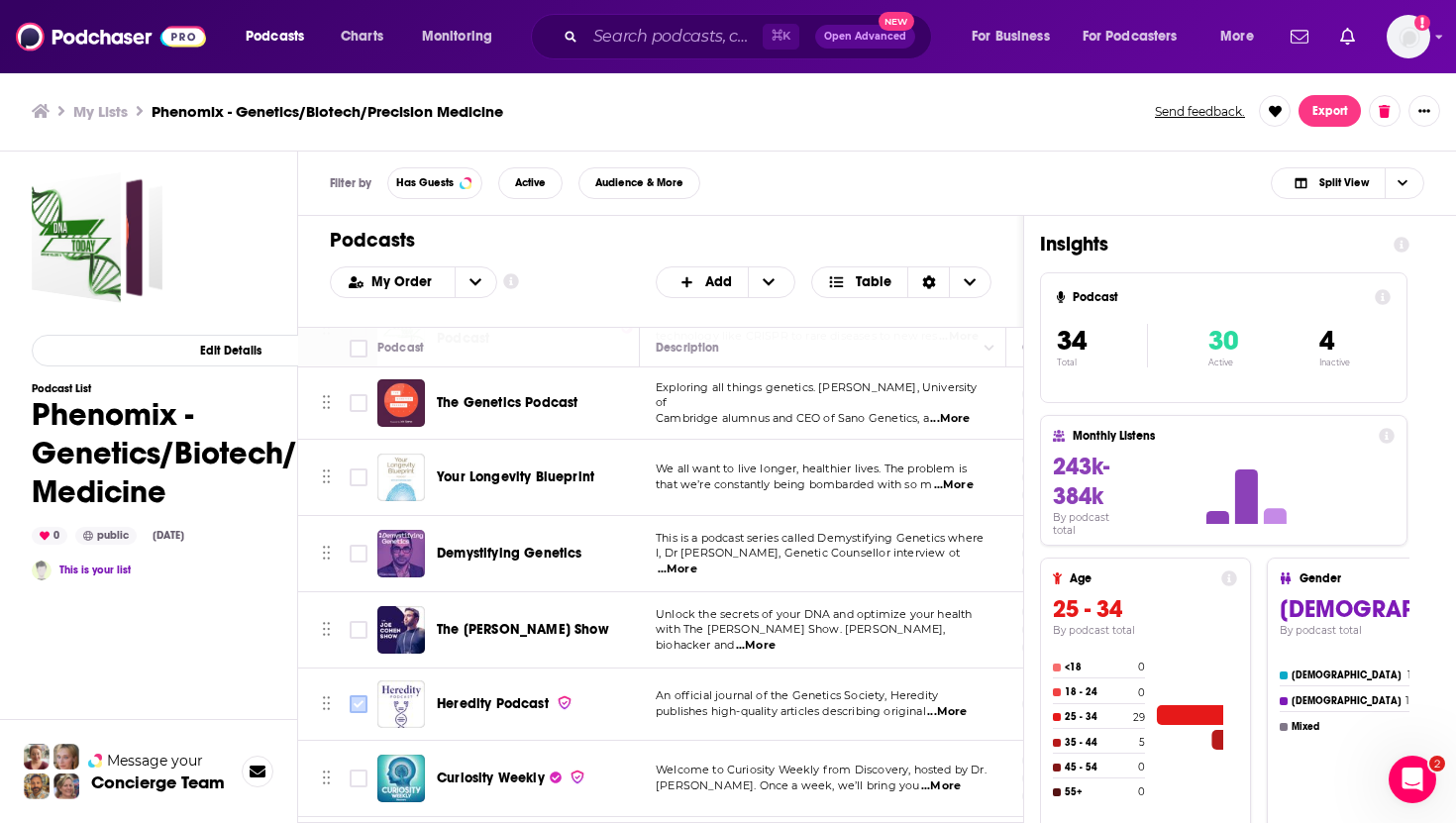 click at bounding box center [359, 704] 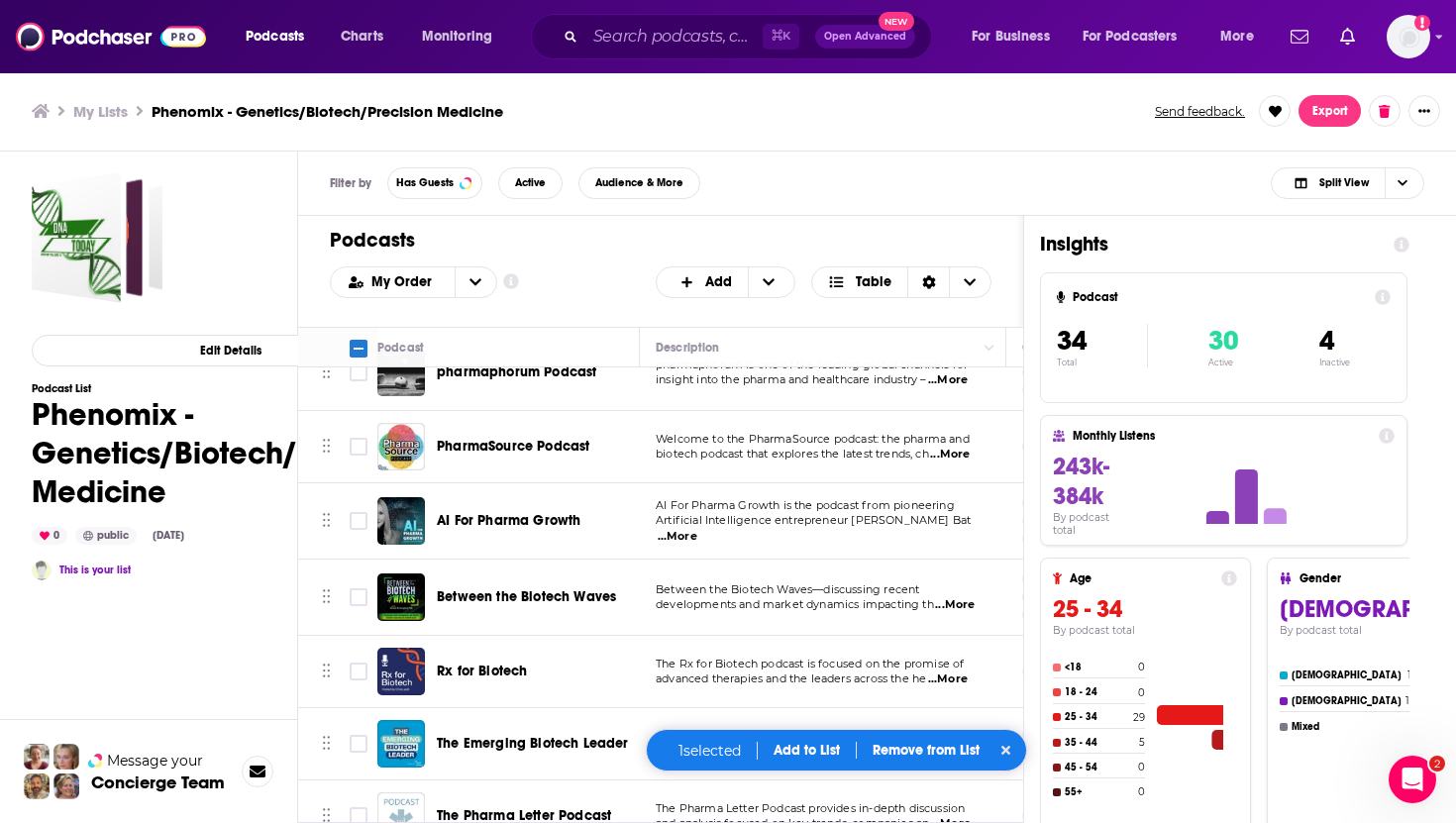scroll, scrollTop: 1642, scrollLeft: 0, axis: vertical 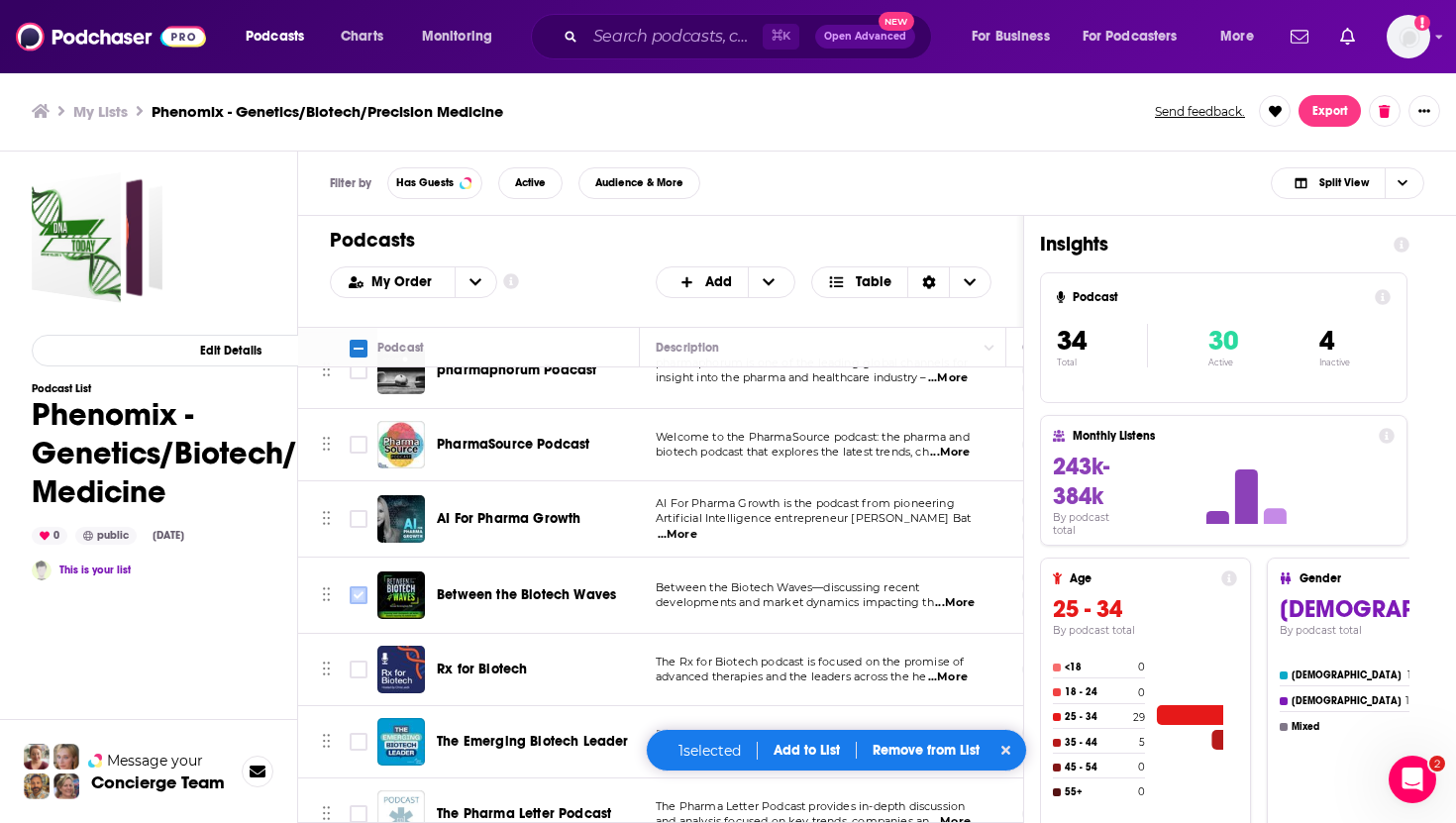click at bounding box center [359, 595] 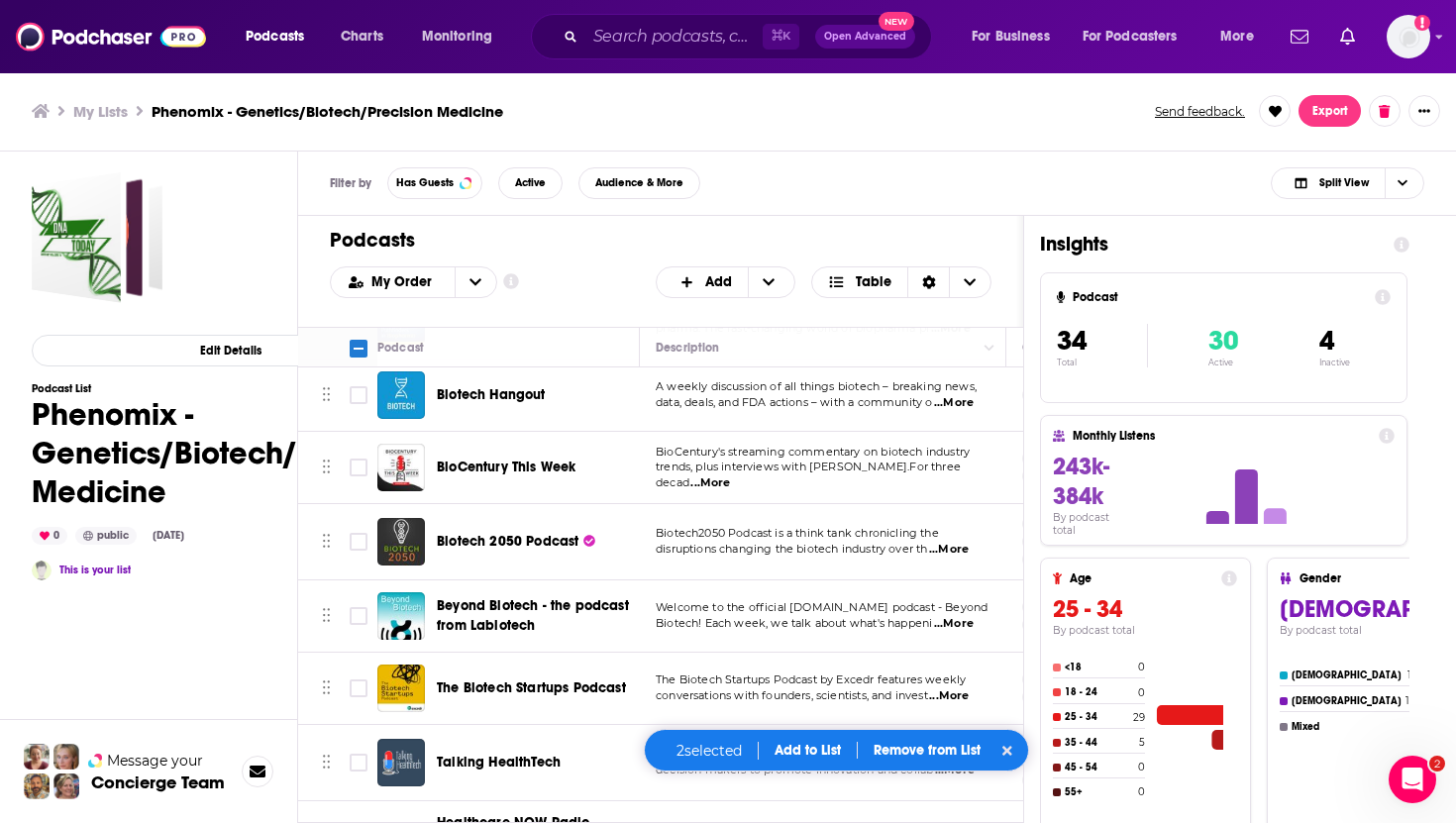 scroll, scrollTop: 1000, scrollLeft: 0, axis: vertical 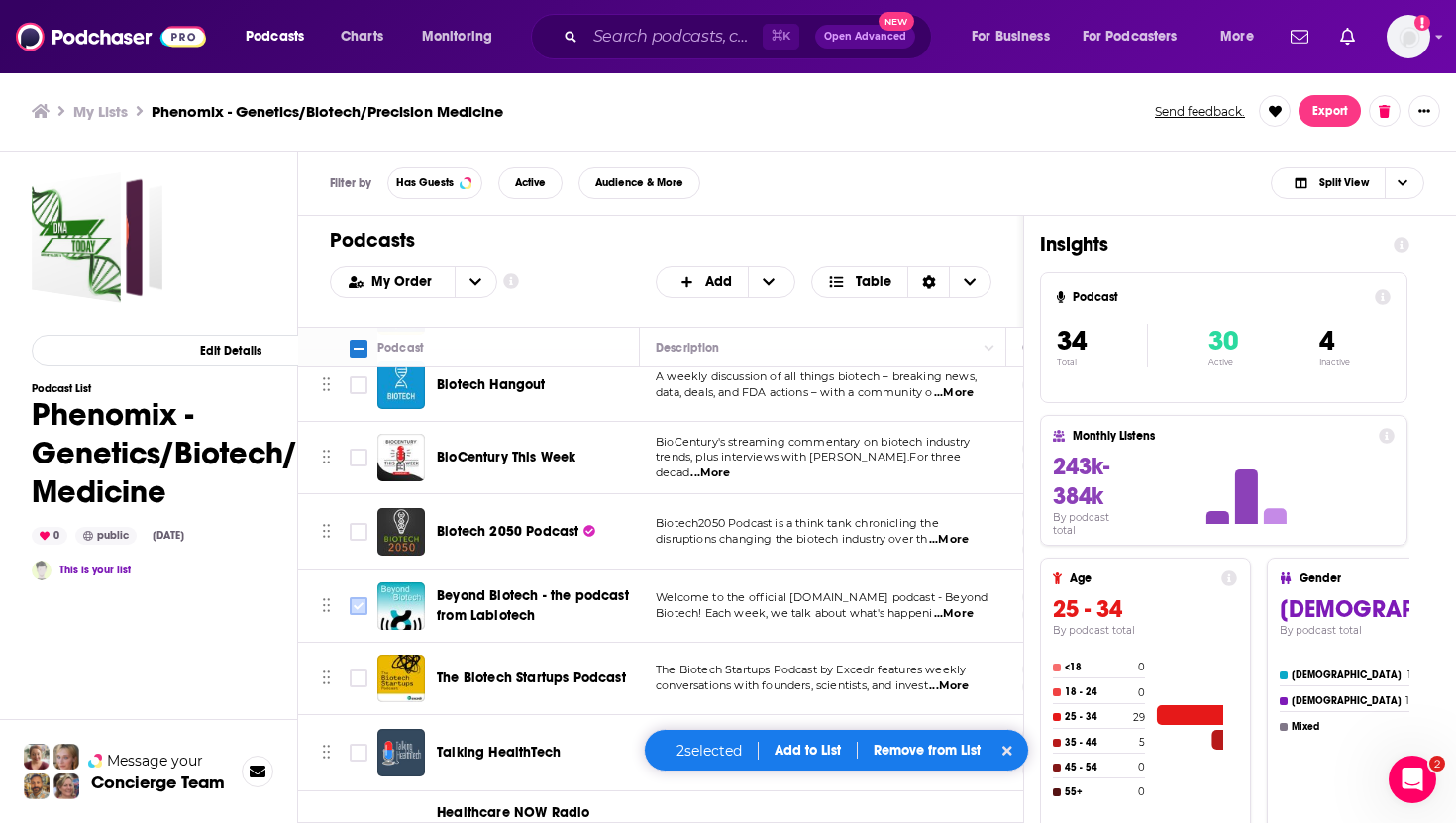 click at bounding box center [359, 606] 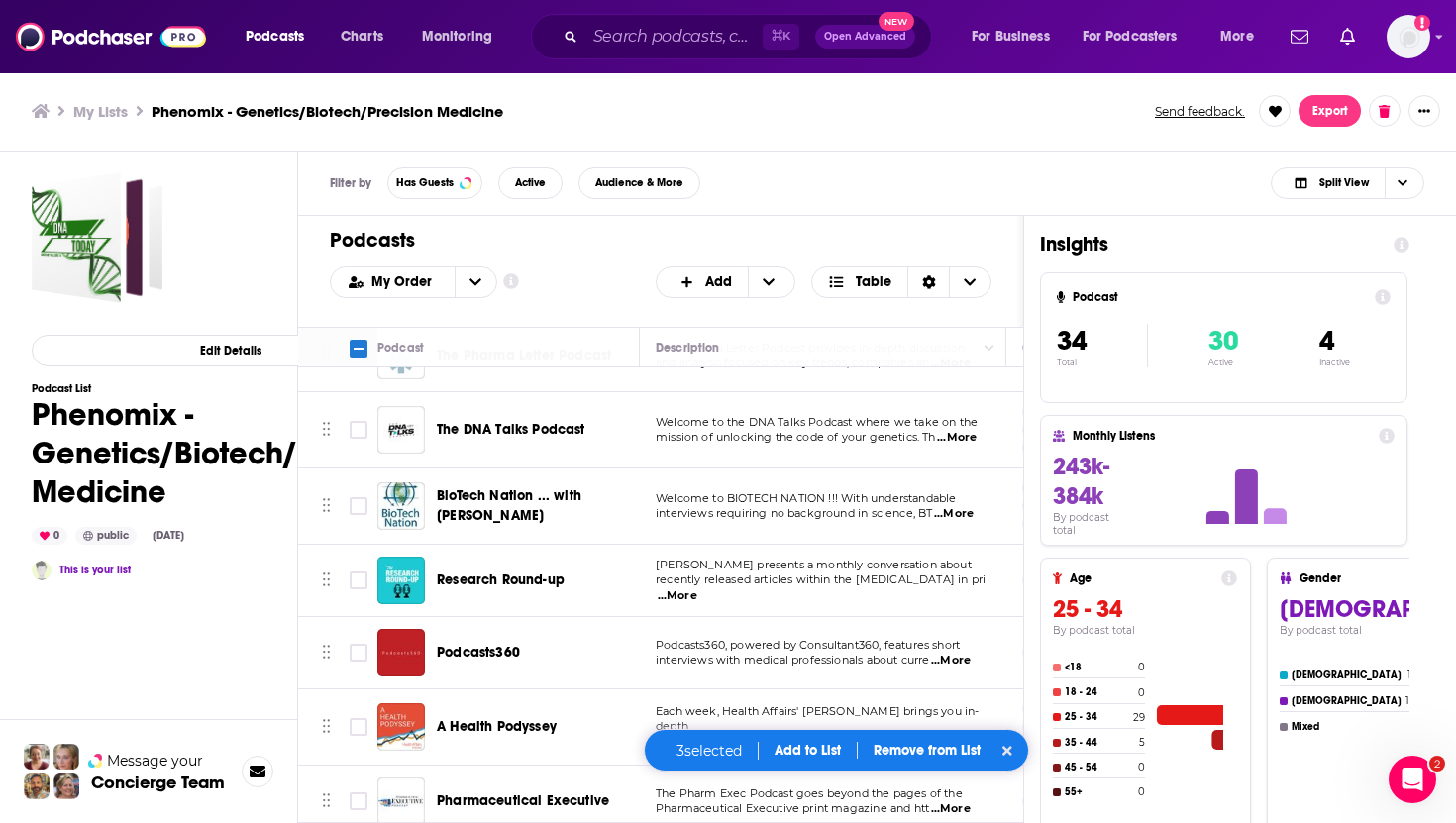 scroll, scrollTop: 2177, scrollLeft: 0, axis: vertical 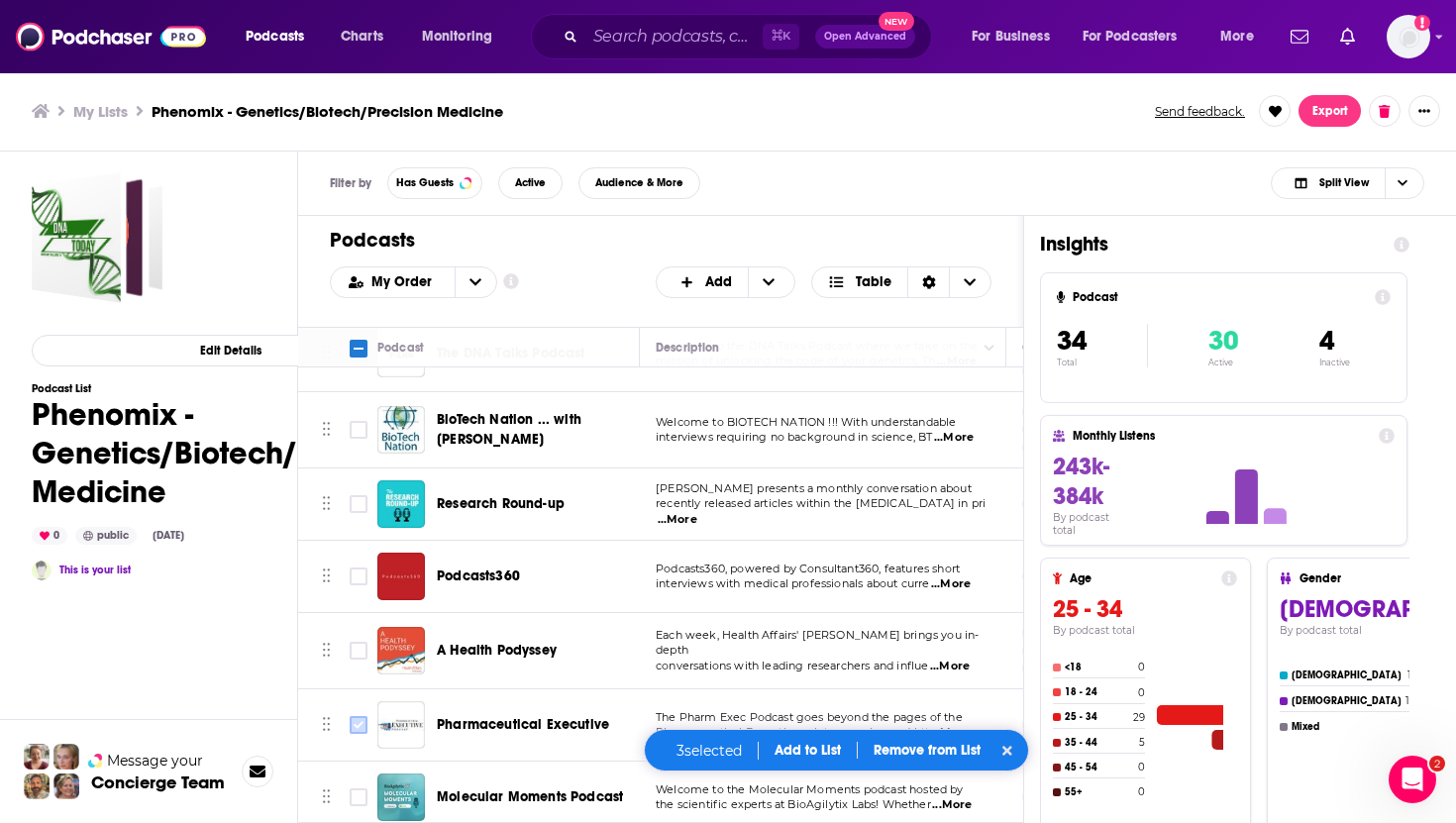 click at bounding box center (359, 725) 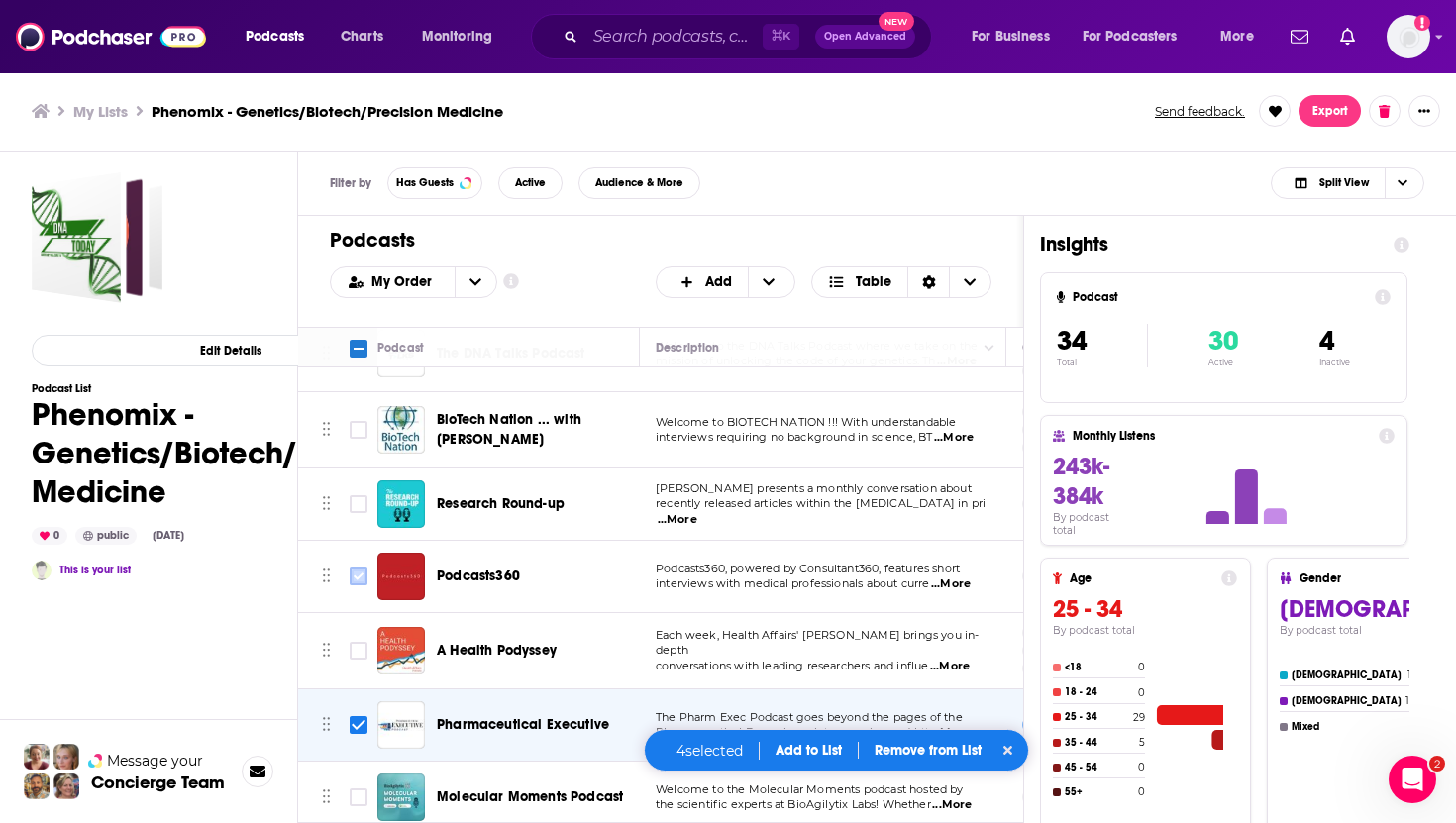 click at bounding box center [359, 576] 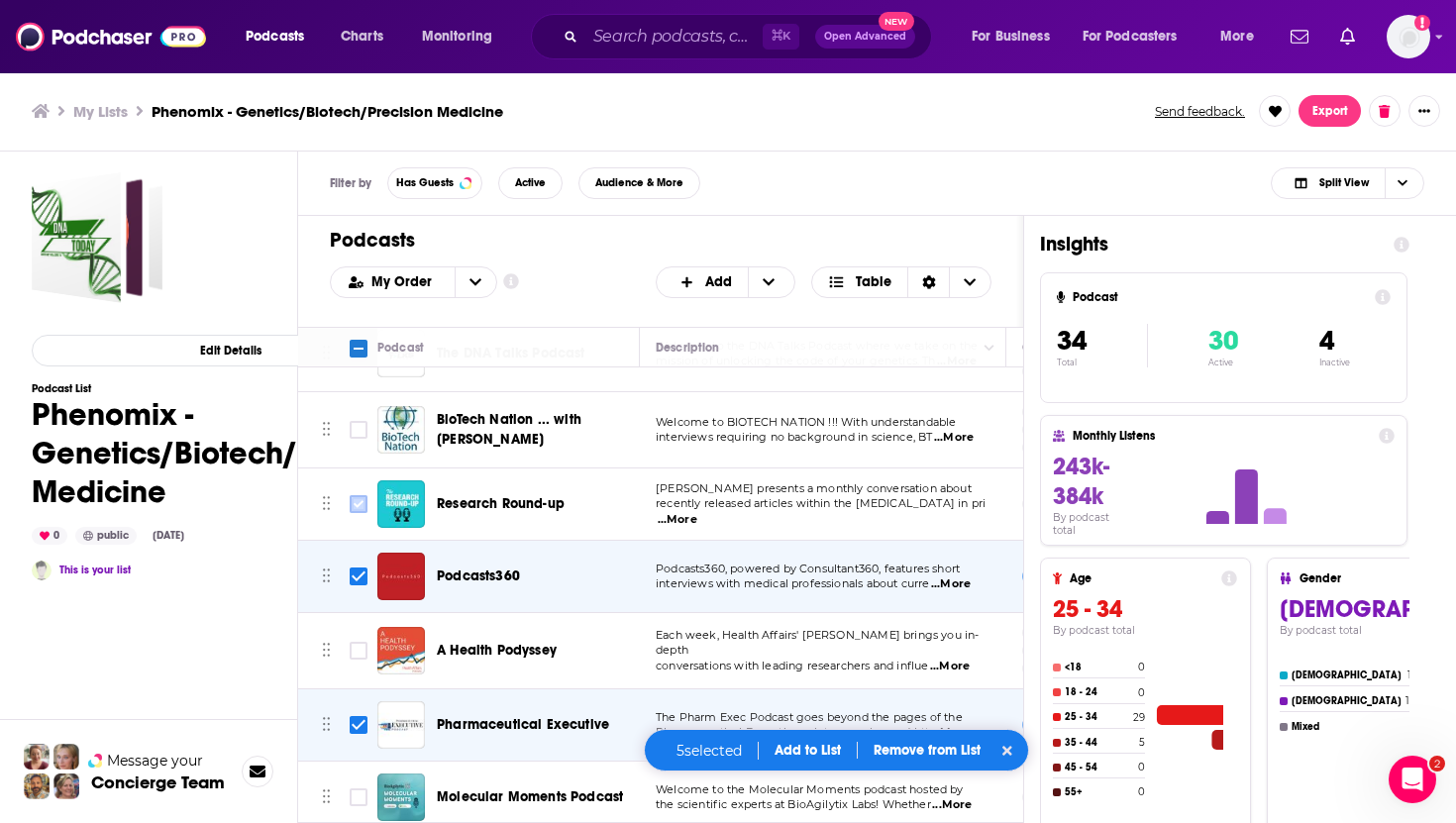click at bounding box center (359, 504) 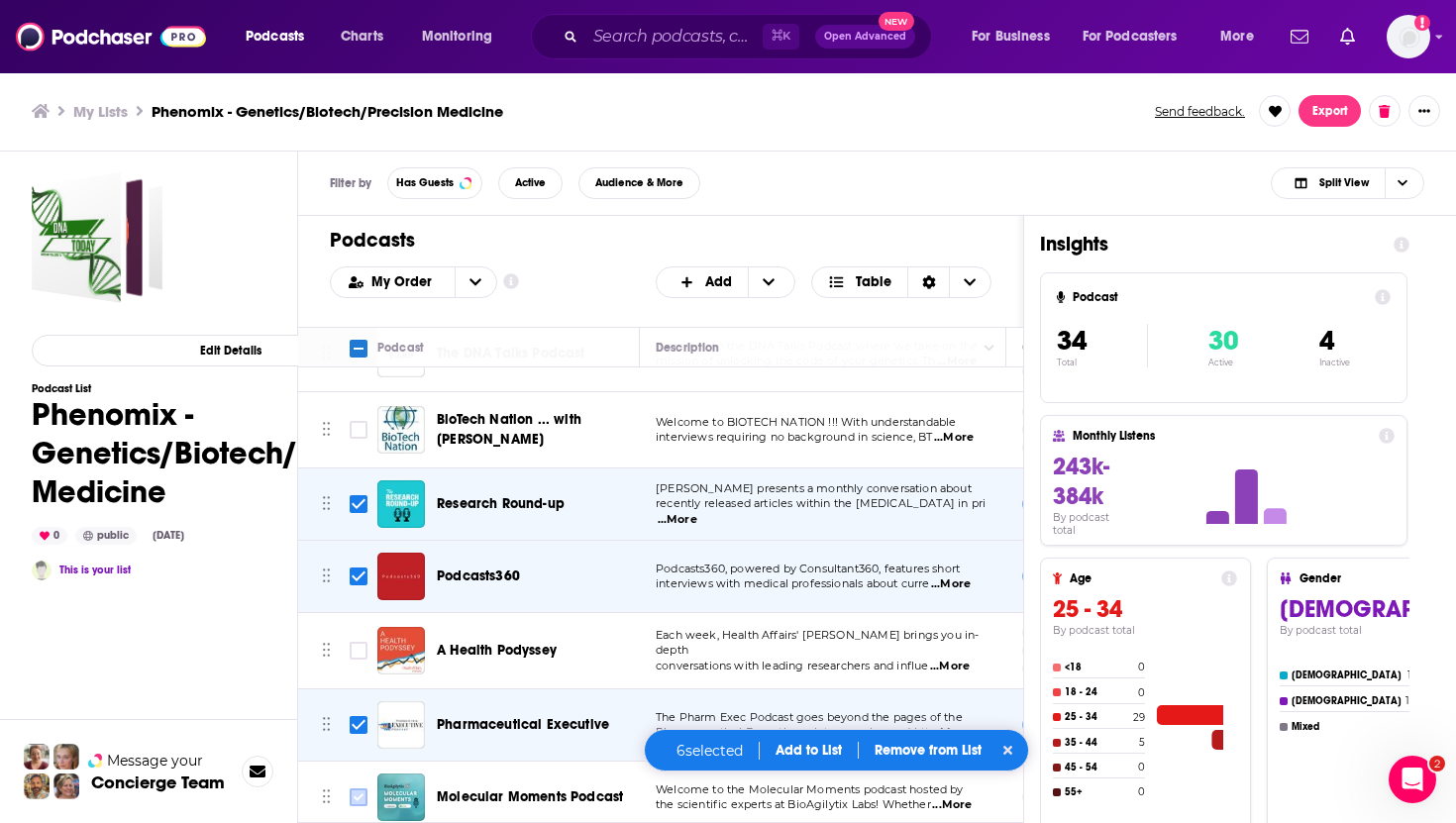 click at bounding box center [359, 797] 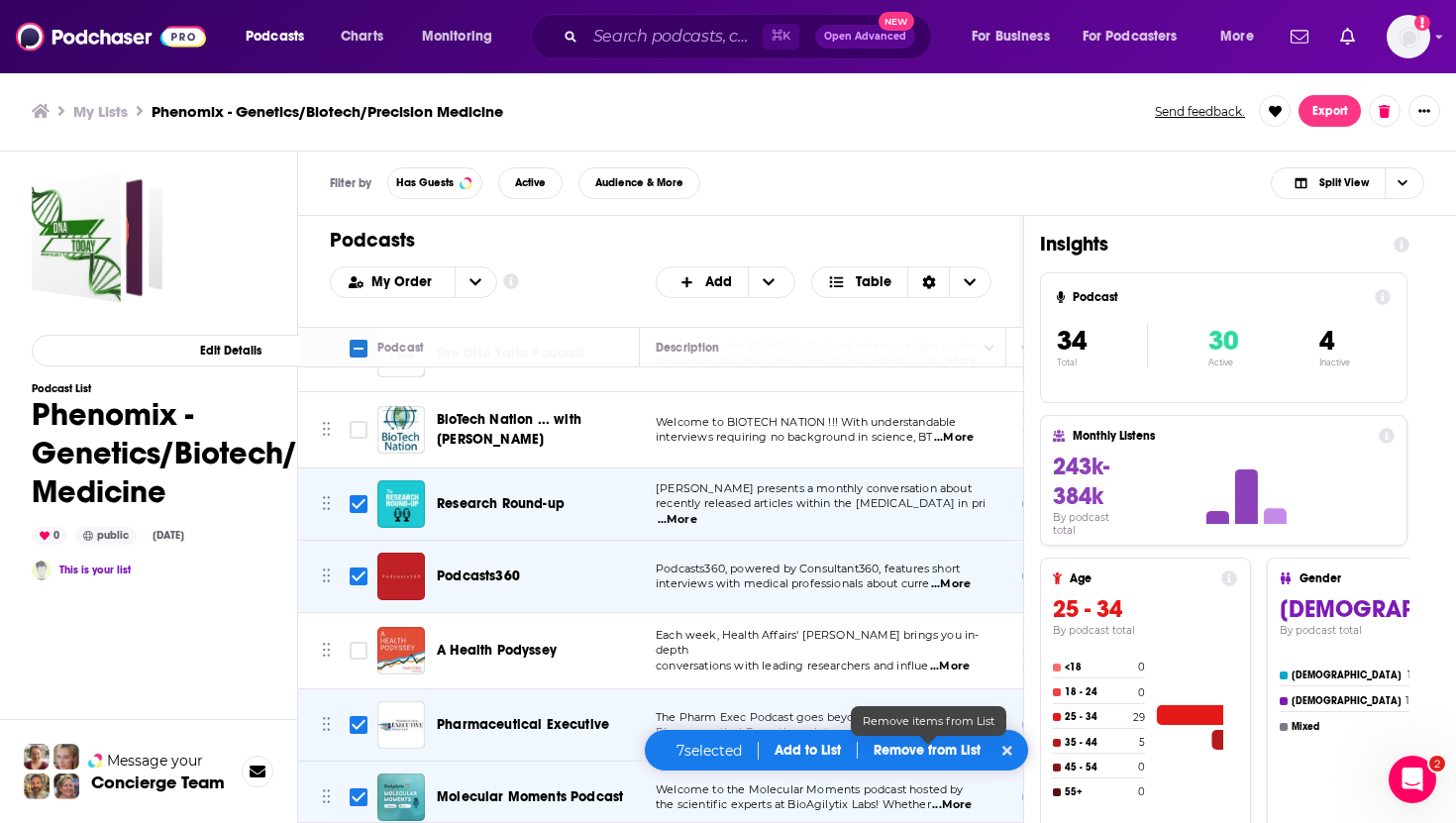 click on "Remove from List" at bounding box center (927, 750) 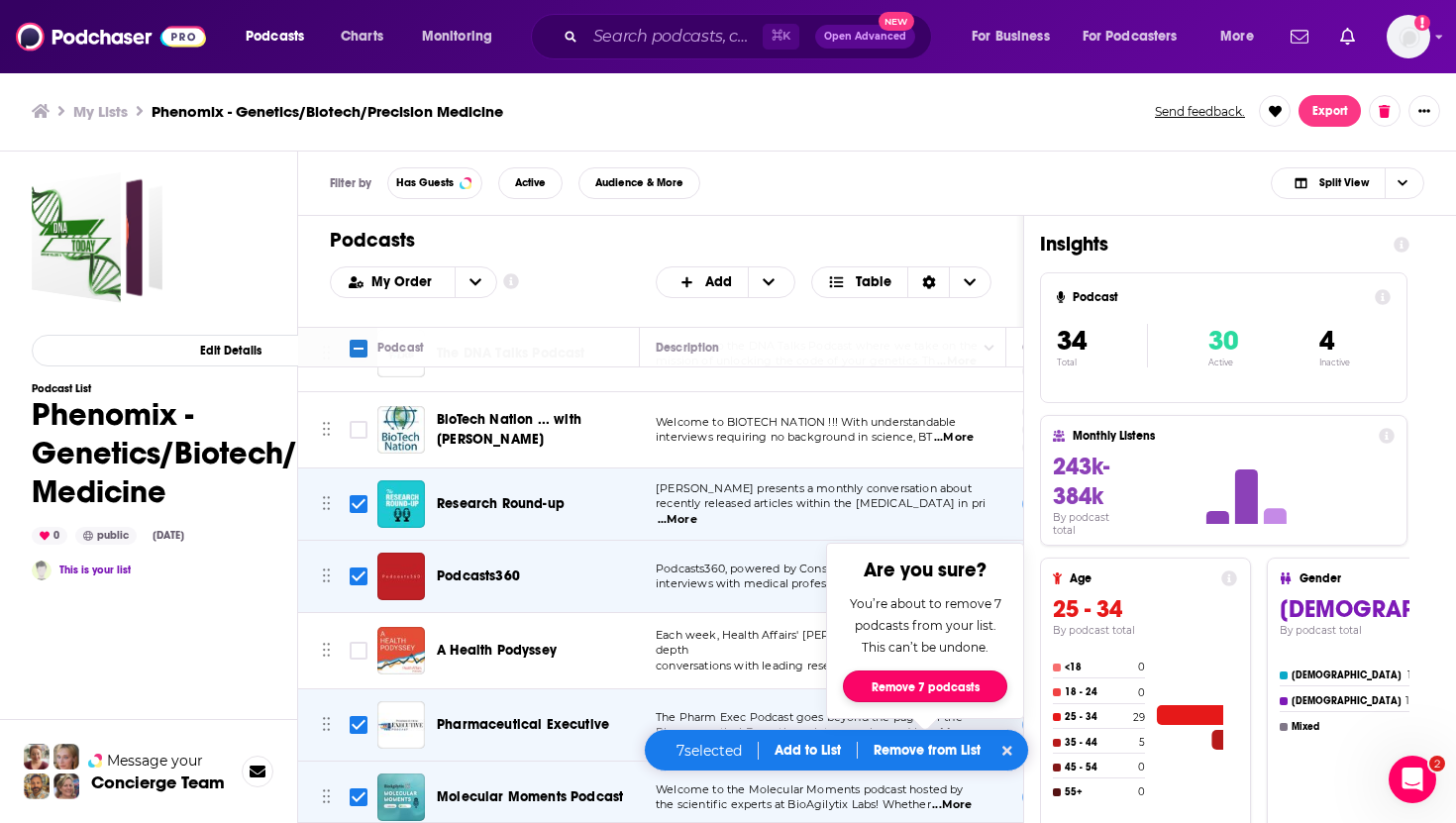 click on "Remove 7 podcasts" at bounding box center [925, 686] 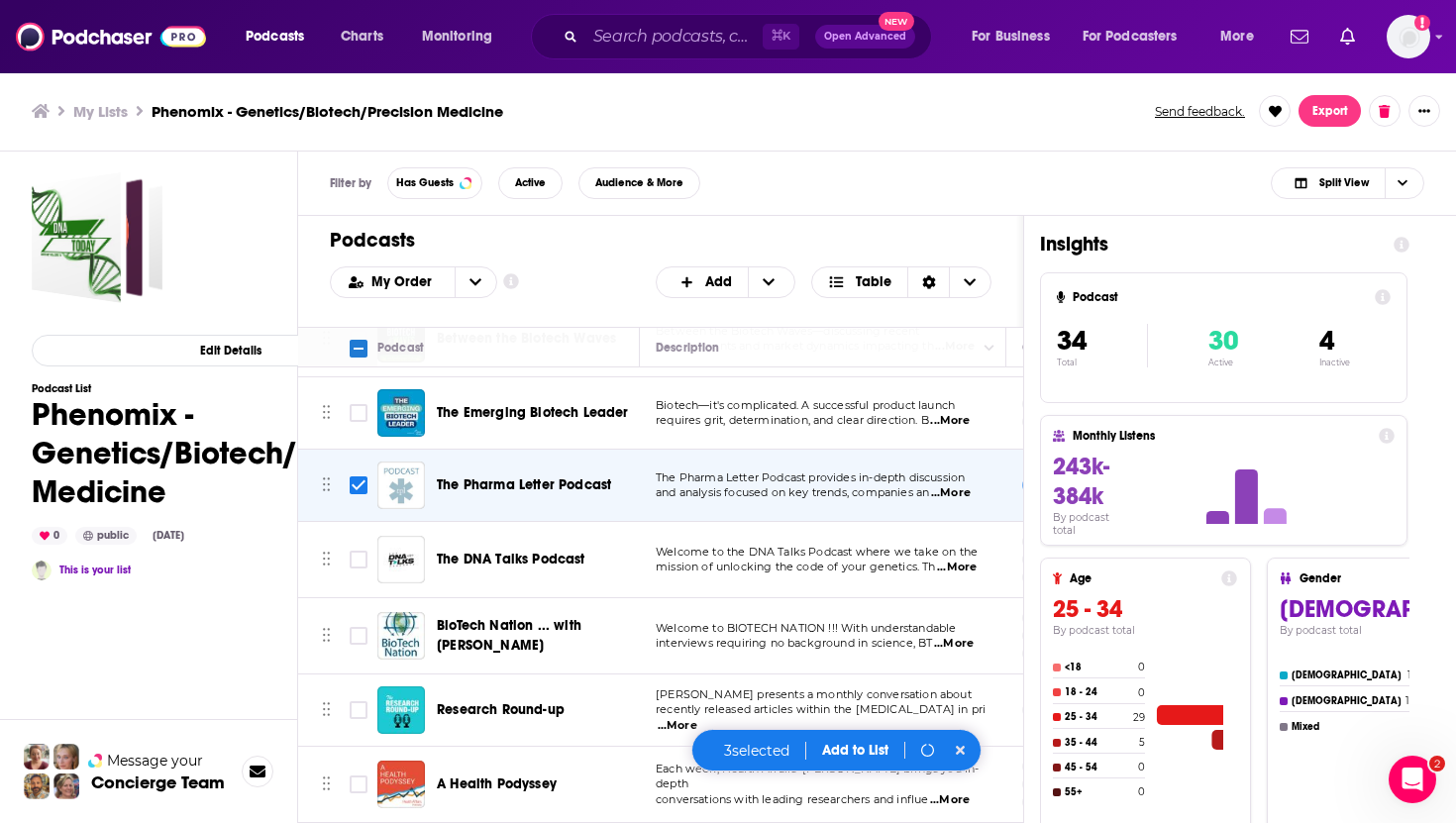 scroll, scrollTop: 1739, scrollLeft: 0, axis: vertical 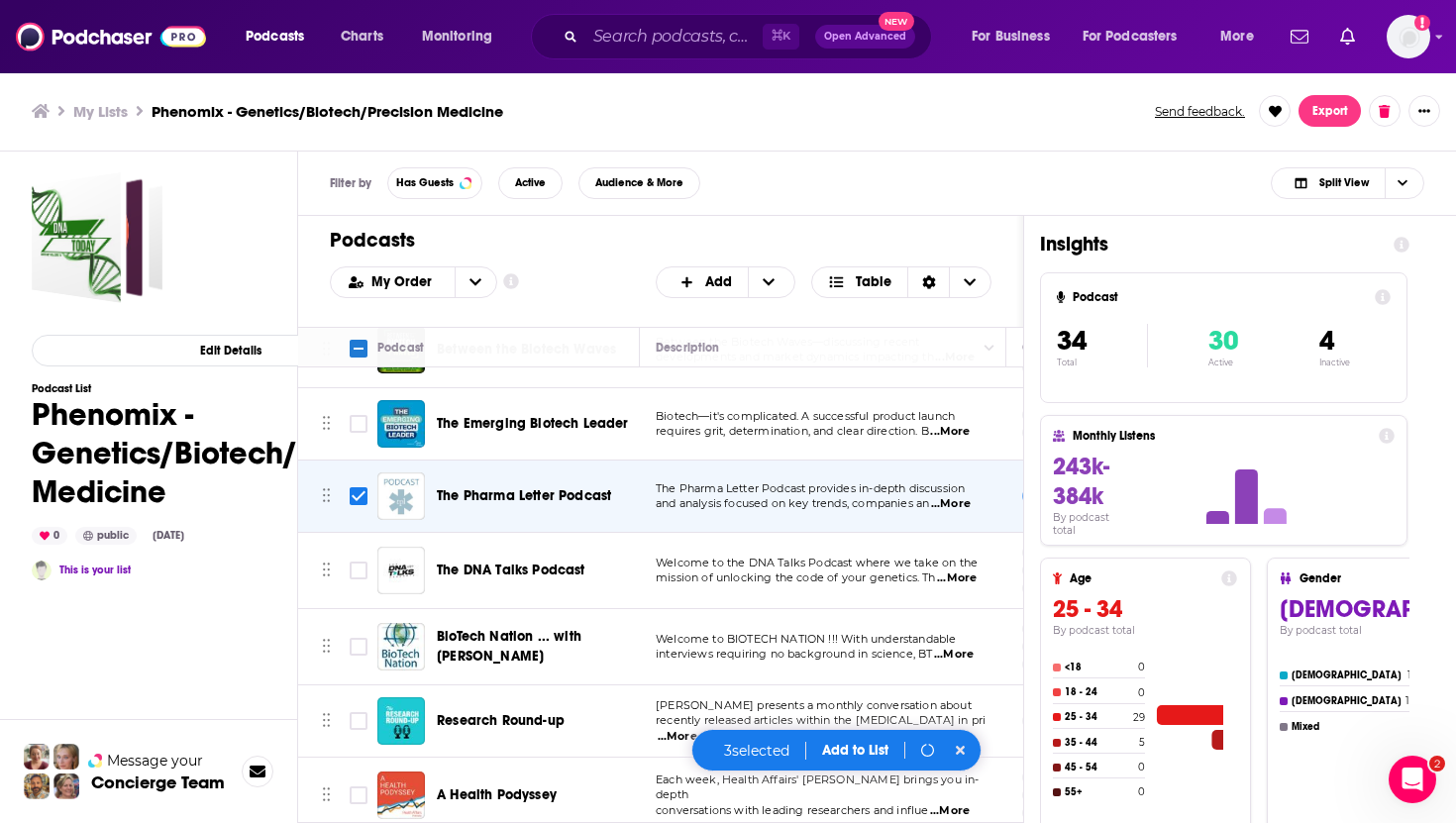 checkbox on "false" 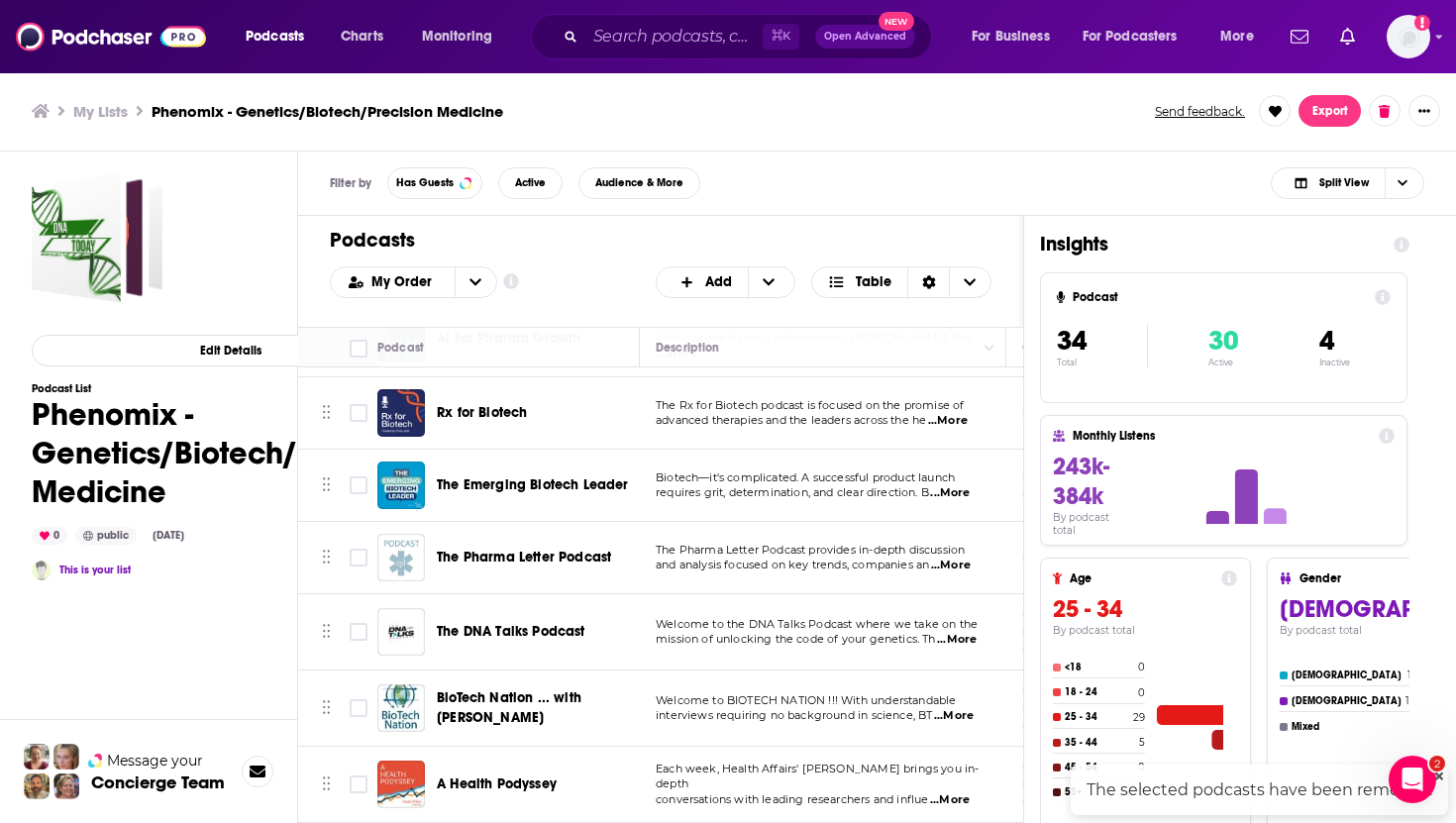 scroll, scrollTop: 1667, scrollLeft: 0, axis: vertical 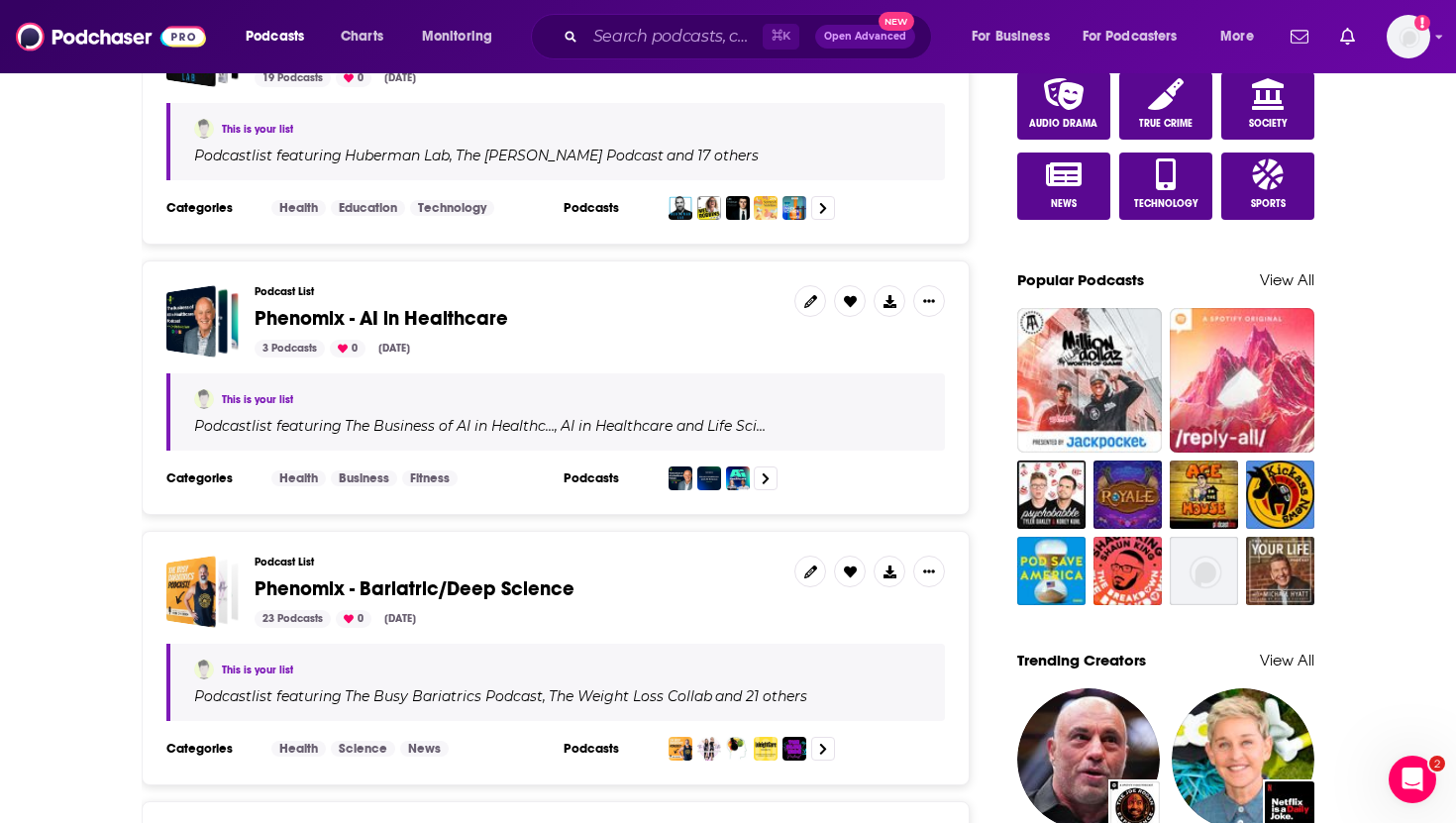 click on "Phenomix - Bariatric/Deep Science" at bounding box center [414, 588] 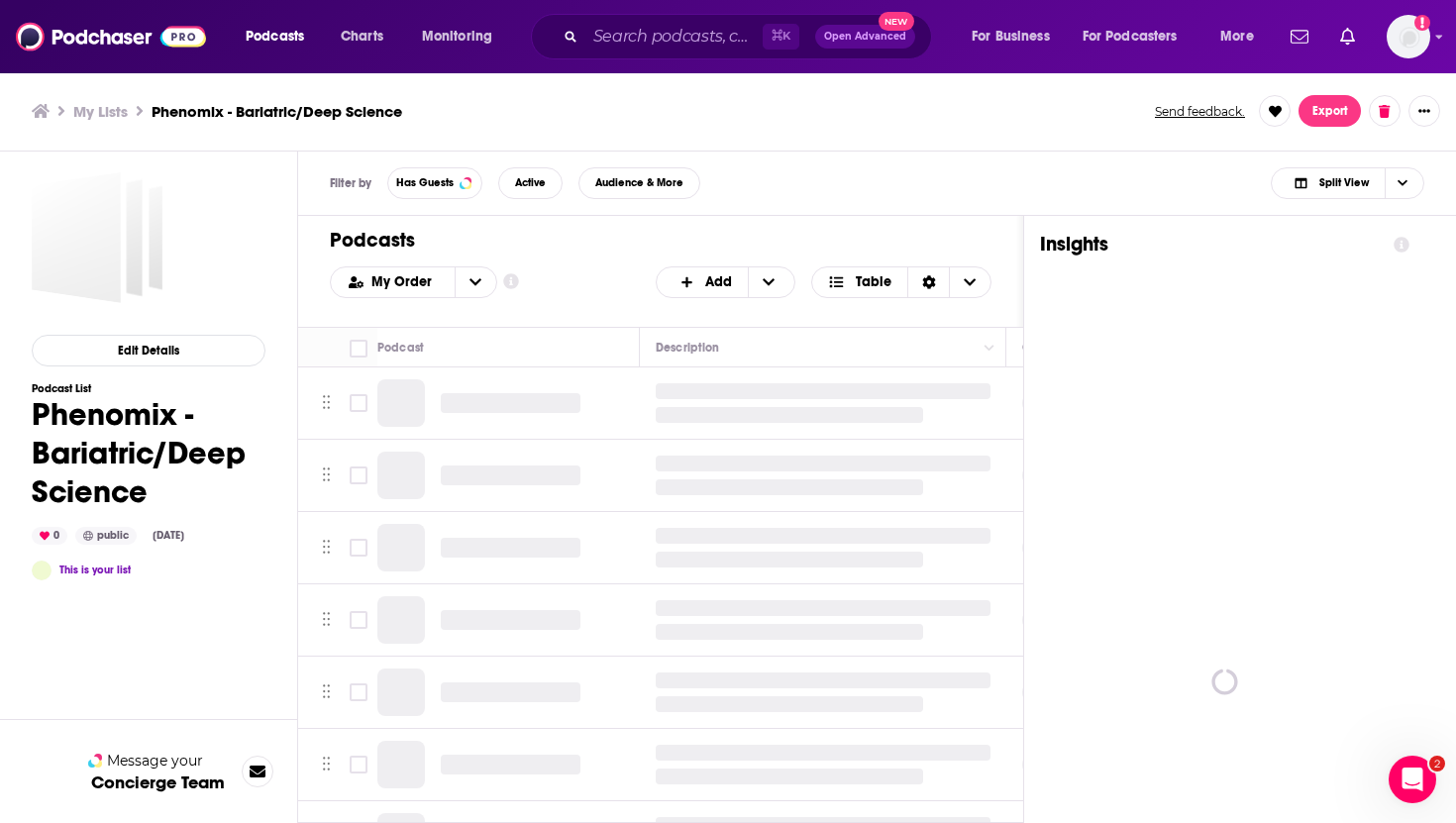 scroll, scrollTop: 0, scrollLeft: 0, axis: both 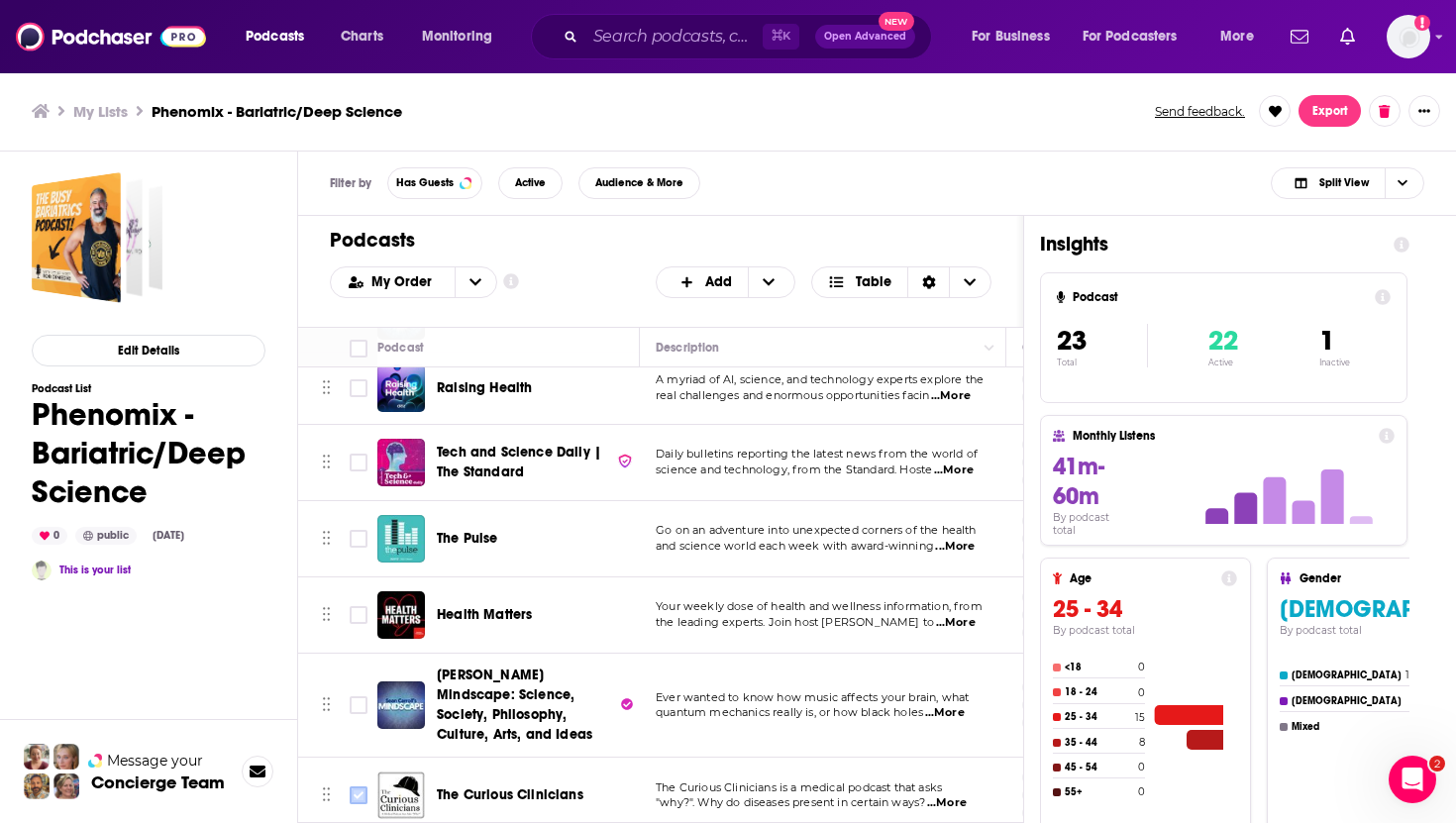 click at bounding box center (359, 795) 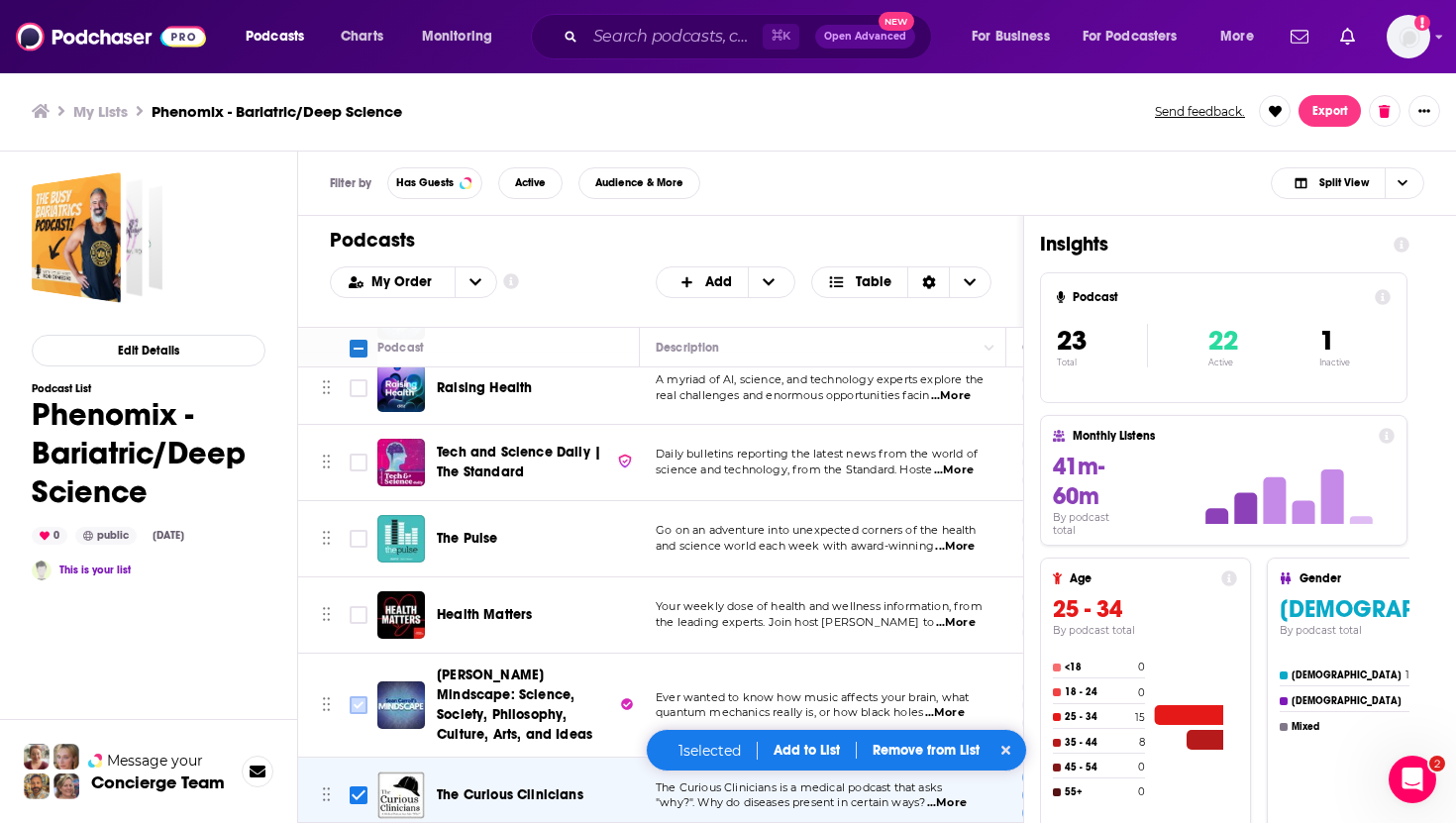 click at bounding box center (359, 705) 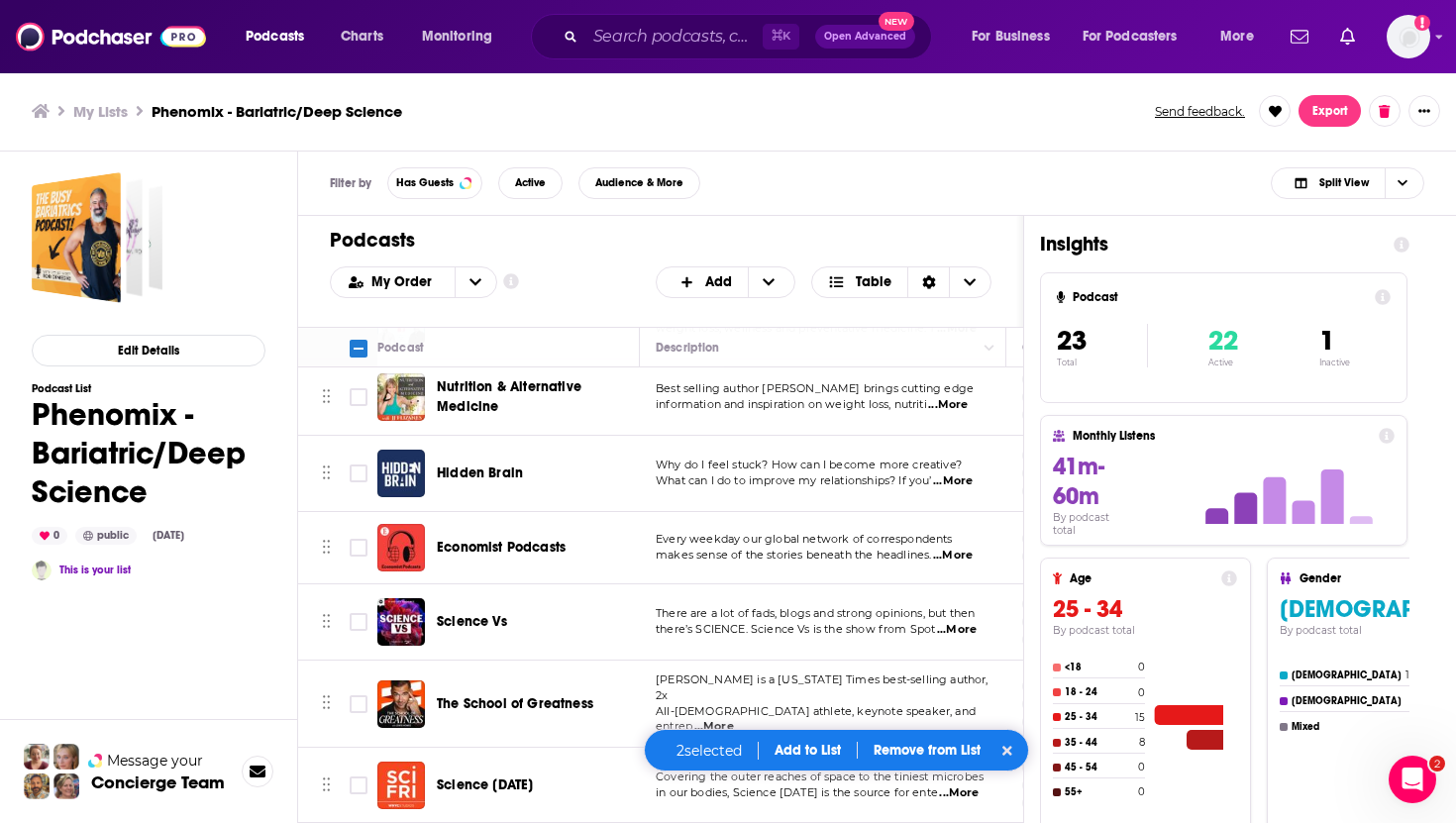 scroll, scrollTop: 627, scrollLeft: 0, axis: vertical 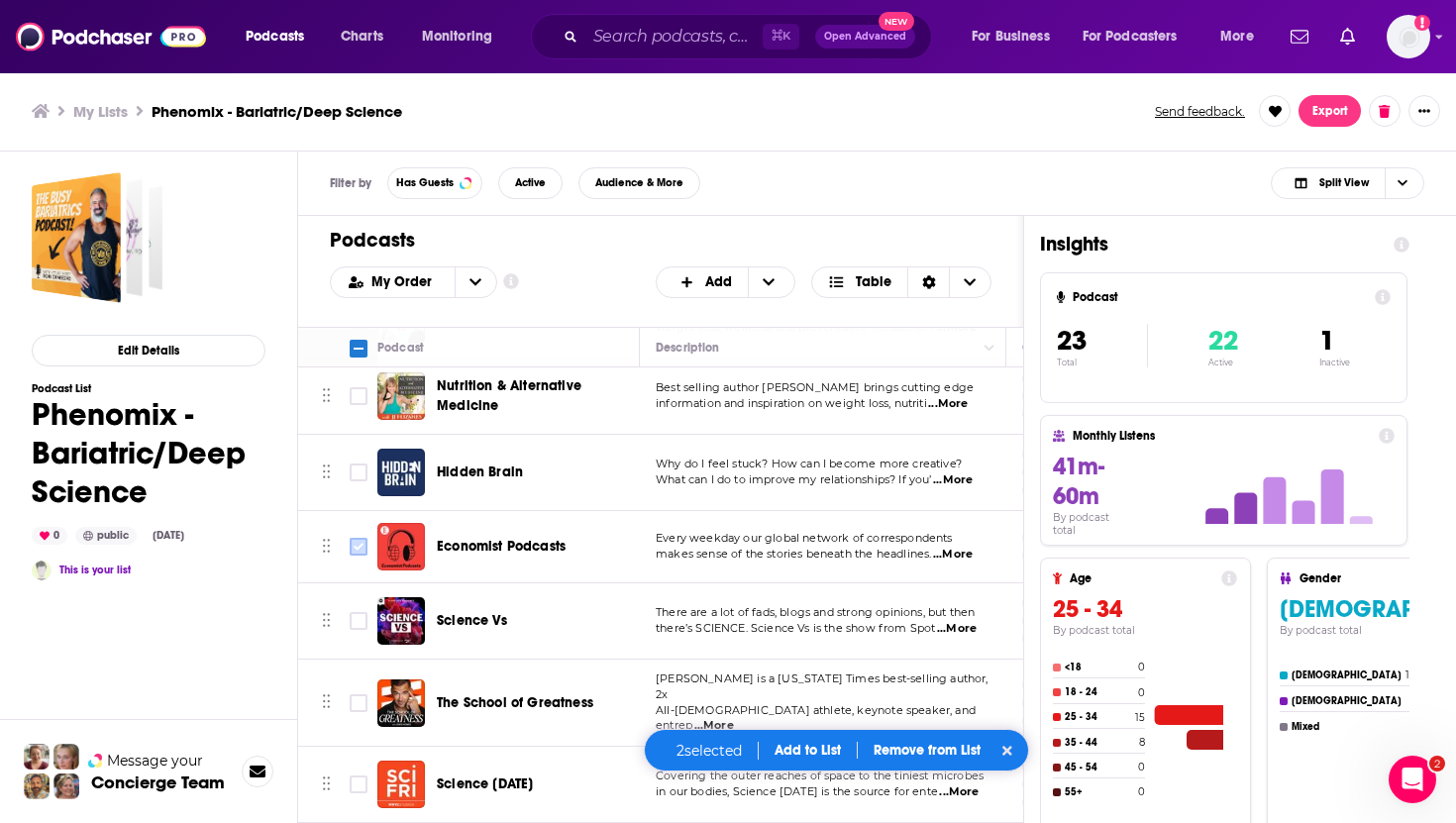 click at bounding box center (359, 547) 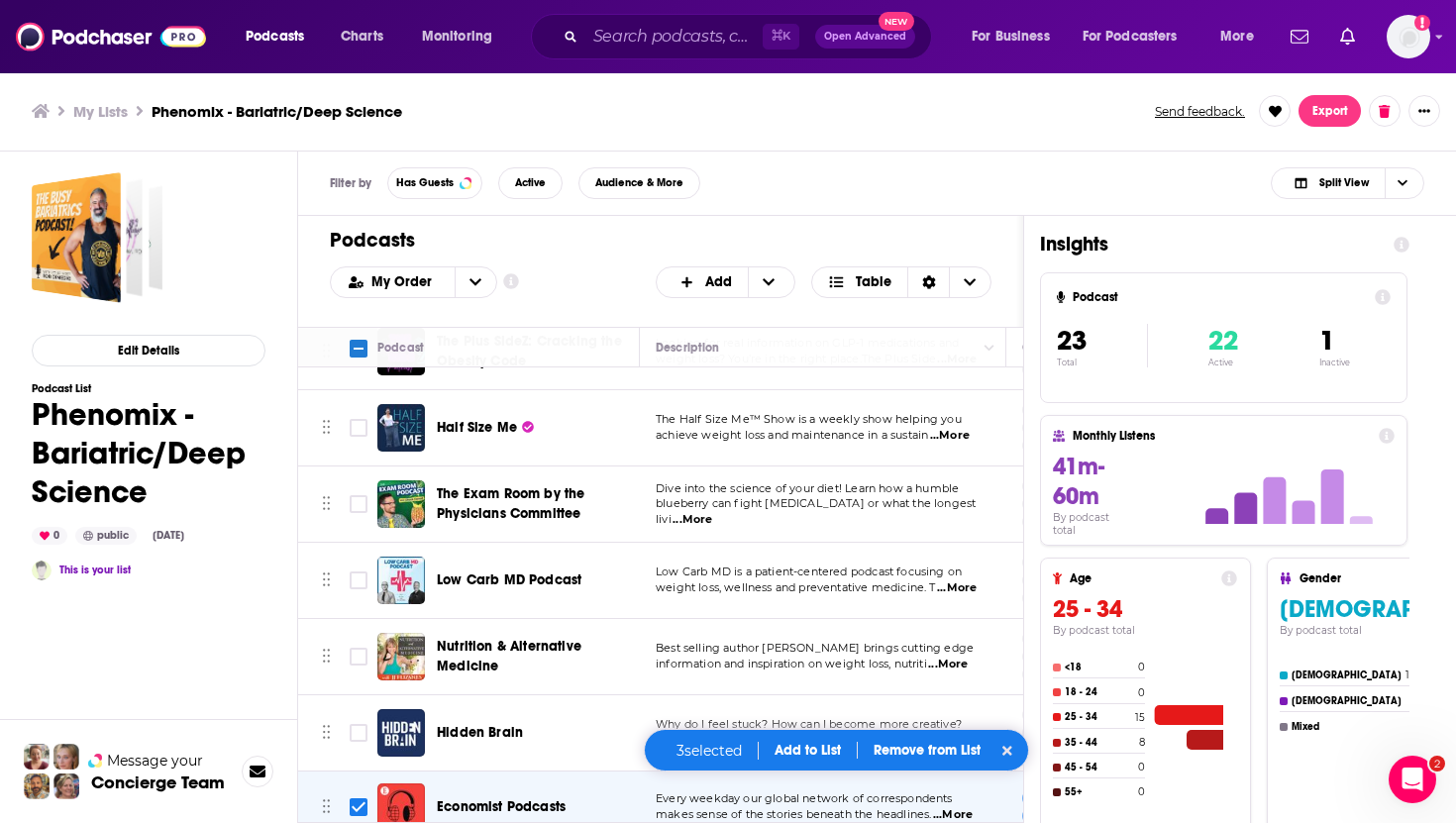 scroll, scrollTop: 360, scrollLeft: 0, axis: vertical 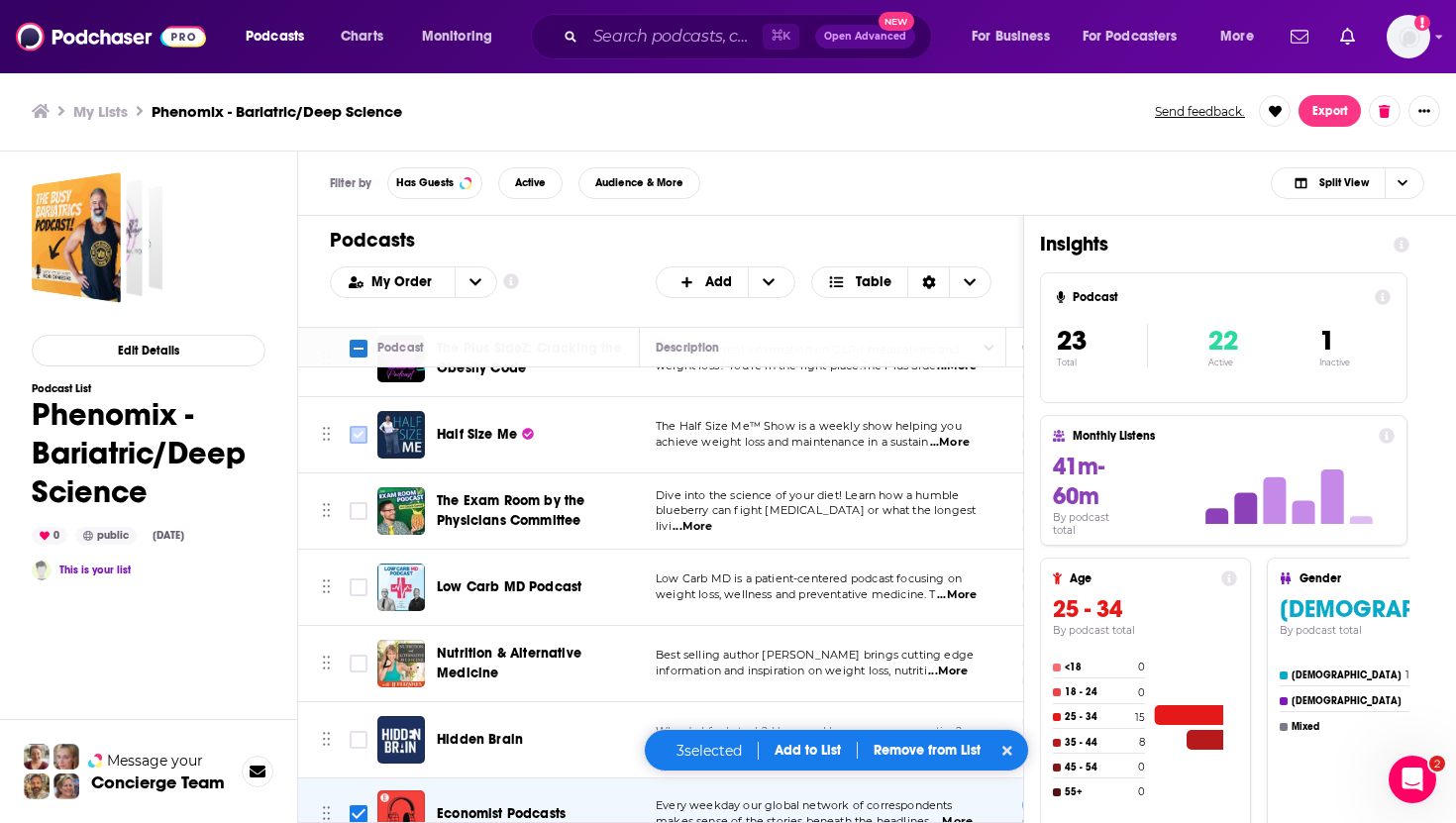 click at bounding box center (359, 435) 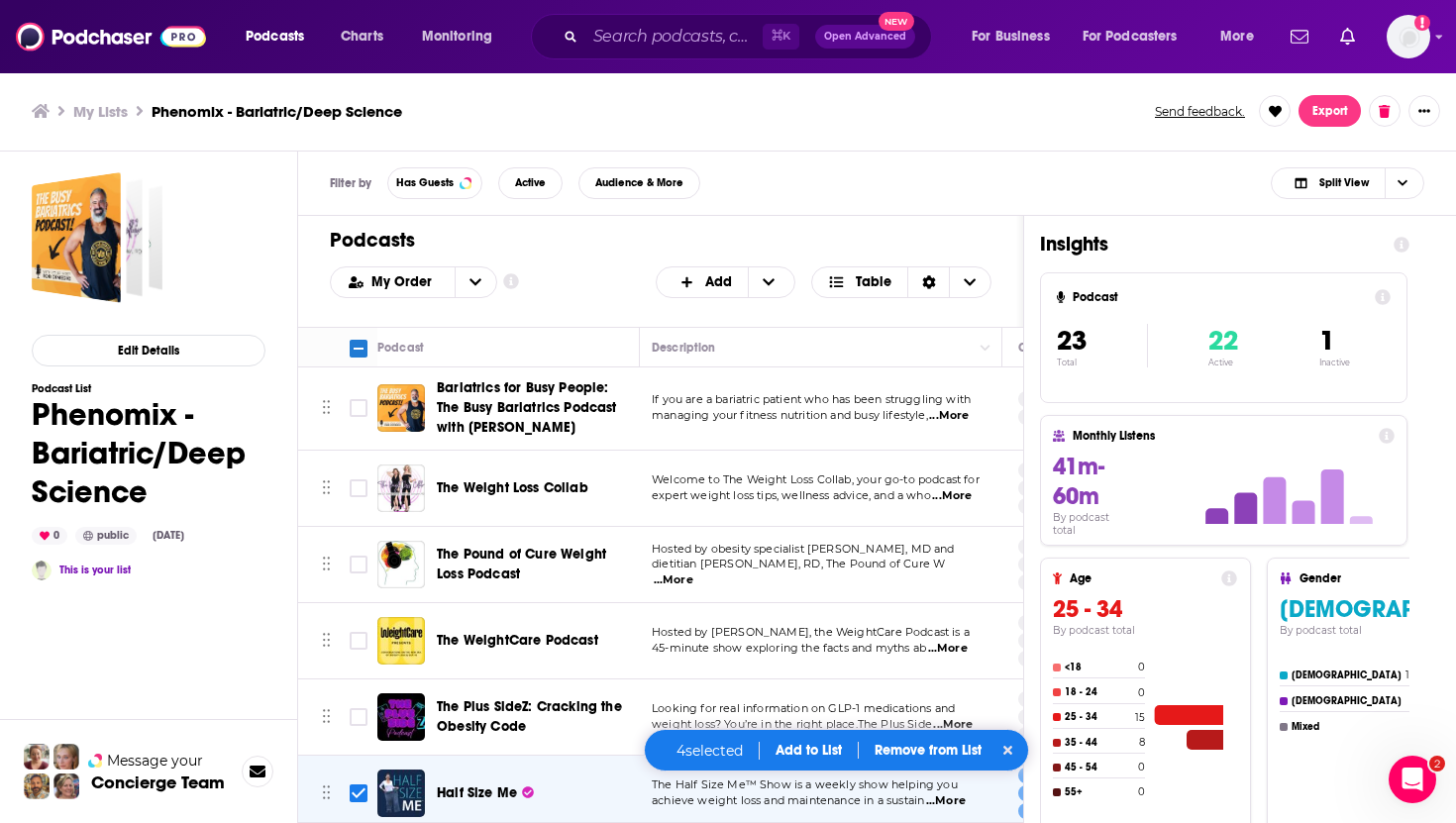 scroll, scrollTop: 0, scrollLeft: 4, axis: horizontal 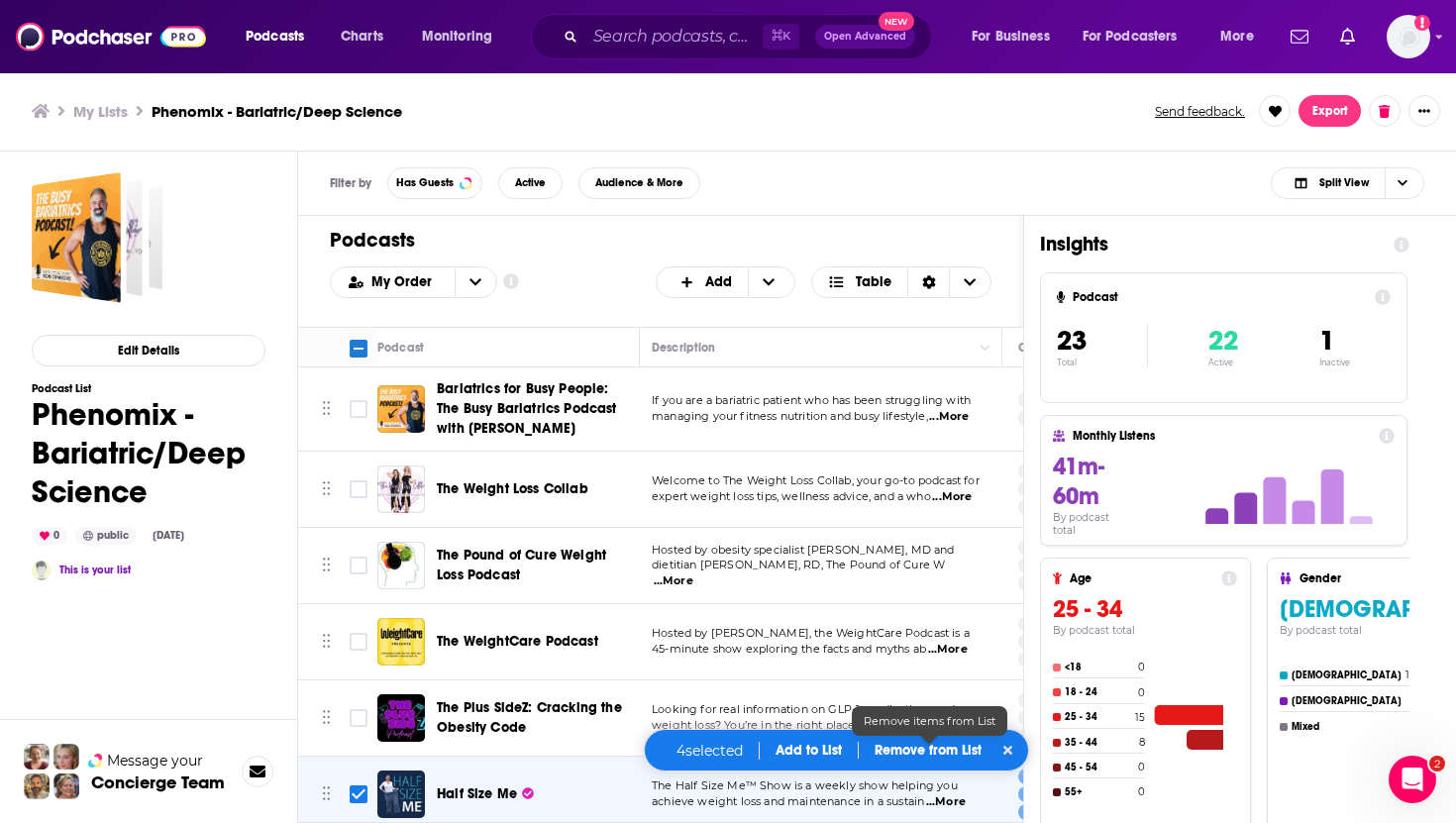 click on "Remove from List" at bounding box center (928, 750) 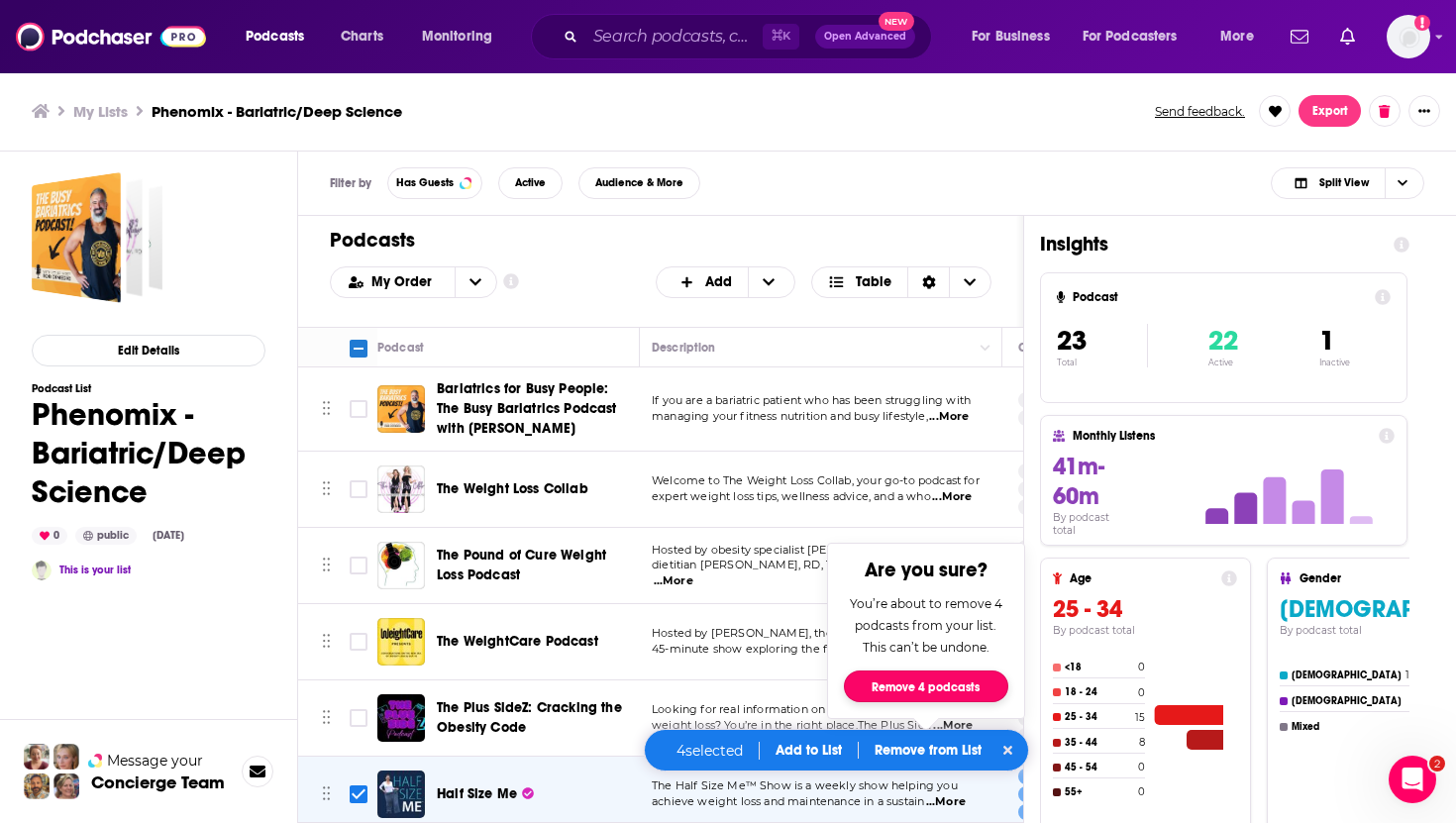 click on "Remove 4 podcasts" at bounding box center [926, 686] 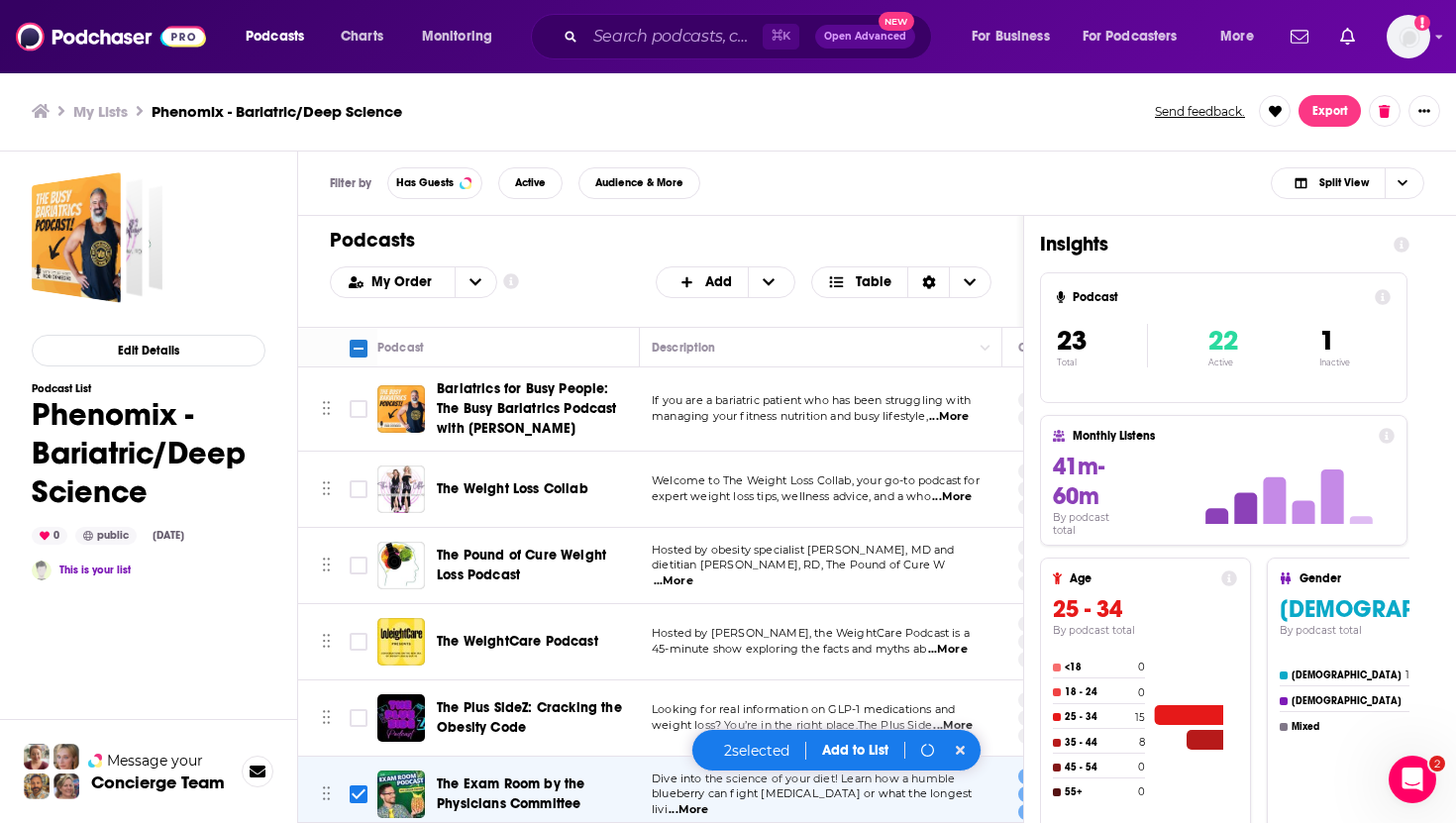 checkbox on "false" 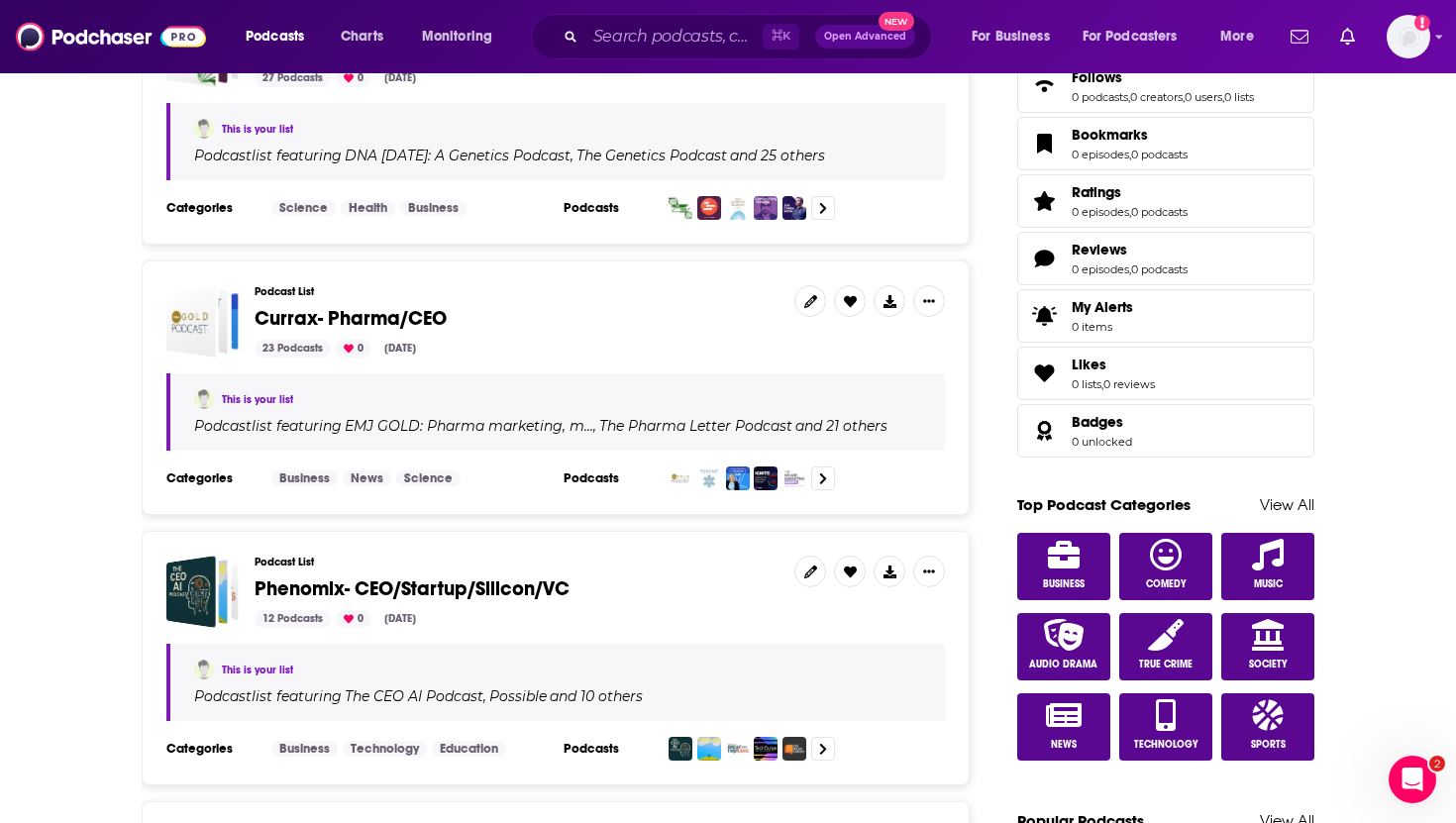 scroll, scrollTop: 648, scrollLeft: 0, axis: vertical 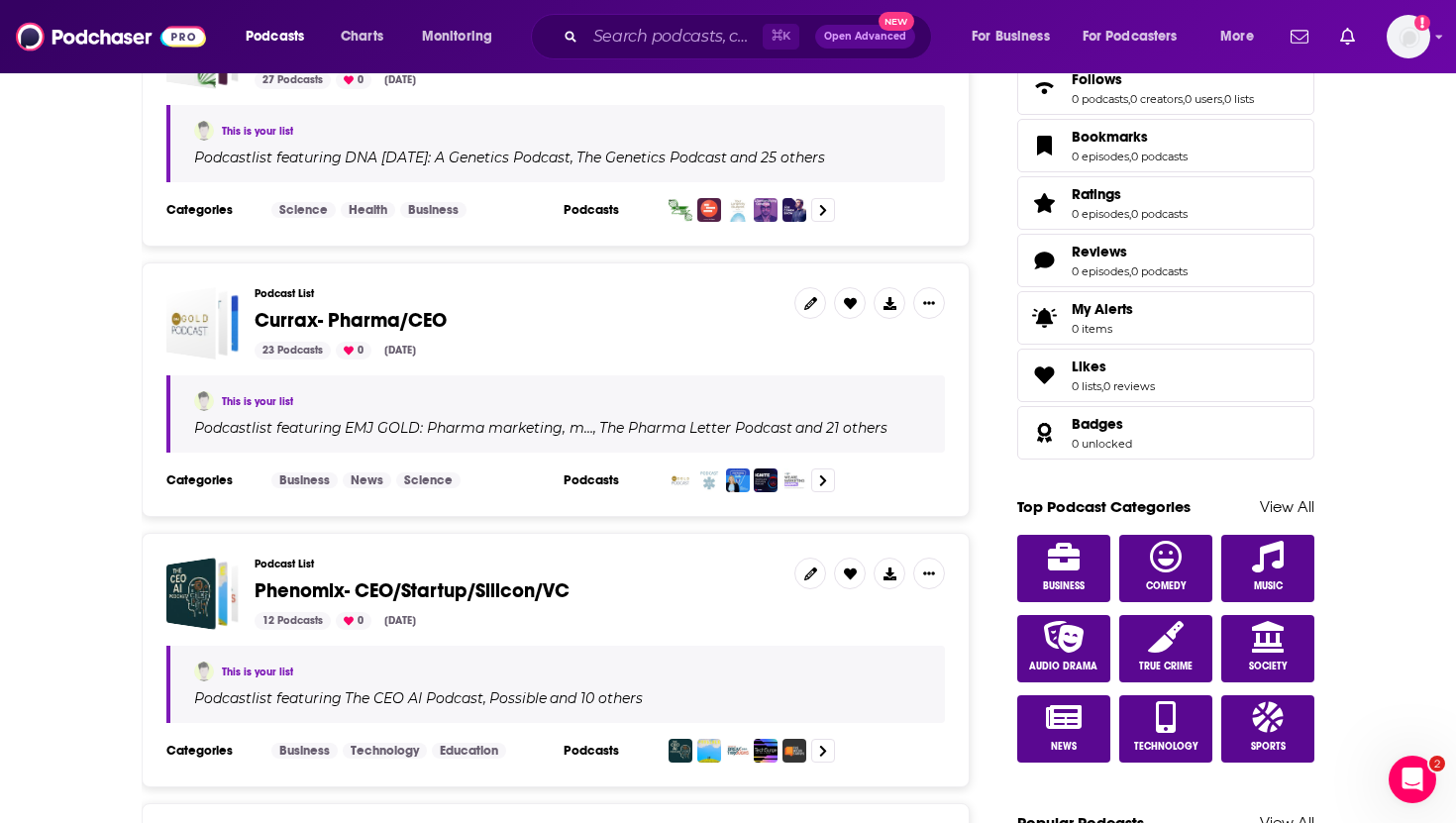 click on "Currax- Pharma/CEO" at bounding box center (351, 320) 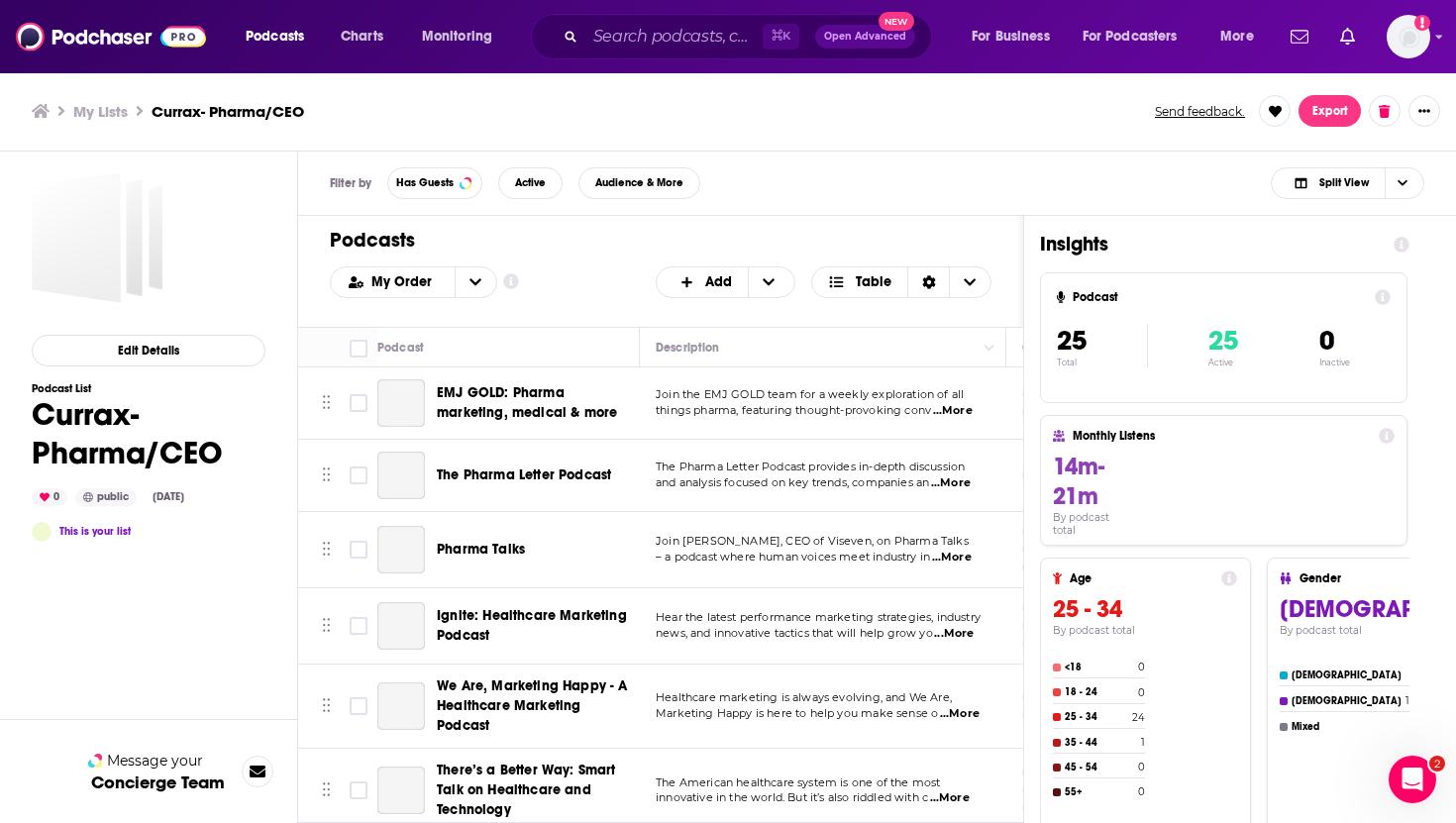 scroll, scrollTop: 0, scrollLeft: 0, axis: both 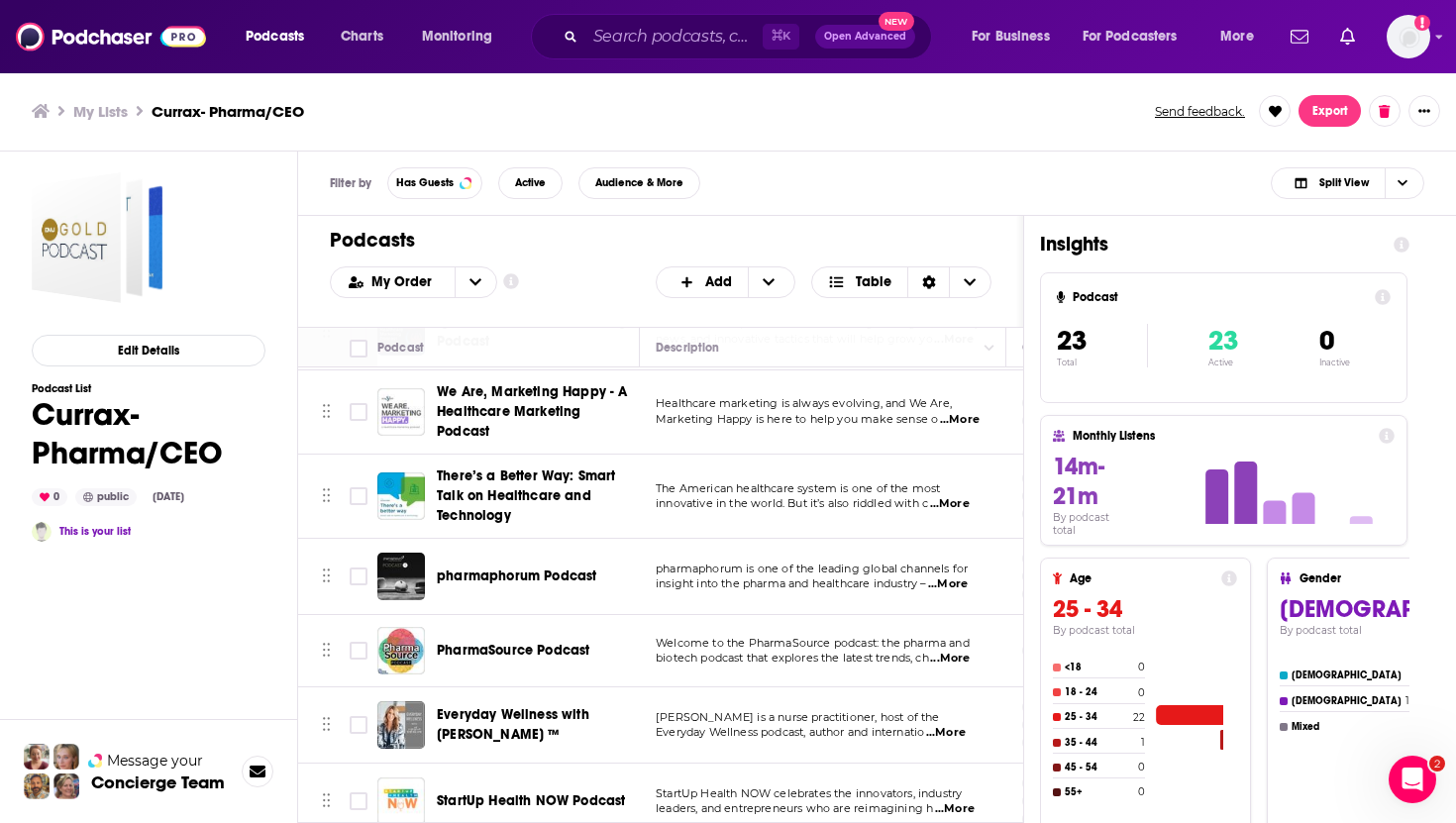 click on "Podcasts Charts Monitoring ⌘  K Open Advanced New For Business For Podcasters More Add a profile image Podcasts Charts Monitoring For Business For Podcasters More My Lists Currax- Pharma/CEO Send feedback. Export Edit Details Podcast List Currax- Pharma/CEO 0 public Jul 3rd, 2025 This is your list Message your Concierge Team Filter by Has Guests Active Audience & More Split View Podcasts Add My Order Customize Your List Order Select the  “My Order”  sort and remove all filters to enable drag-and-drop reordering. Add Table Move Podcast Description Categories Reach (Monthly) Reach (Episode) Contacts Your Notes EMJ GOLD: Pharma marketing, medical & more Join the EMJ GOLD team for a weekly exploration of all things pharma, featuring thought-provoking conv  ...More Business Education 36 Under 1.9k Under 1.1k 1   Contact The Pharma Letter Podcast The Pharma Letter Podcast provides in-depth discussion and analysis focused on key trends, companies an  ...More News 34 Under 1.4k Under 1.3k 1   Contact  ...More 1" at bounding box center (728, 411) 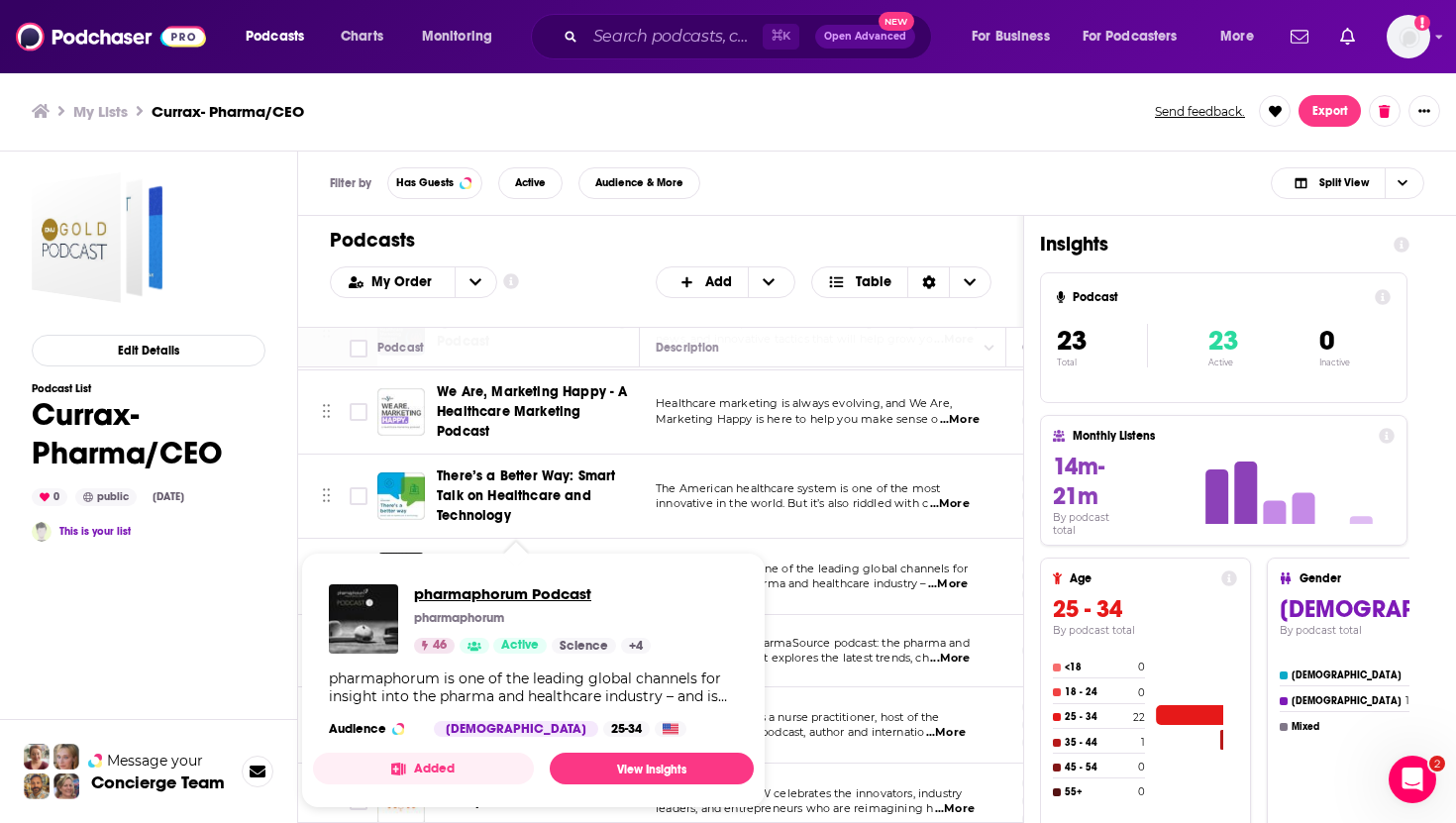 click on "pharmaphorum Podcast" at bounding box center [532, 593] 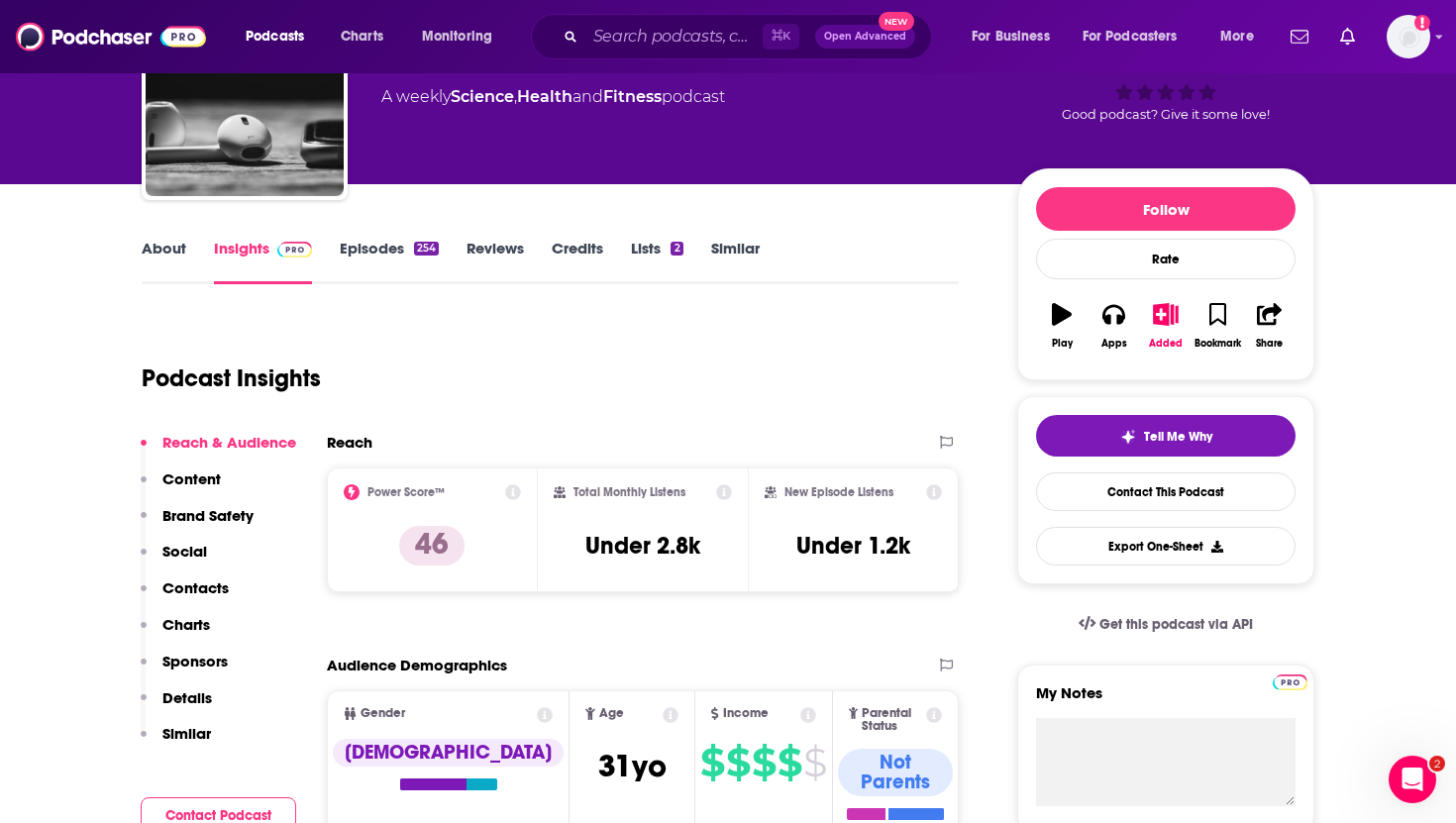 click on "Contacts" at bounding box center (195, 587) 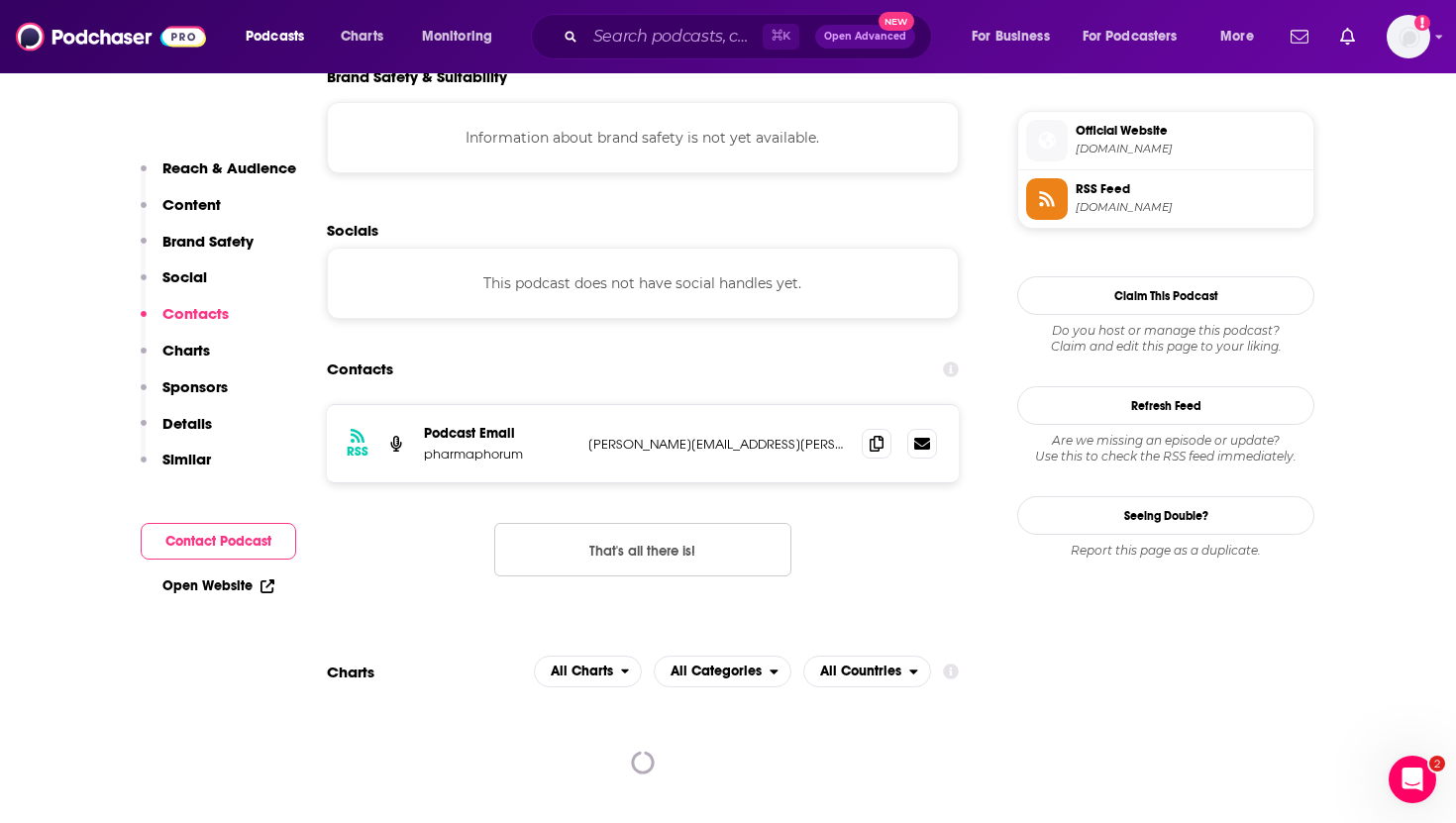 scroll, scrollTop: 1758, scrollLeft: 0, axis: vertical 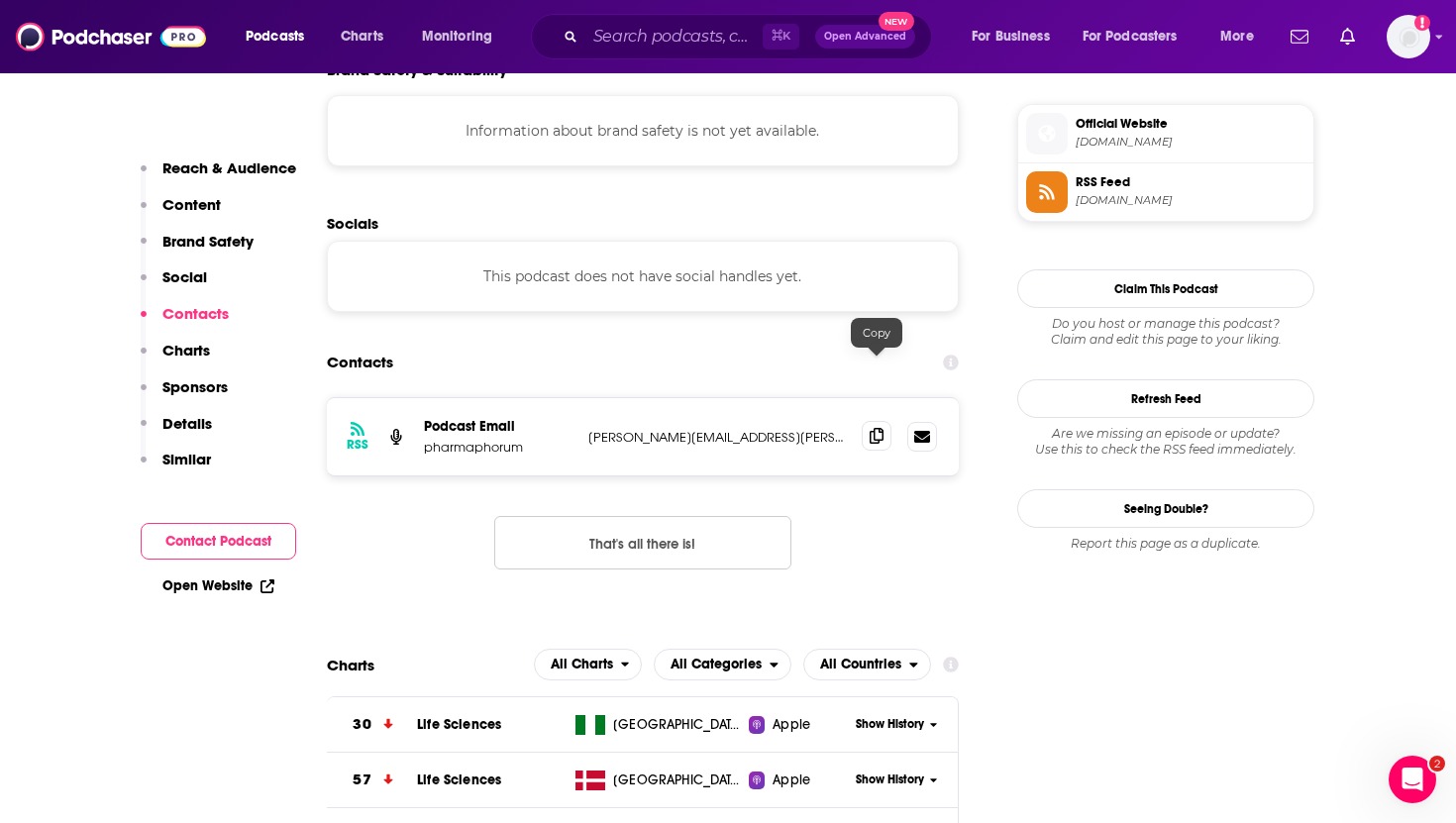 click 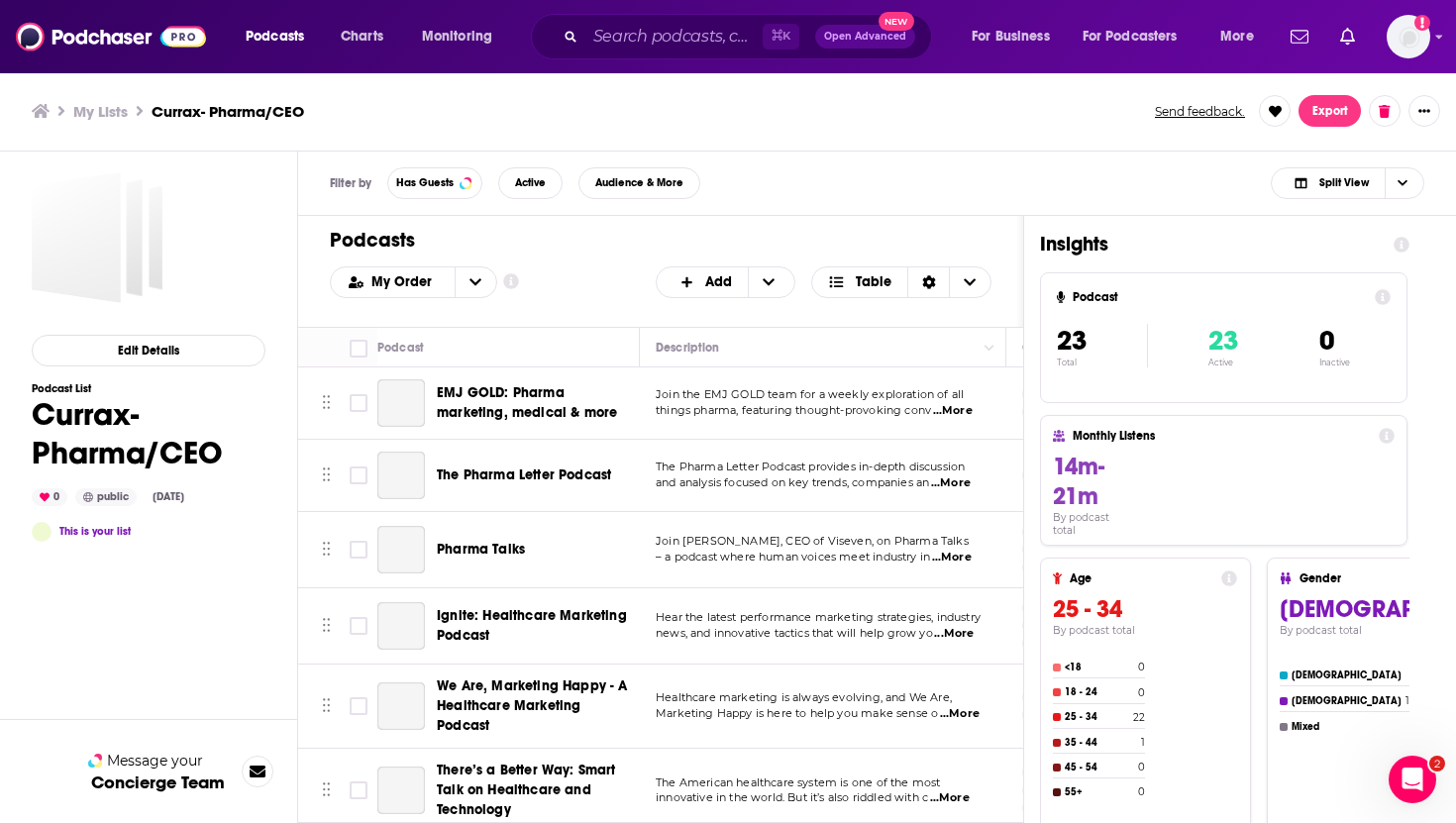 scroll, scrollTop: 0, scrollLeft: 0, axis: both 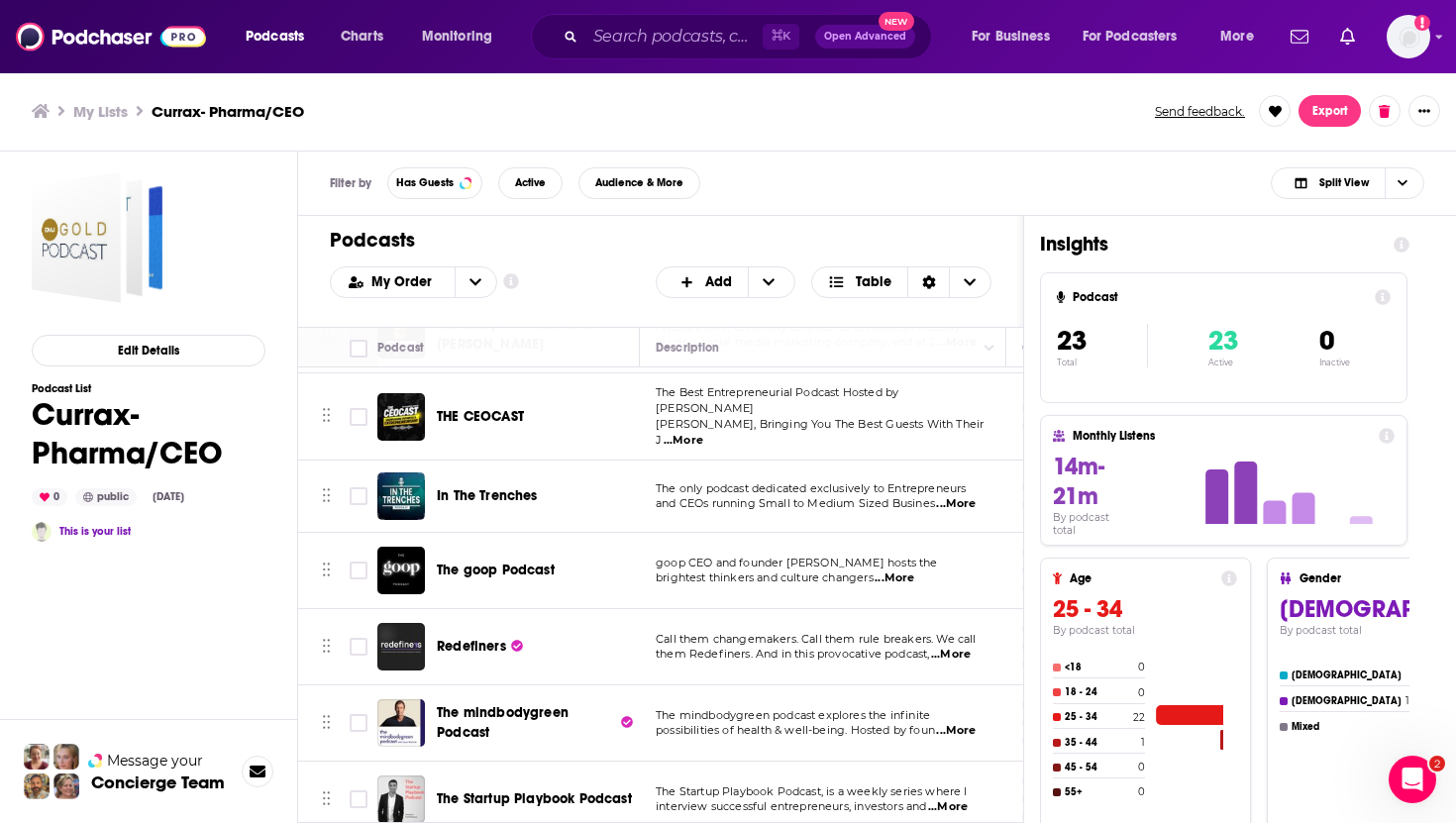 click on "The goop Podcast" at bounding box center (540, 570) 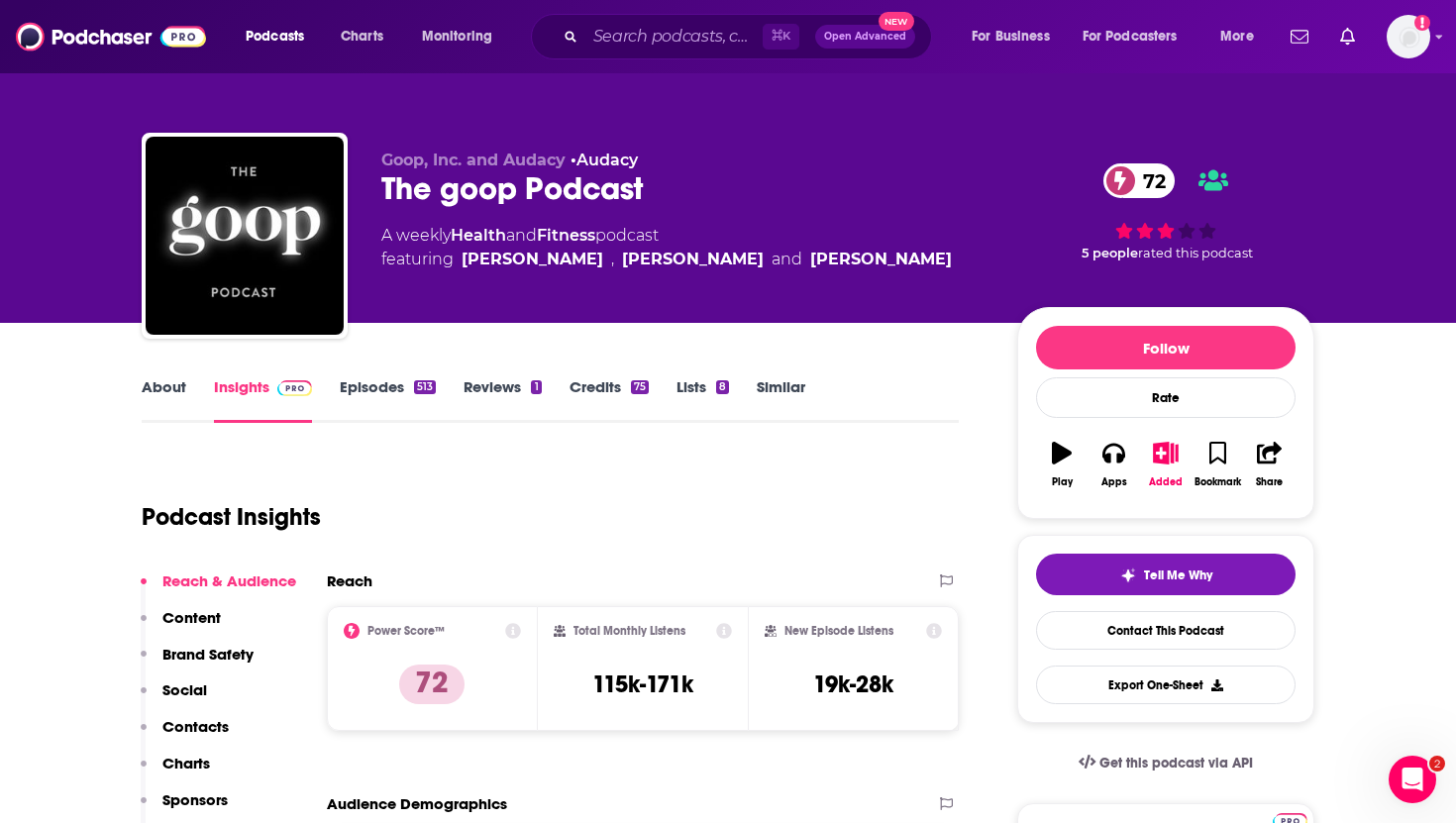 click on "Contacts" at bounding box center (195, 726) 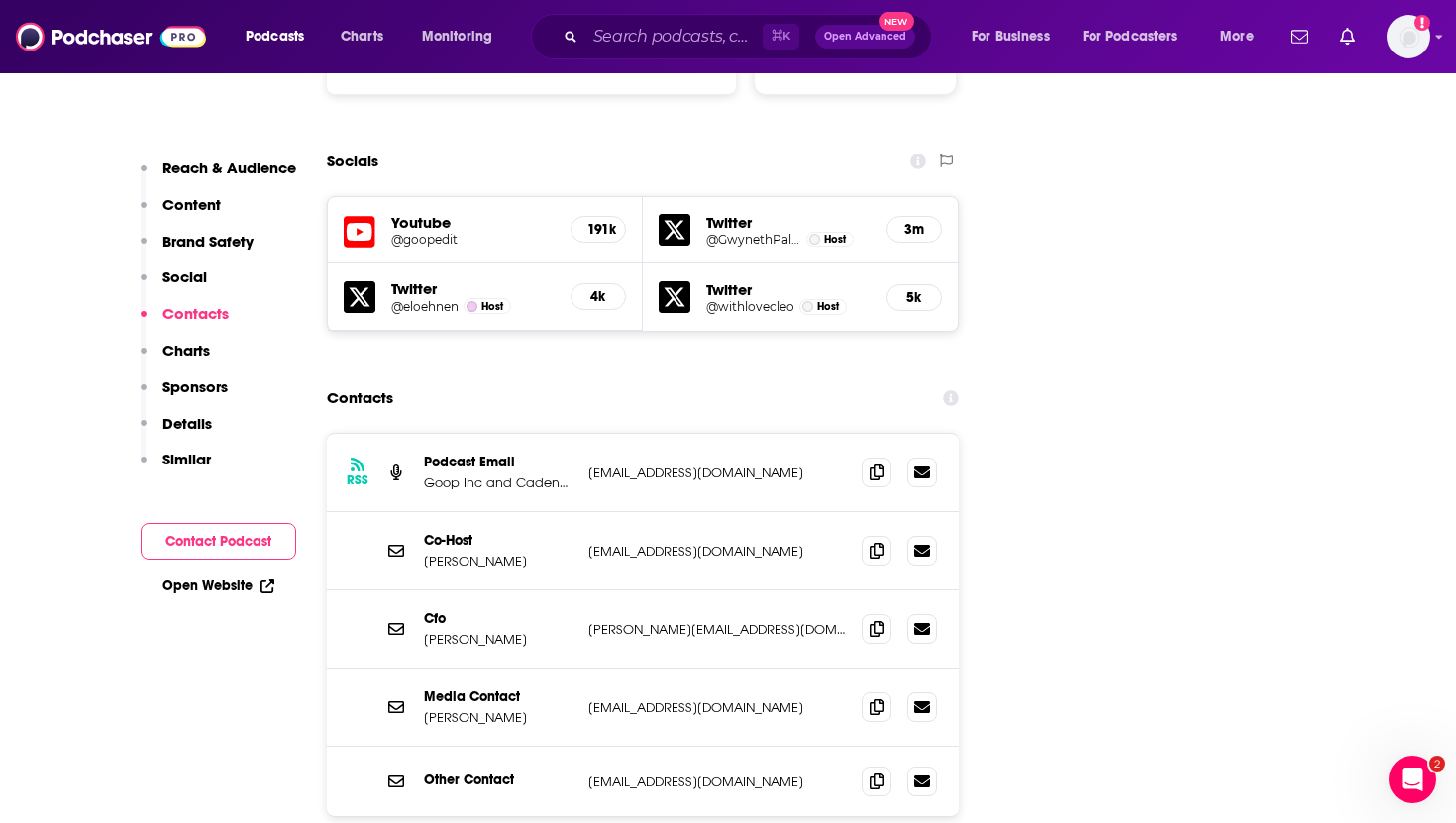 scroll, scrollTop: 2270, scrollLeft: 0, axis: vertical 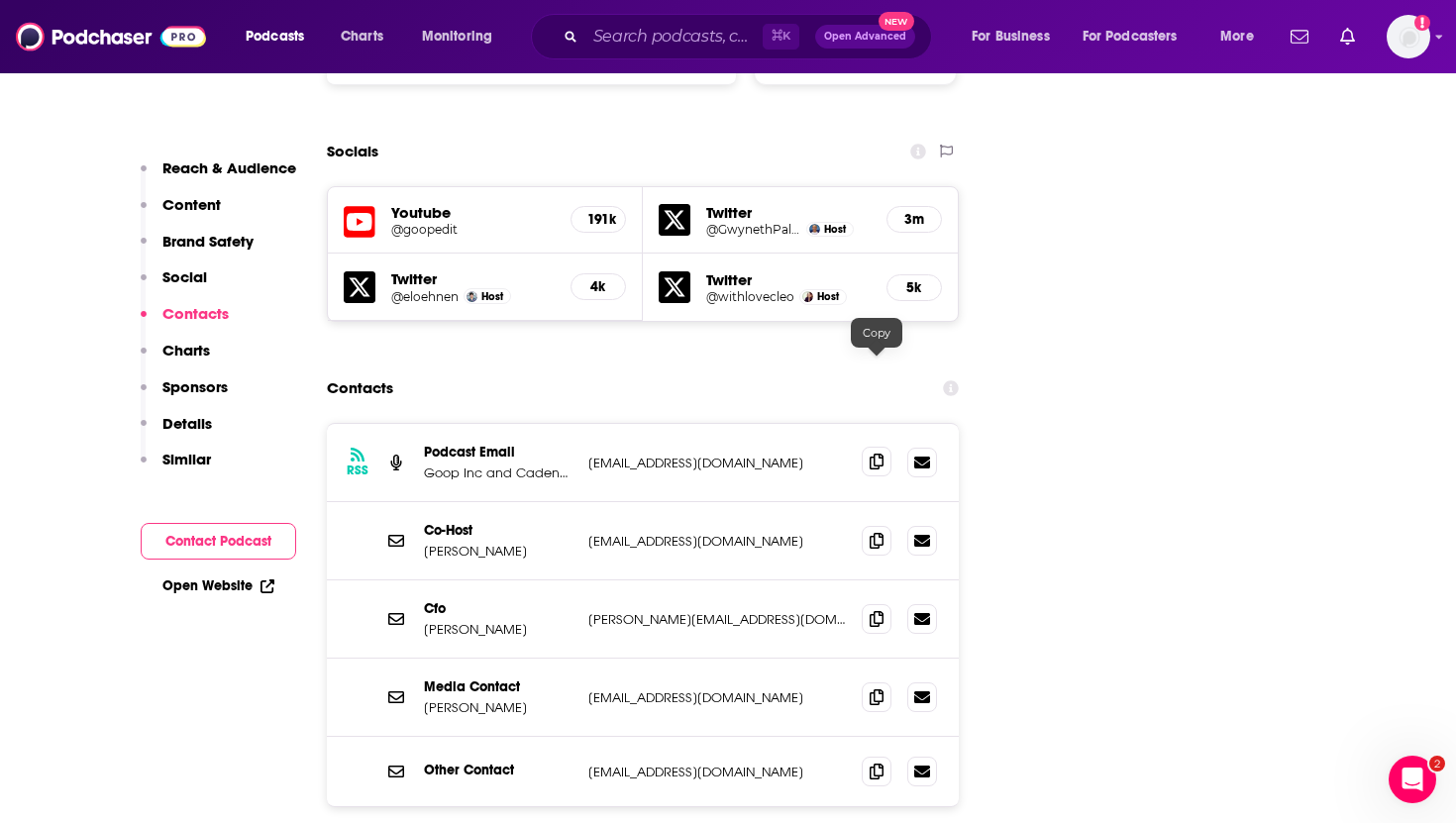 click 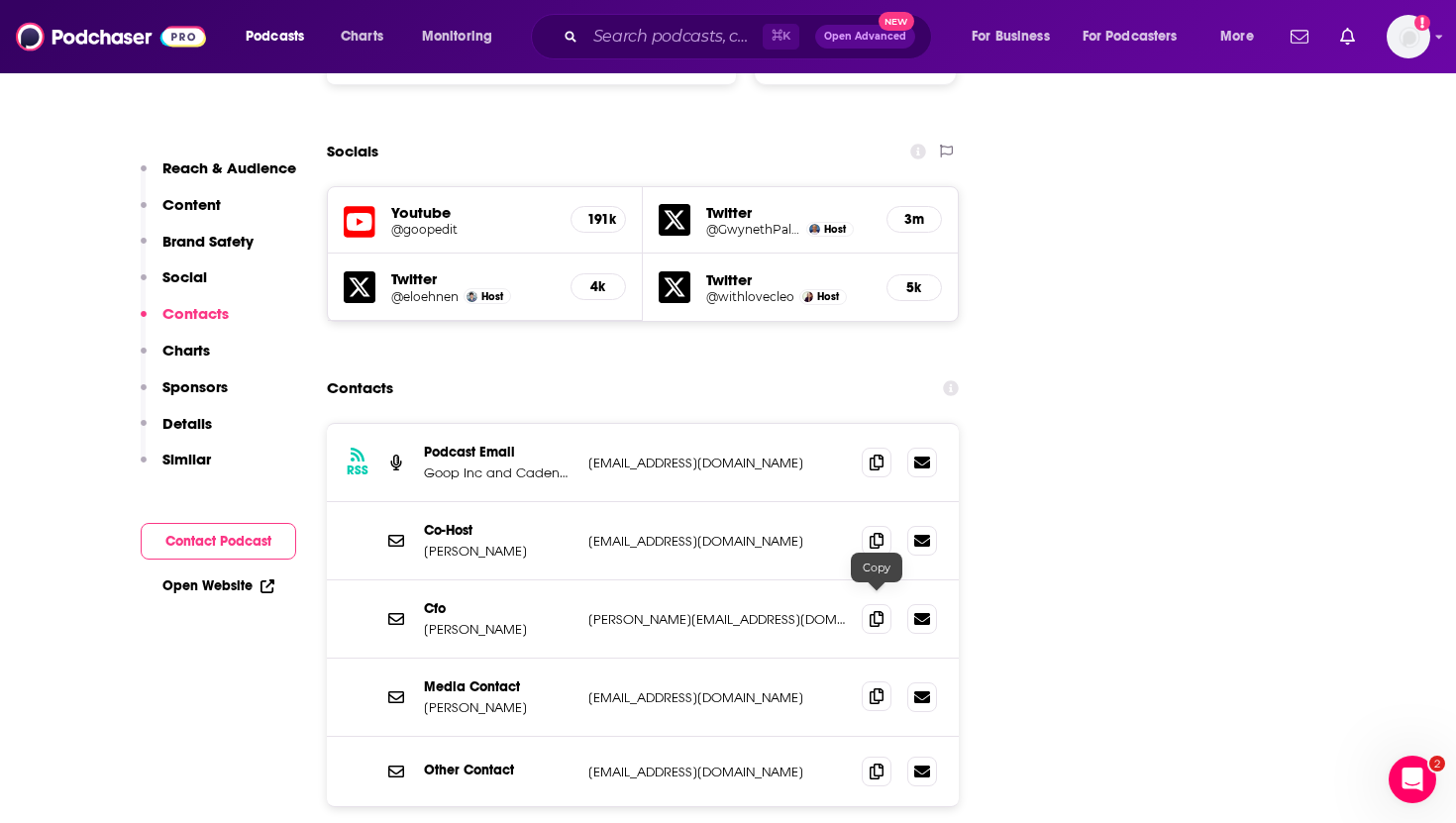 click 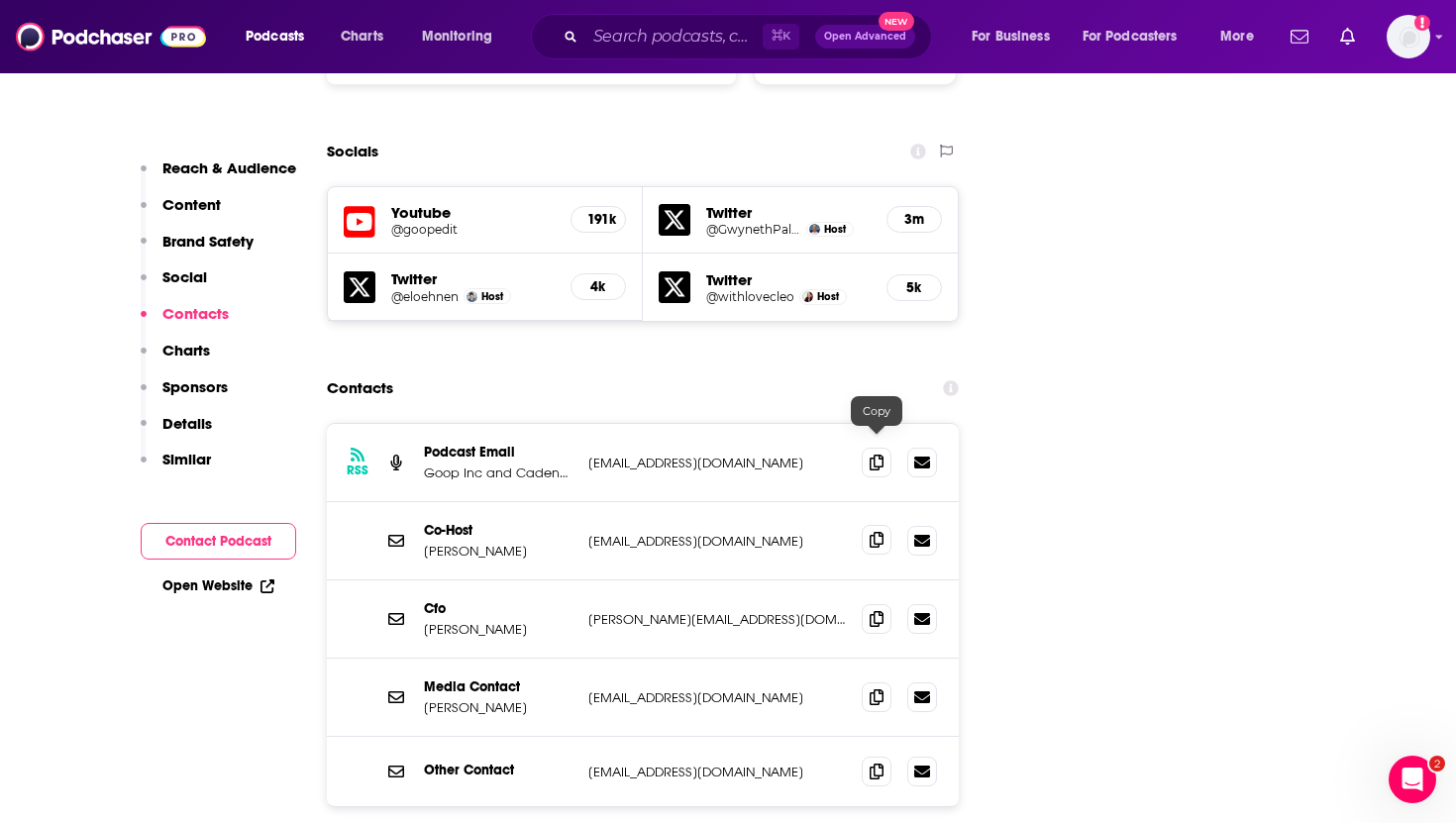 click 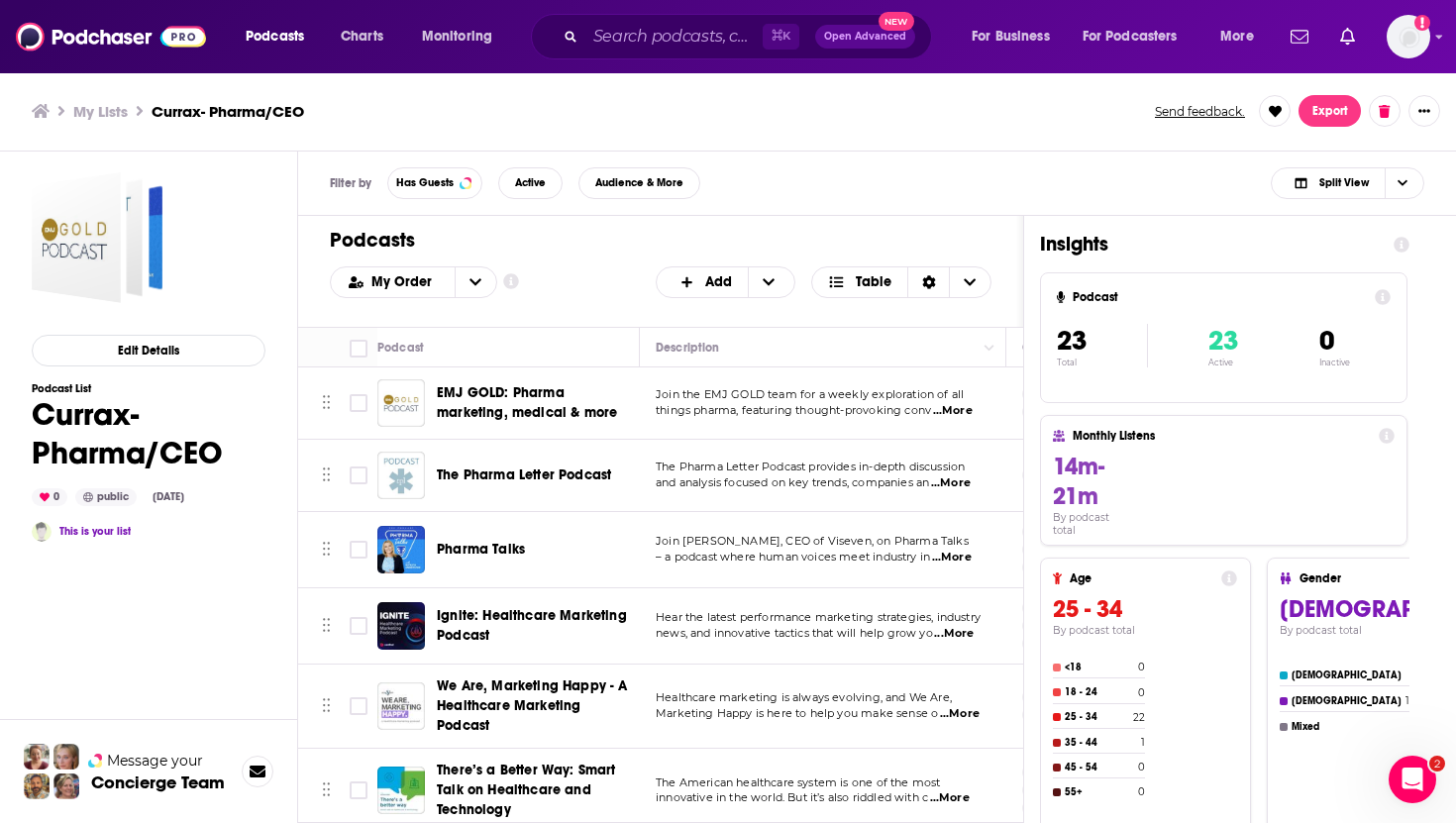 scroll, scrollTop: 0, scrollLeft: 0, axis: both 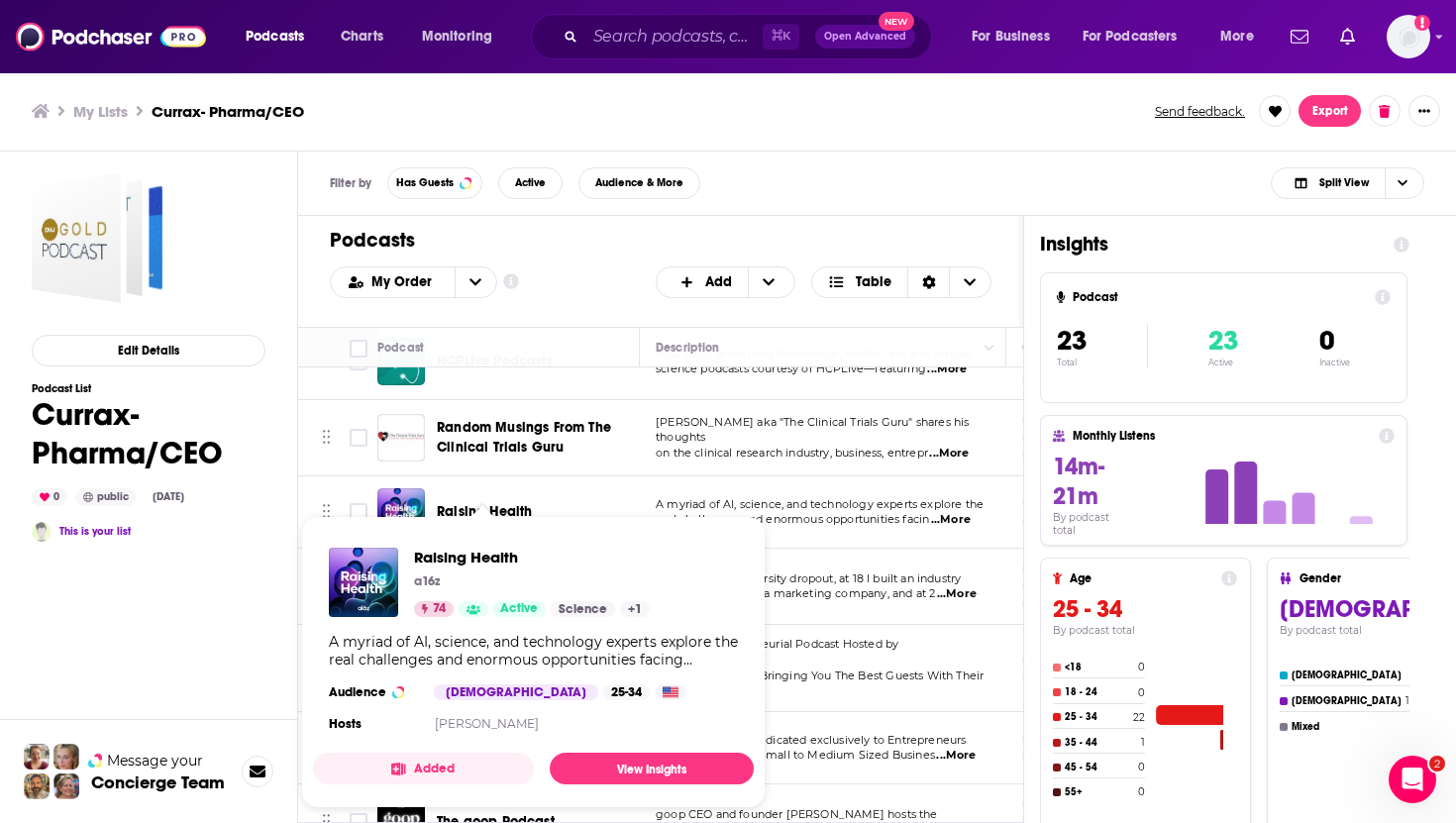 click on "Raising Health a16z 74 Active Science + 1 A myriad of AI, science, and technology experts explore the real challenges and enormous opportunities facing entrepreneurs who are building the future of health. Raising Health, a podcast by a16z Bio + Health and hosted by Kris Tatiossian and Olivia Webb, dives deep into the heart of biotechnology and healthcare innovation. Join veteran company builders, operators, and investors Vijay Pande, Julie Yoo, Vineeta Agarwala, and Jorge Conde, along with distinguished guests like Mark Cuban, Greg Verdine, Fei-Fei Li, and Suchi Saria, as they explore the intricacies of these technological advancements and how they can be built and effectively delivered. Together, we can rewrite the script. Welcome to Raising Health. Audience Male 25-34 Hosts   Olivia Webb Added View Insights" at bounding box center (533, 662) 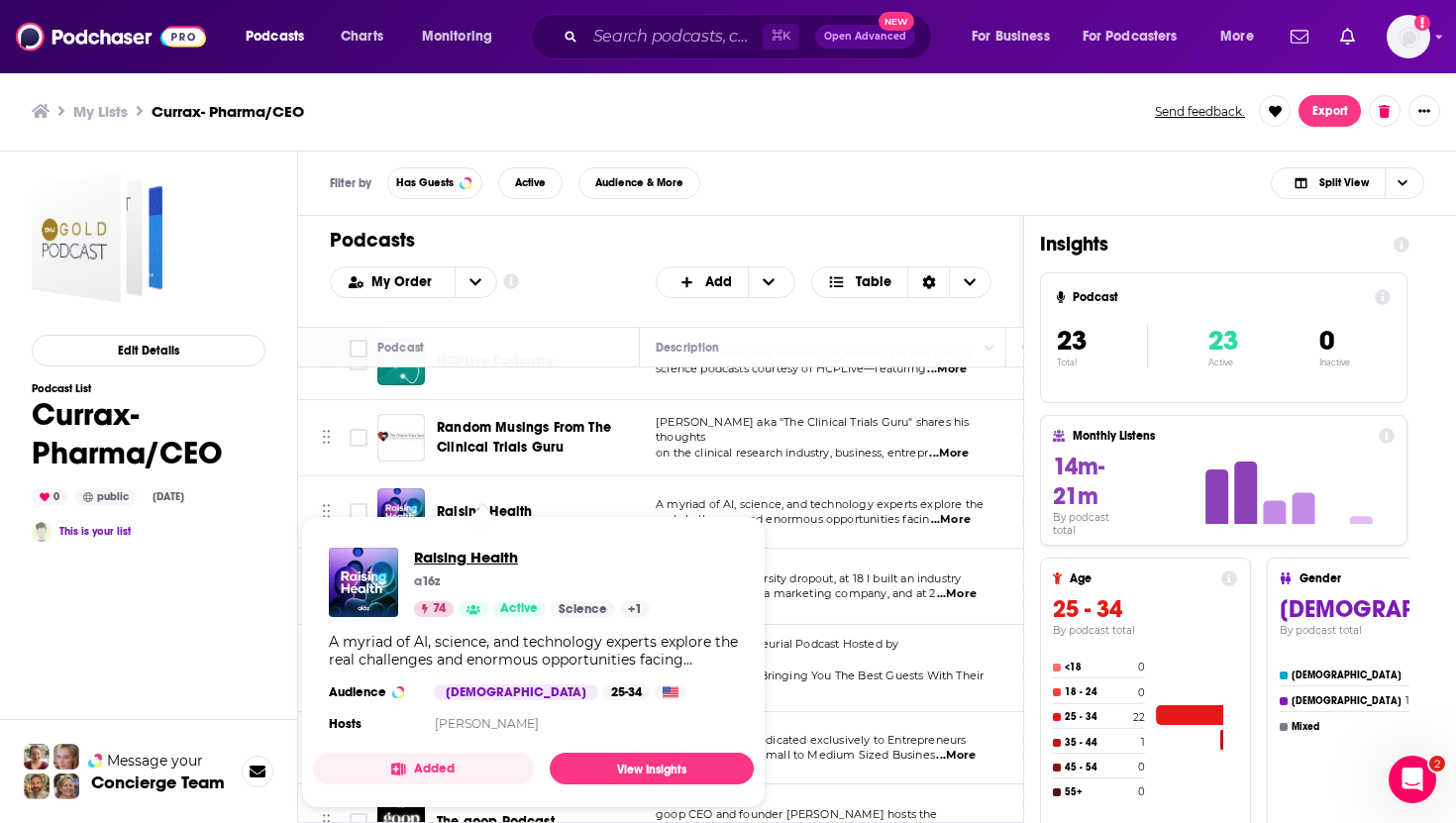 click on "Raising Health" at bounding box center (532, 557) 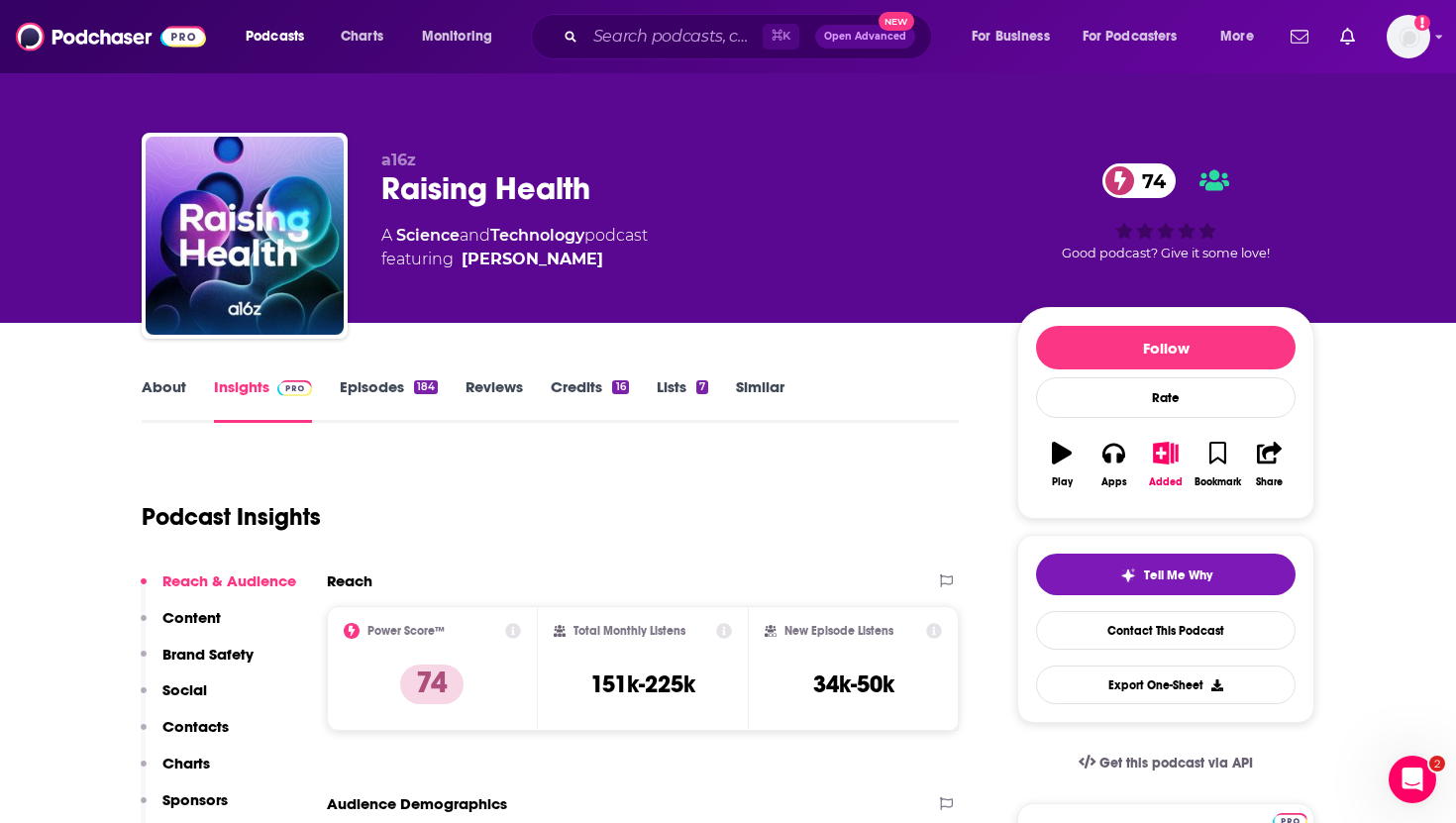click on "Contacts" at bounding box center (195, 726) 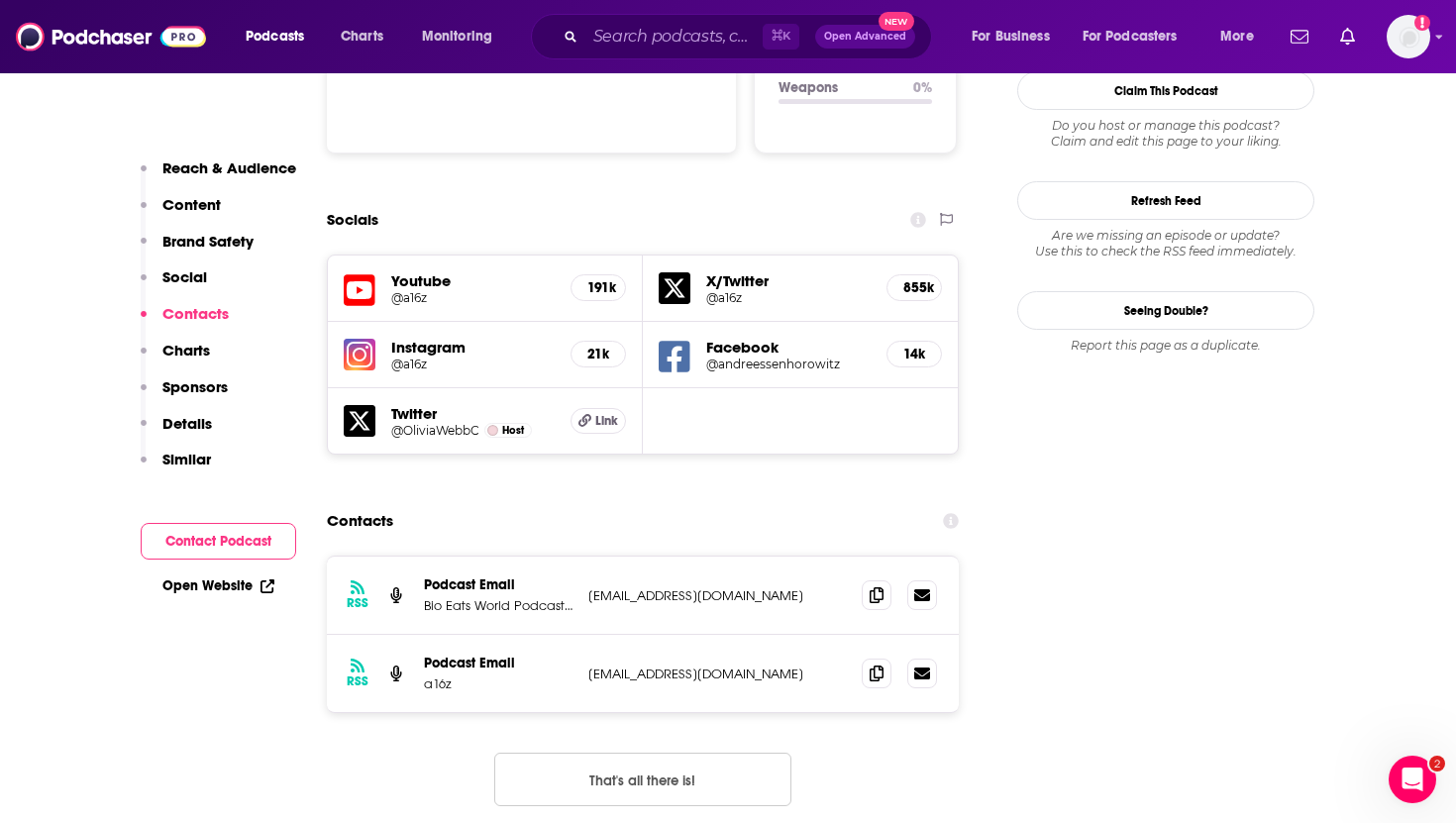 scroll, scrollTop: 2332, scrollLeft: 0, axis: vertical 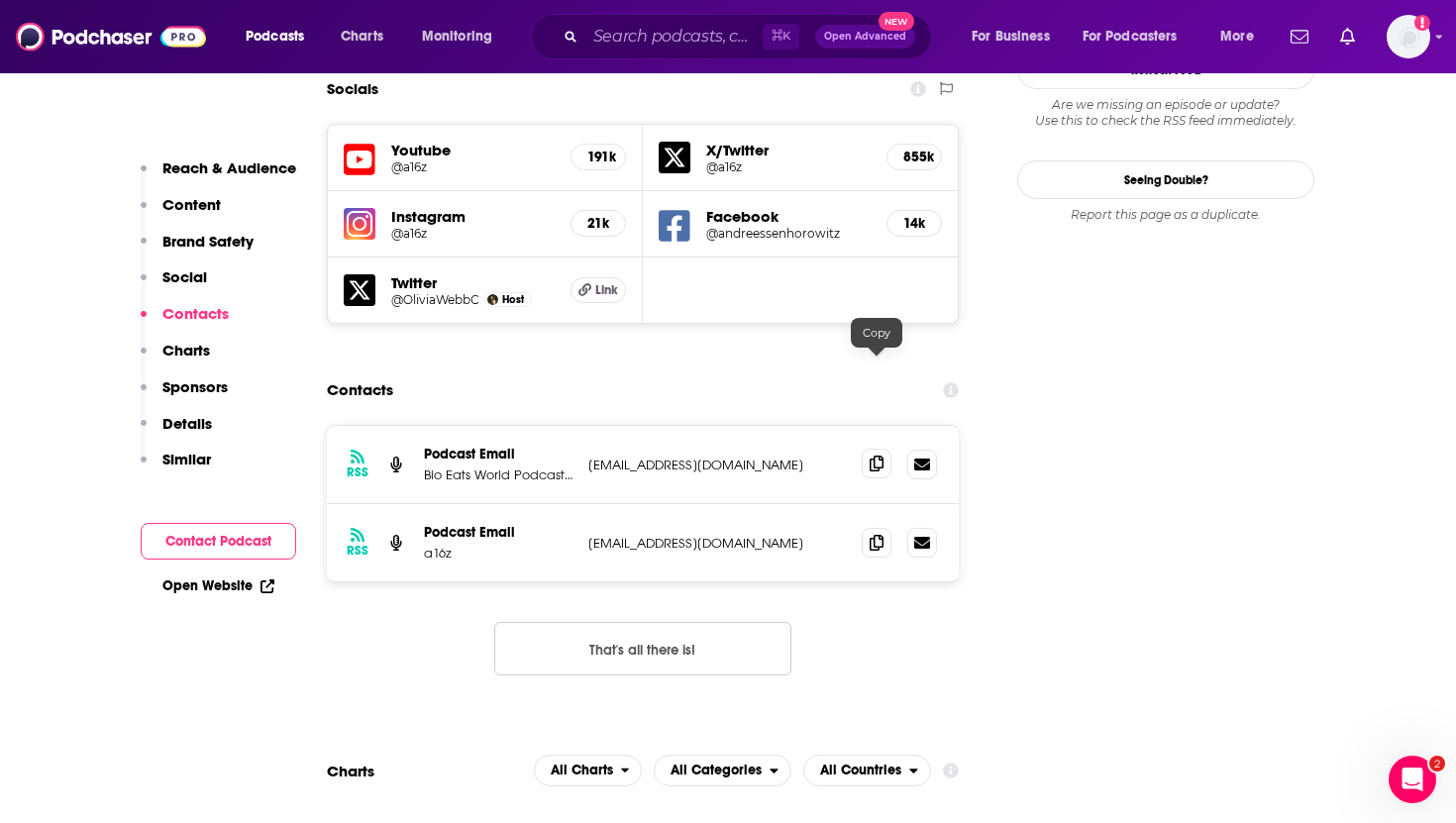 click 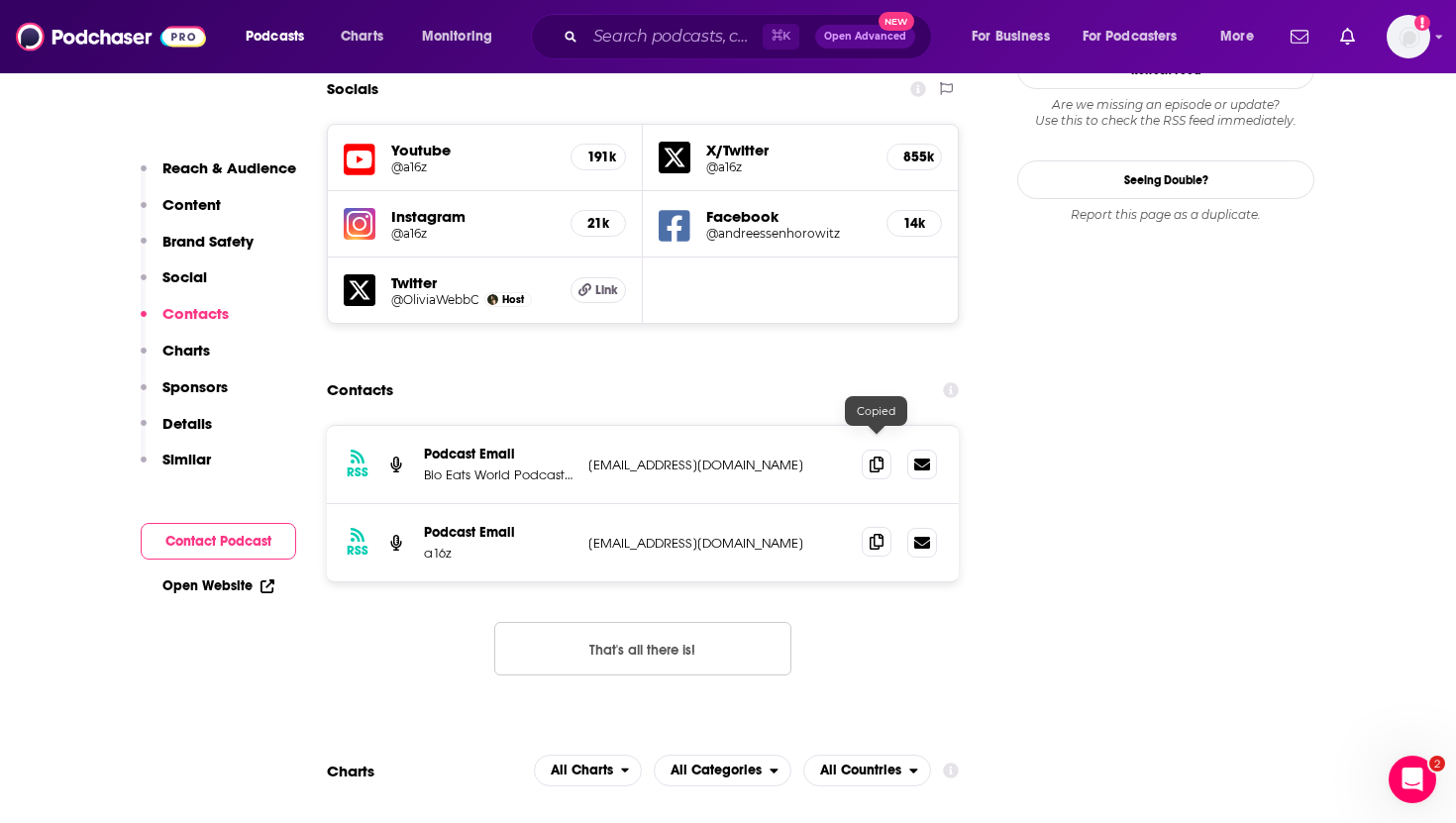 click 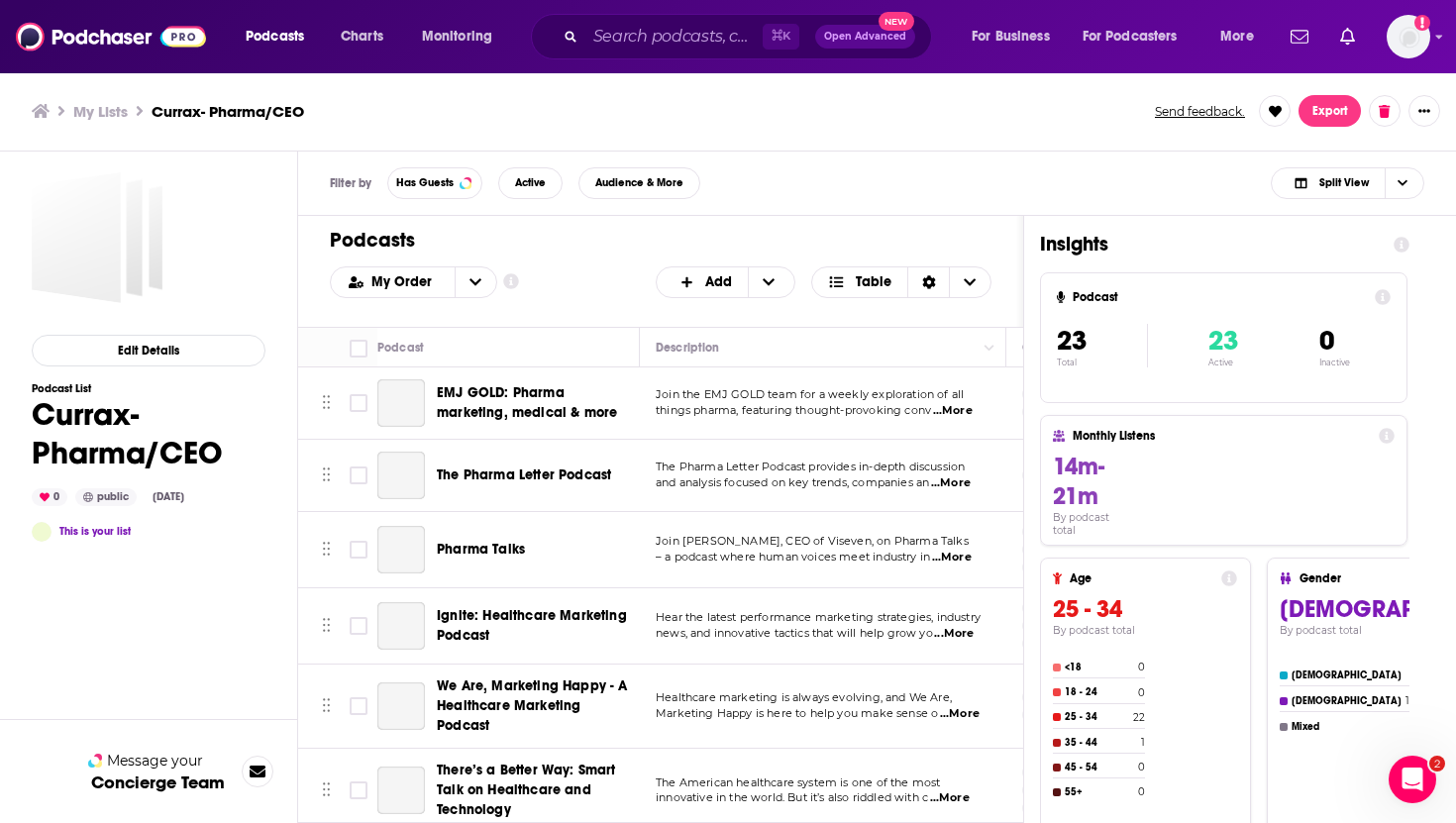 scroll, scrollTop: 0, scrollLeft: 0, axis: both 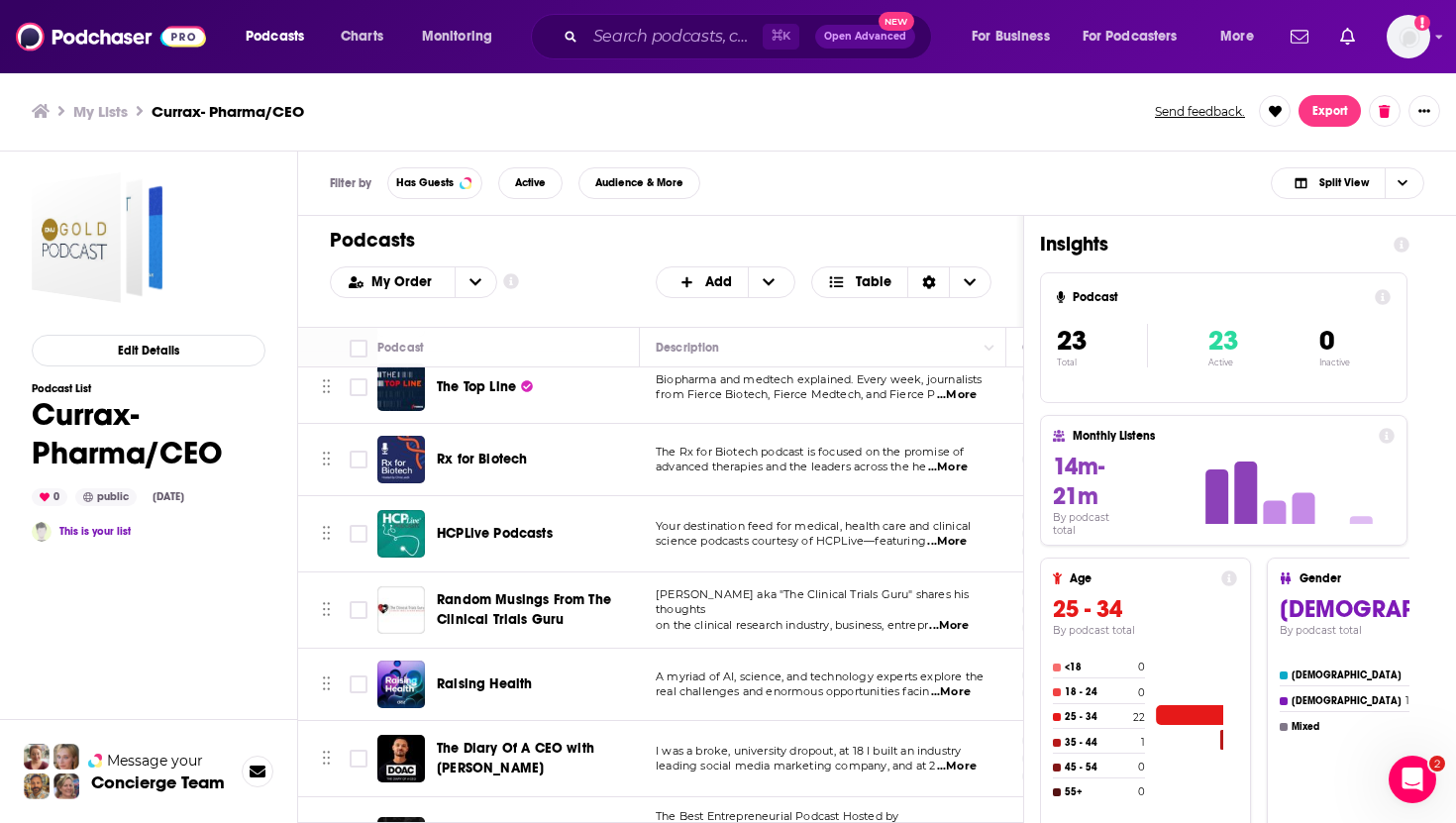 click on "Random Musings From The Clinical Trials Guru" at bounding box center (524, 609) 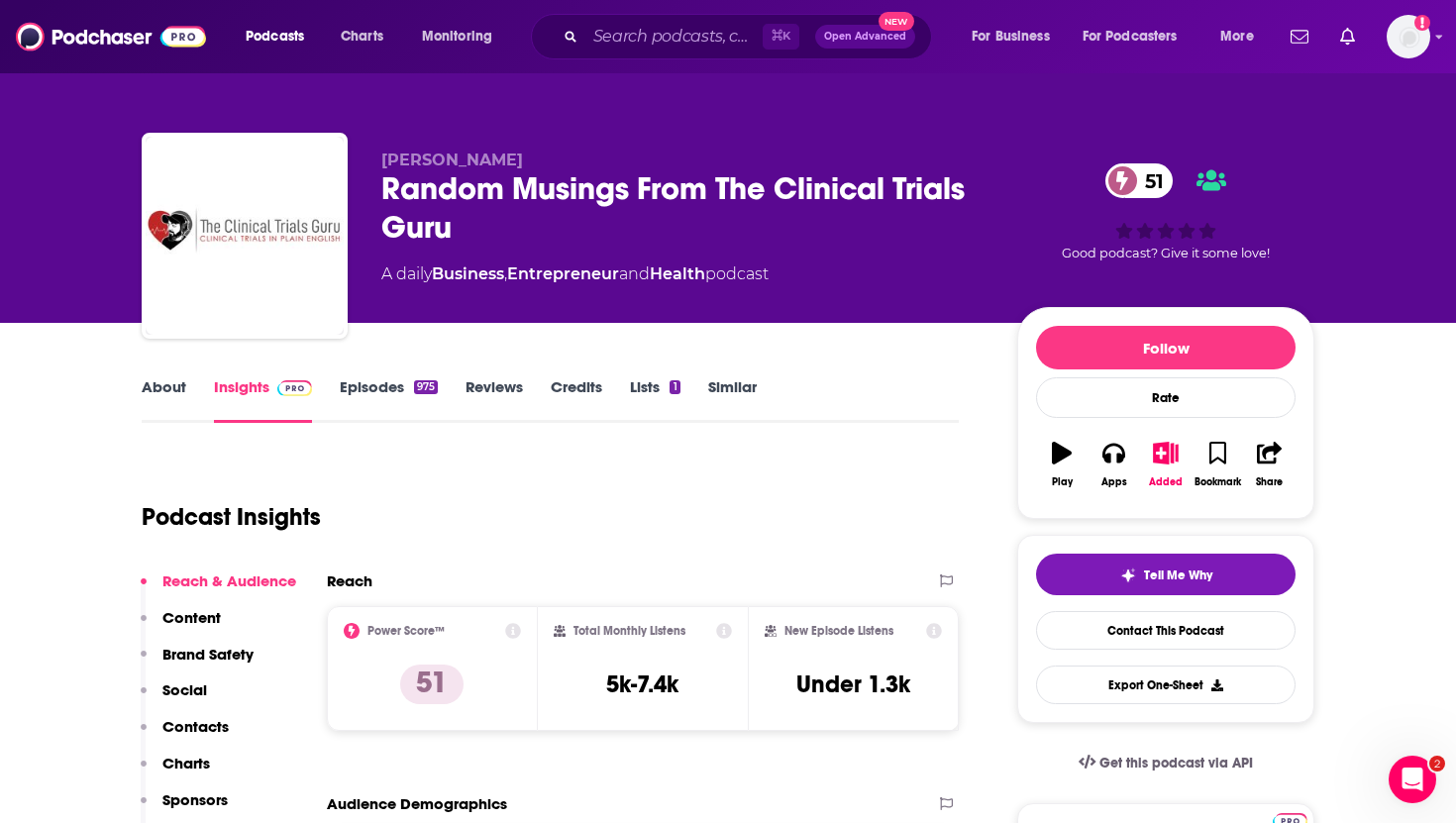 click on "Contacts" at bounding box center [195, 726] 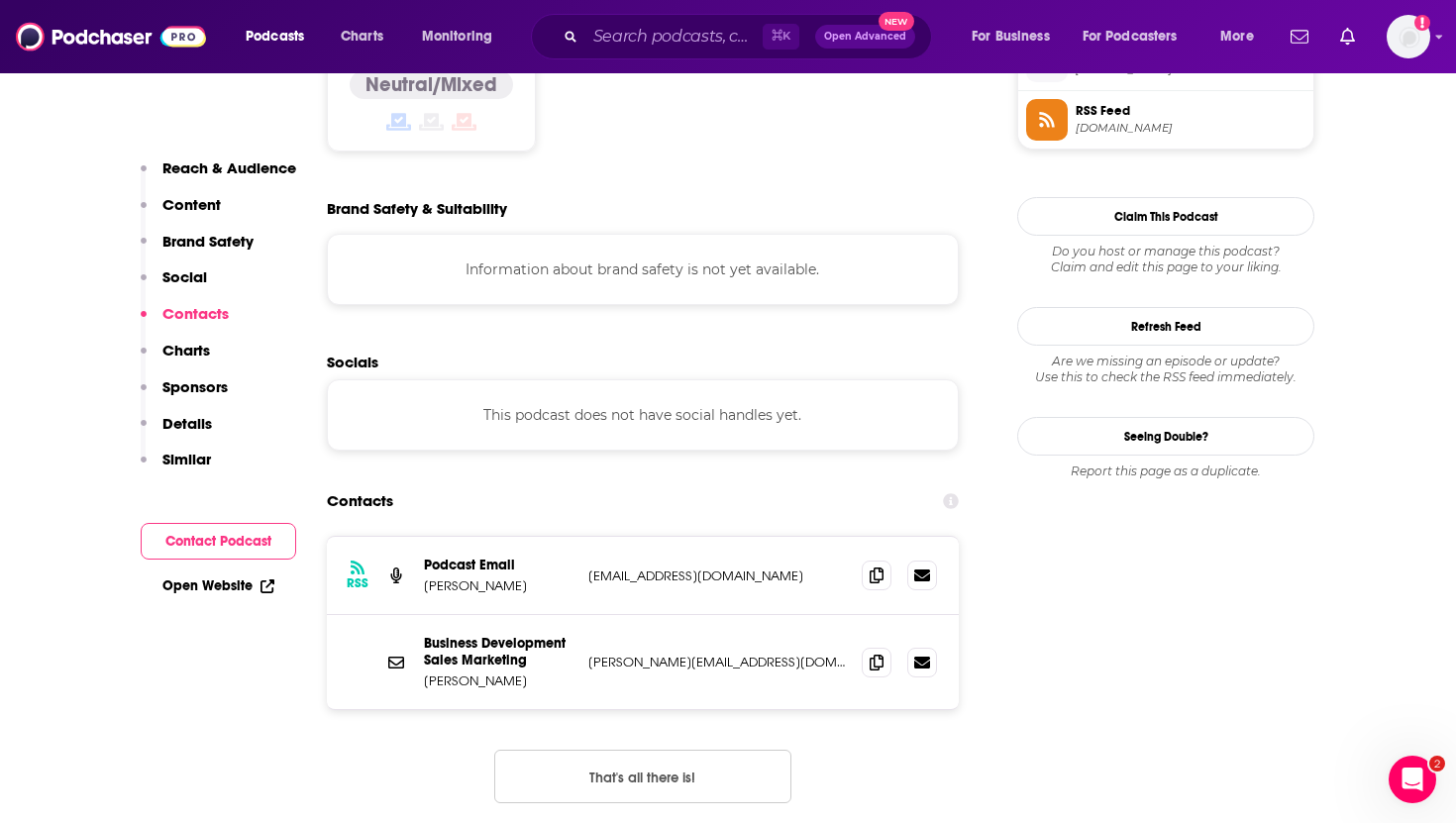 scroll, scrollTop: 1781, scrollLeft: 0, axis: vertical 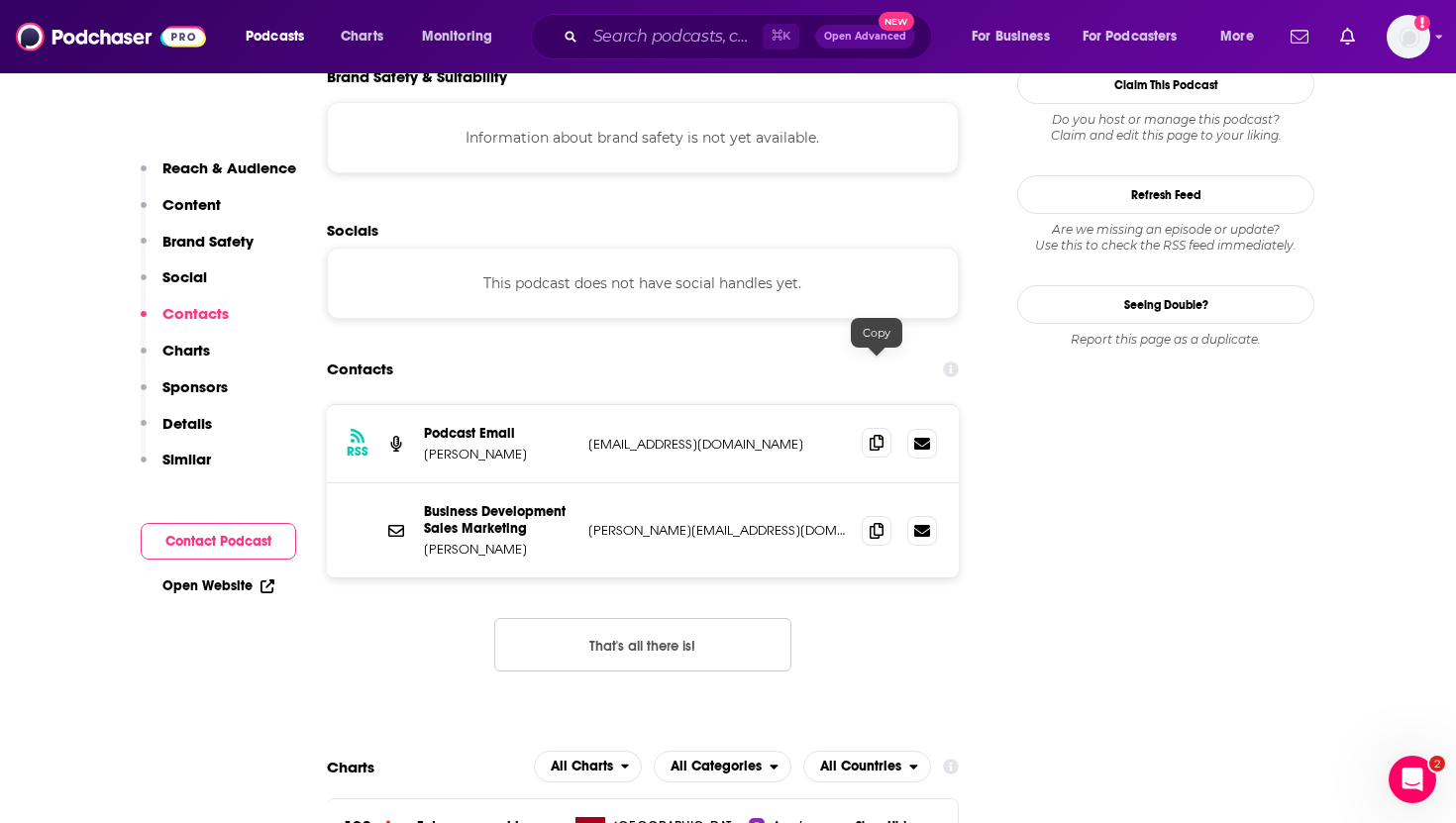click at bounding box center [877, 443] 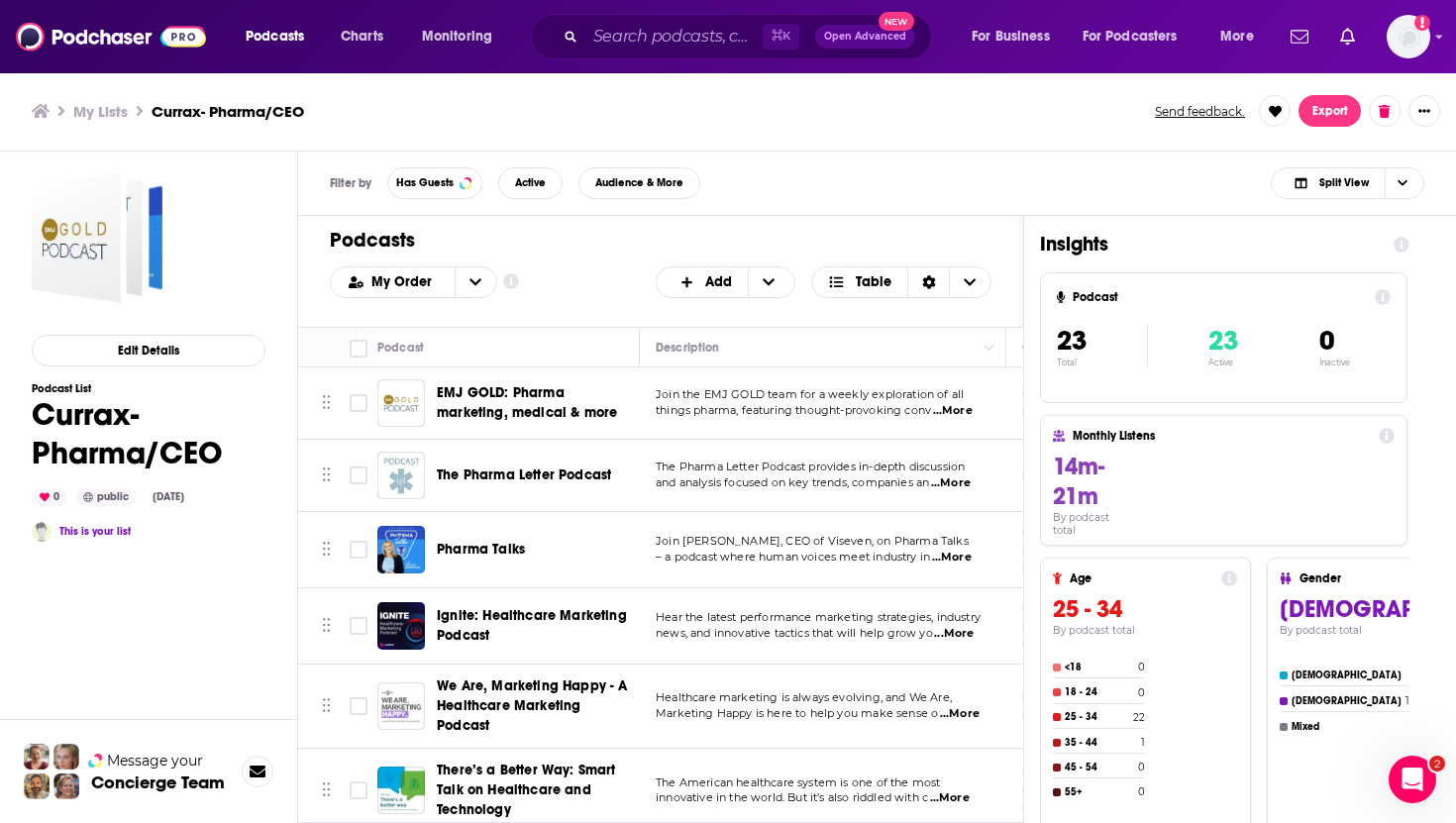 scroll, scrollTop: 0, scrollLeft: 0, axis: both 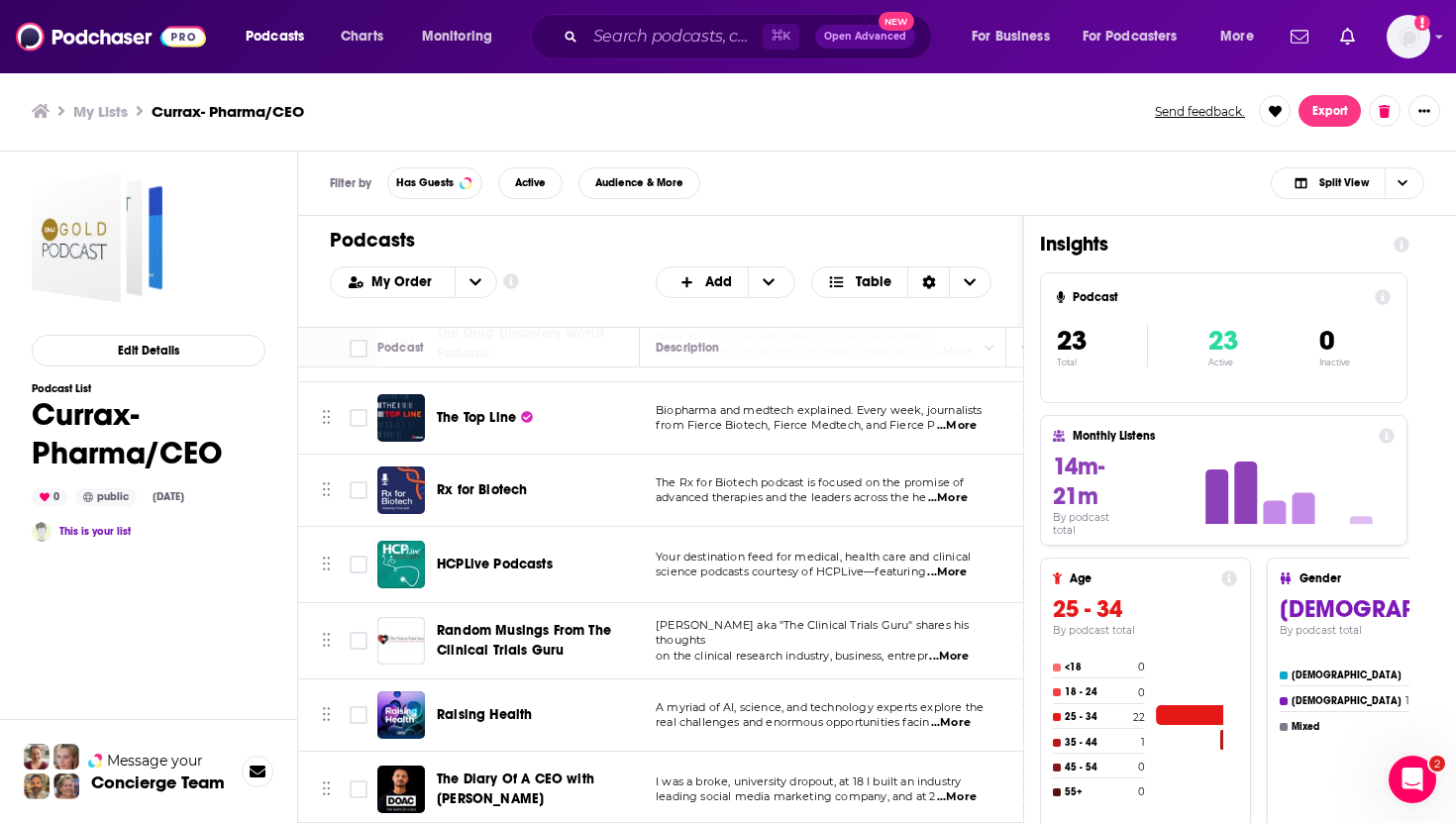 click on "Rx for Biotech" at bounding box center (481, 489) 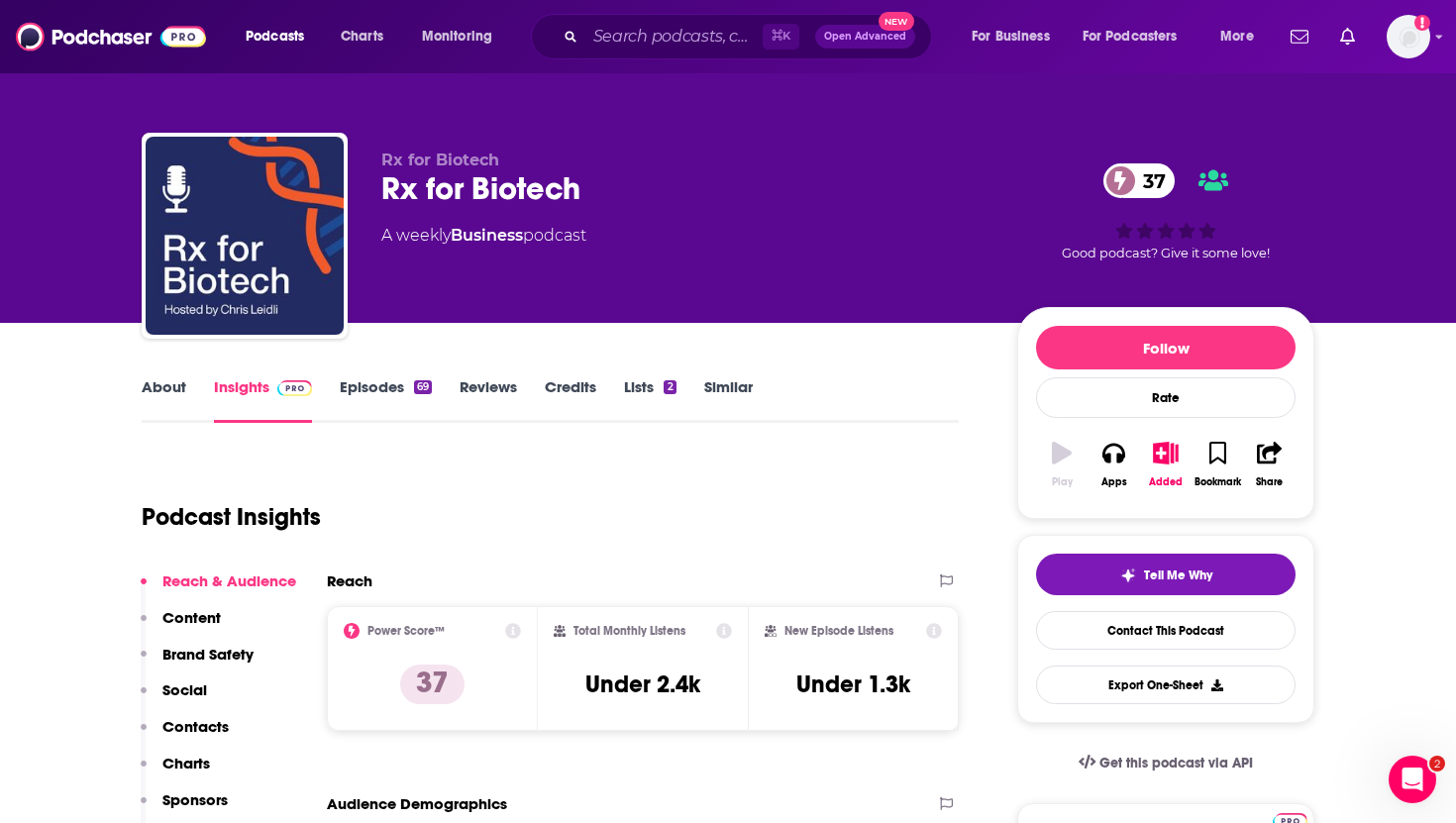 click on "Contacts" at bounding box center (195, 726) 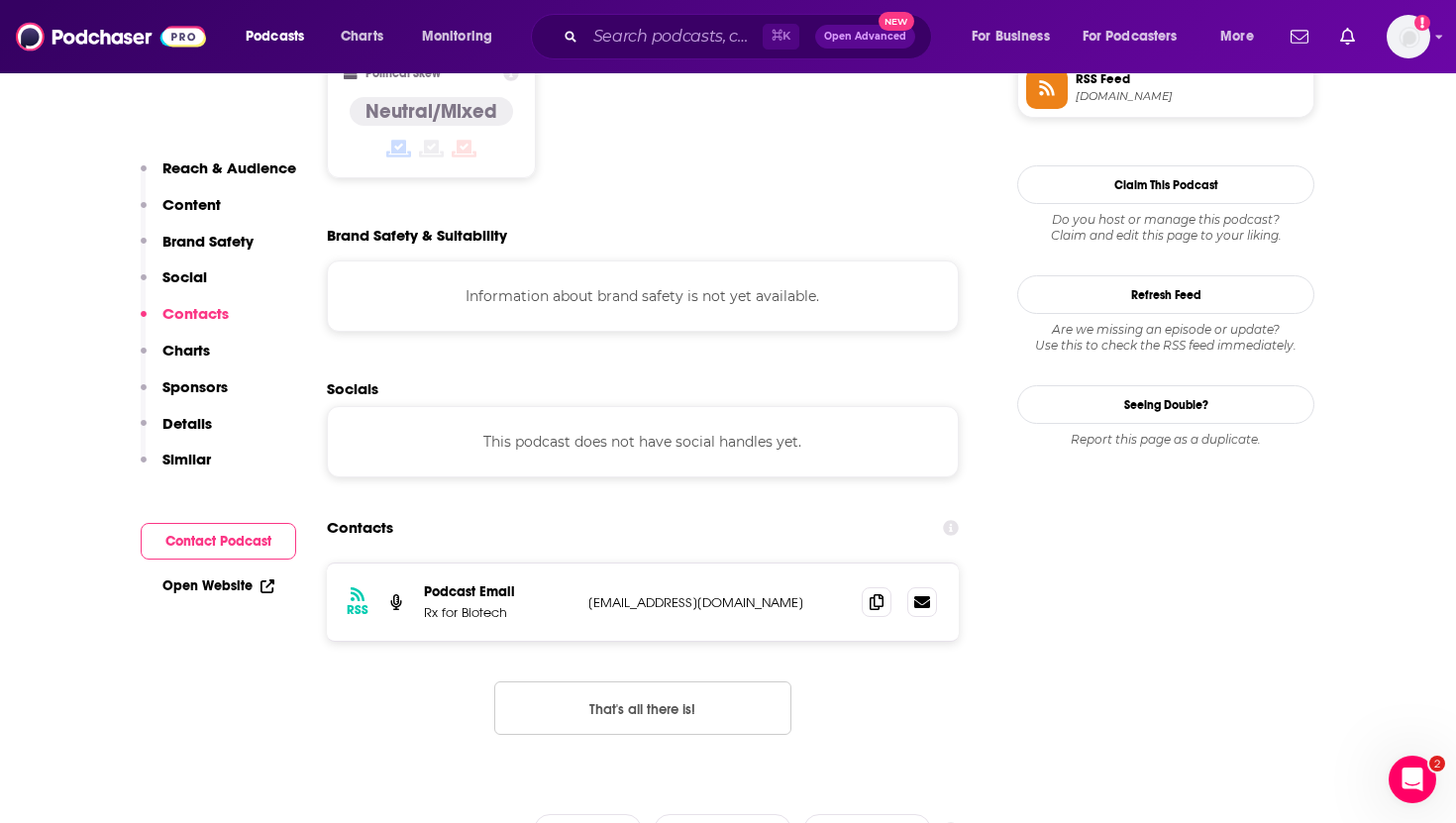 scroll, scrollTop: 1781, scrollLeft: 0, axis: vertical 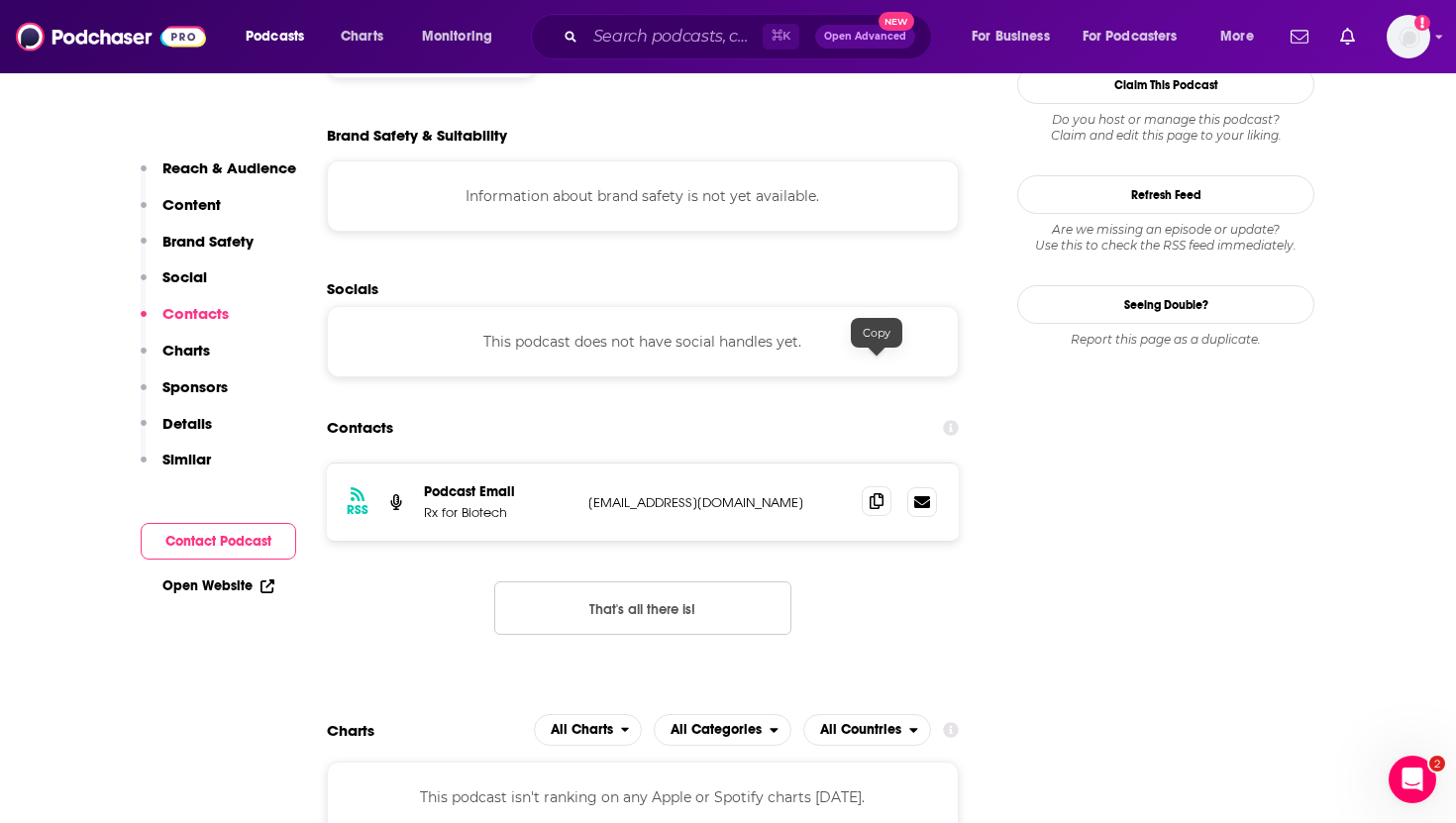 click 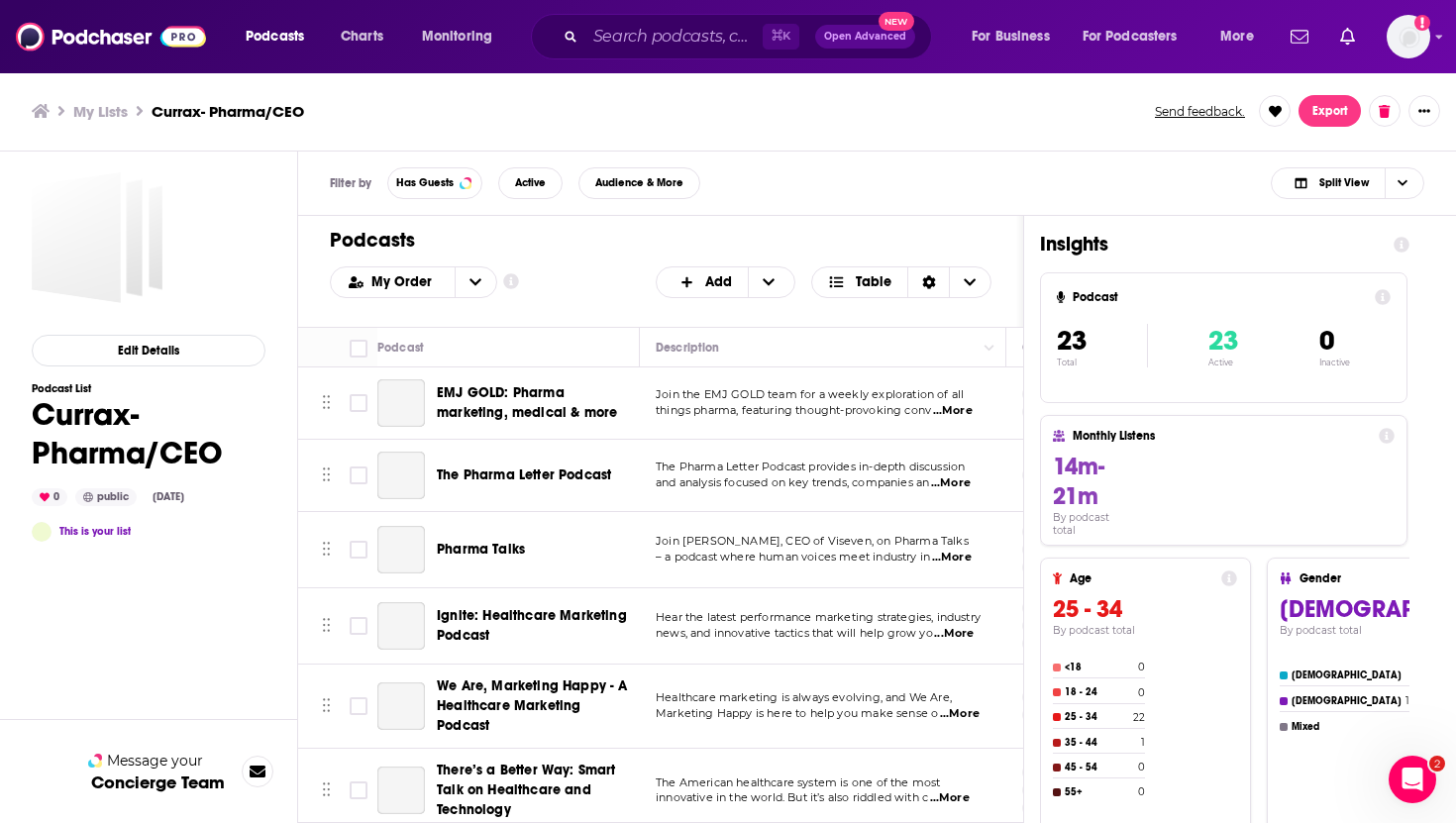 scroll, scrollTop: 0, scrollLeft: 0, axis: both 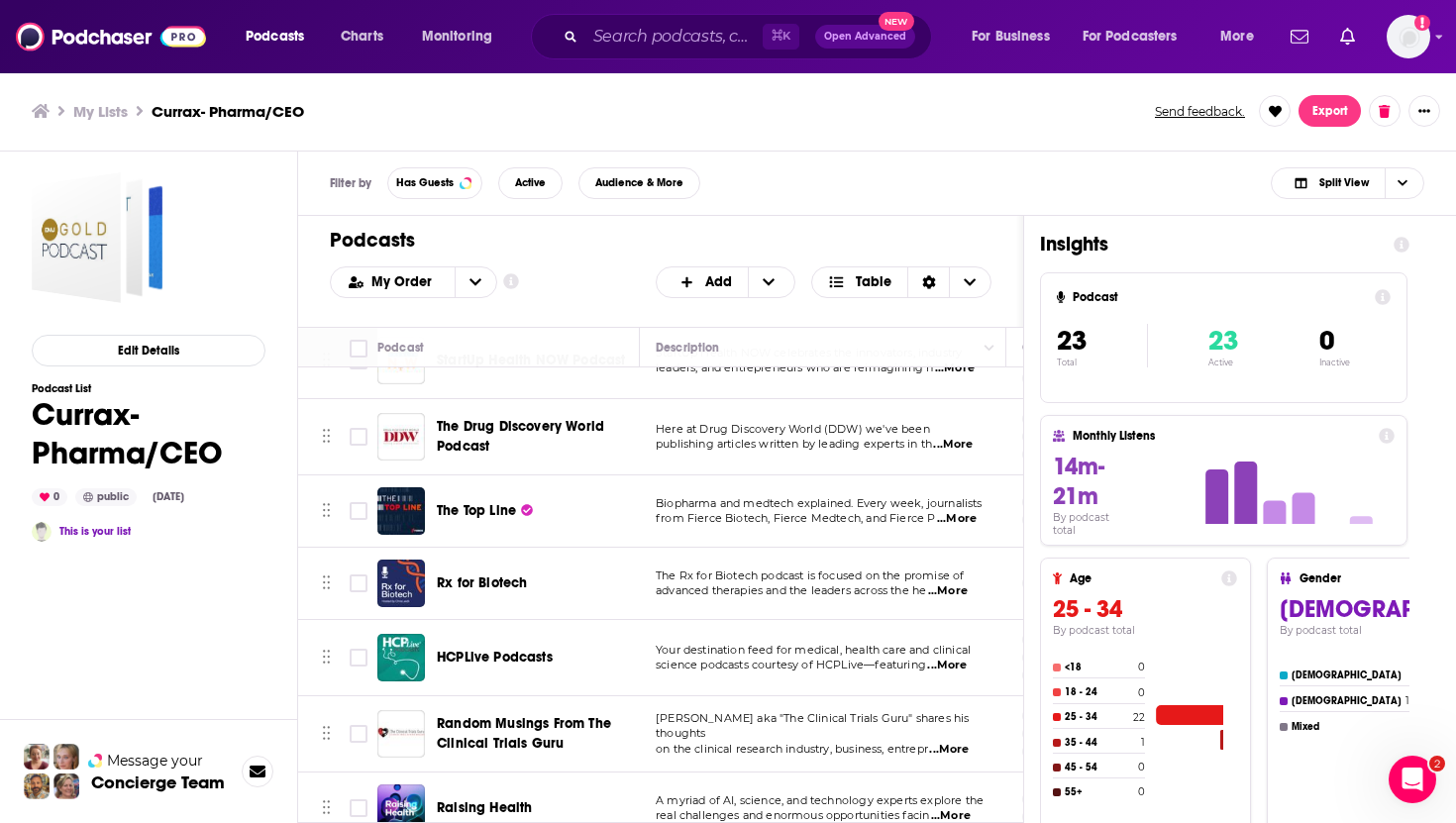 click on "The Drug Discovery World Podcast" at bounding box center [520, 436] 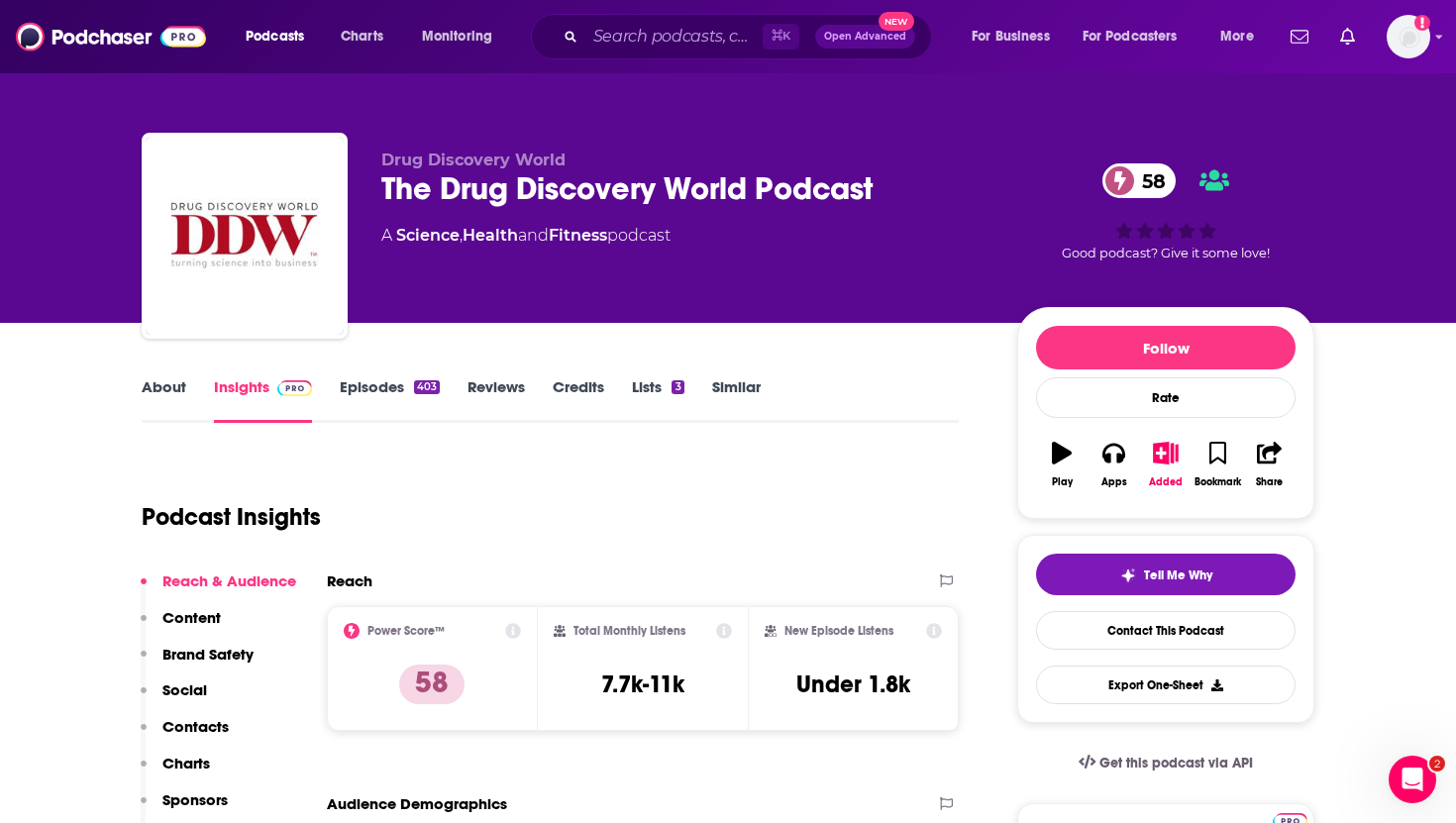 click on "Contacts" at bounding box center (195, 726) 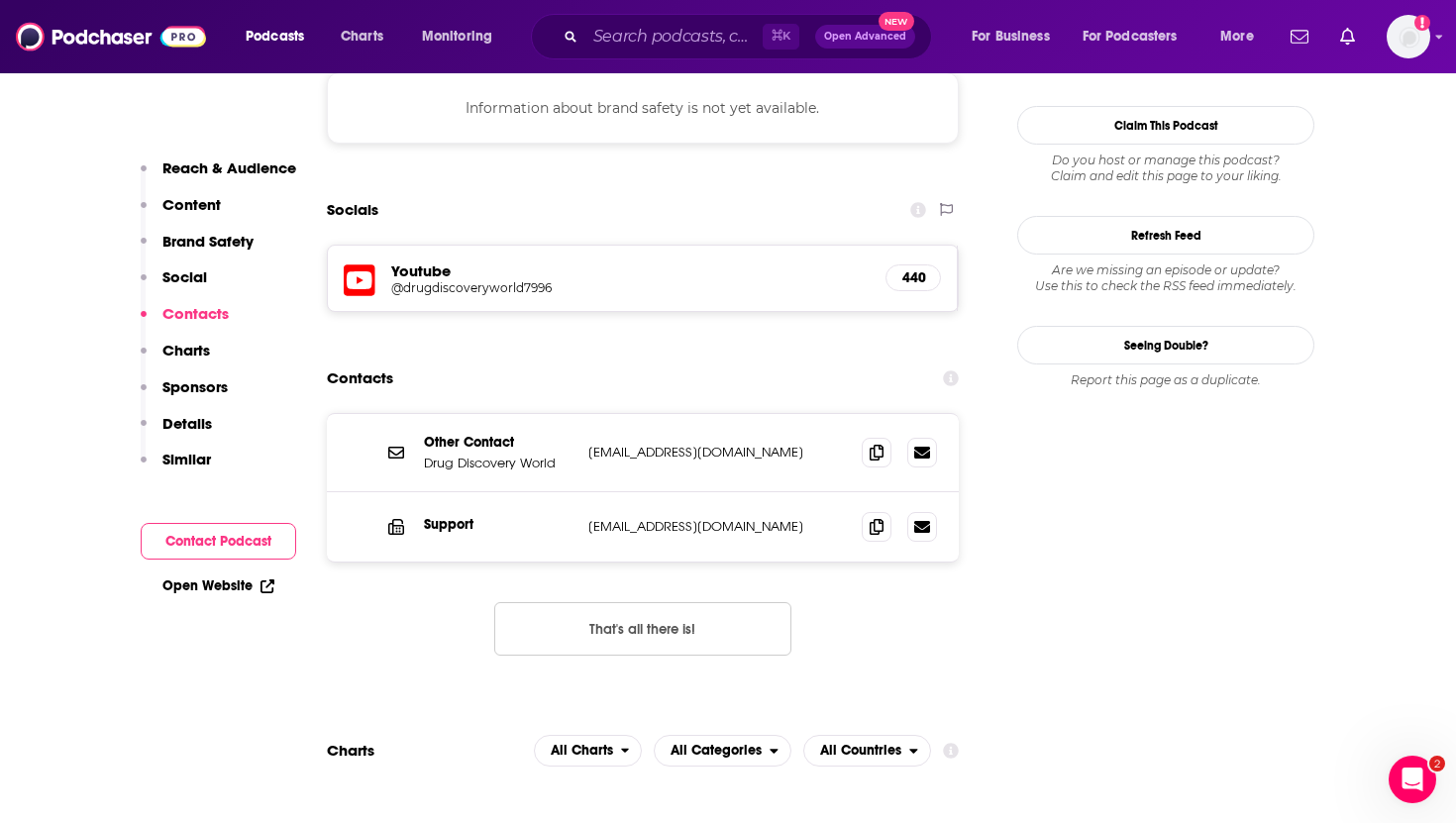 scroll, scrollTop: 1841, scrollLeft: 0, axis: vertical 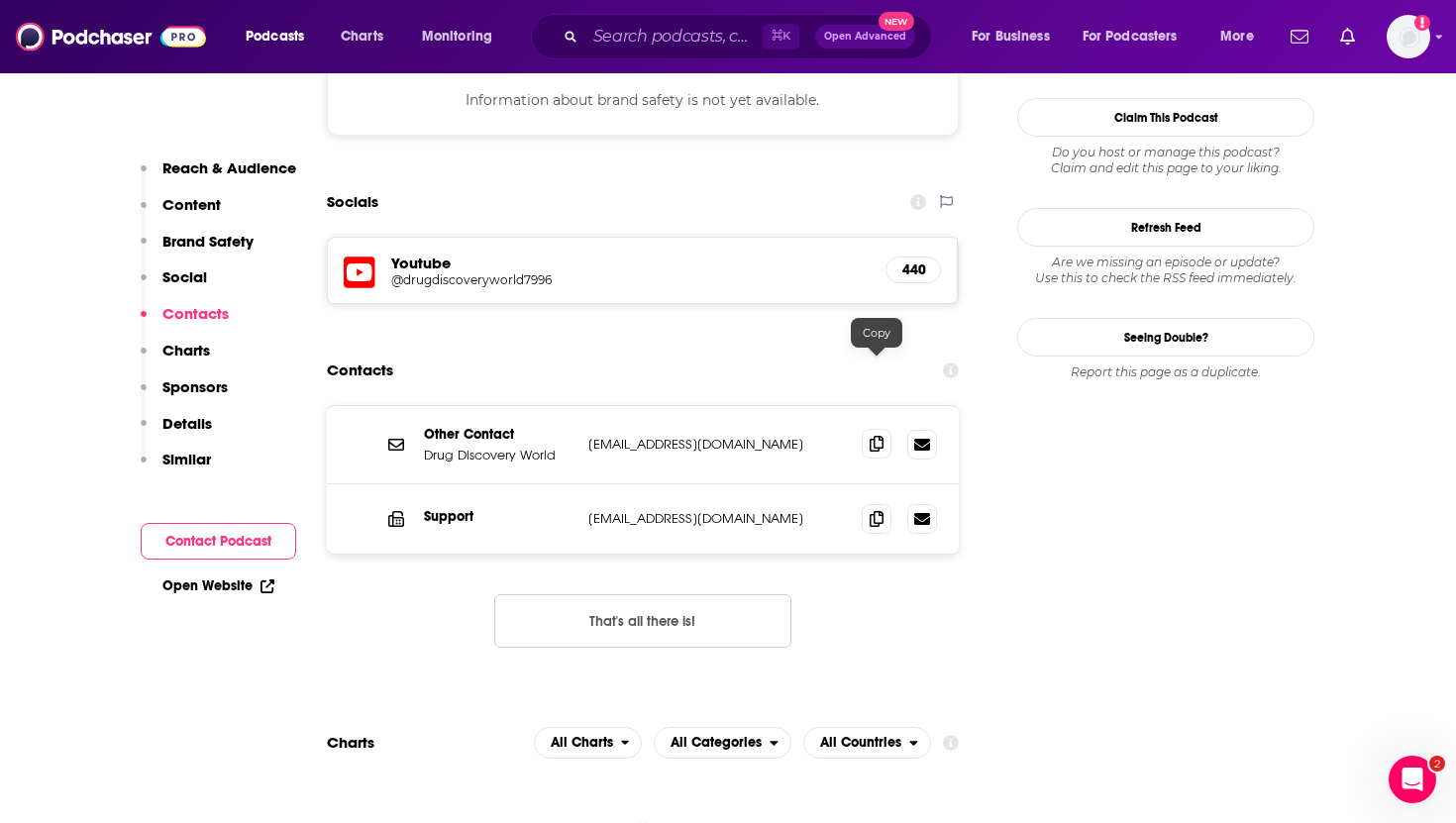 click 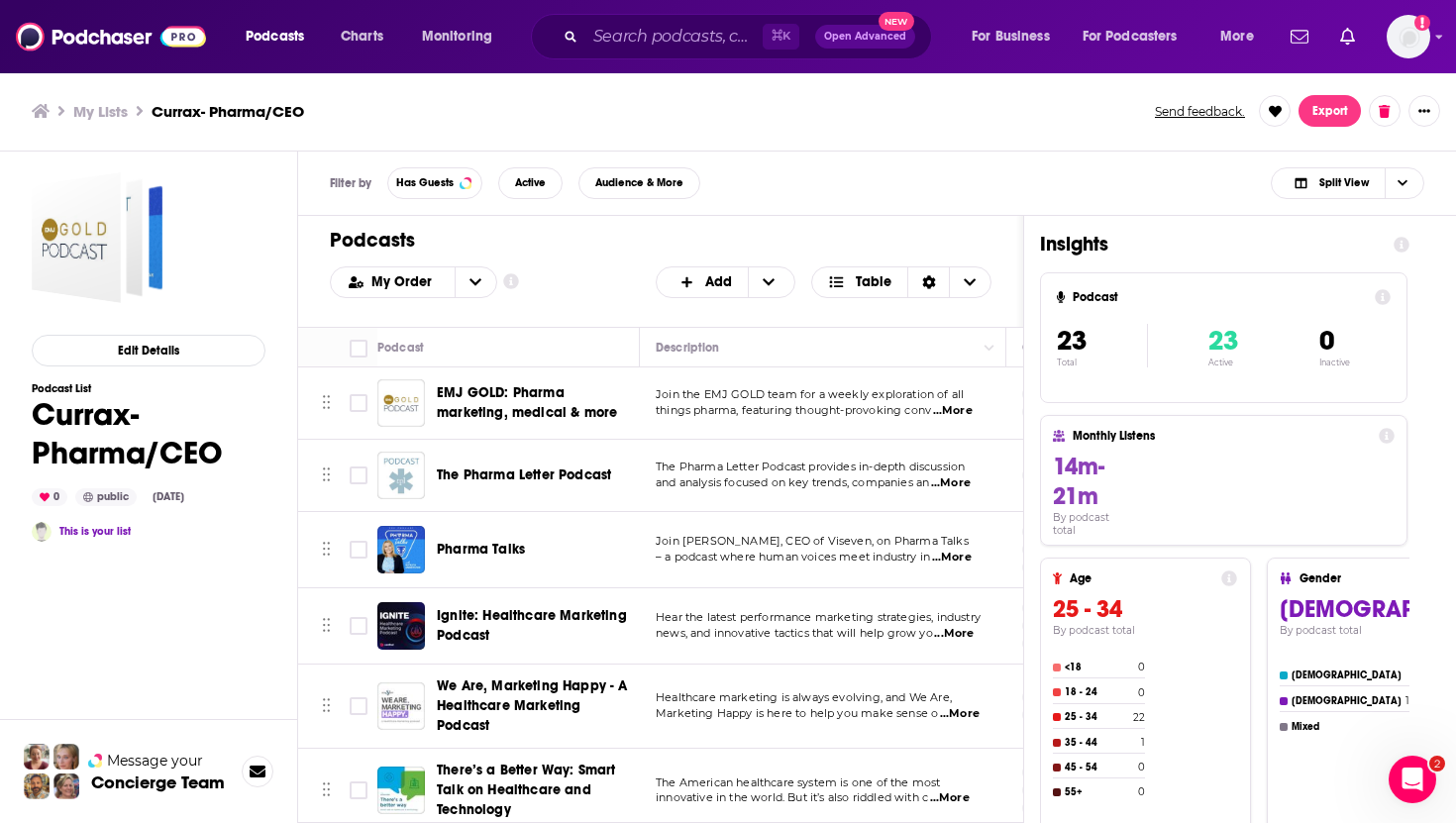 scroll, scrollTop: 0, scrollLeft: 0, axis: both 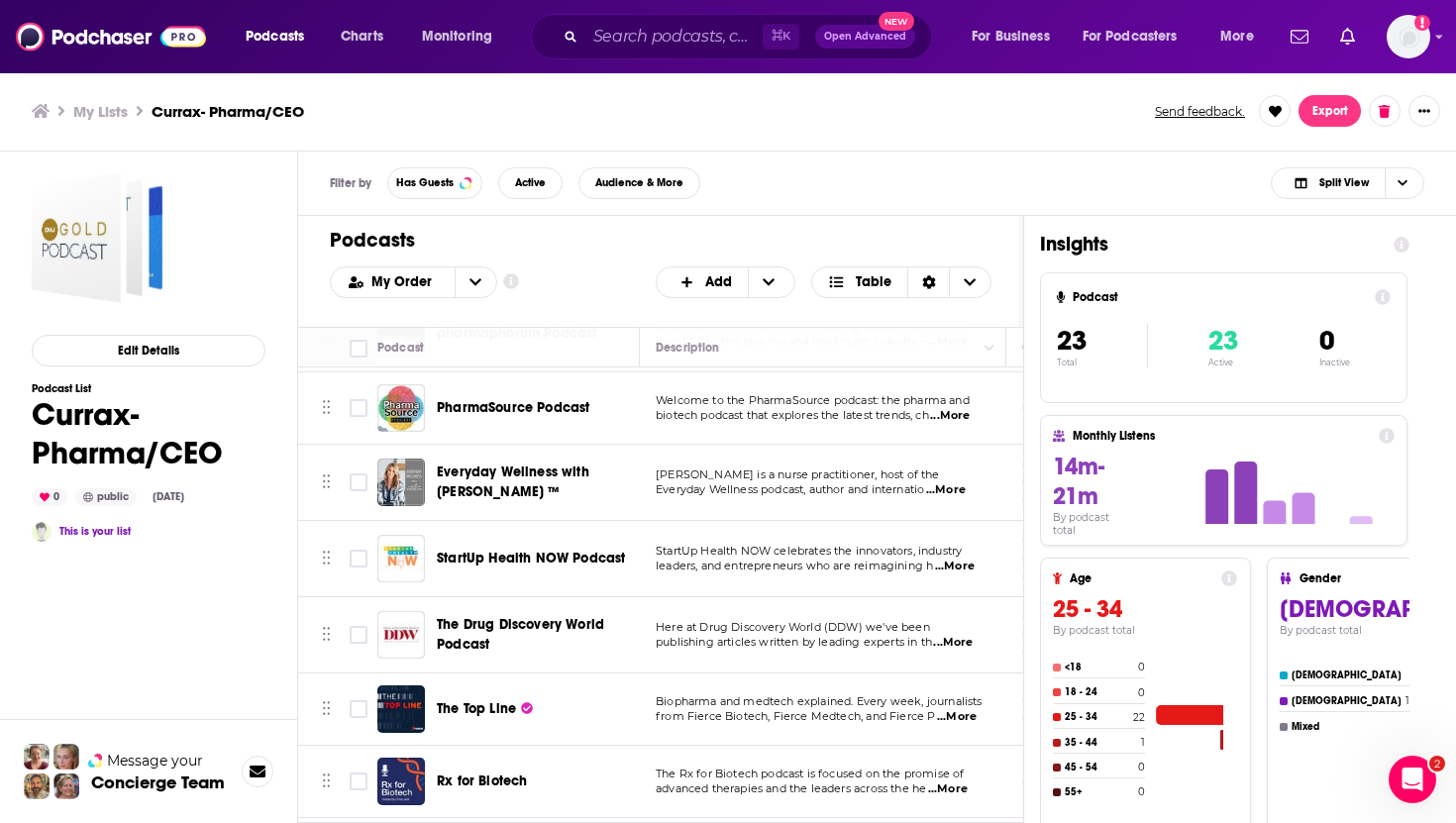 click on "StartUp Health NOW Podcast" at bounding box center (531, 558) 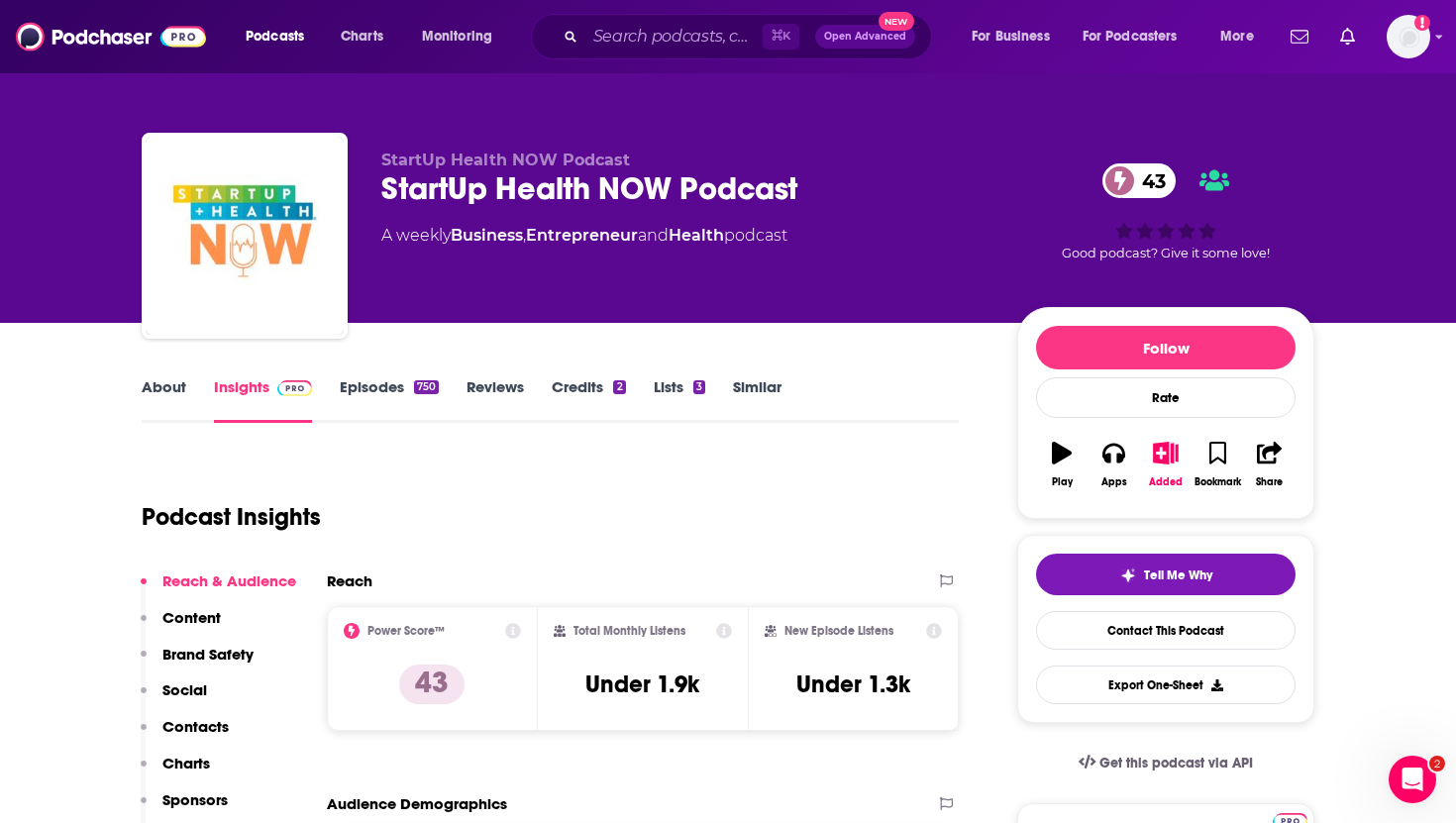click on "Contacts" at bounding box center (195, 726) 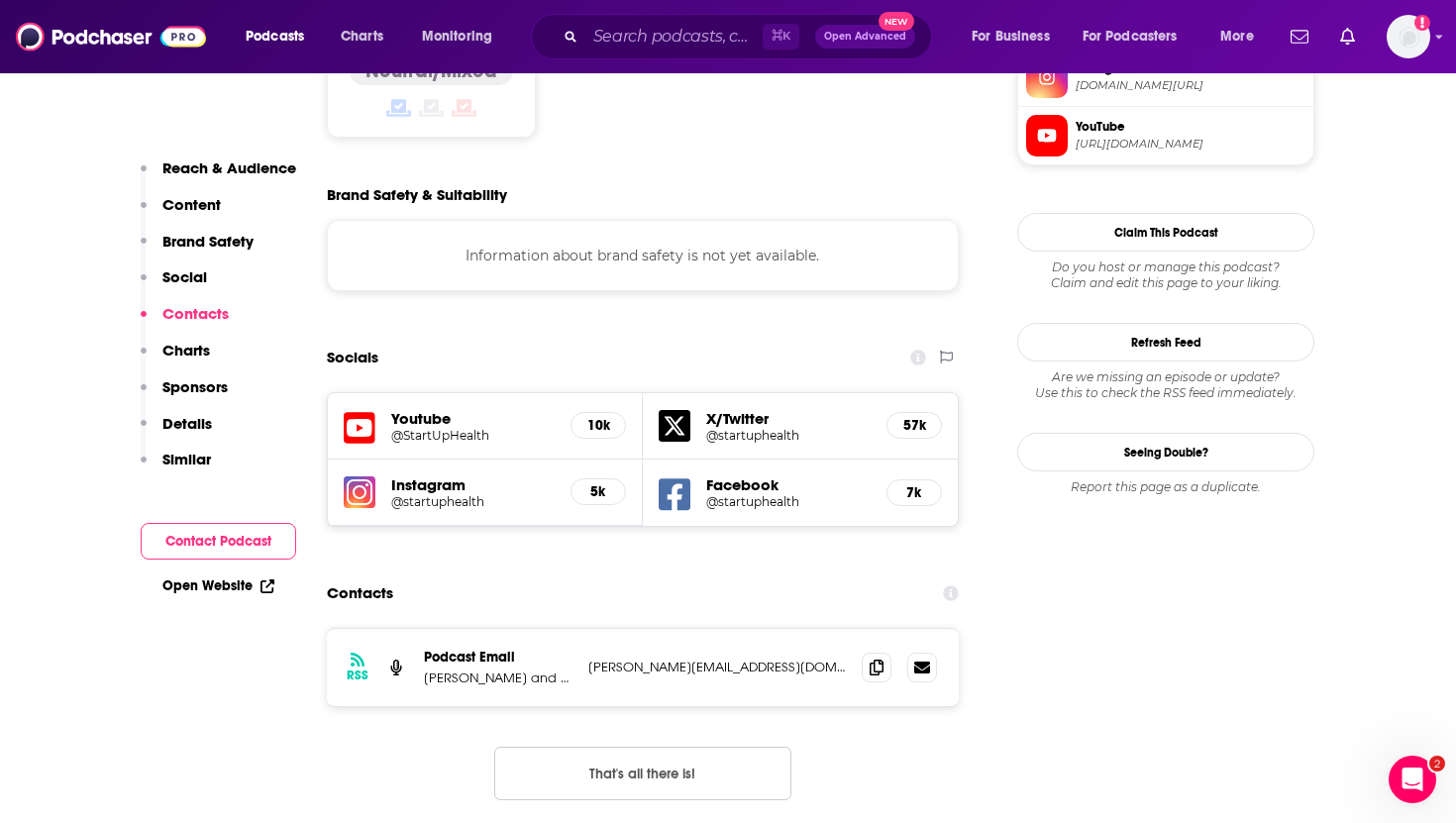 scroll, scrollTop: 1886, scrollLeft: 0, axis: vertical 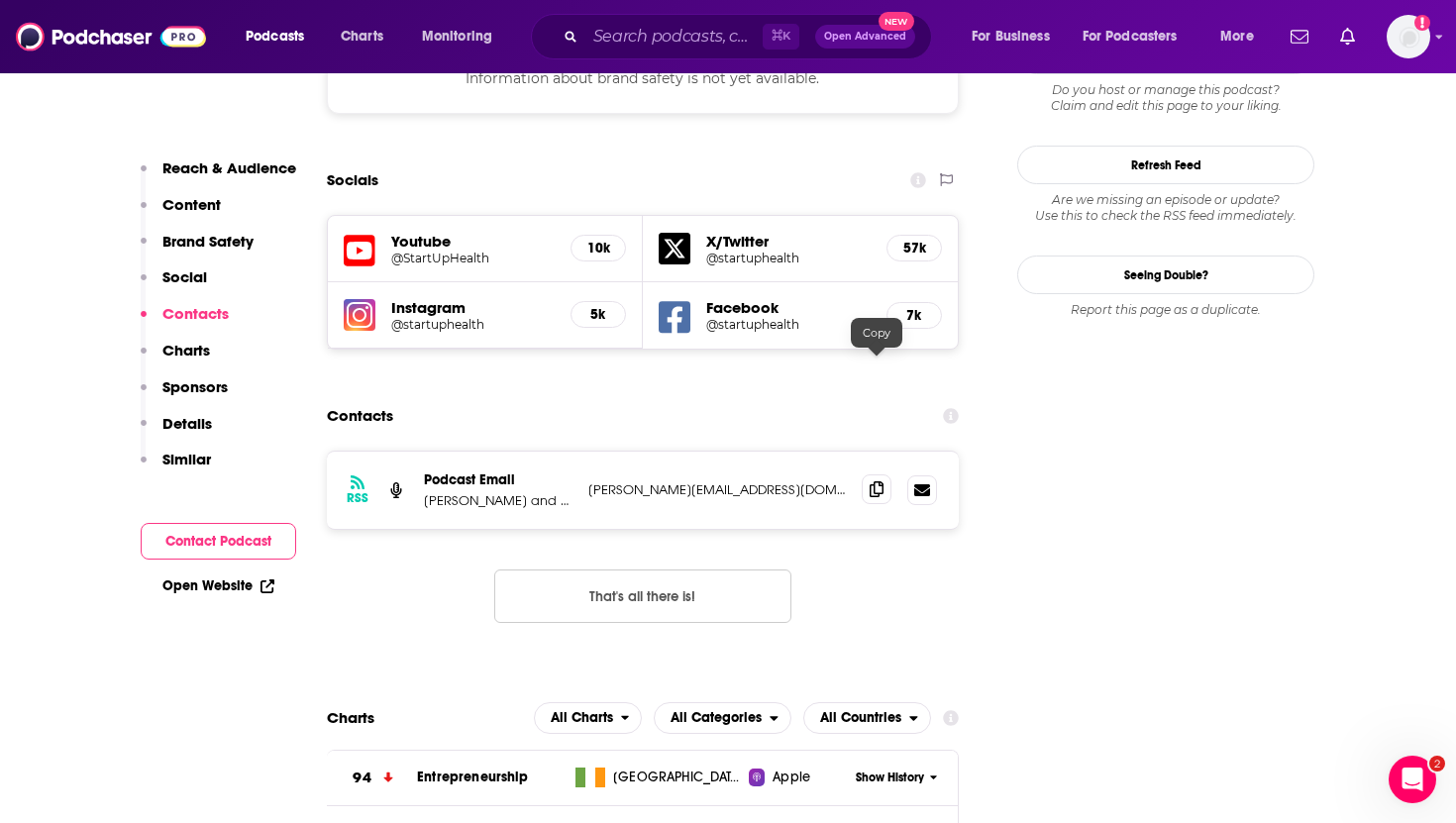click 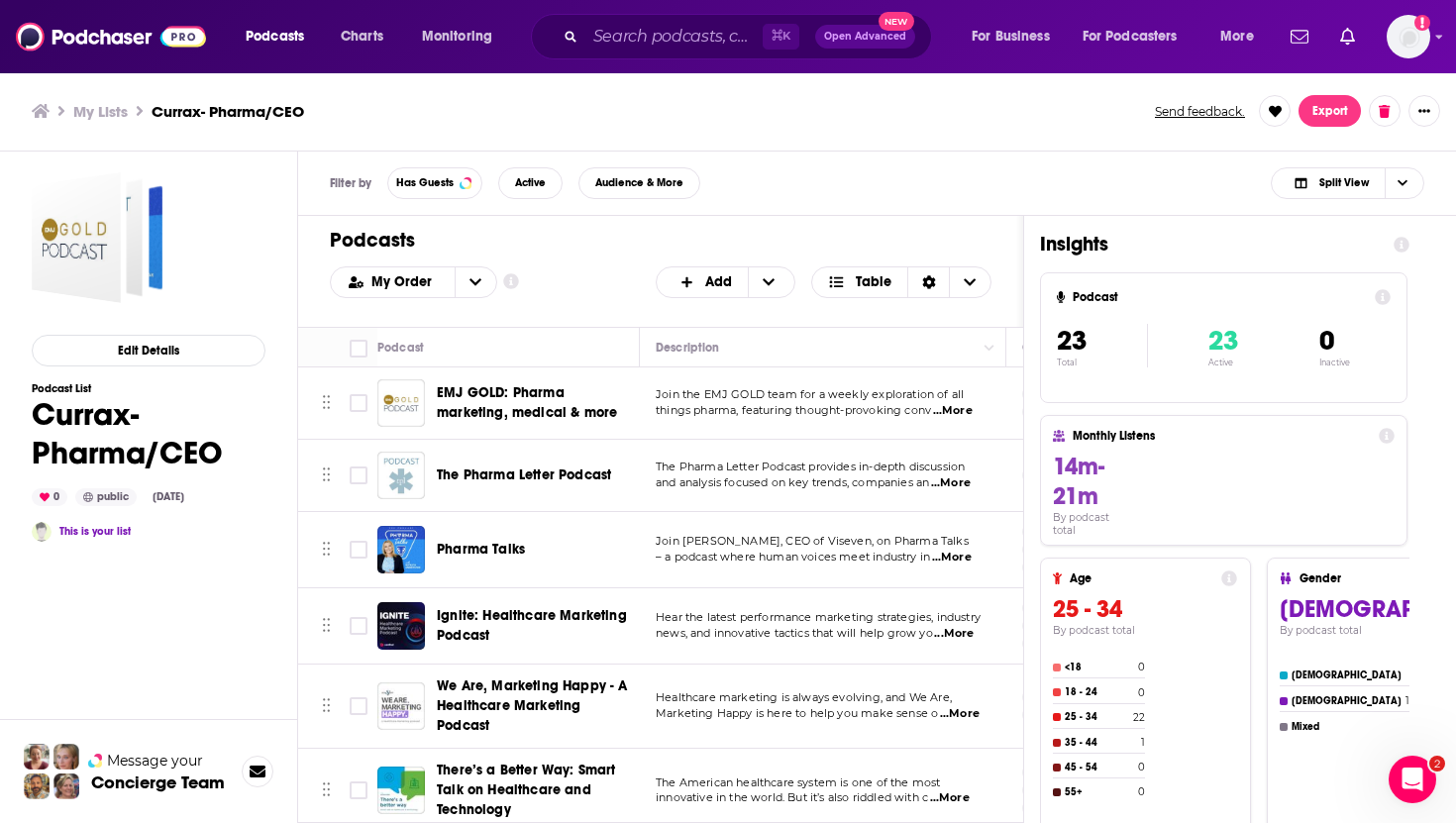 scroll, scrollTop: 0, scrollLeft: 0, axis: both 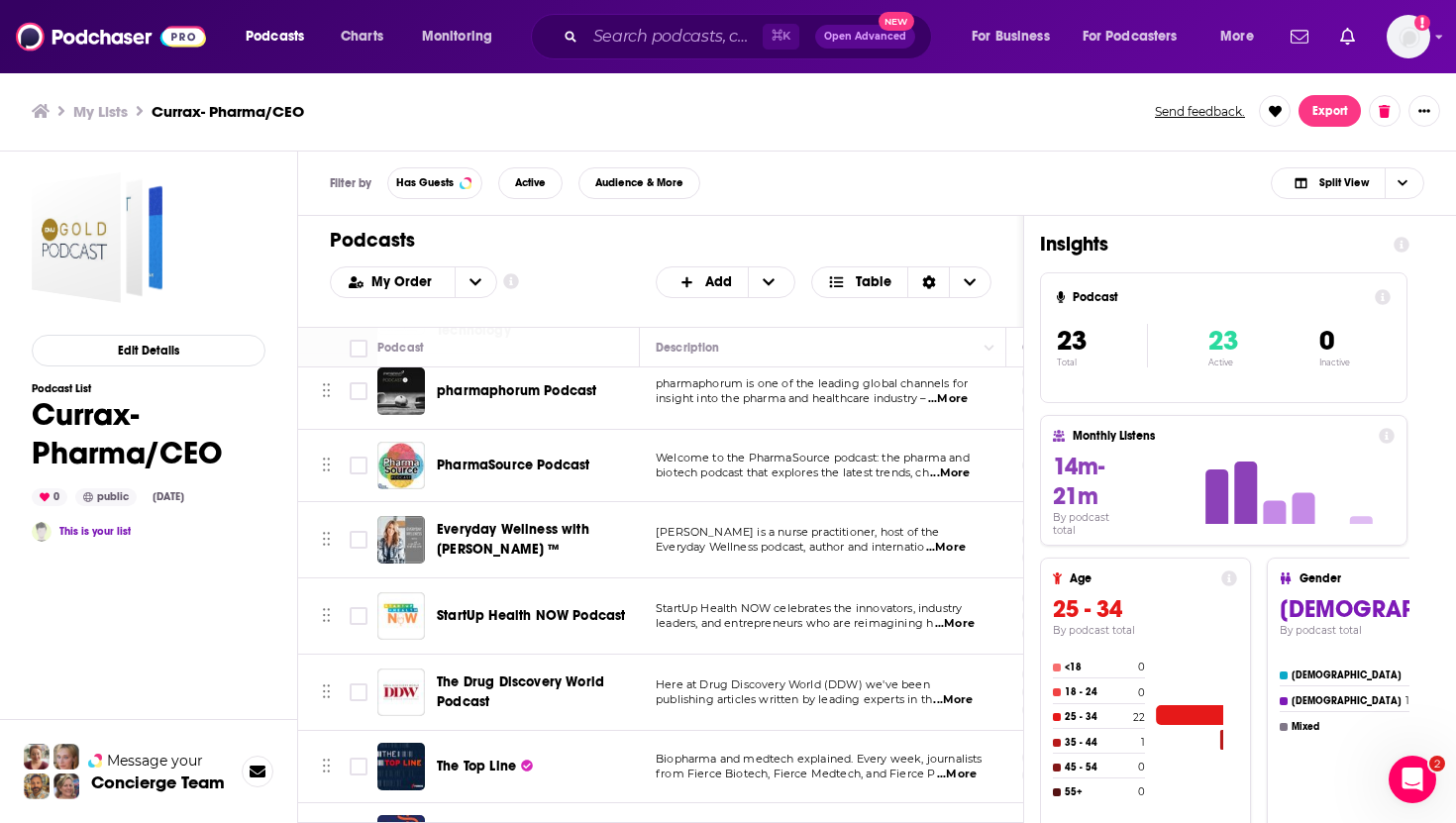 click on "Podcasts Charts Monitoring ⌘  K Open Advanced New For Business For Podcasters More Add a profile image Podcasts Charts Monitoring For Business For Podcasters More My Lists Currax- Pharma/CEO Send feedback. Export Edit Details Podcast List Currax- Pharma/CEO 0 public Jul 3rd, 2025 This is your list Message your Concierge Team Filter by Has Guests Active Audience & More Split View Podcasts Add My Order Customize Your List Order Select the  “My Order”  sort and remove all filters to enable drag-and-drop reordering. Add Table Move Podcast Description Categories Reach (Monthly) Reach (Episode) Contacts Your Notes EMJ GOLD: Pharma marketing, medical & more Join the EMJ GOLD team for a weekly exploration of all things pharma, featuring thought-provoking conv  ...More Business Education 36 Under 1.9k Under 1.1k 1   Contact The Pharma Letter Podcast The Pharma Letter Podcast provides in-depth discussion and analysis focused on key trends, companies an  ...More News 34 Under 1.4k Under 1.3k 1   Contact  ...More 1" at bounding box center [728, 411] 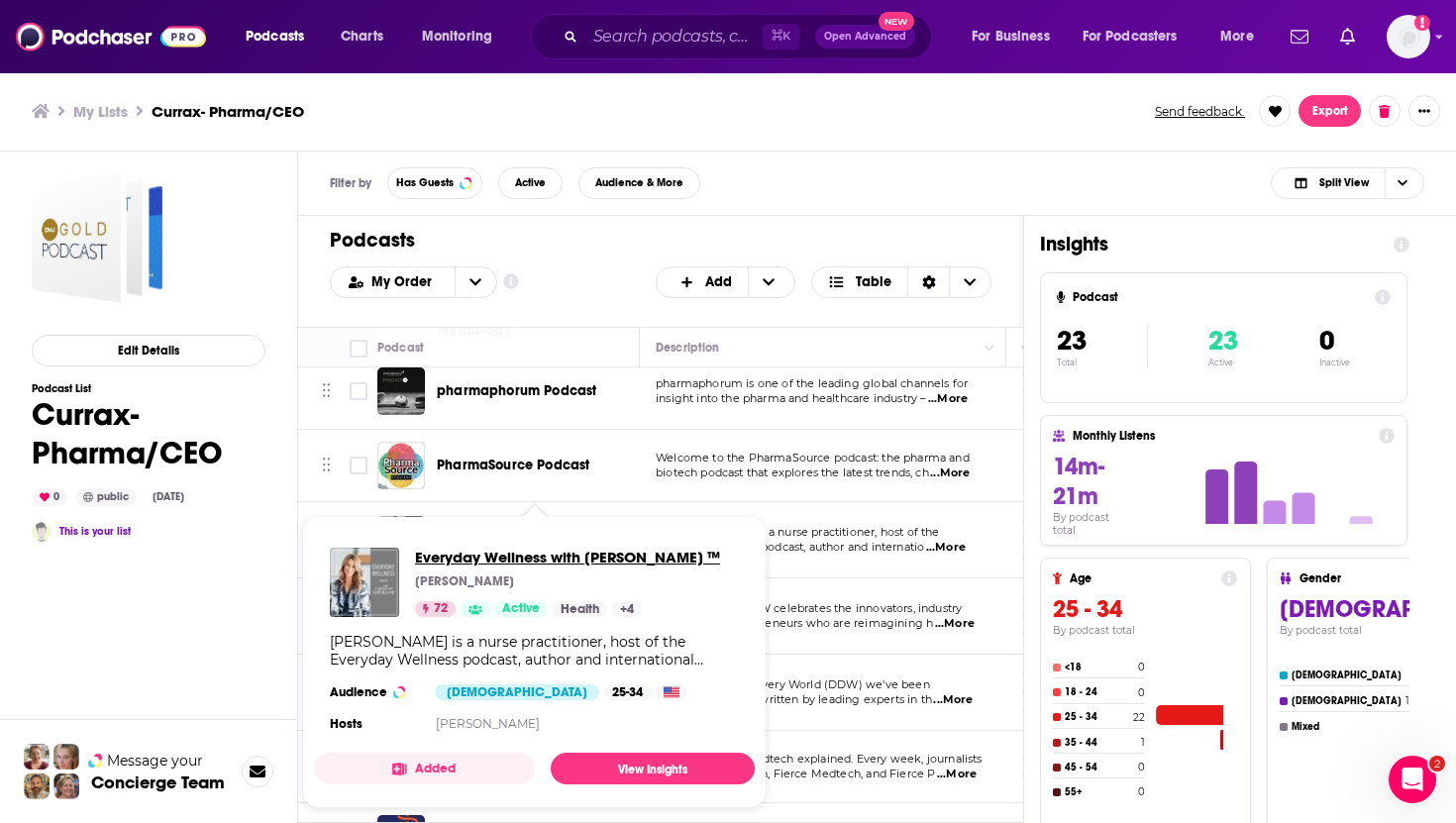 click on "Everyday Wellness with [PERSON_NAME] ™" at bounding box center [568, 557] 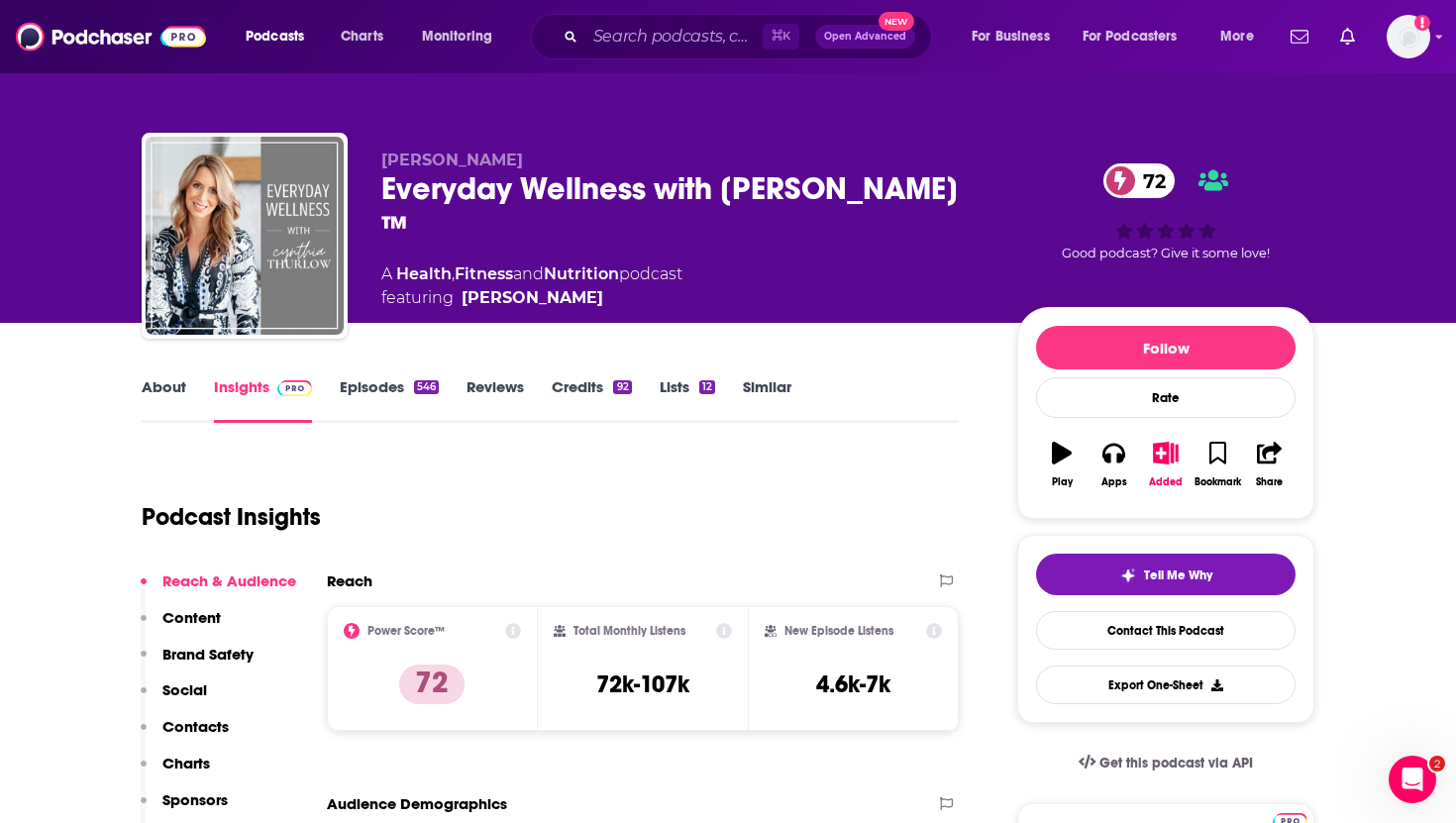 click on "Contacts" at bounding box center [195, 726] 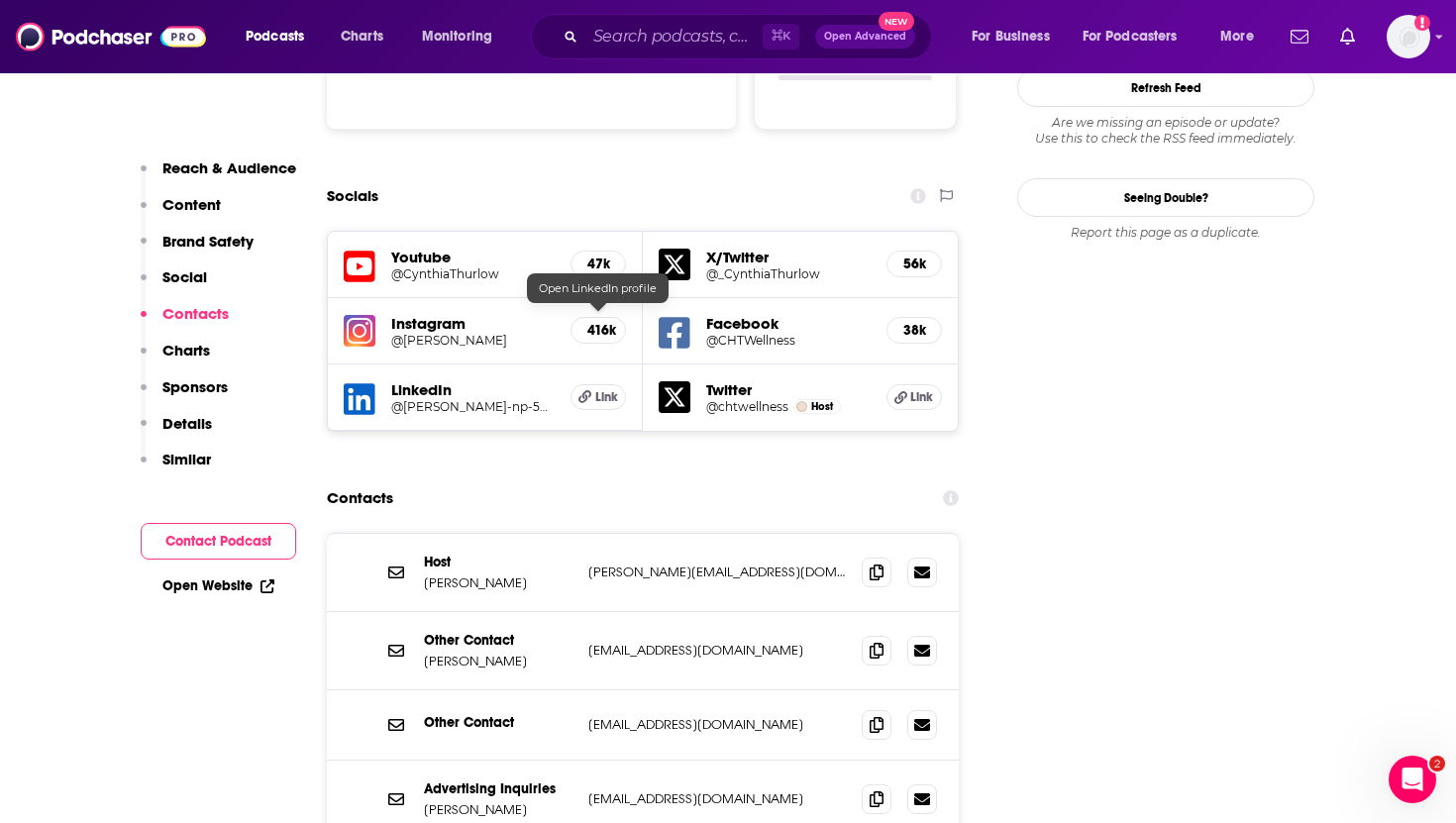 scroll, scrollTop: 2310, scrollLeft: 0, axis: vertical 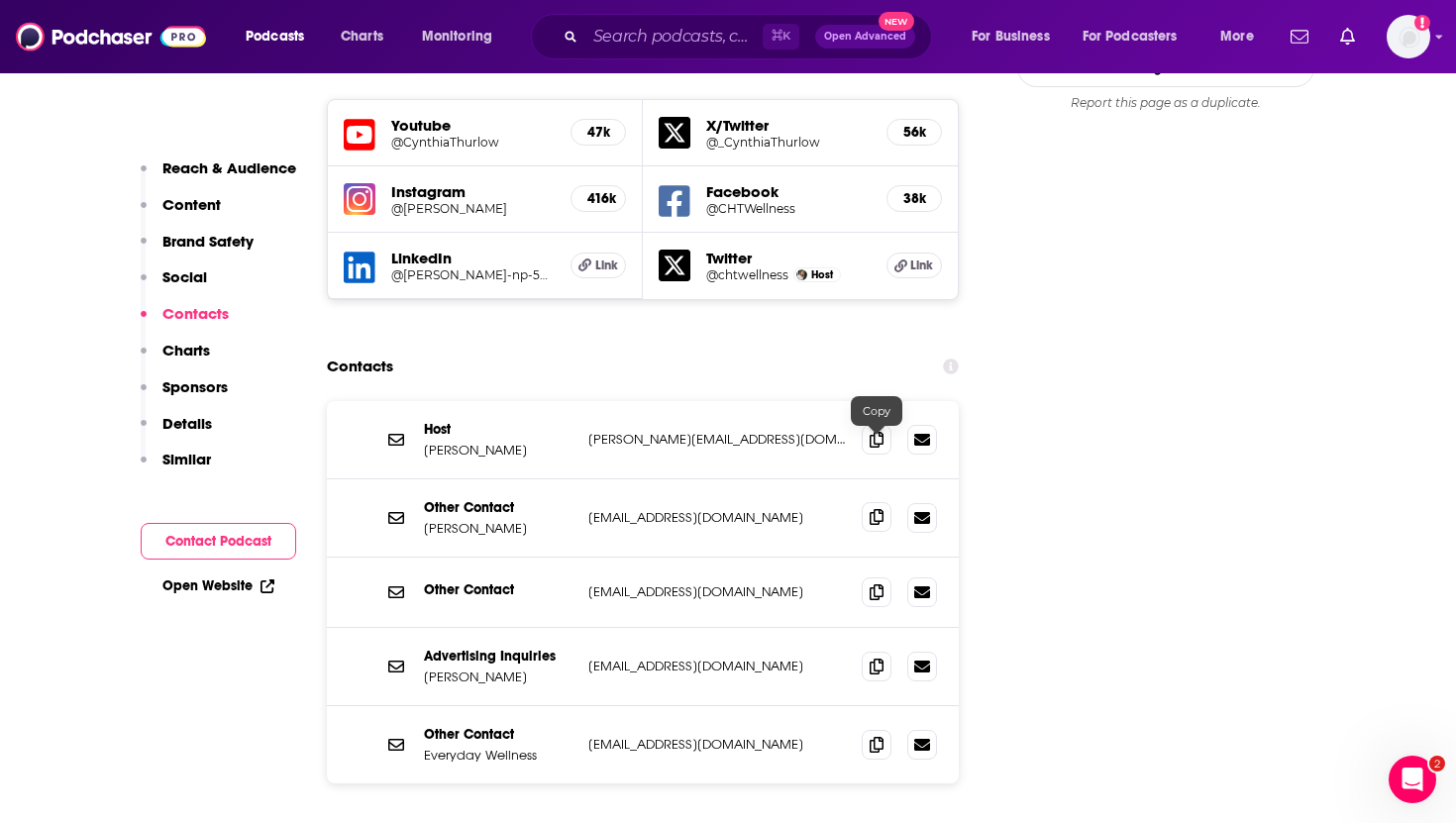 click 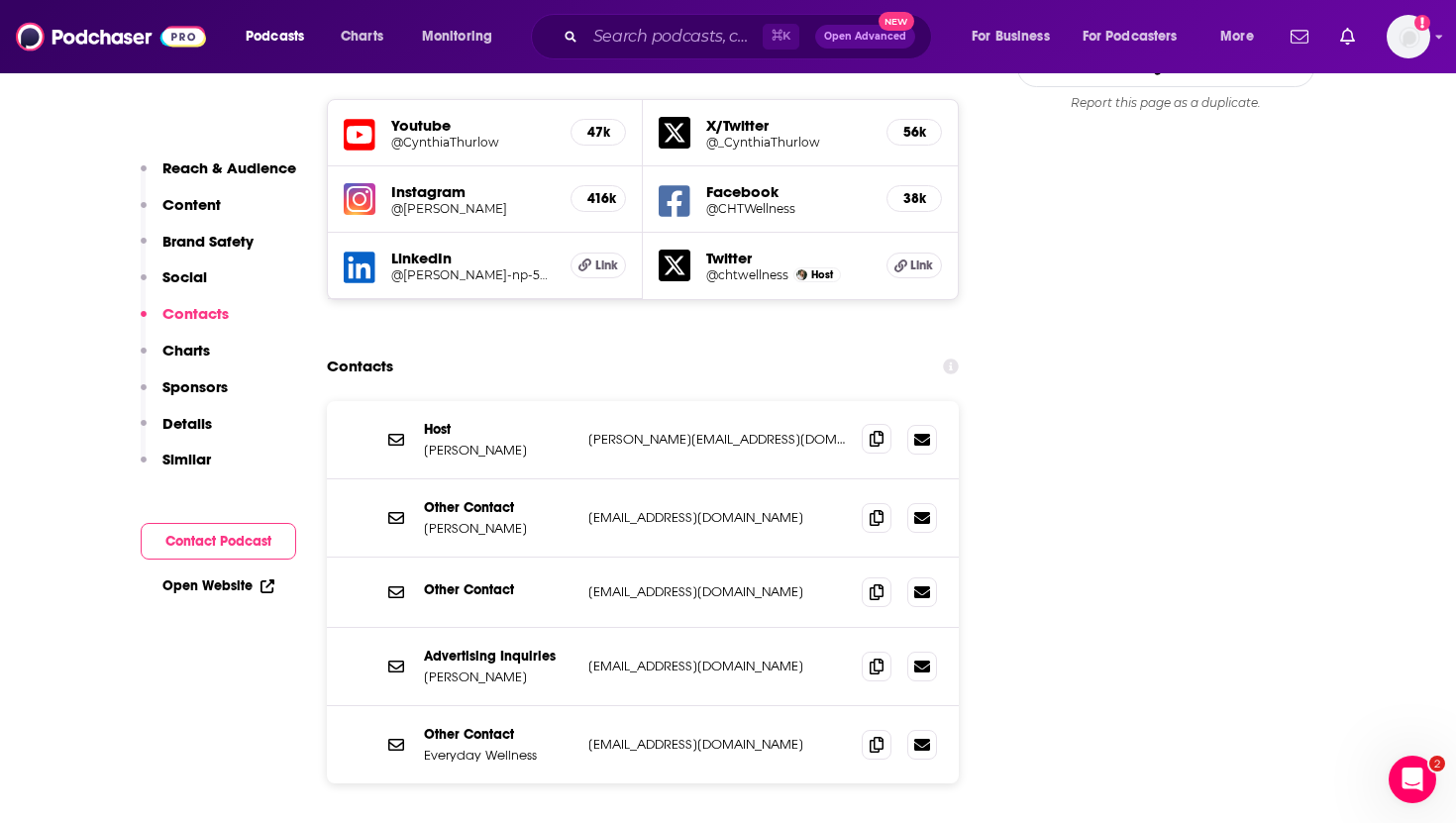 click 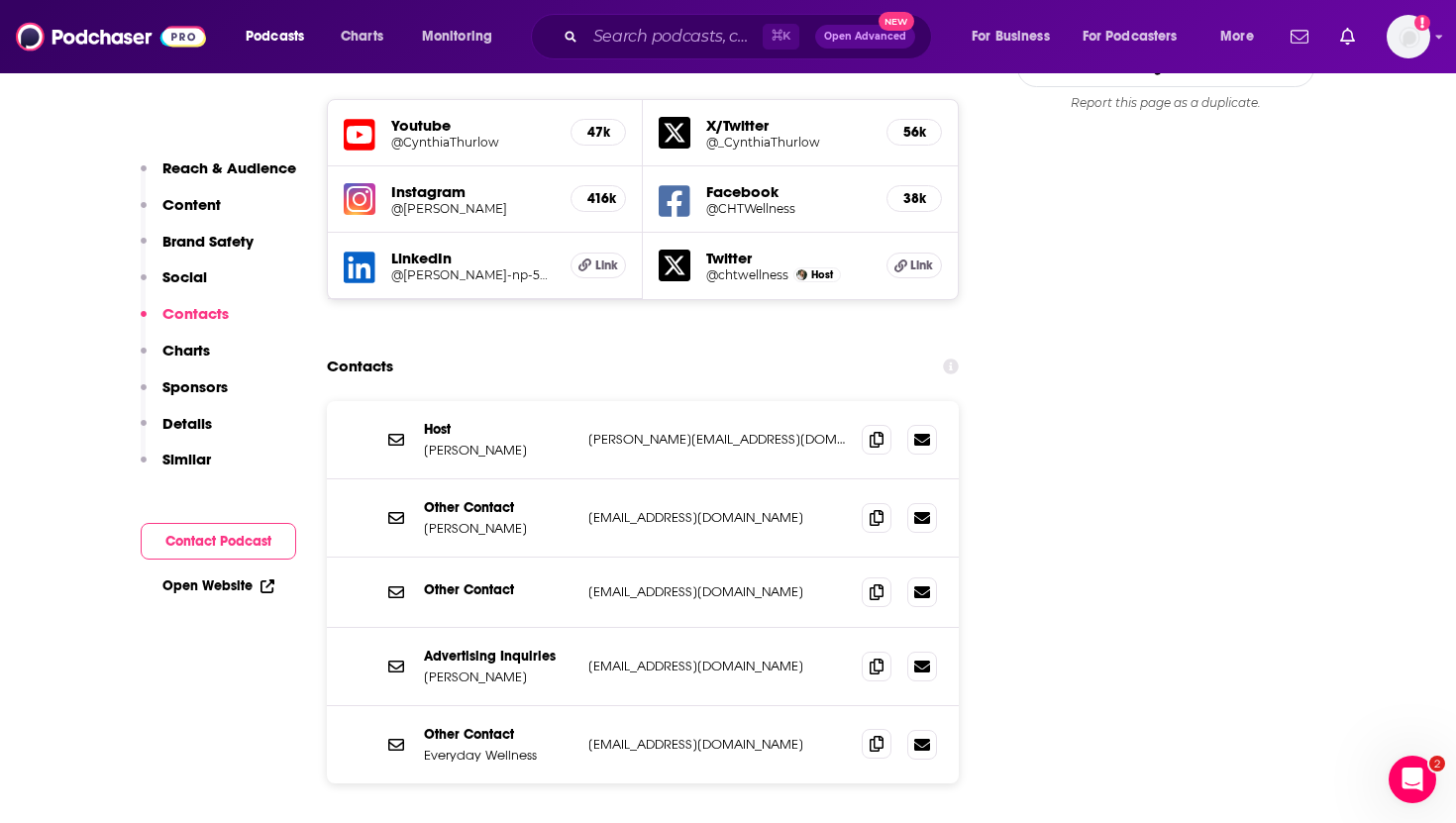 click at bounding box center (877, 744) 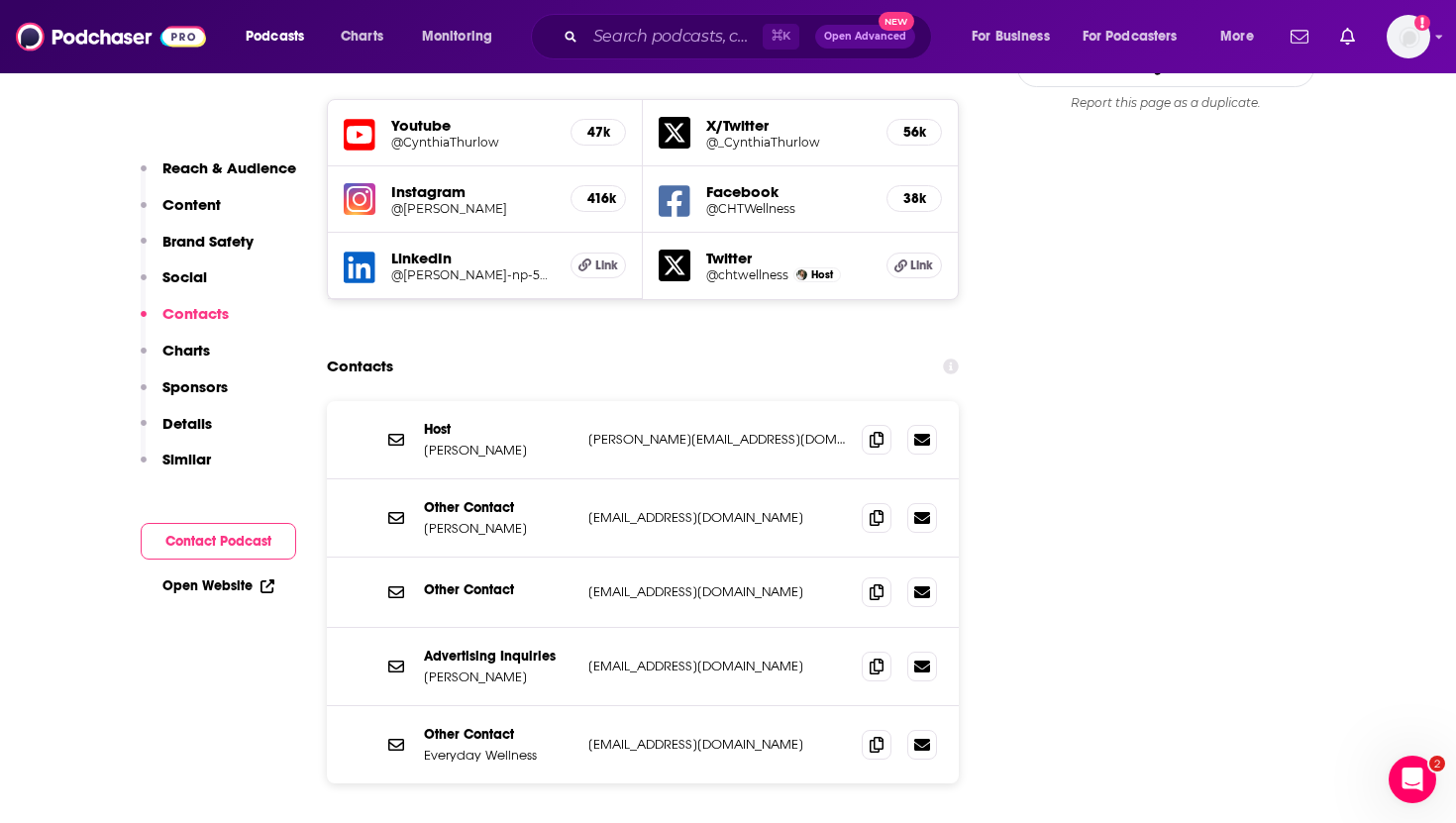 scroll, scrollTop: 0, scrollLeft: 0, axis: both 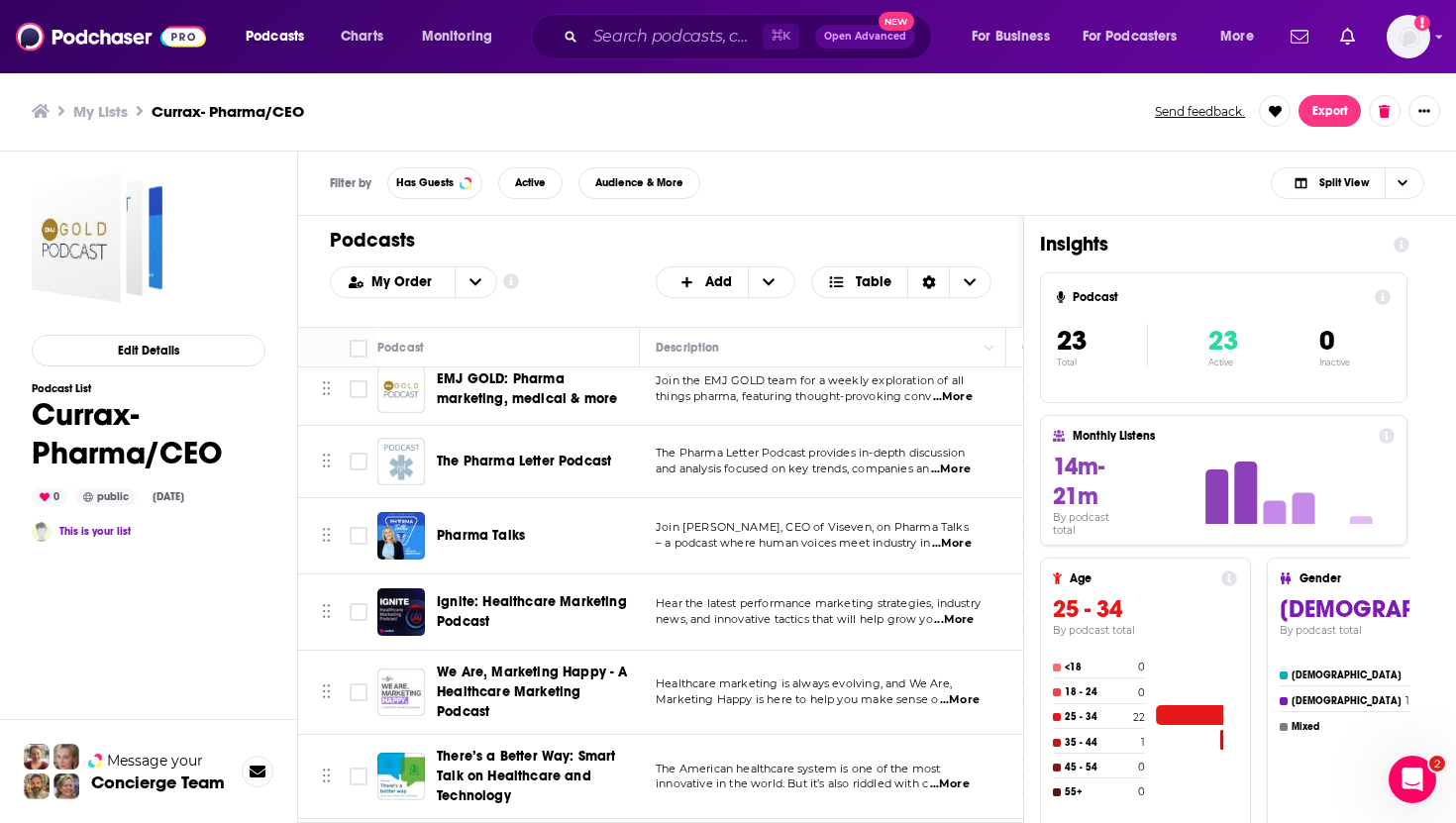 click on "Pharma Talks" at bounding box center (480, 535) 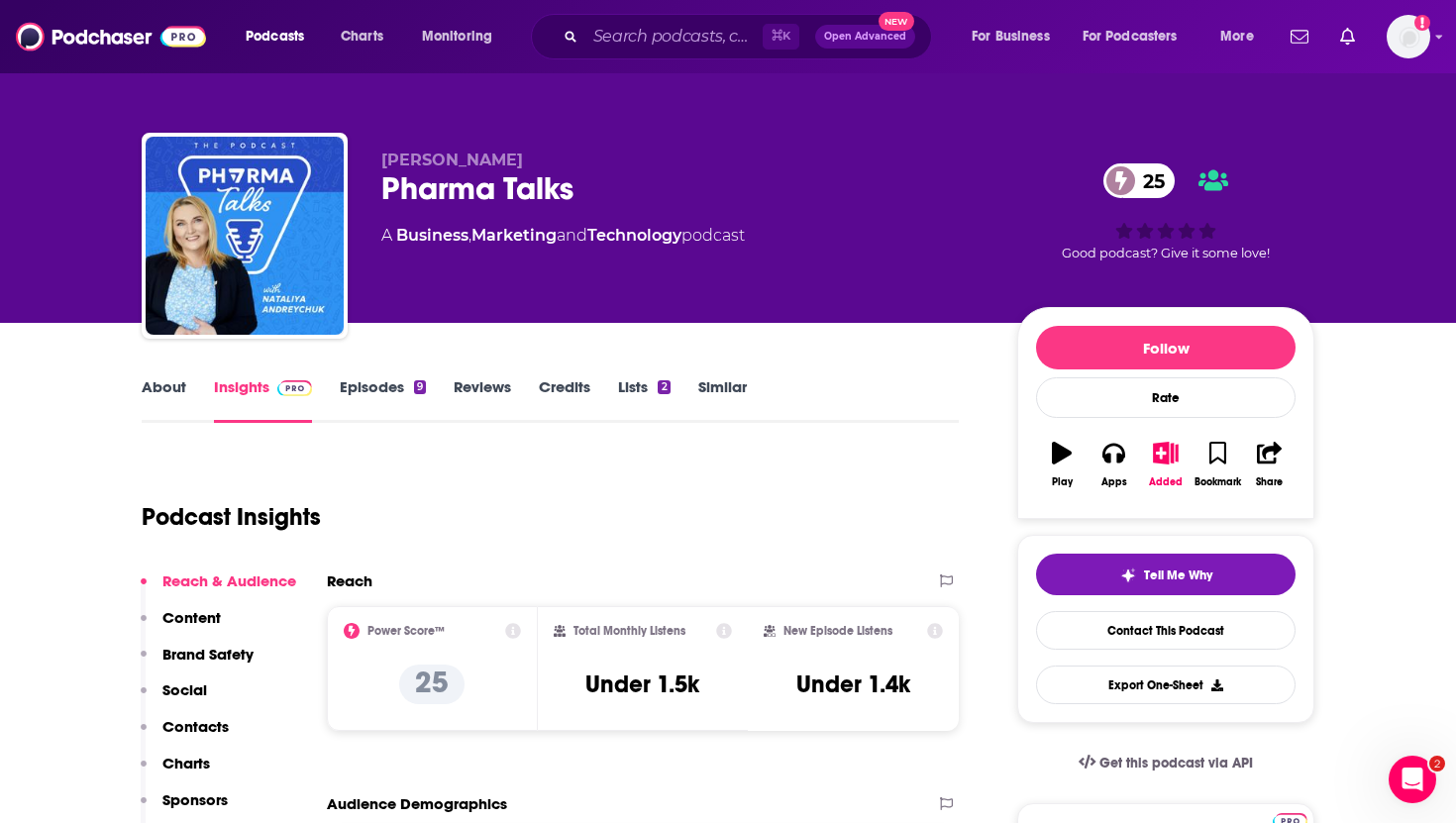 click on "Contacts" at bounding box center [195, 726] 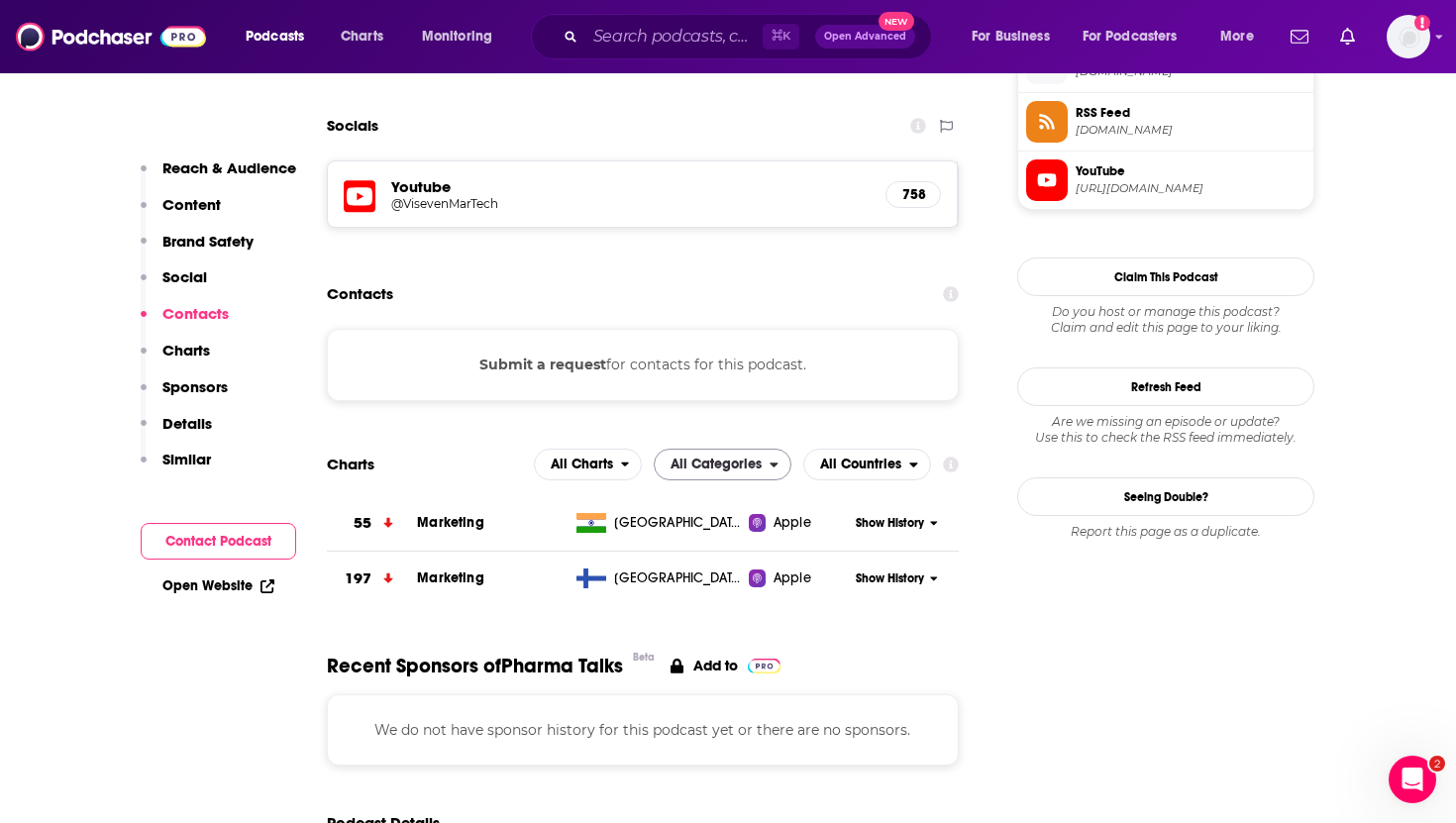 scroll, scrollTop: 1491, scrollLeft: 0, axis: vertical 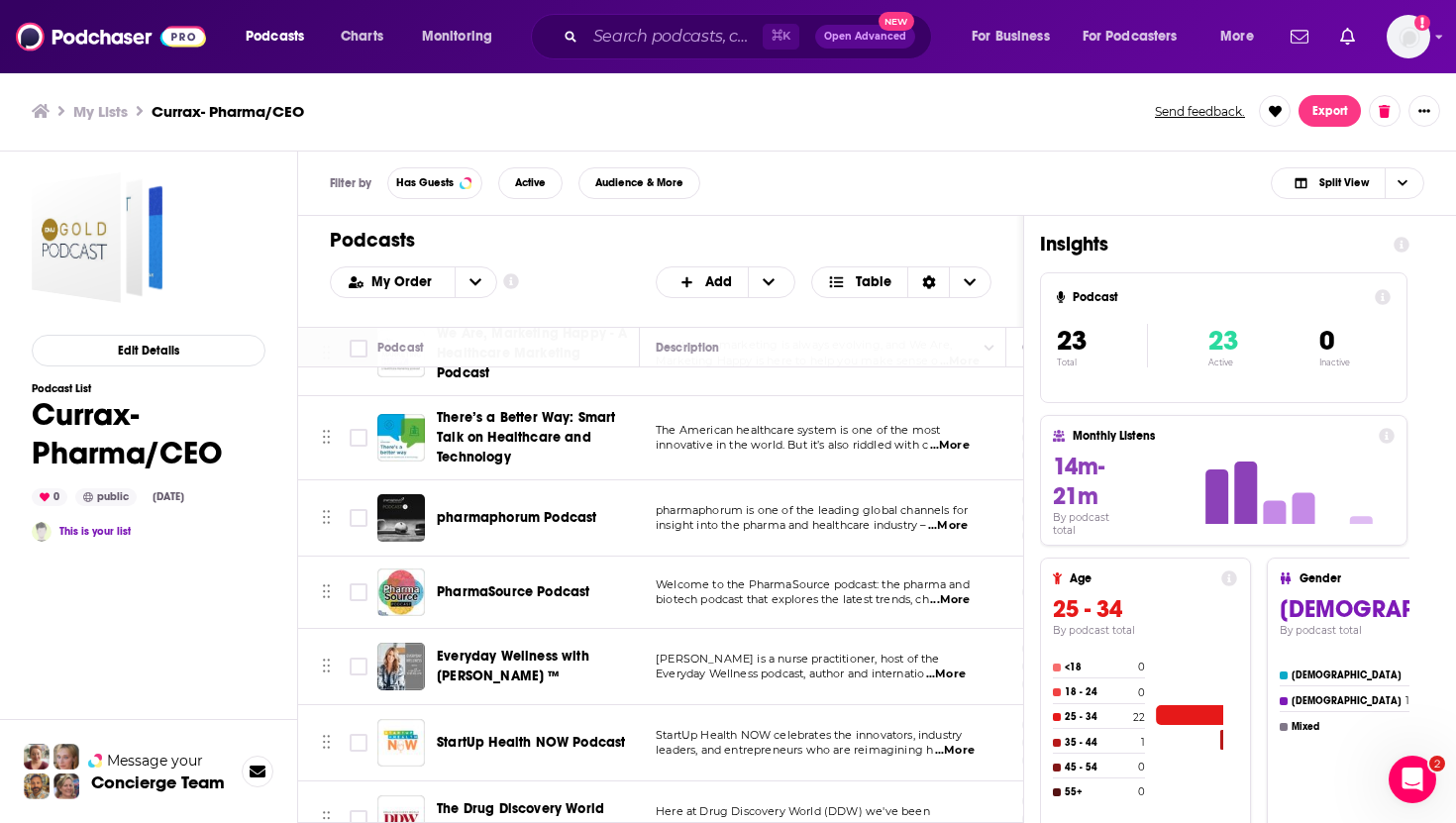 click on "PharmaSource Podcast" at bounding box center (513, 591) 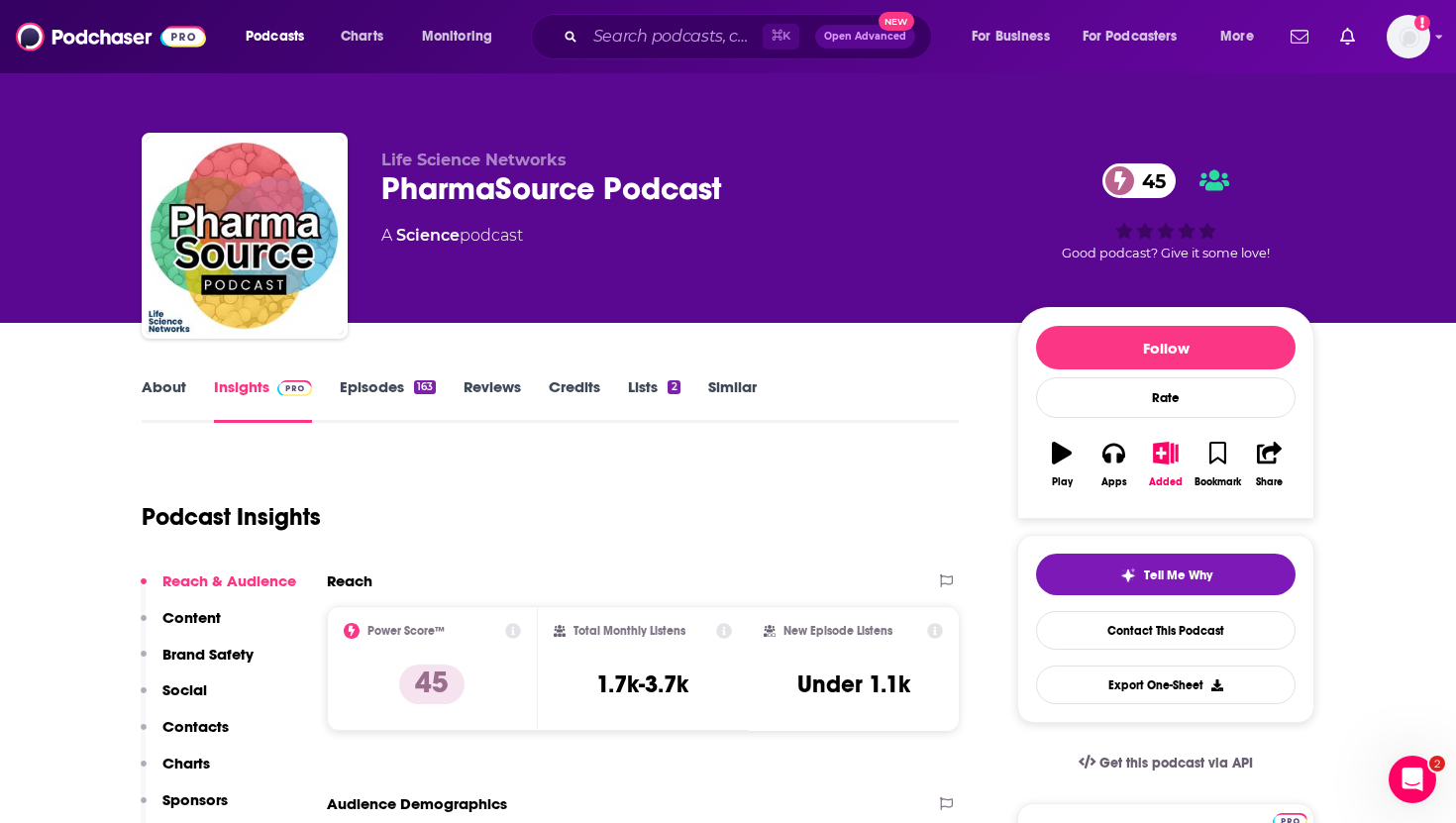 click on "Contacts" at bounding box center [195, 726] 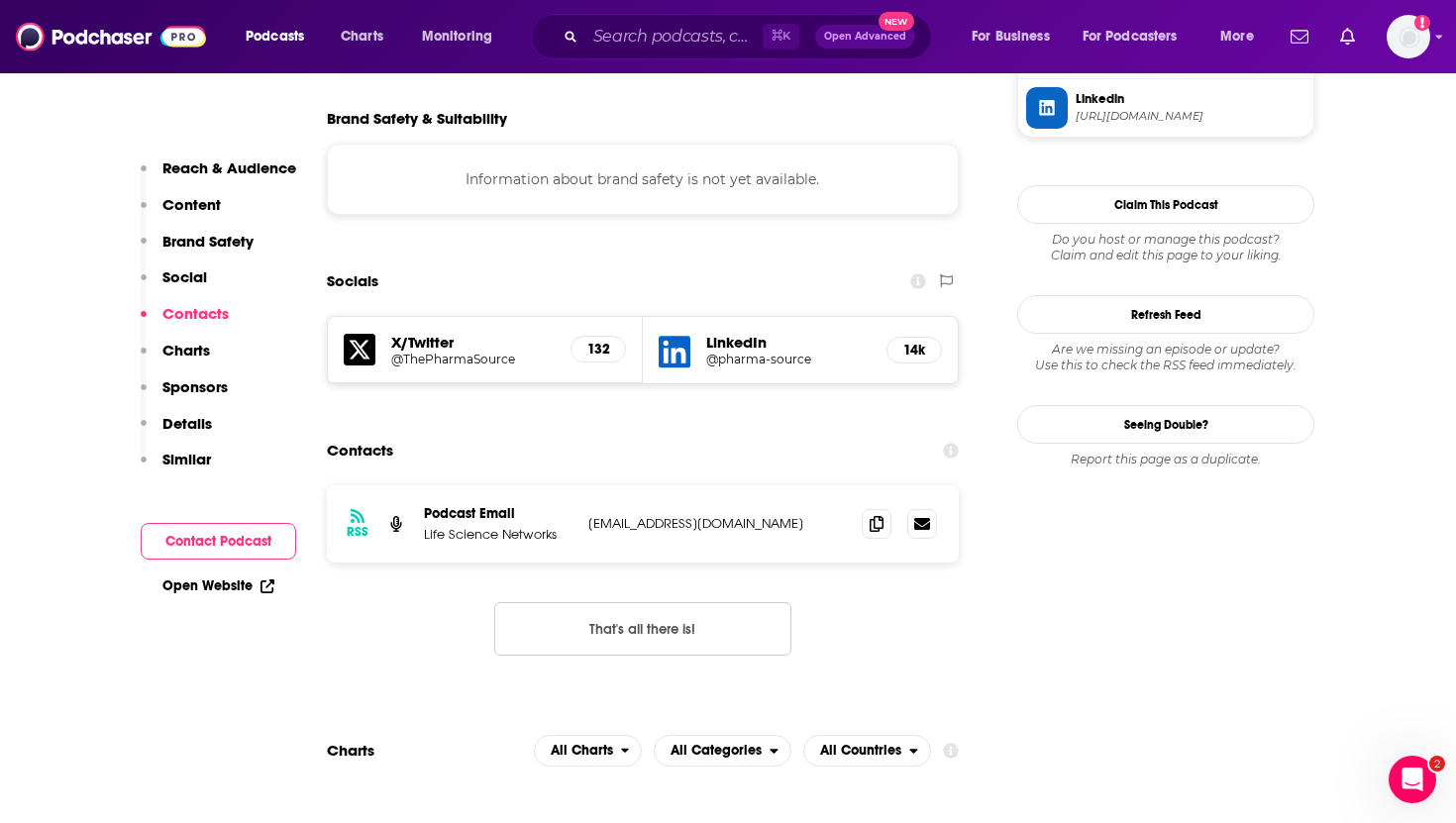 scroll, scrollTop: 1797, scrollLeft: 0, axis: vertical 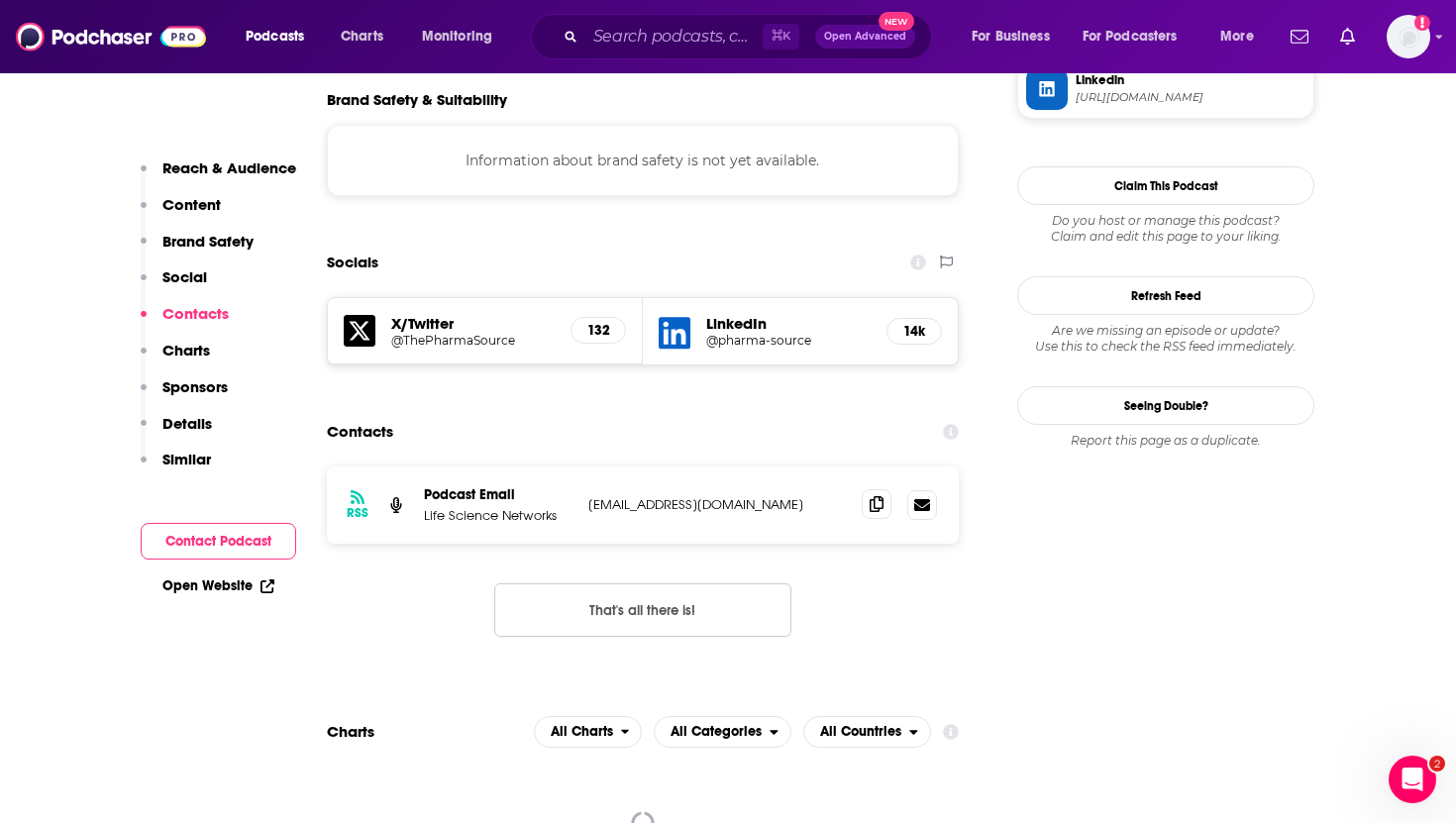 click 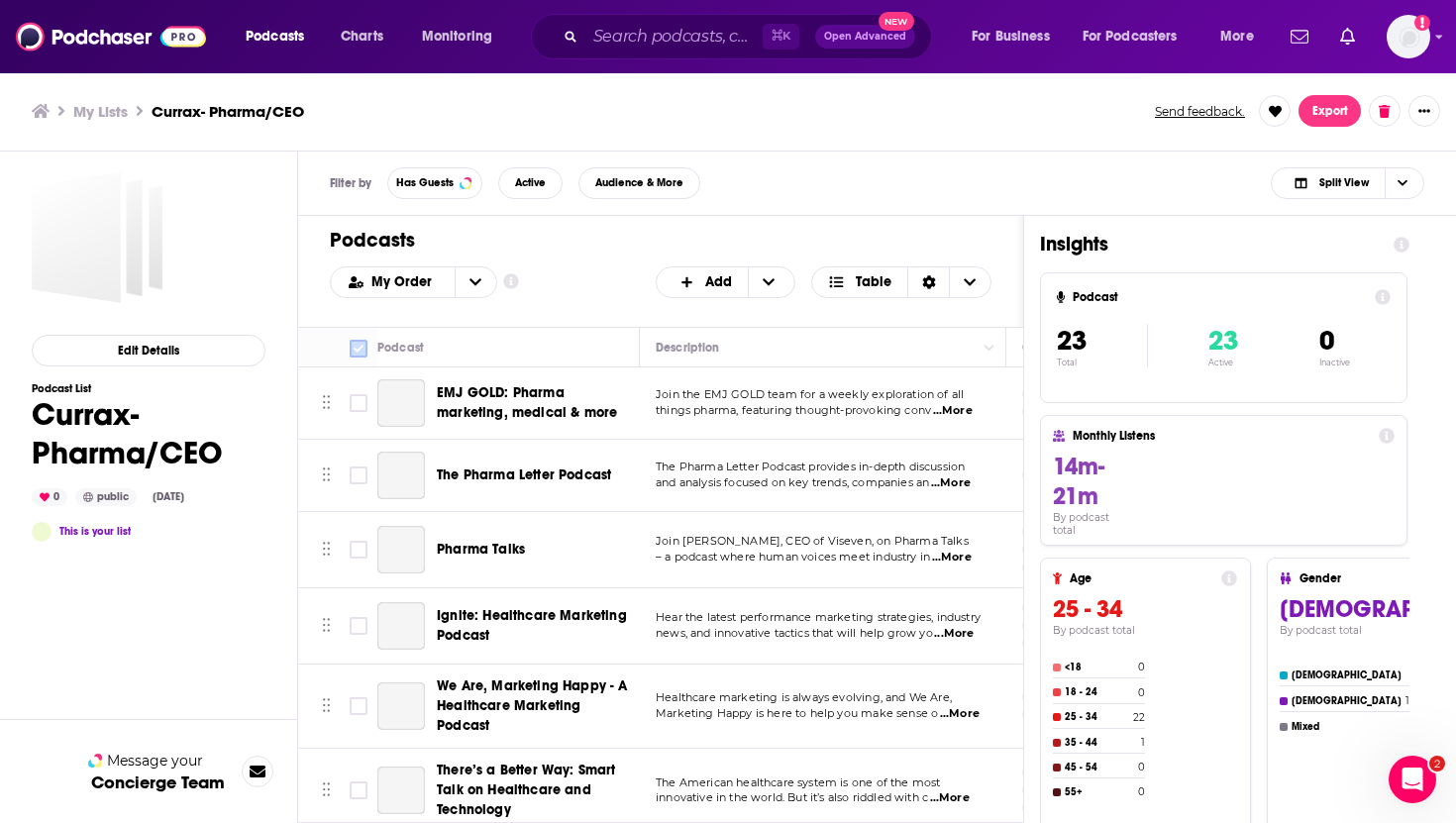 scroll, scrollTop: 0, scrollLeft: 0, axis: both 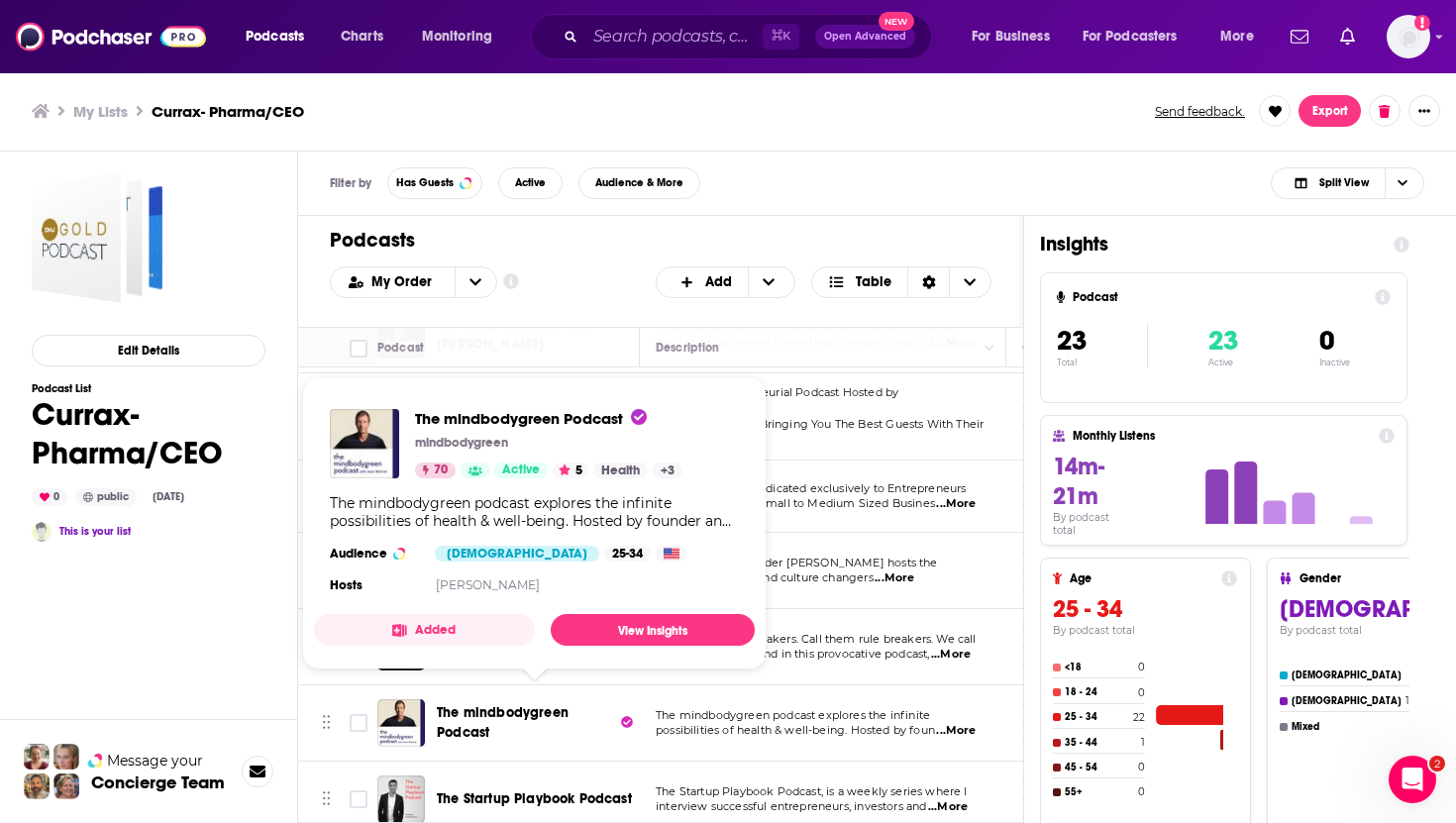 click on "The mindbodygreen Podcast" at bounding box center (502, 722) 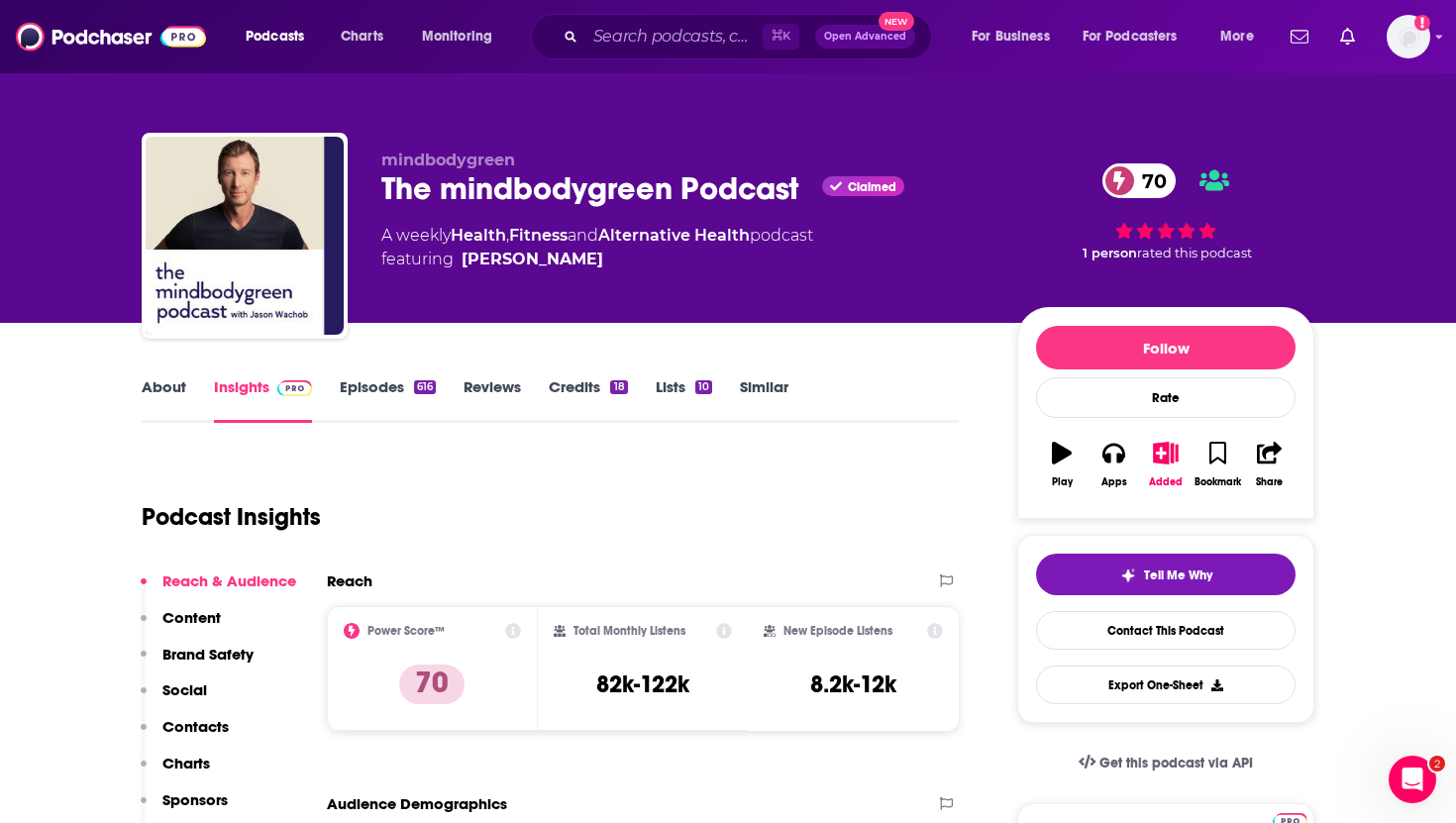 click on "Reach & Audience Content Brand Safety Social Contacts Charts Sponsors Details Similar" at bounding box center [218, 735] 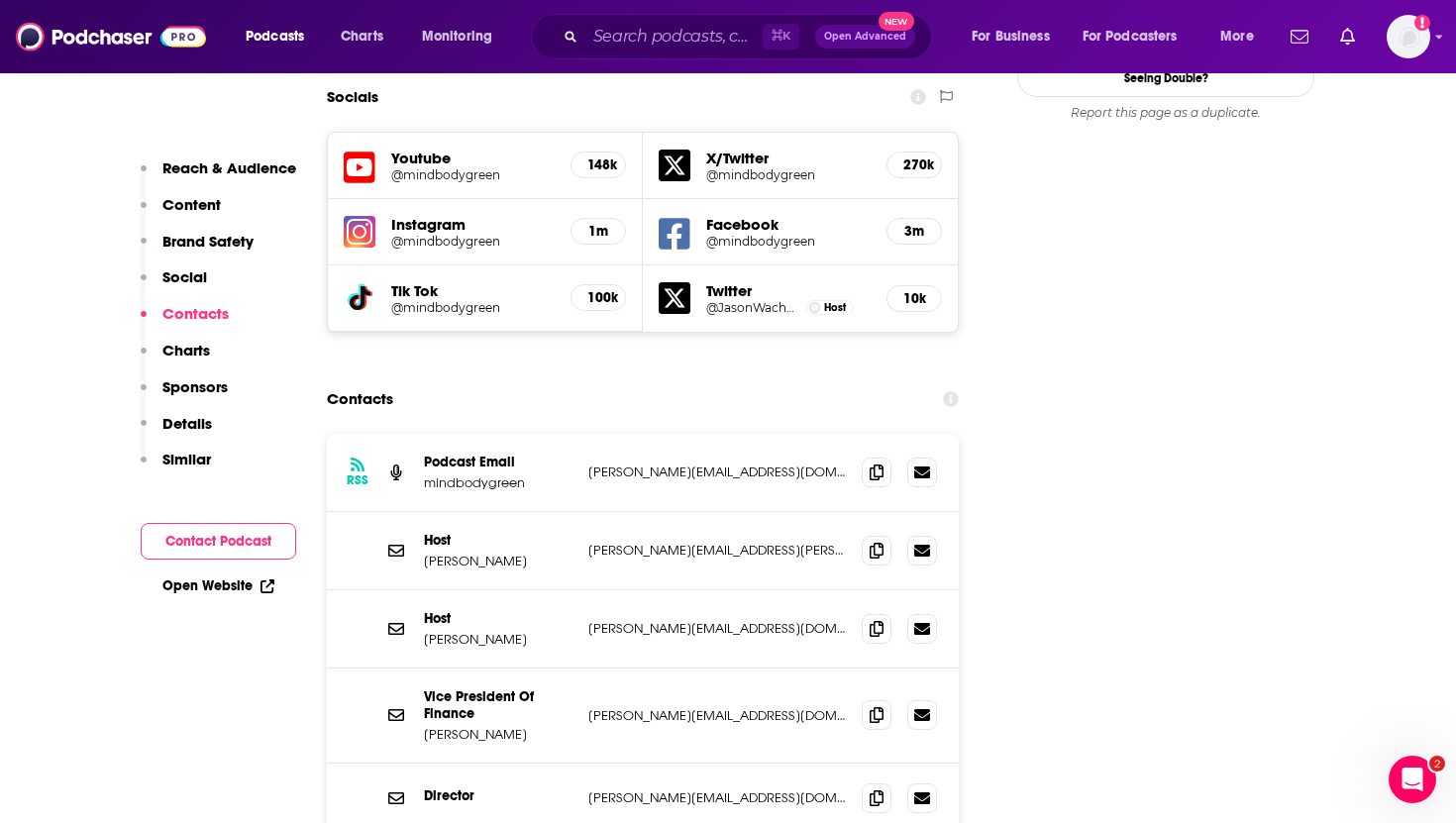 scroll, scrollTop: 2310, scrollLeft: 0, axis: vertical 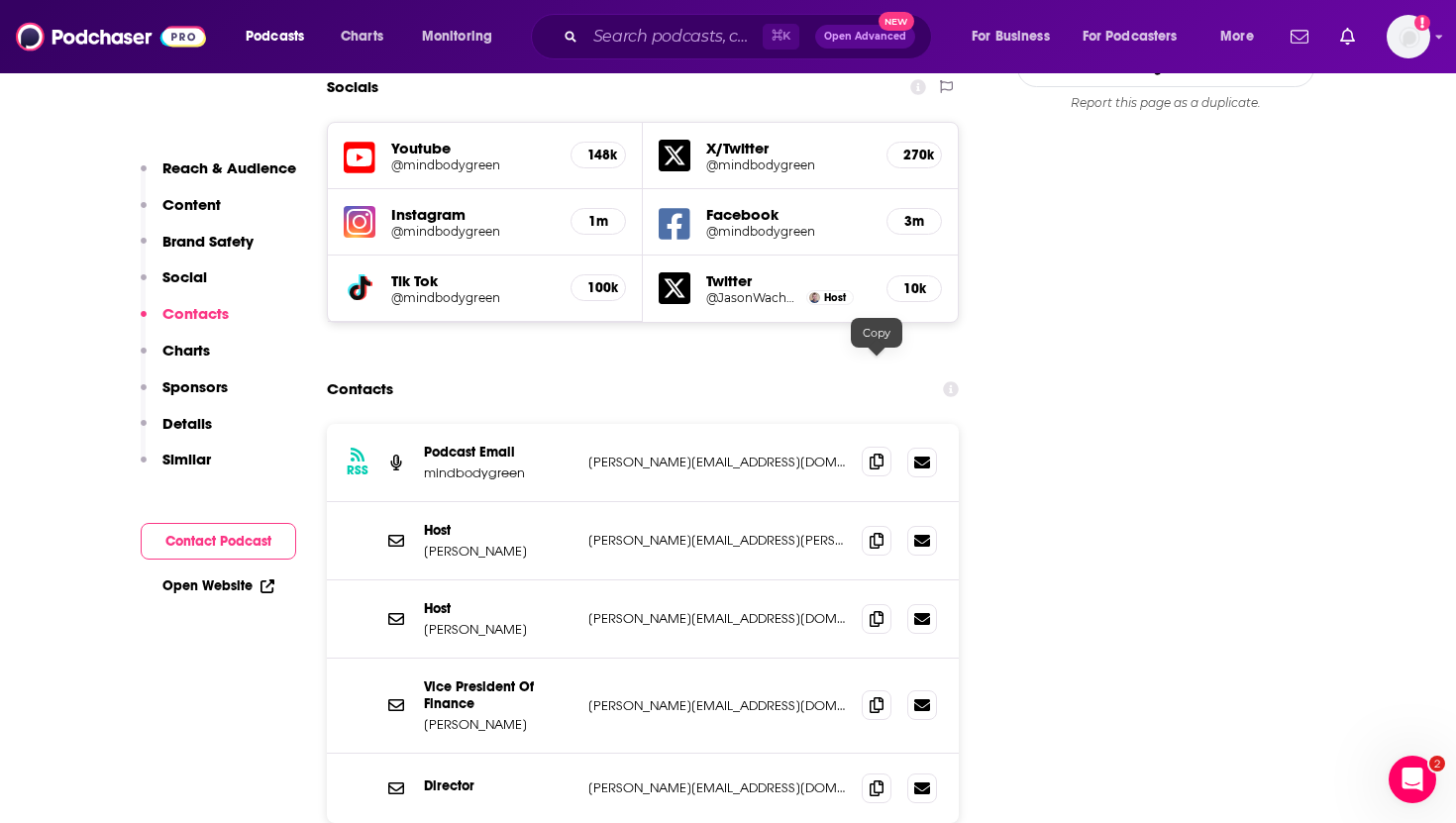 click 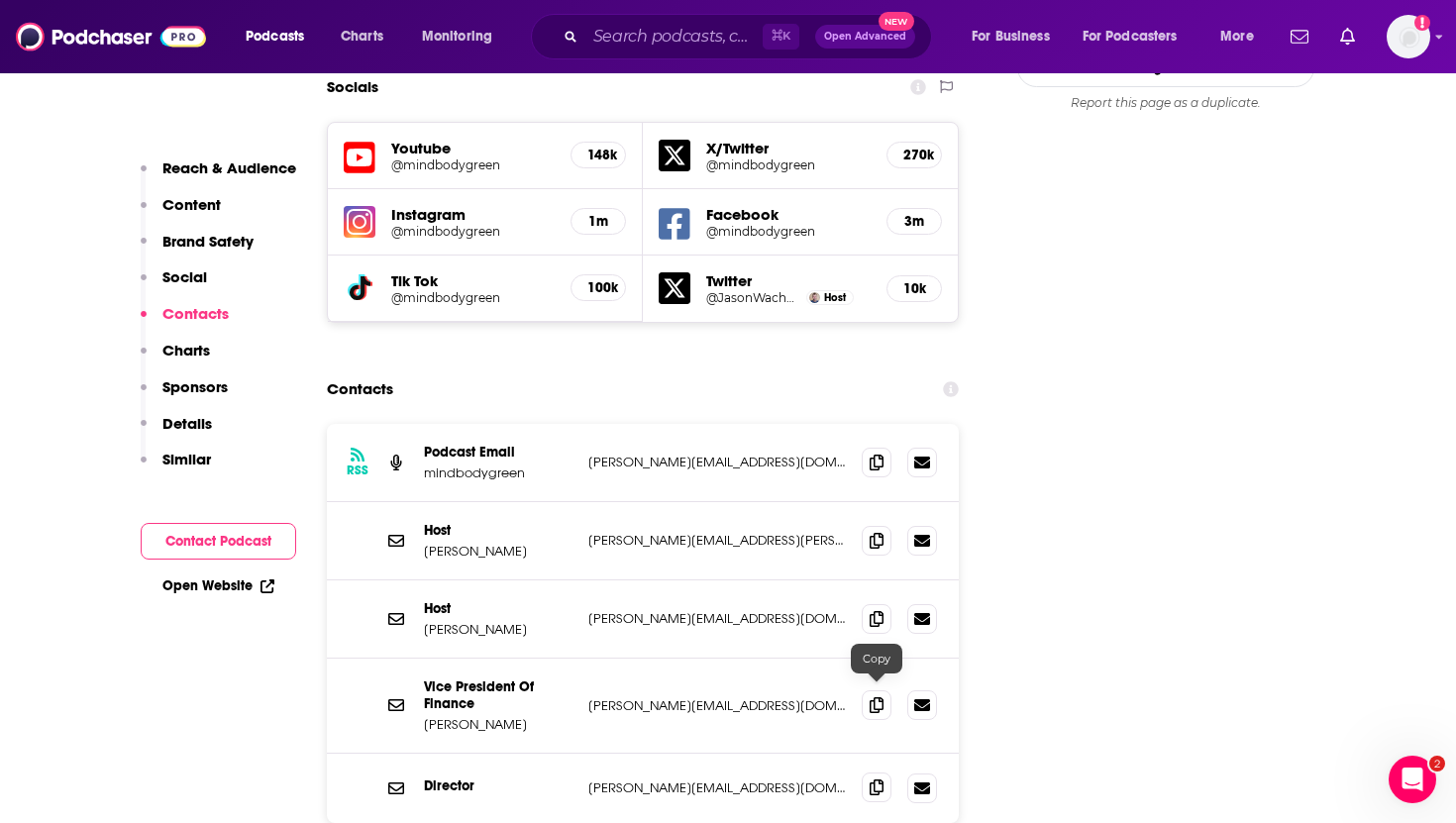 click 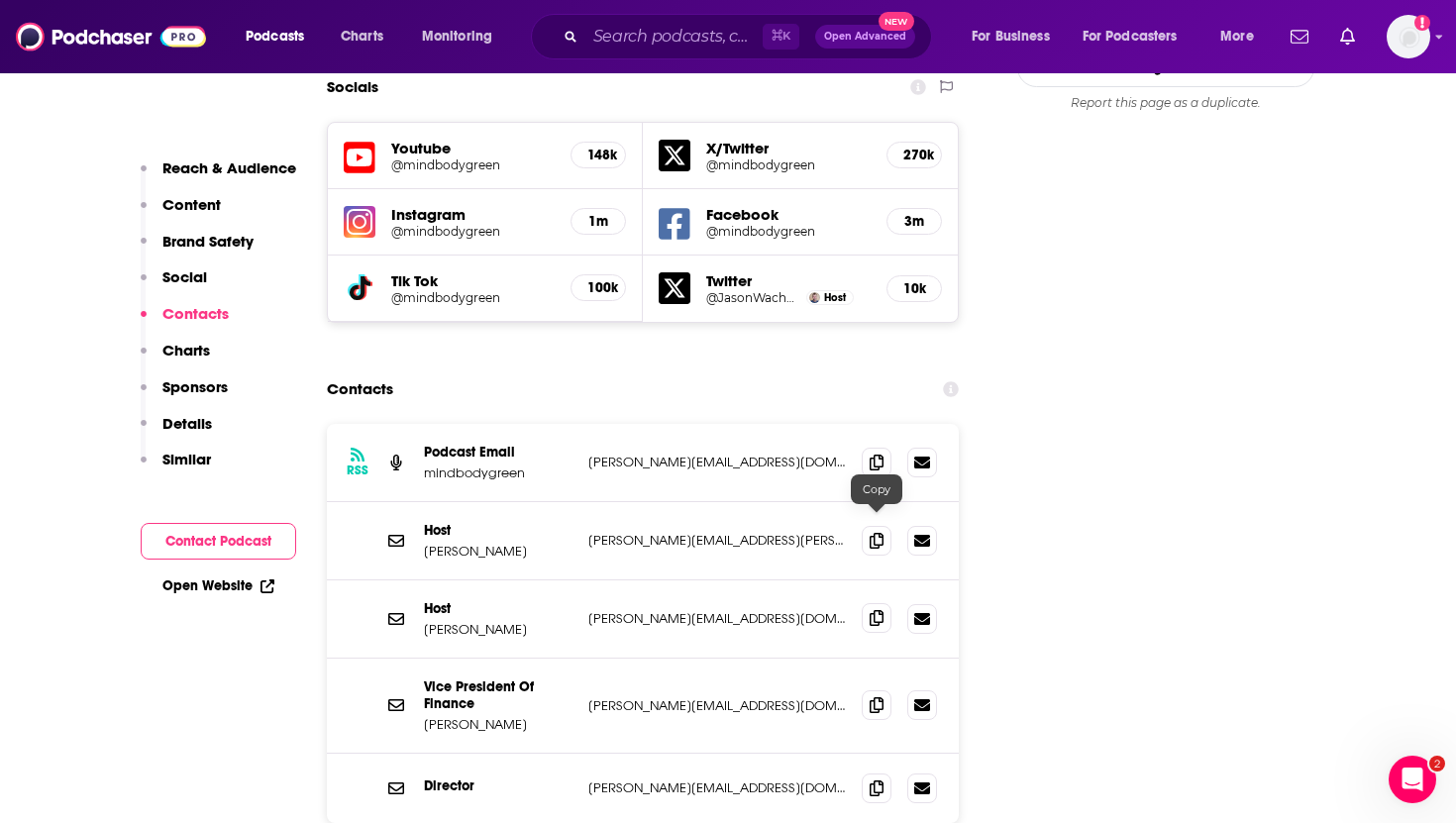 click 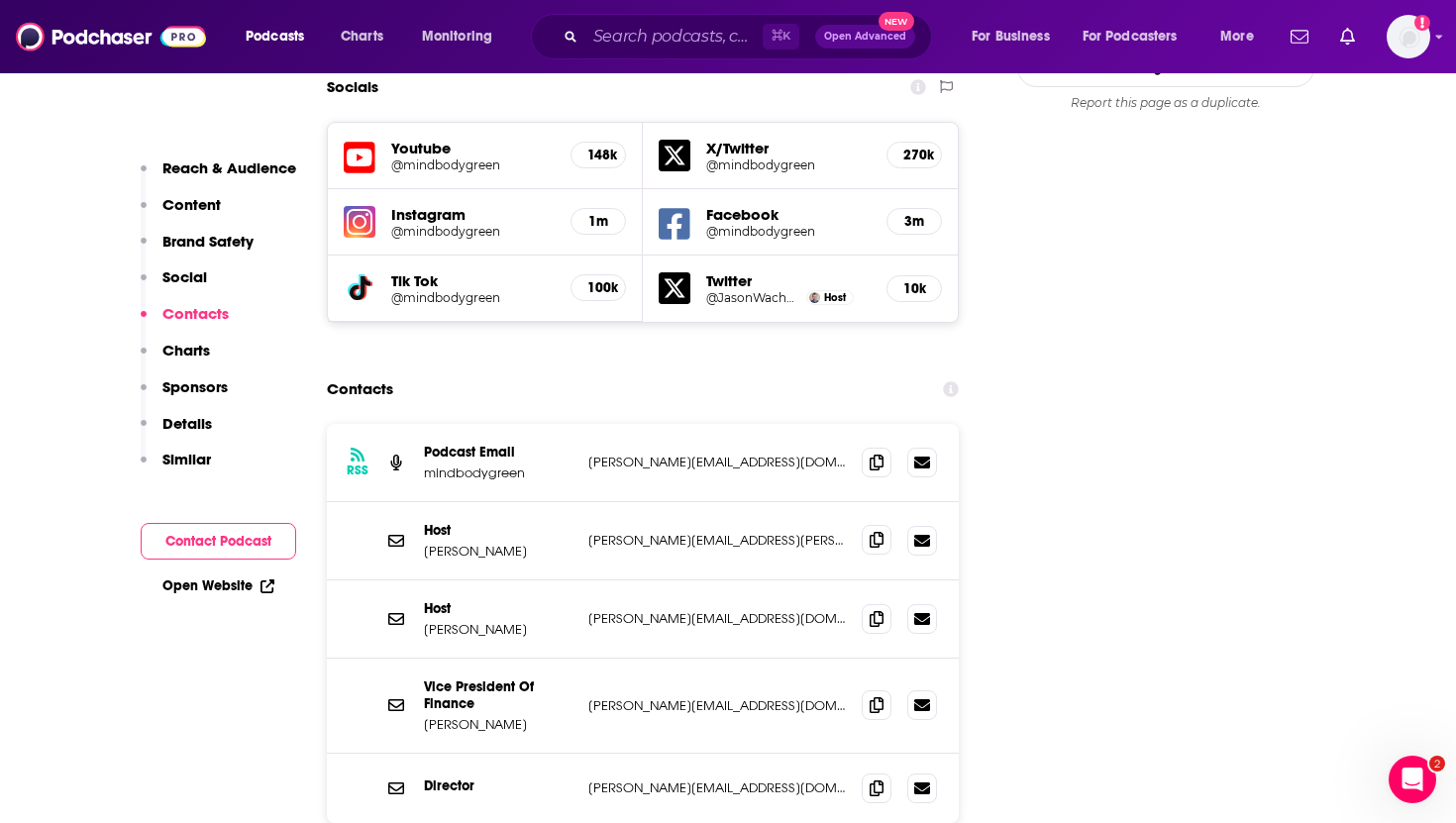 click 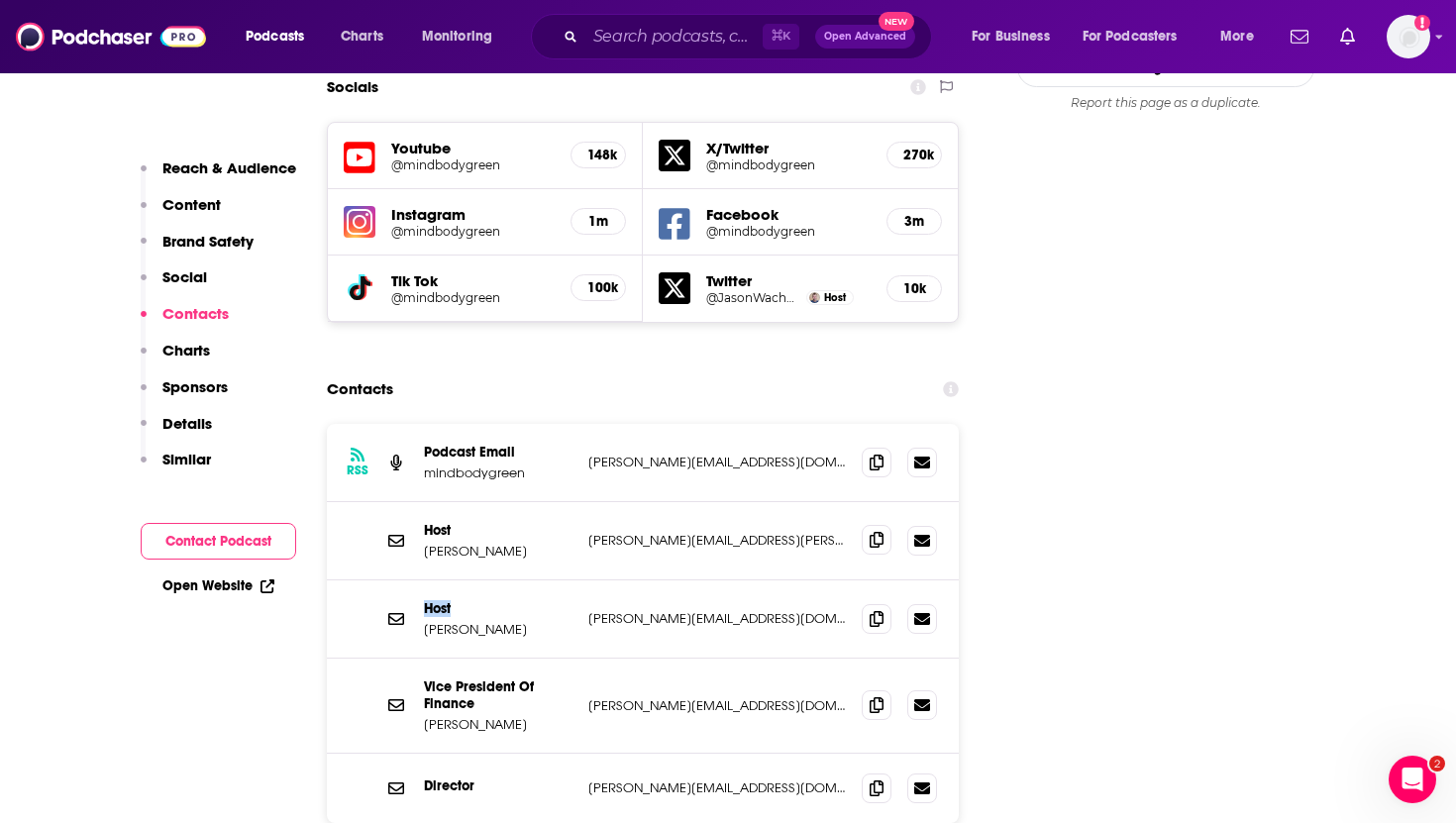 click 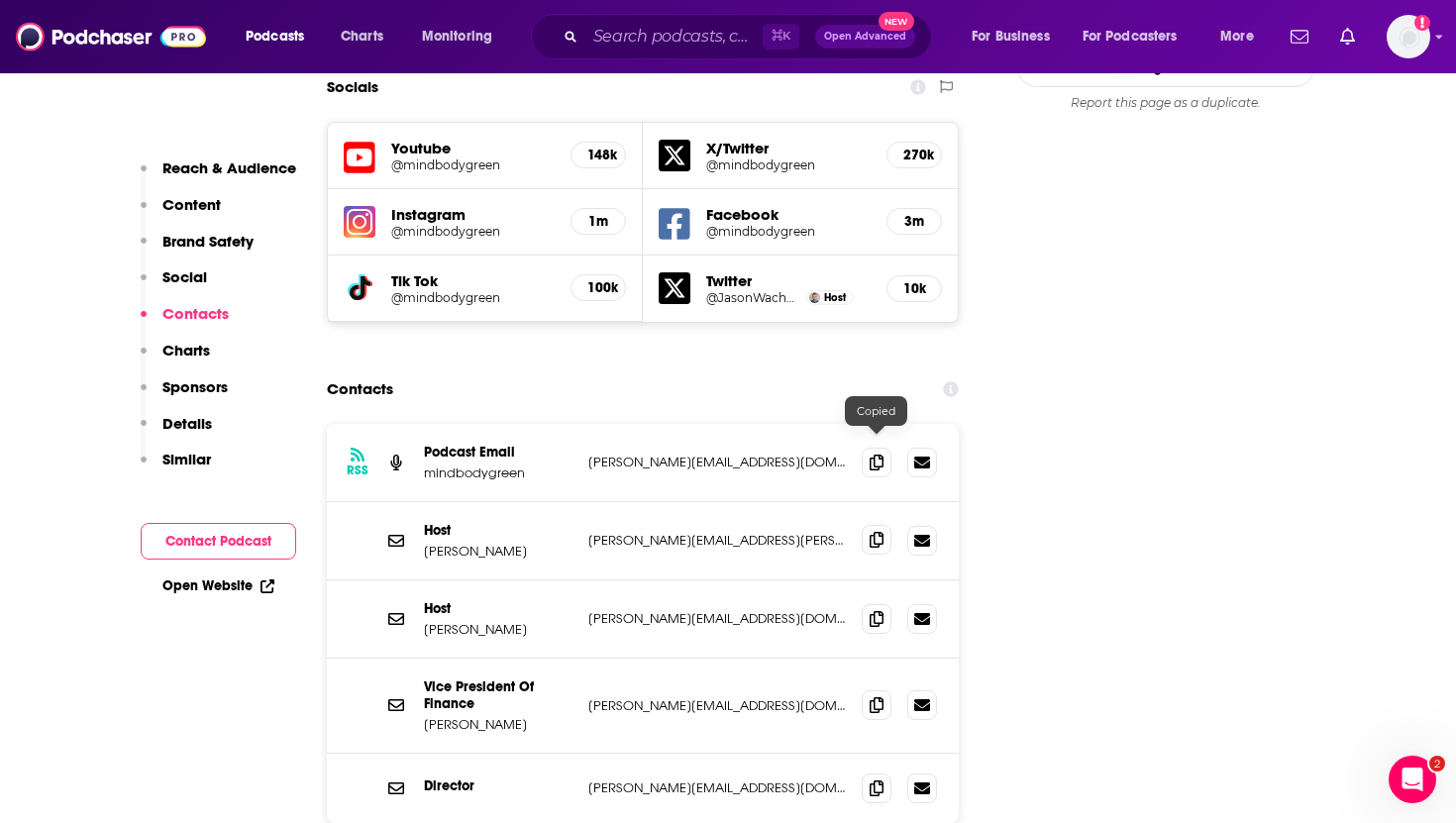click 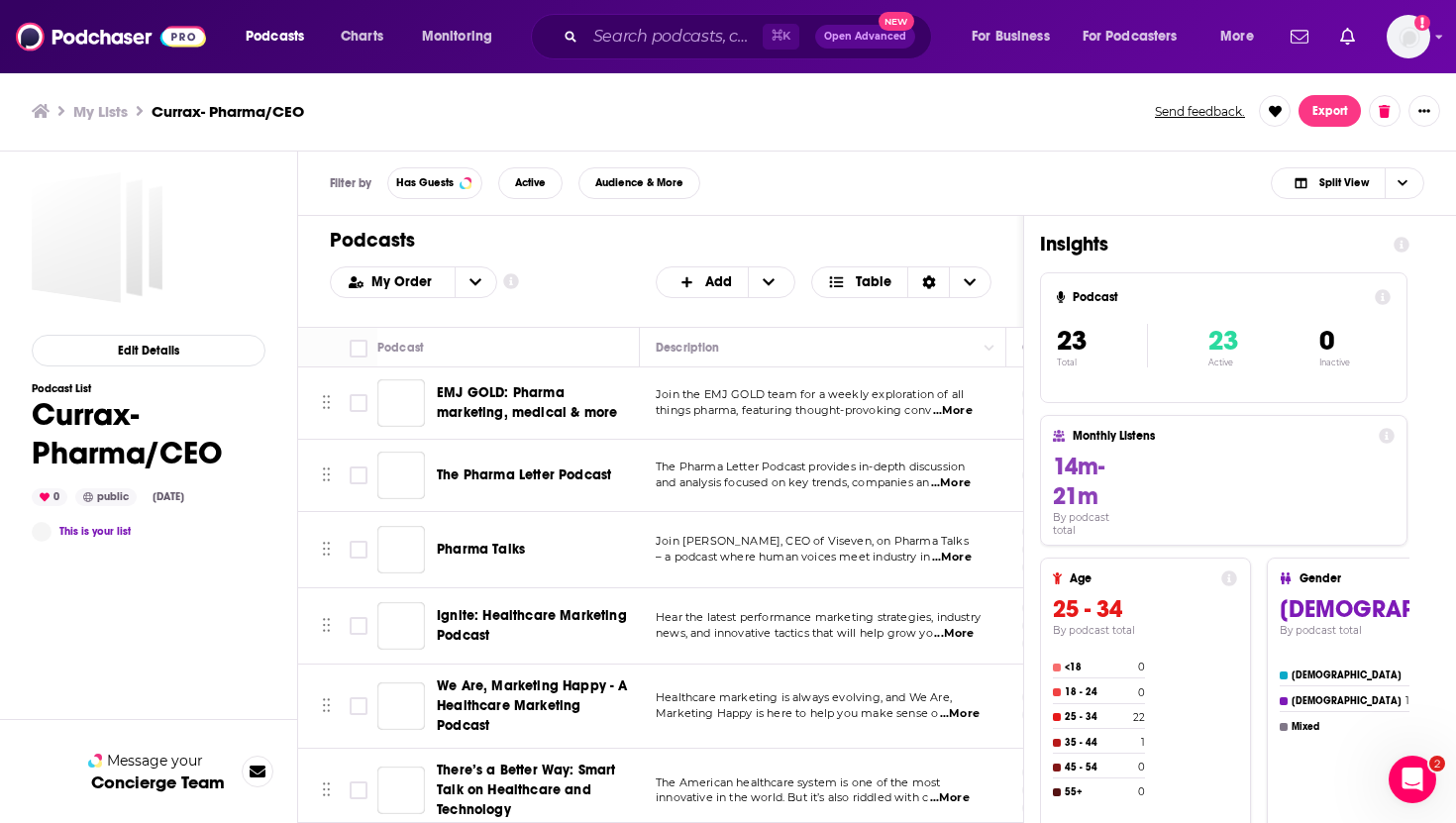 scroll, scrollTop: 0, scrollLeft: 0, axis: both 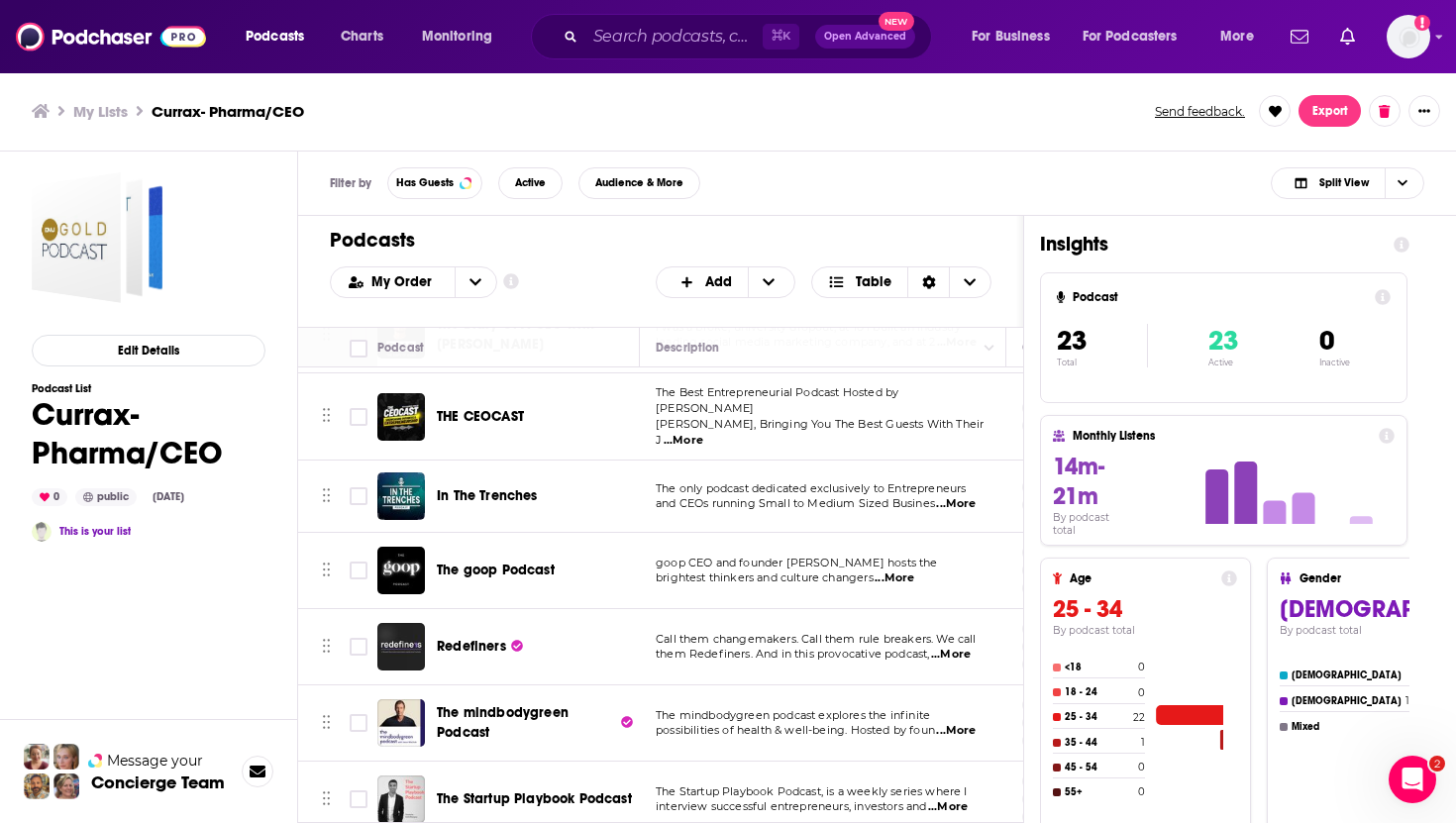 click on "The Startup Playbook Podcast" at bounding box center [534, 798] 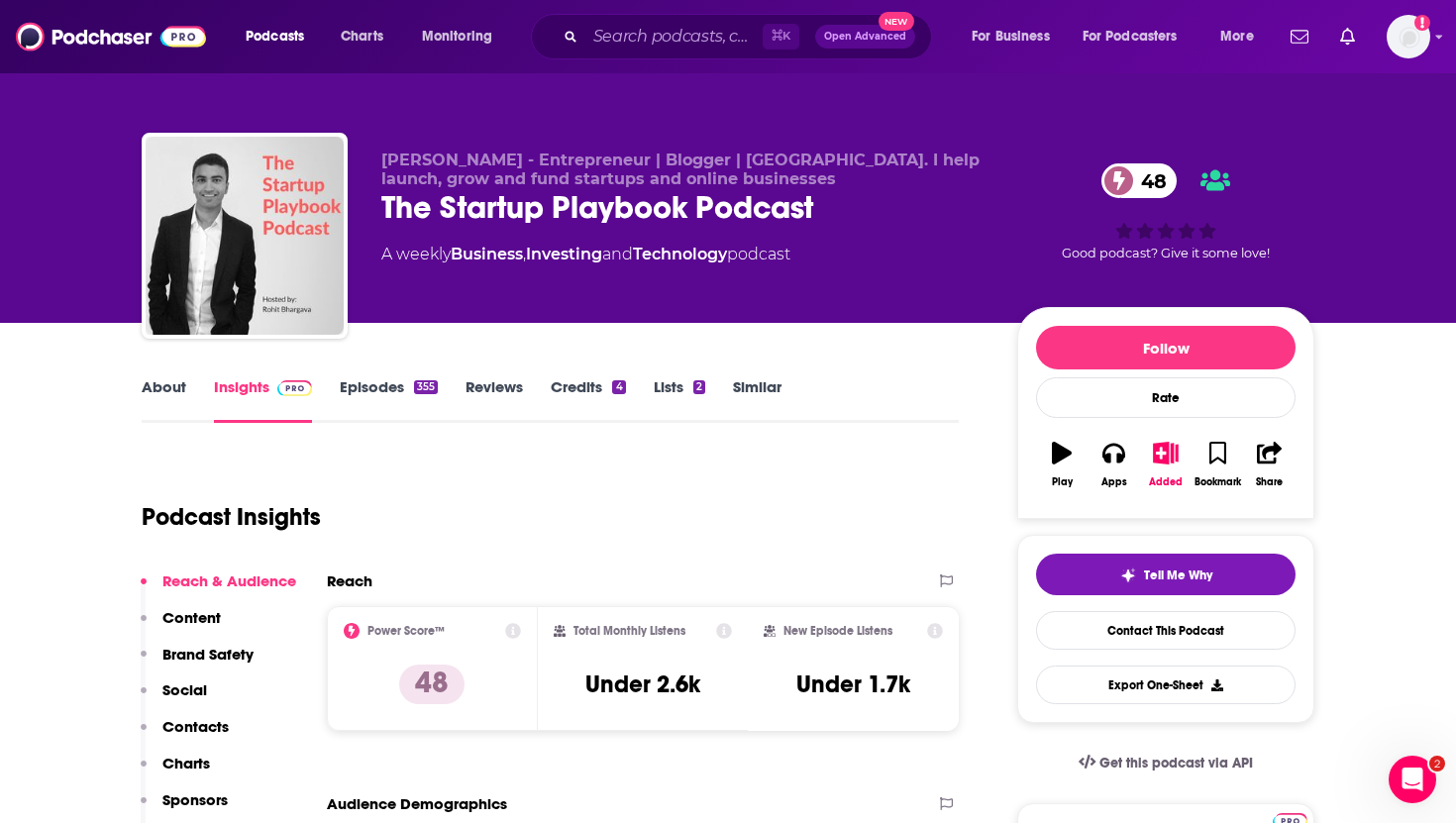 click on "Contacts" at bounding box center [195, 726] 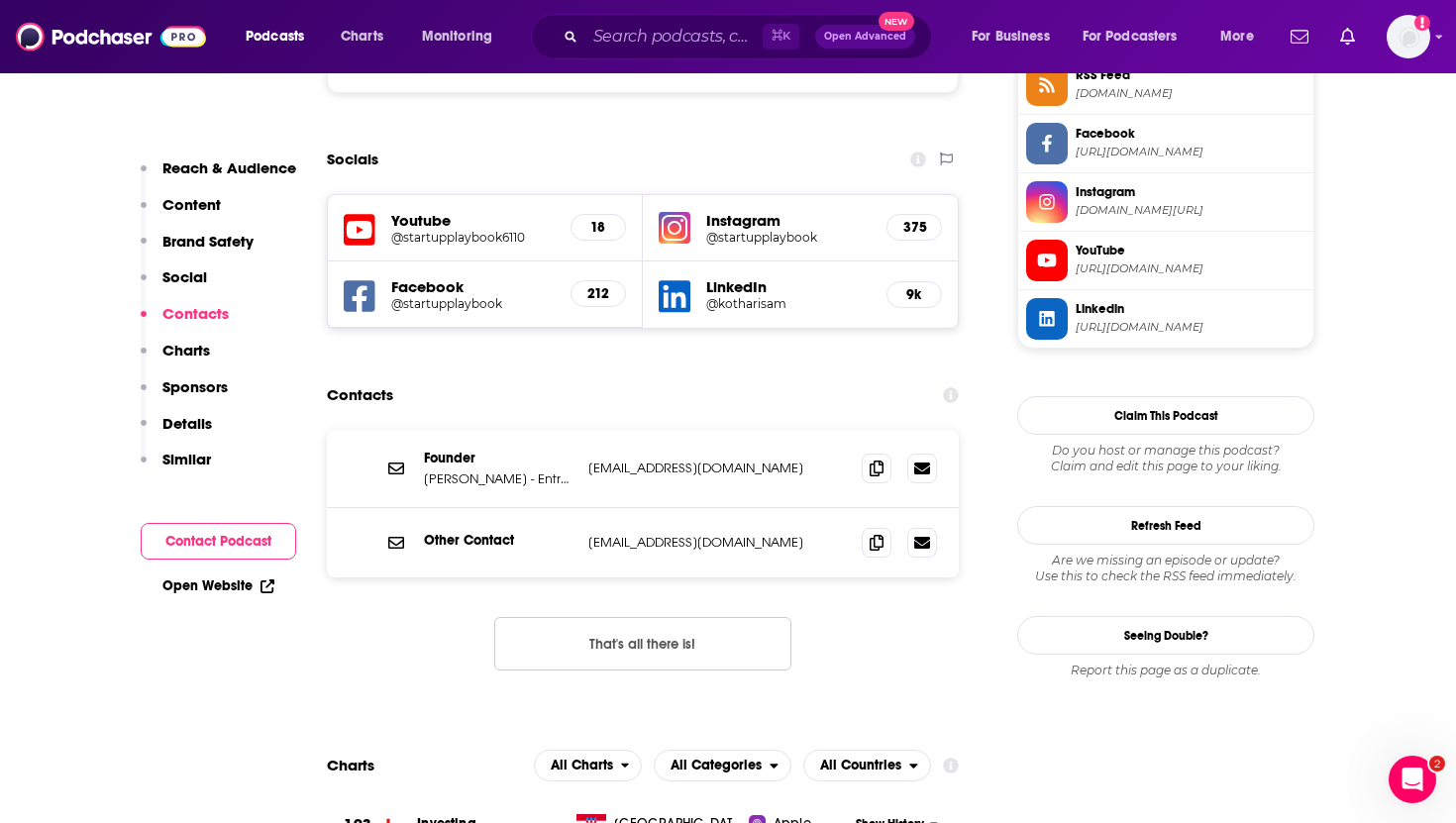 scroll, scrollTop: 1886, scrollLeft: 0, axis: vertical 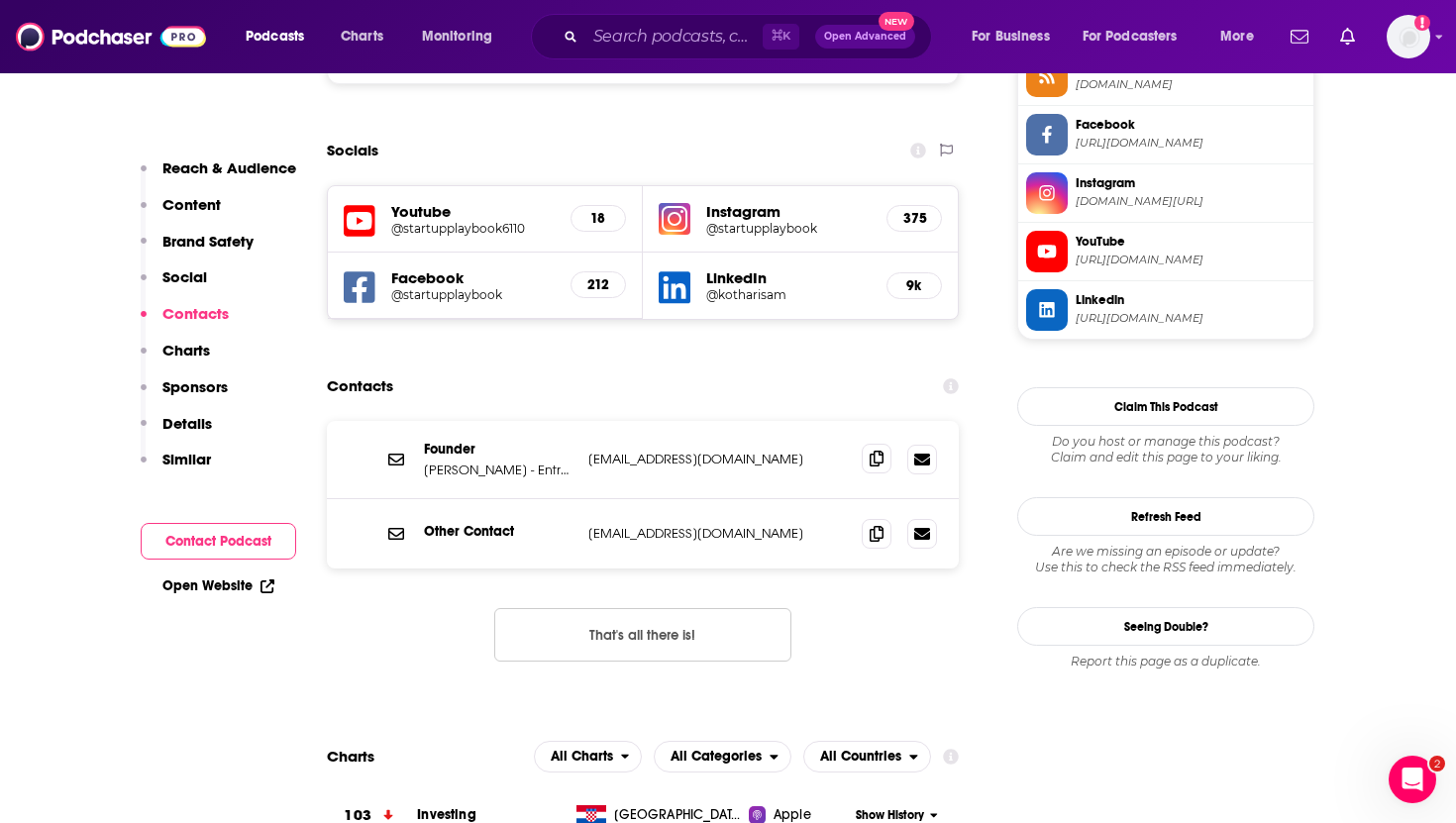 click 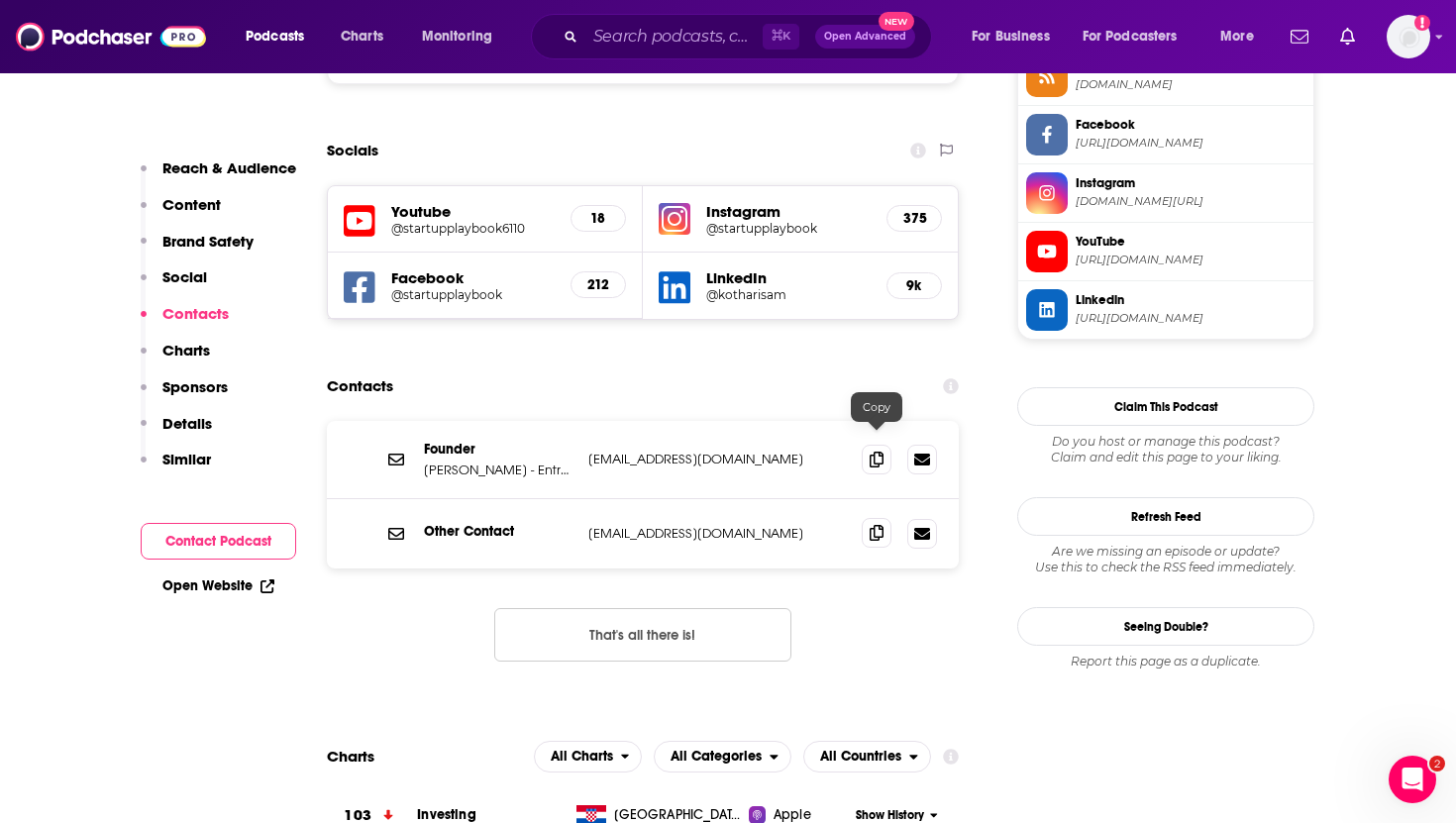 click 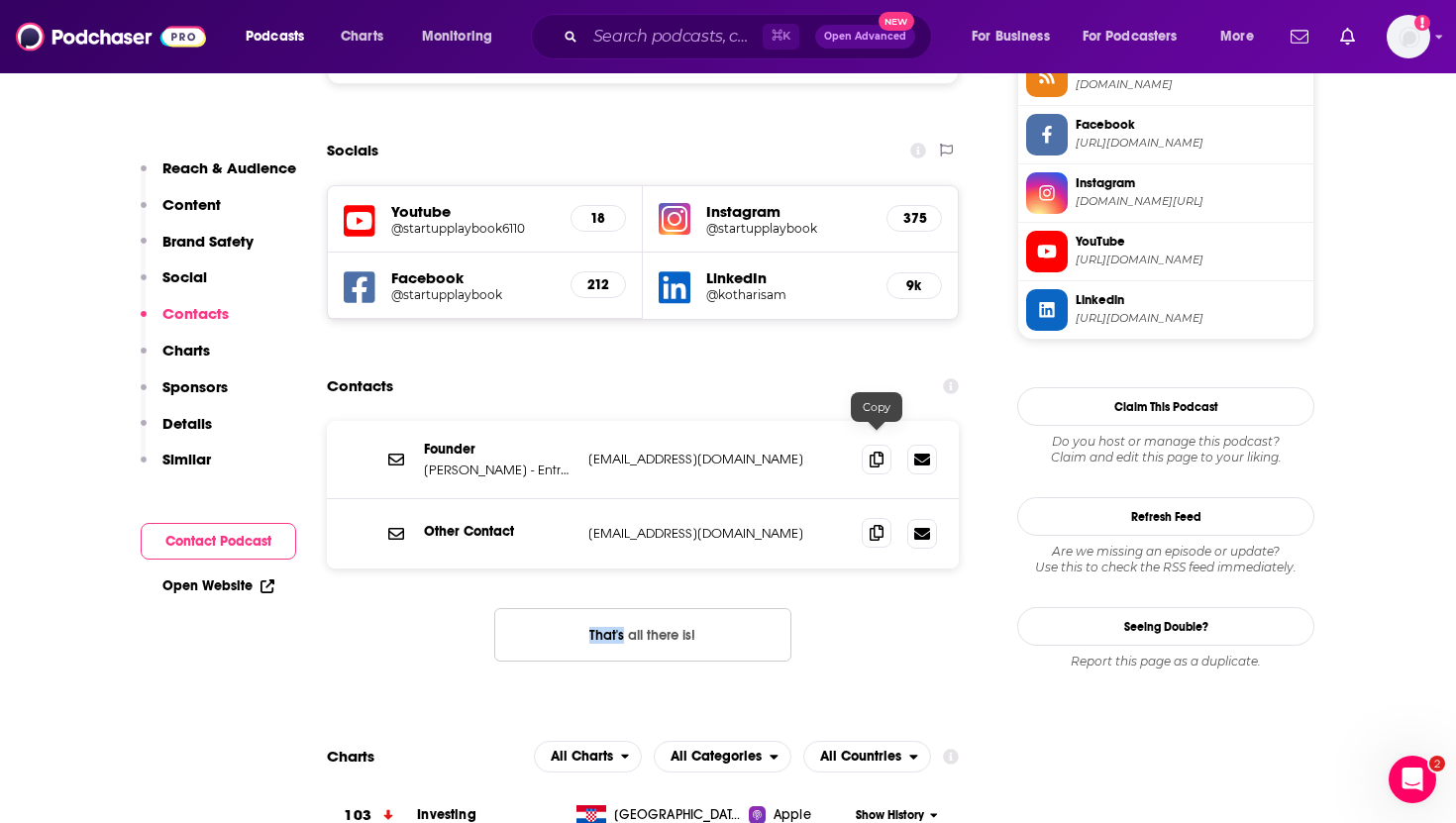 click 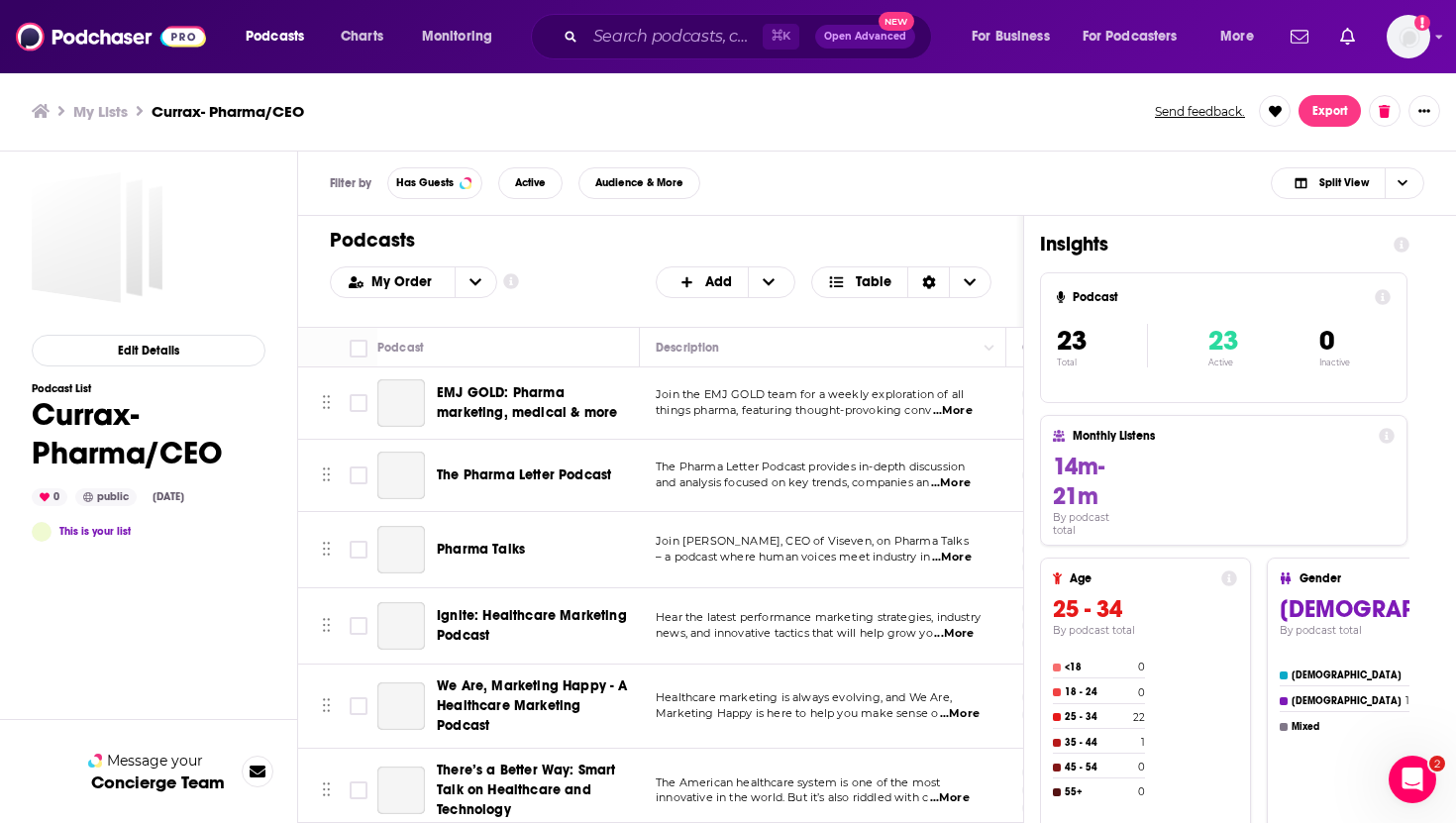 scroll, scrollTop: 0, scrollLeft: 0, axis: both 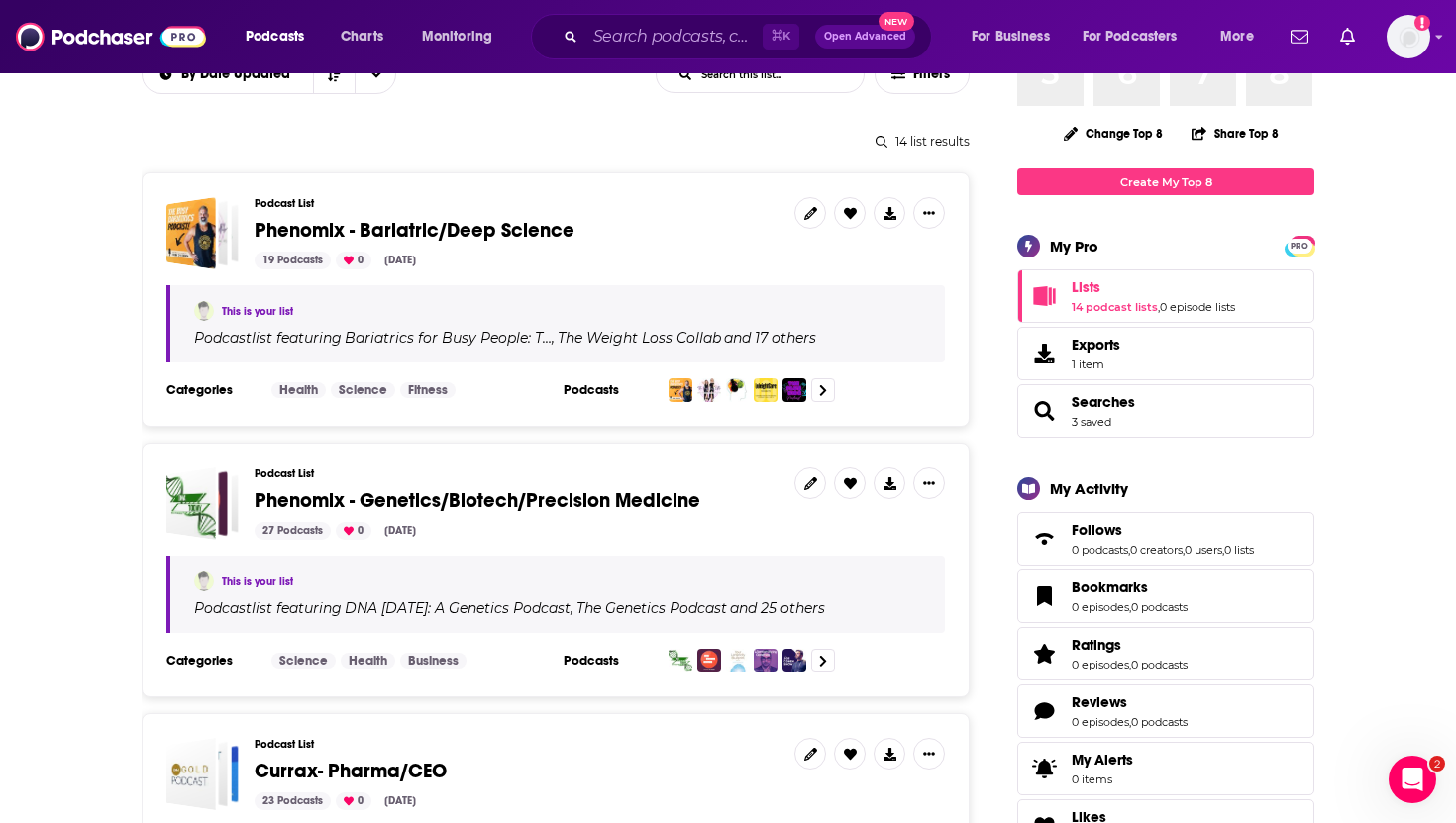 click on "Phenomix - Genetics/Biotech/Precision Medicine" at bounding box center (477, 500) 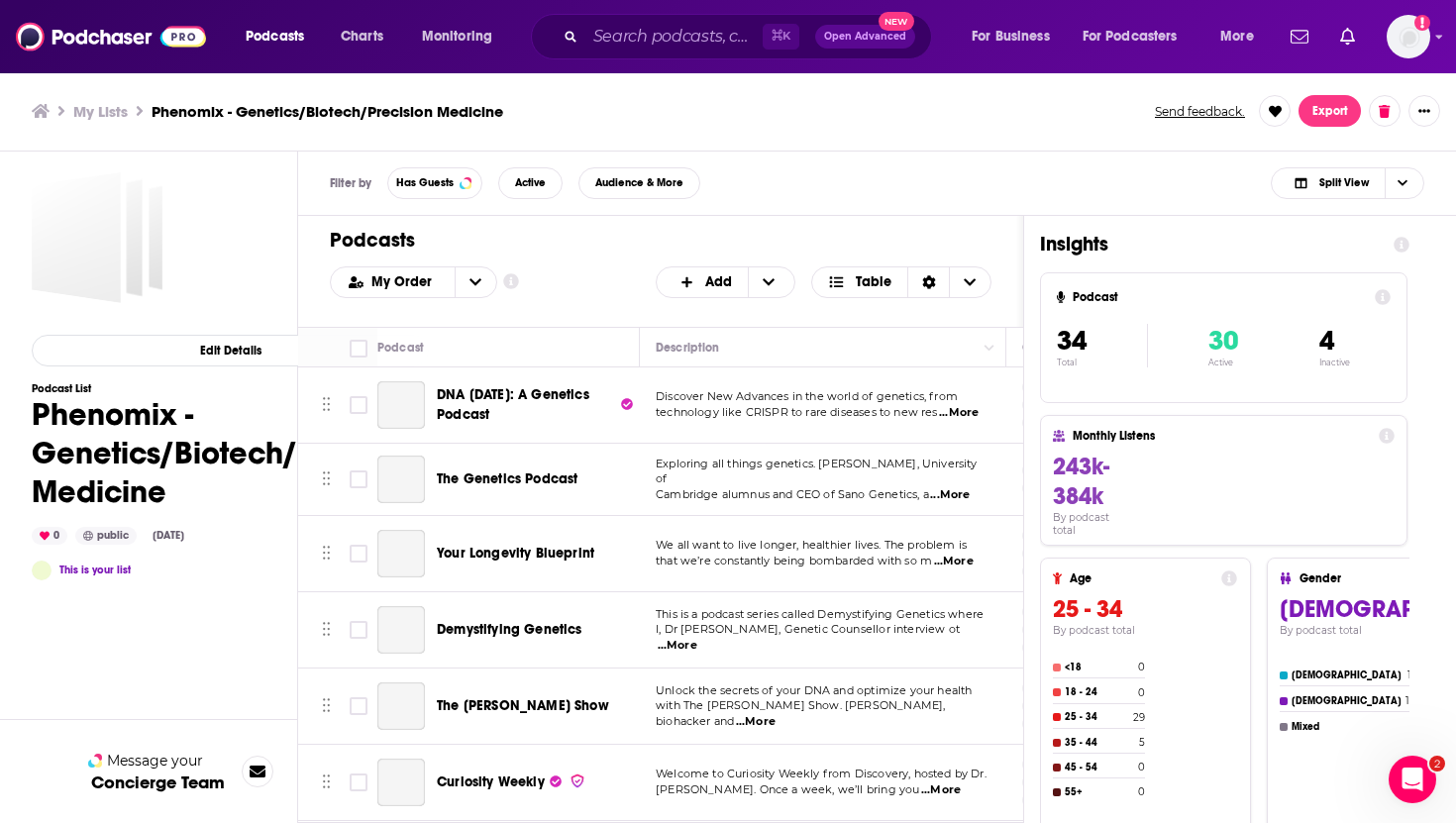 scroll, scrollTop: 0, scrollLeft: 0, axis: both 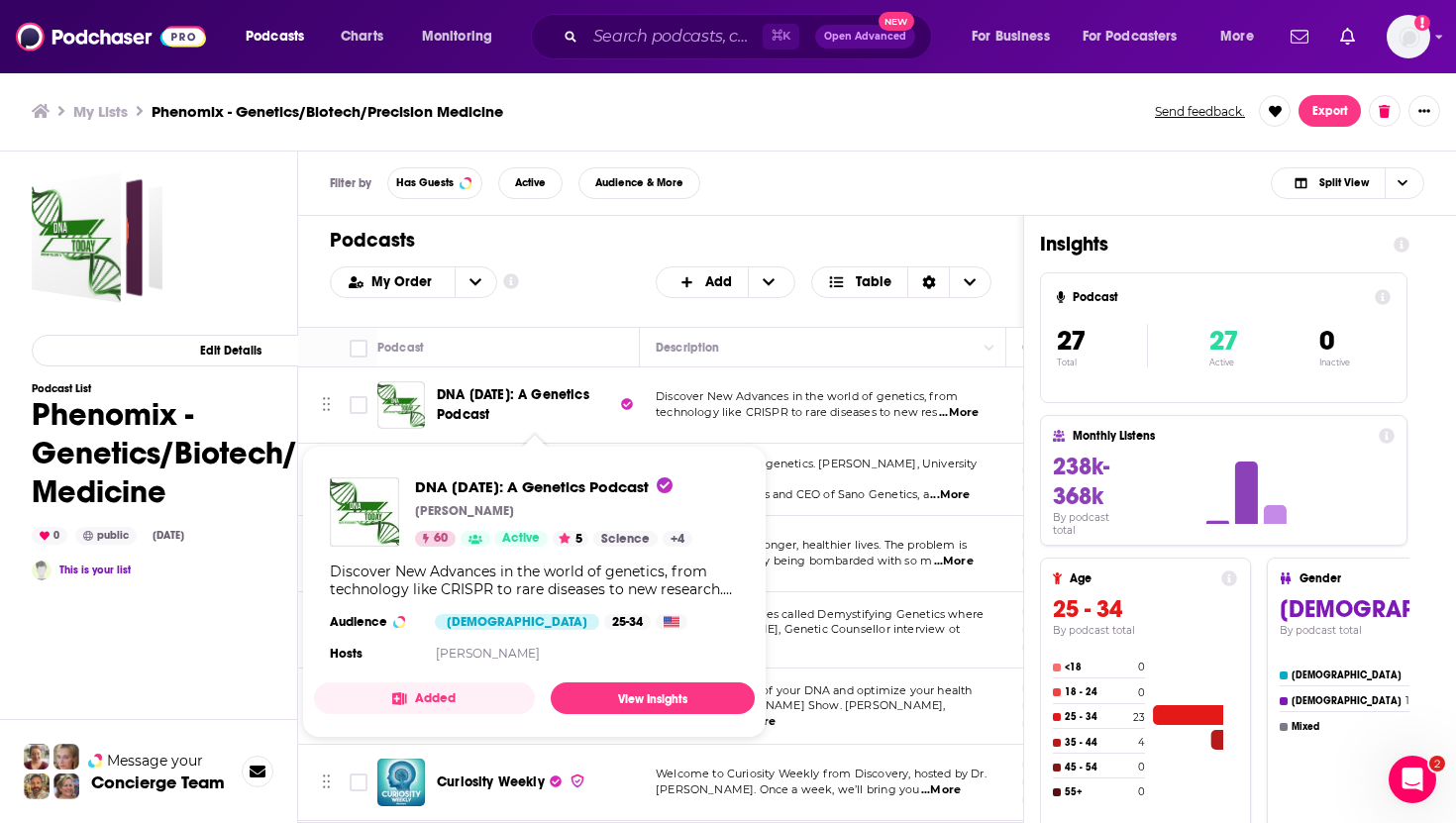 click on "DNA [DATE]: A Genetics Podcast" at bounding box center [513, 404] 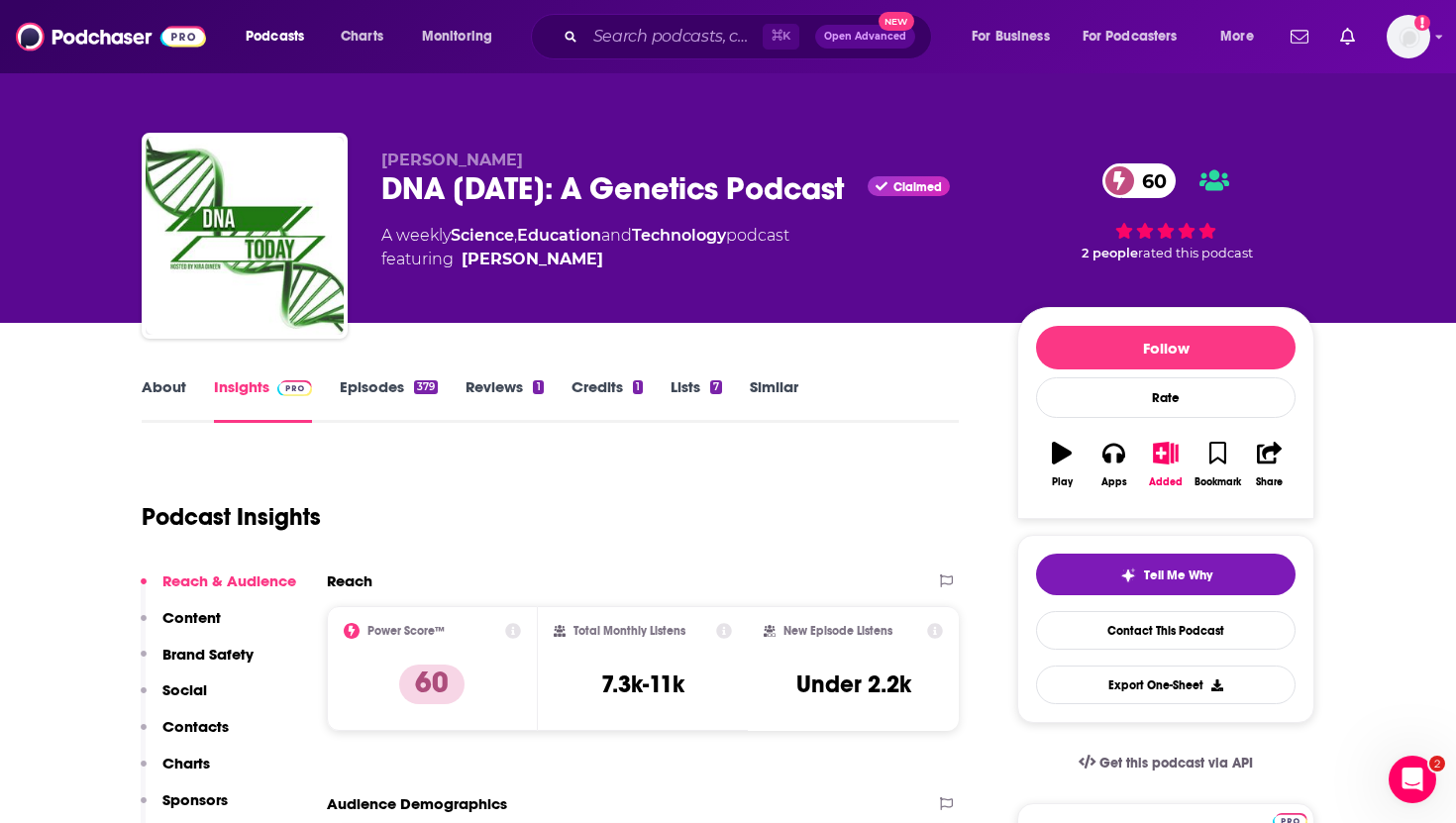 click on "Contacts" at bounding box center [195, 726] 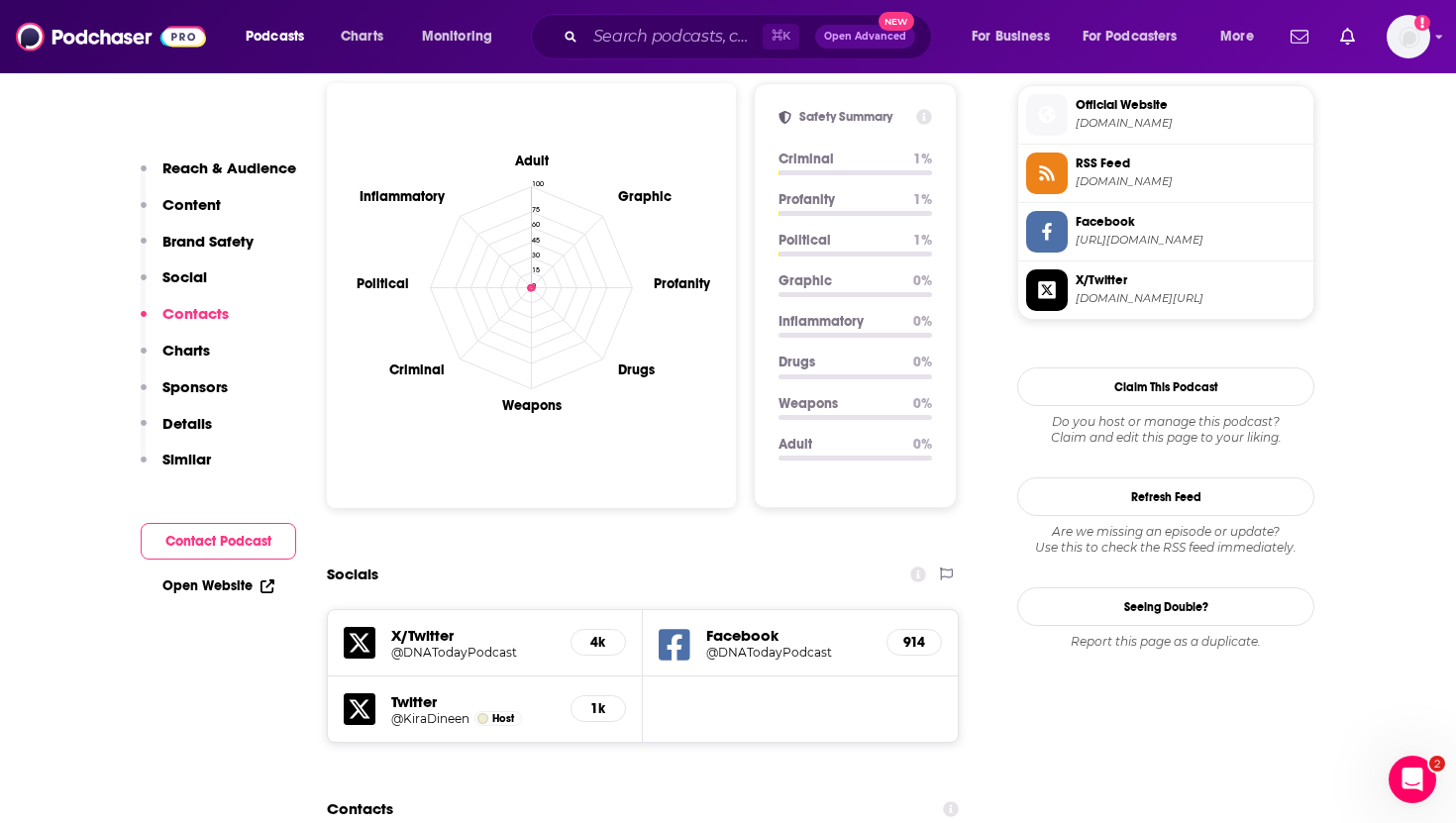 scroll, scrollTop: 2220, scrollLeft: 0, axis: vertical 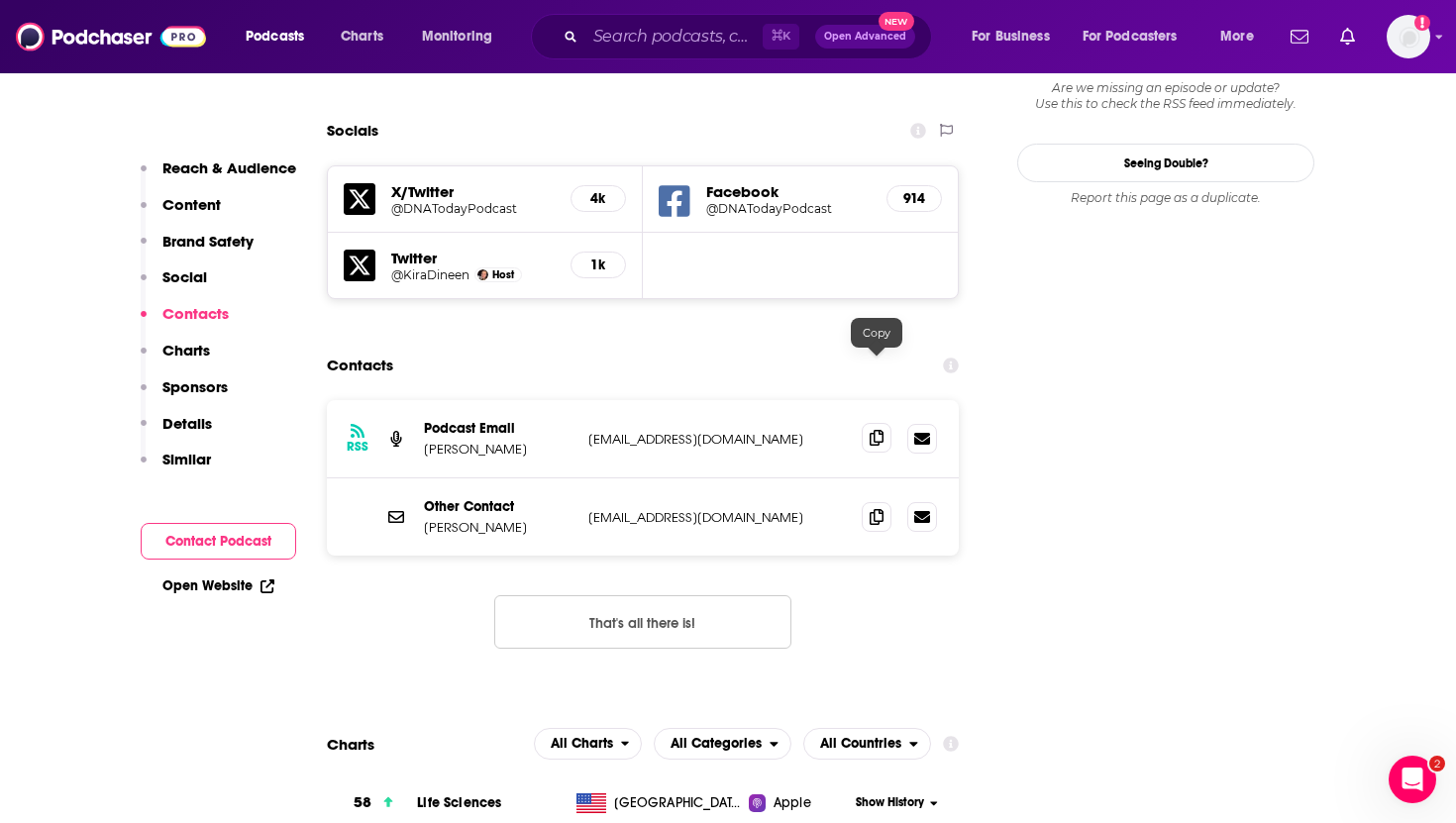 click at bounding box center [877, 438] 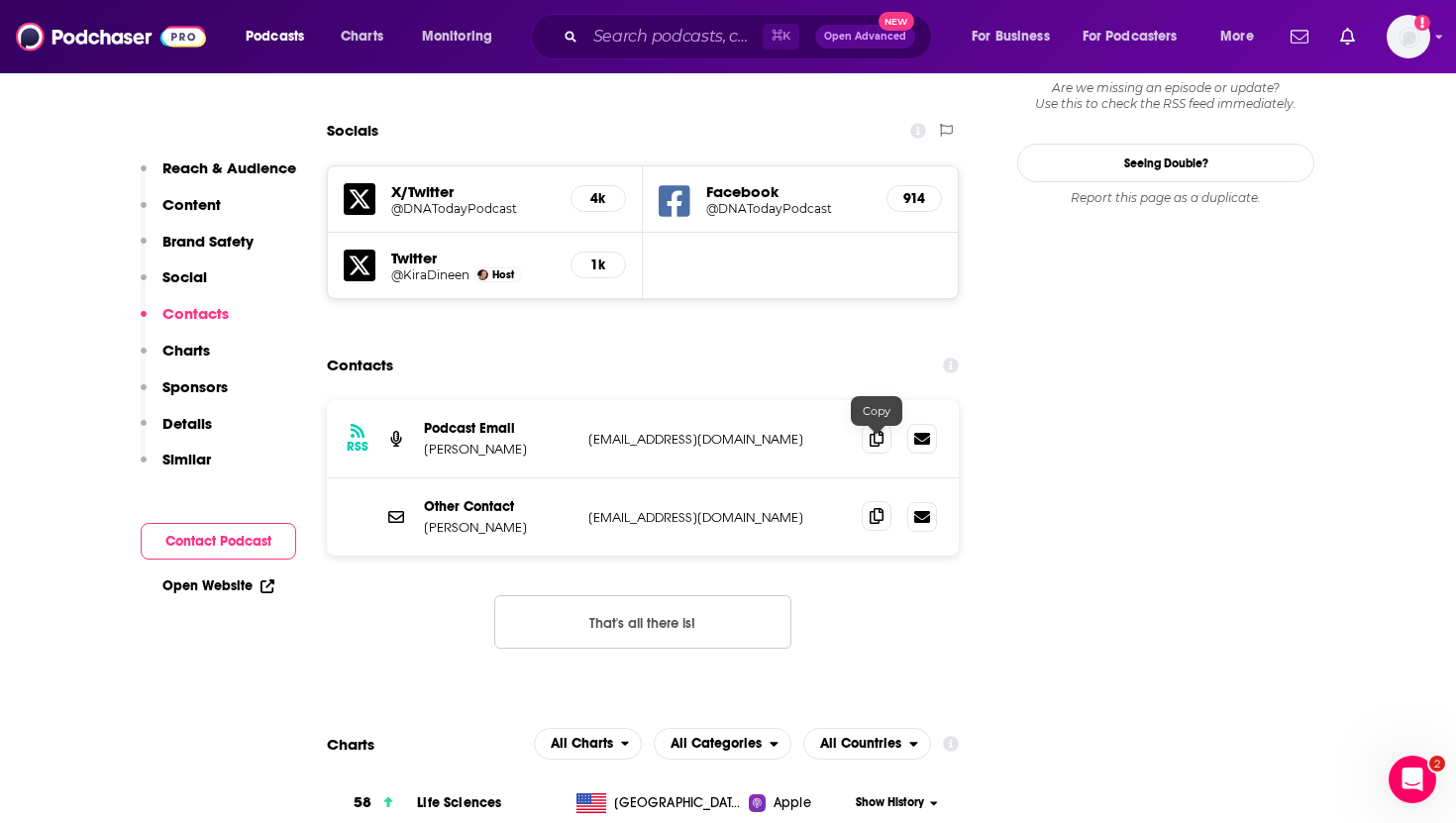 click 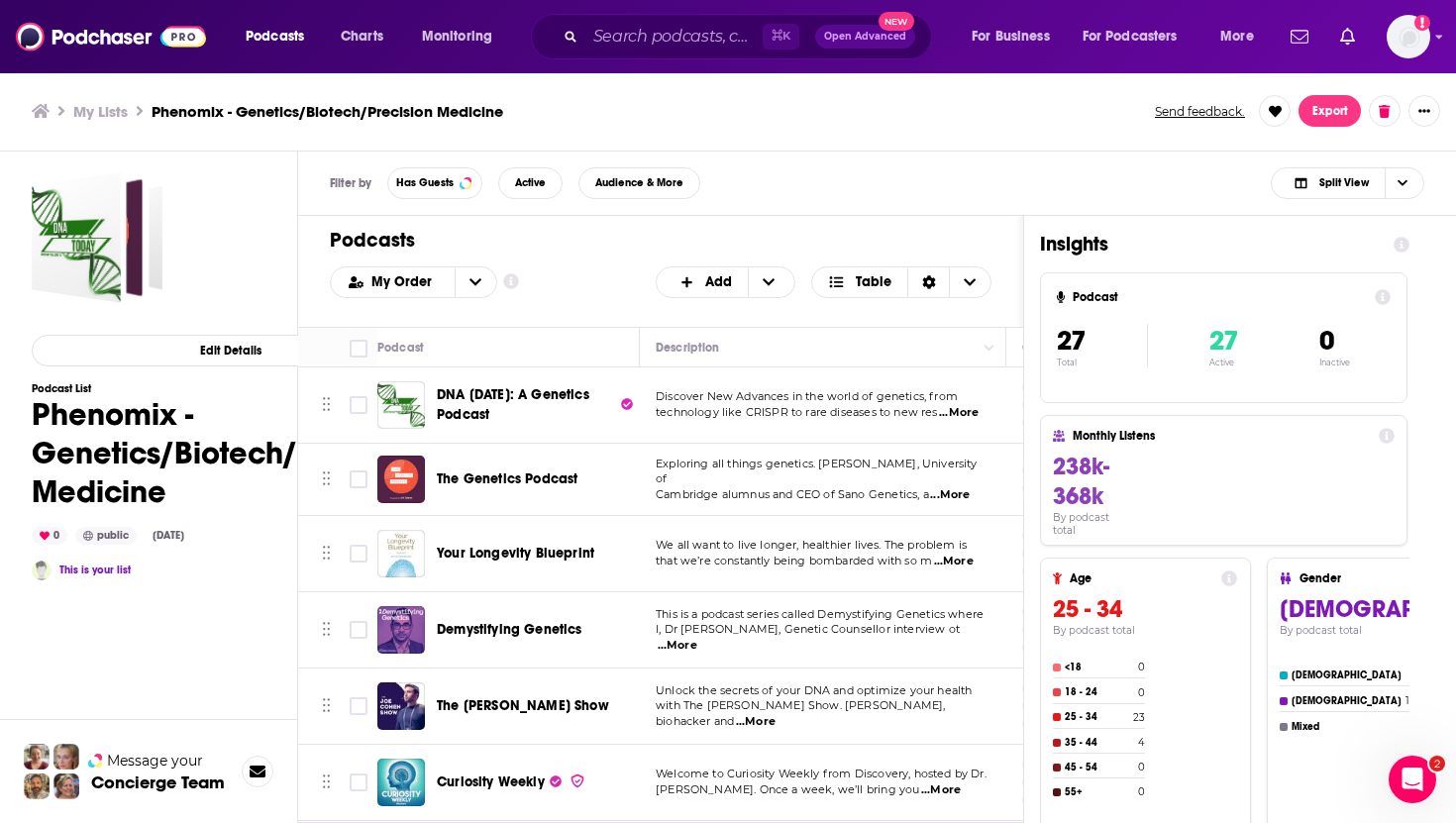 scroll, scrollTop: 0, scrollLeft: 0, axis: both 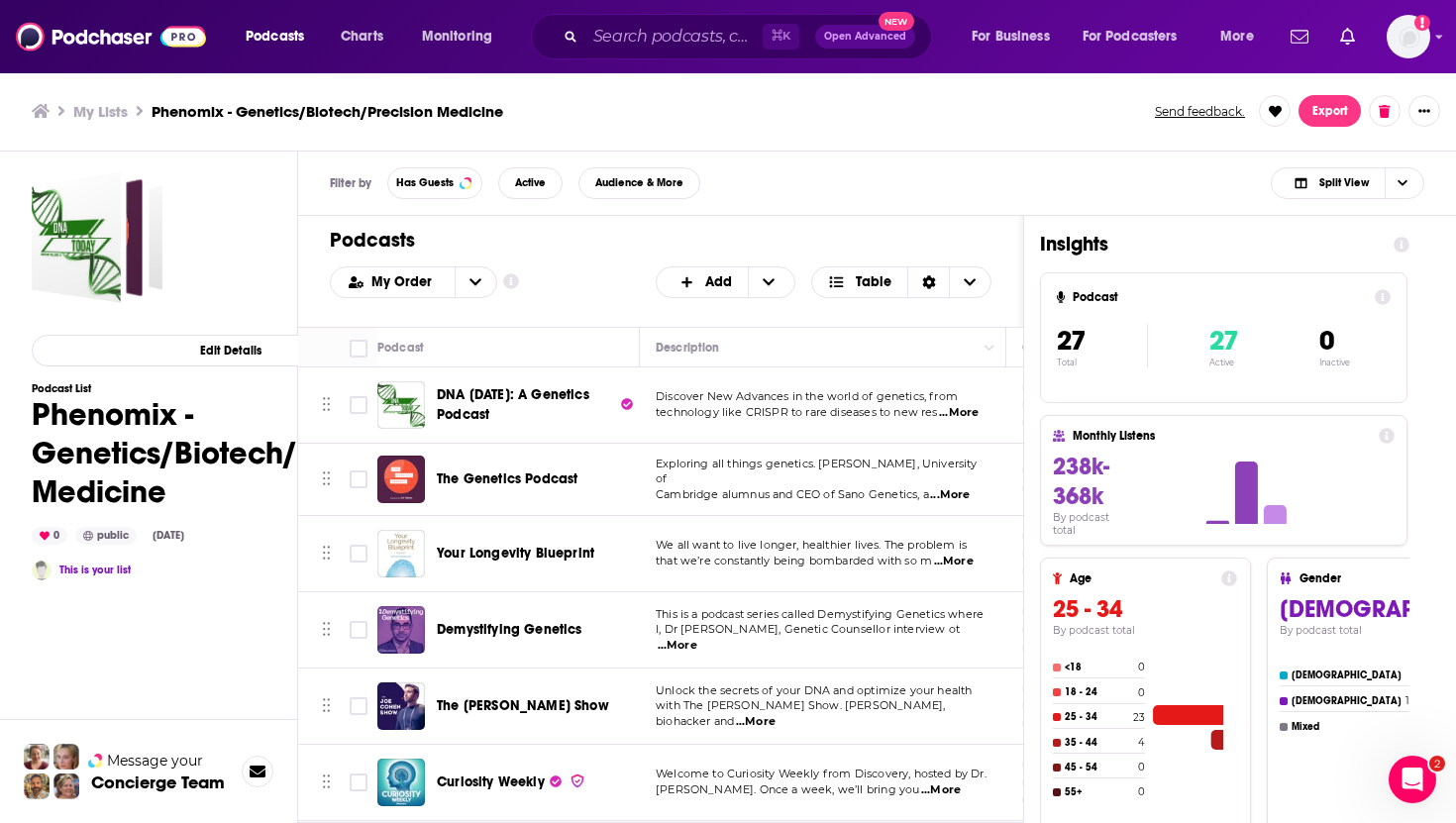 click on "The Genetics Podcast" at bounding box center (507, 478) 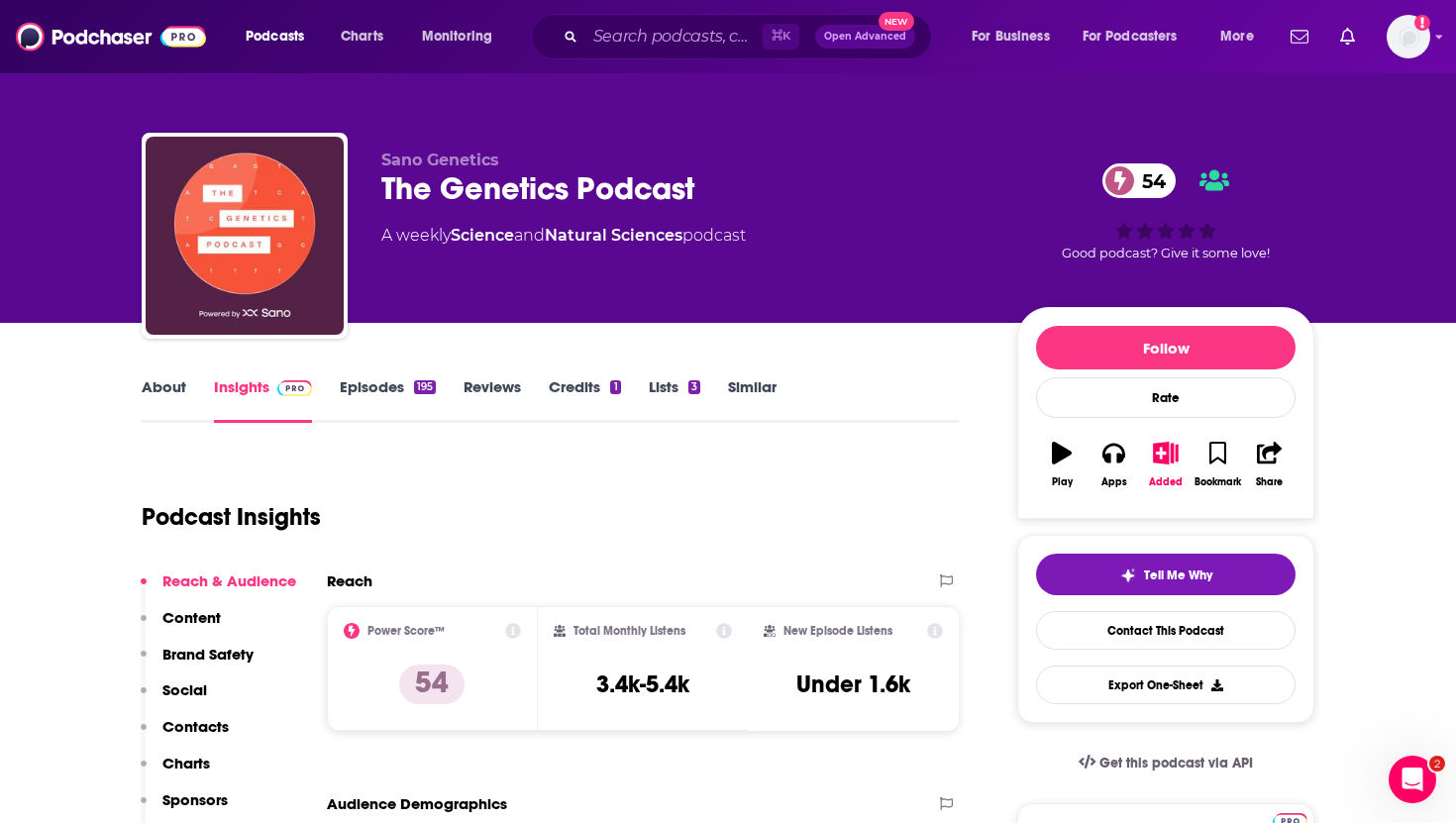 click on "Contacts" at bounding box center [195, 726] 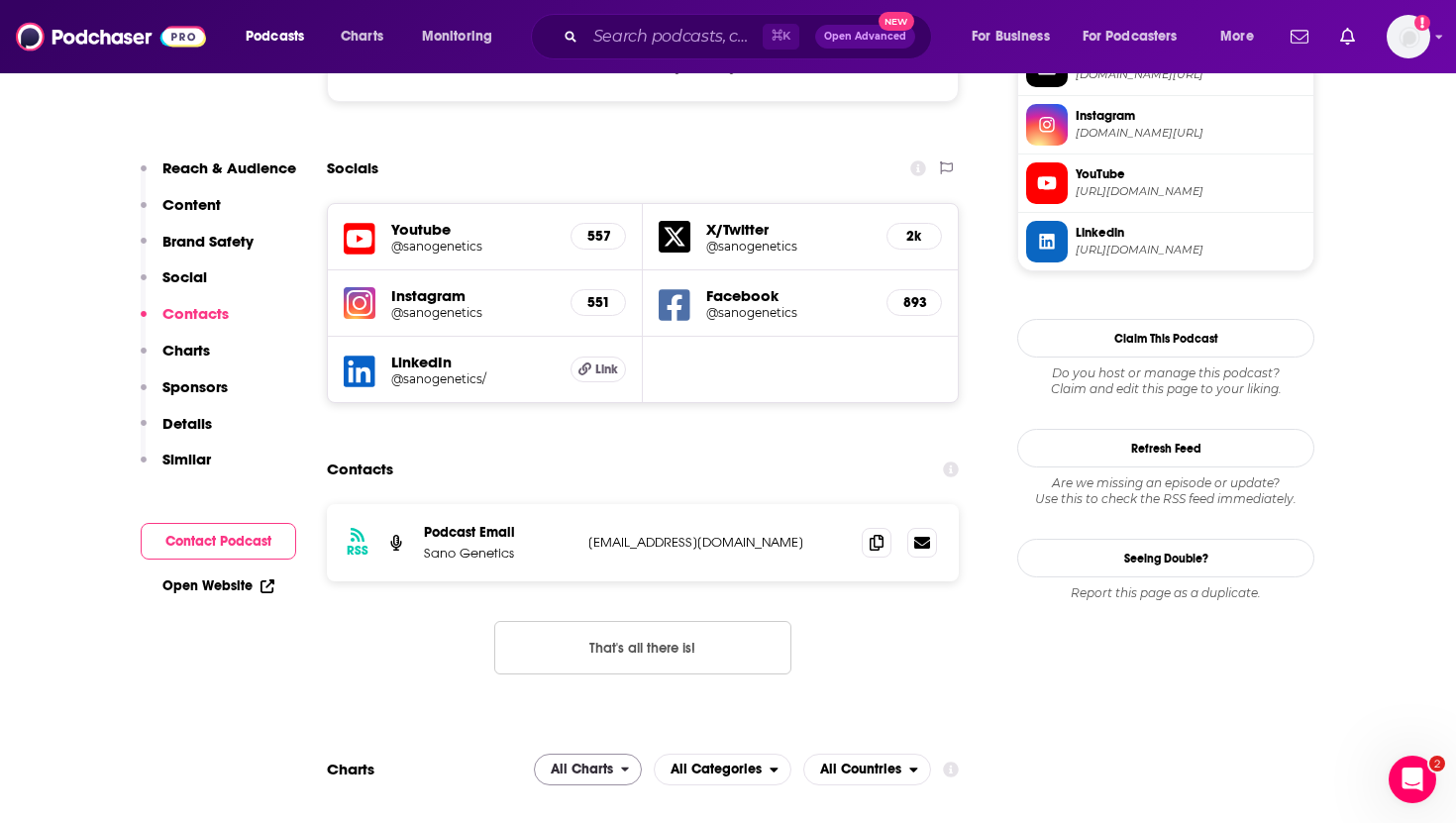 scroll, scrollTop: 1928, scrollLeft: 0, axis: vertical 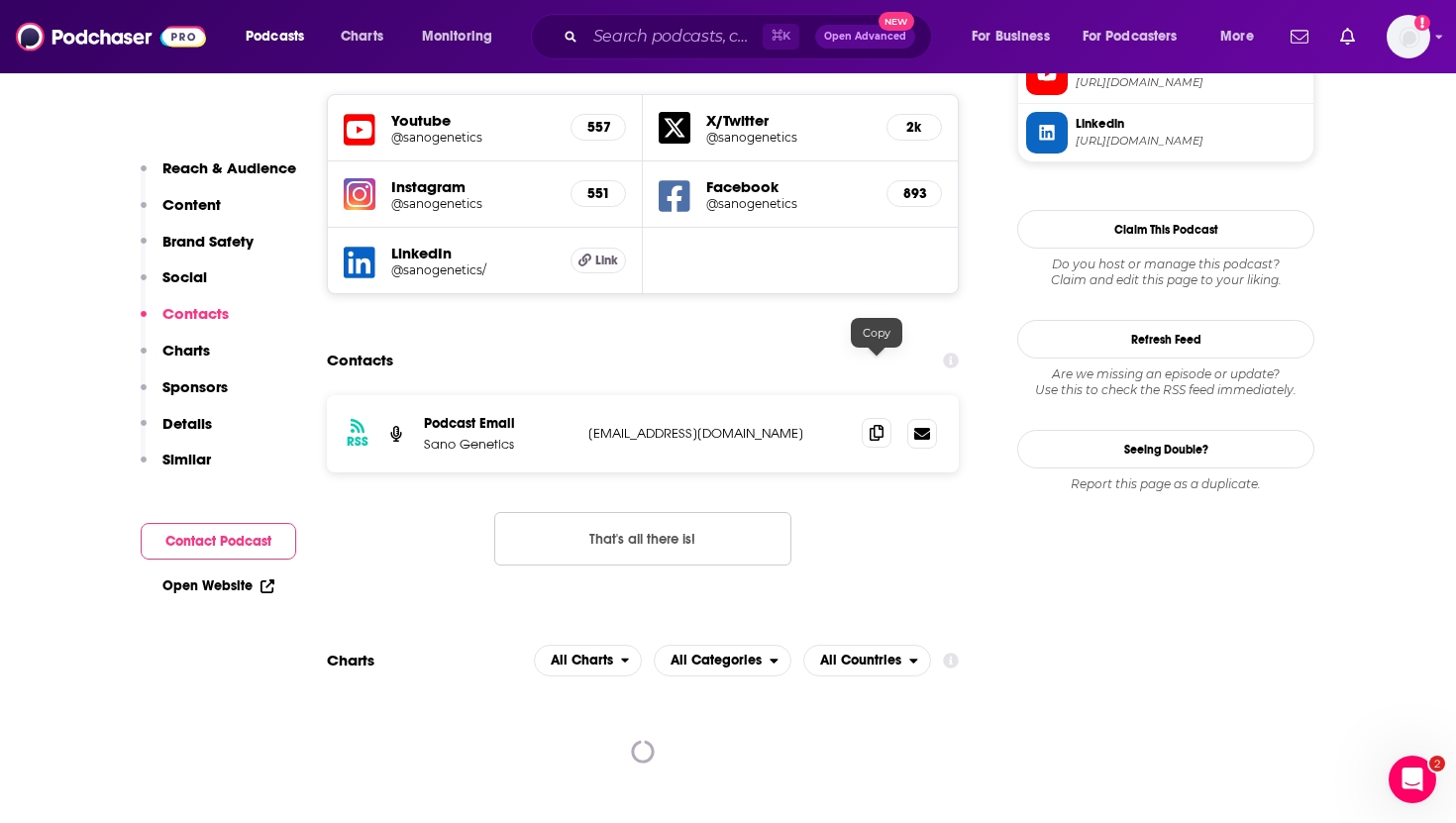 click at bounding box center [877, 433] 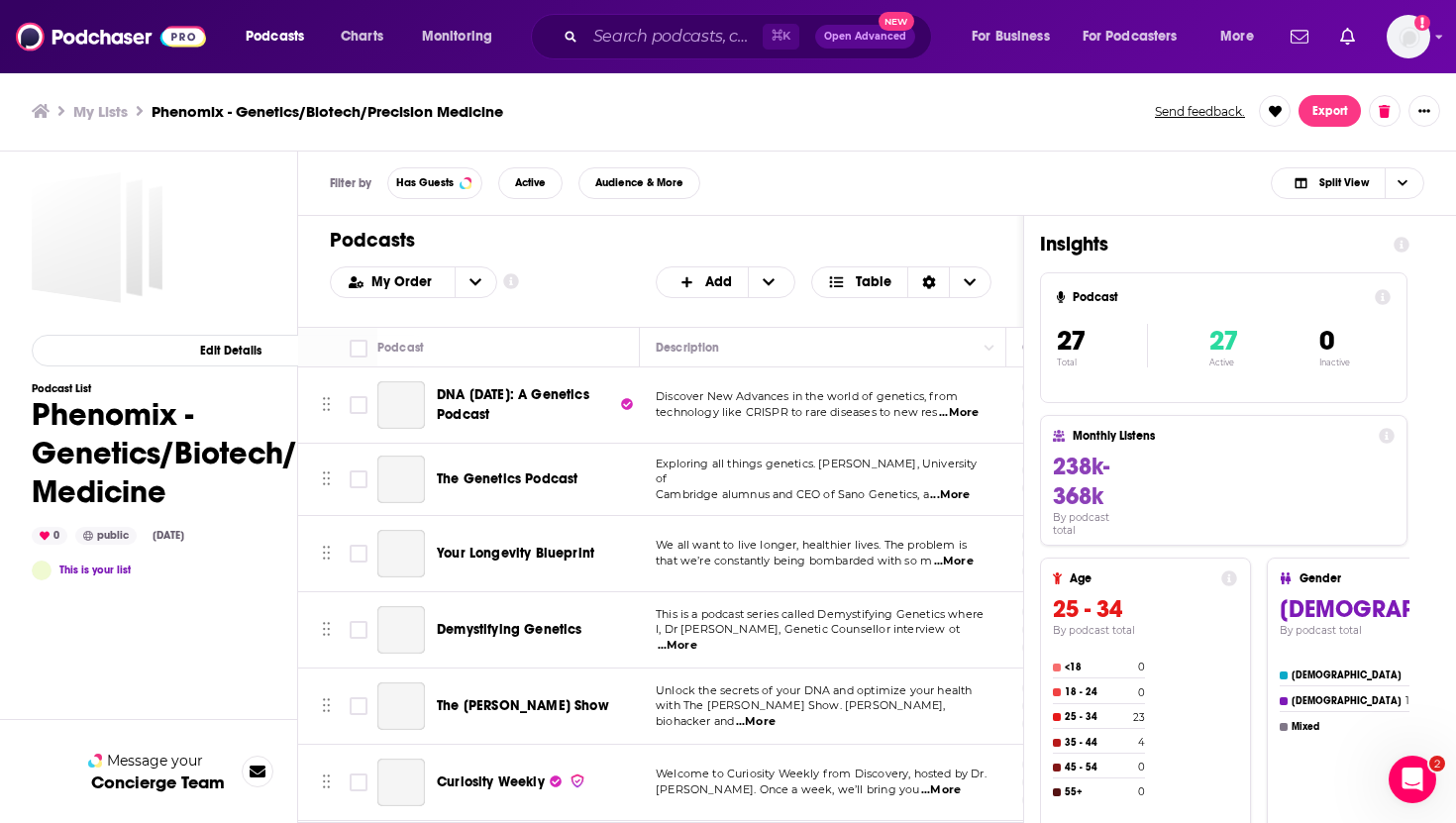 scroll, scrollTop: 0, scrollLeft: 0, axis: both 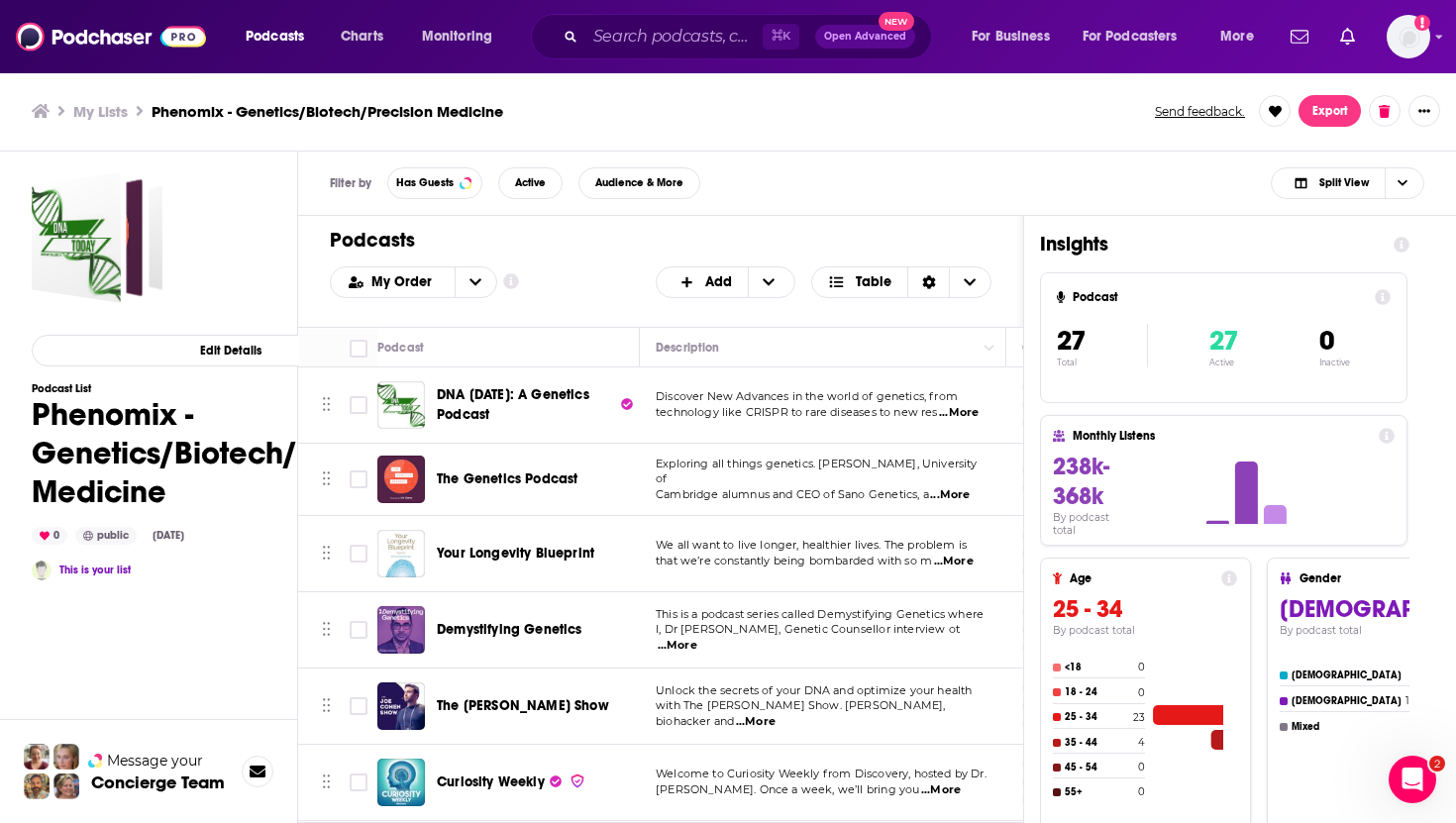 click on "Your Longevity Blueprint" at bounding box center [515, 553] 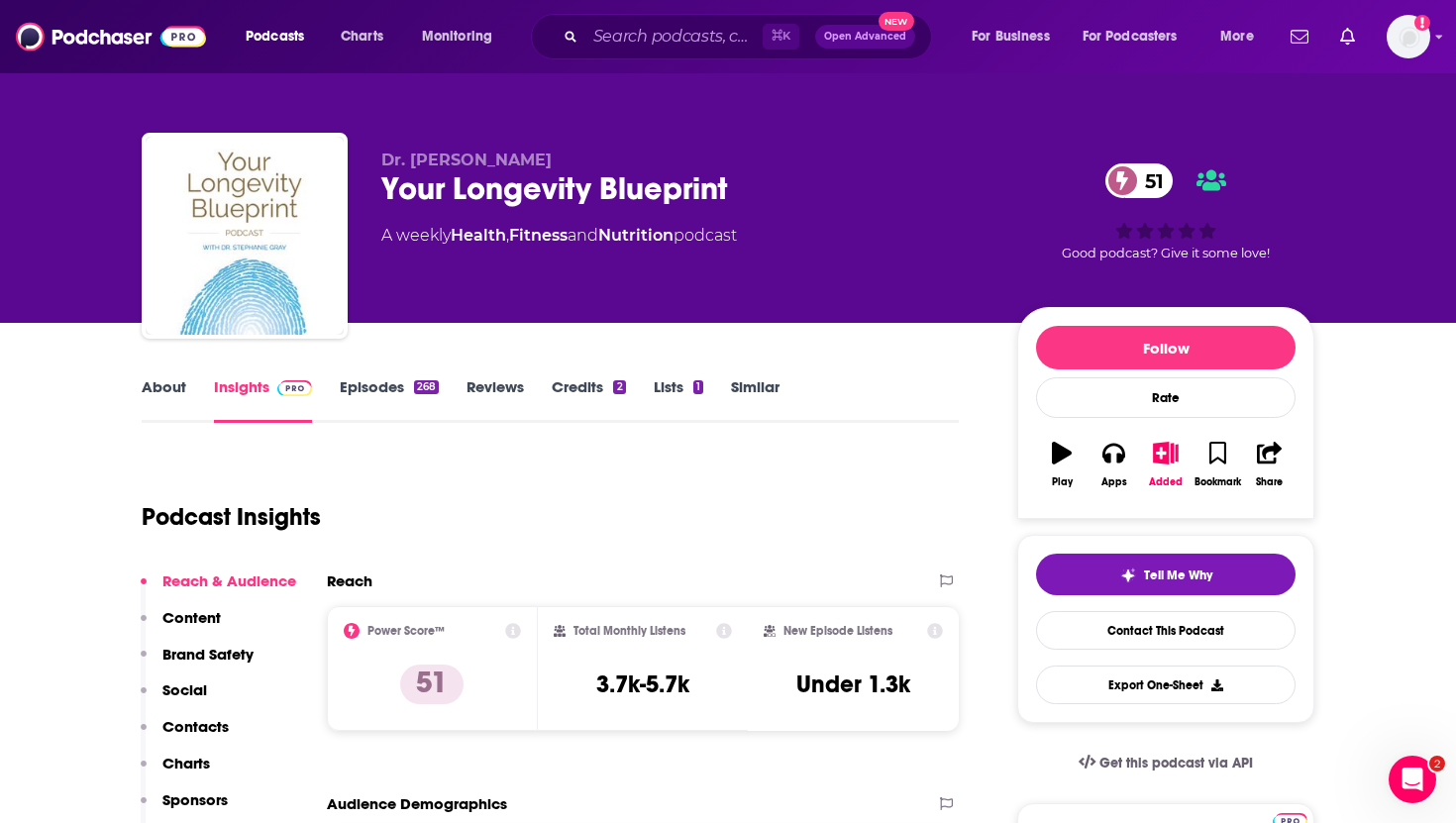 click on "Contacts" at bounding box center (195, 726) 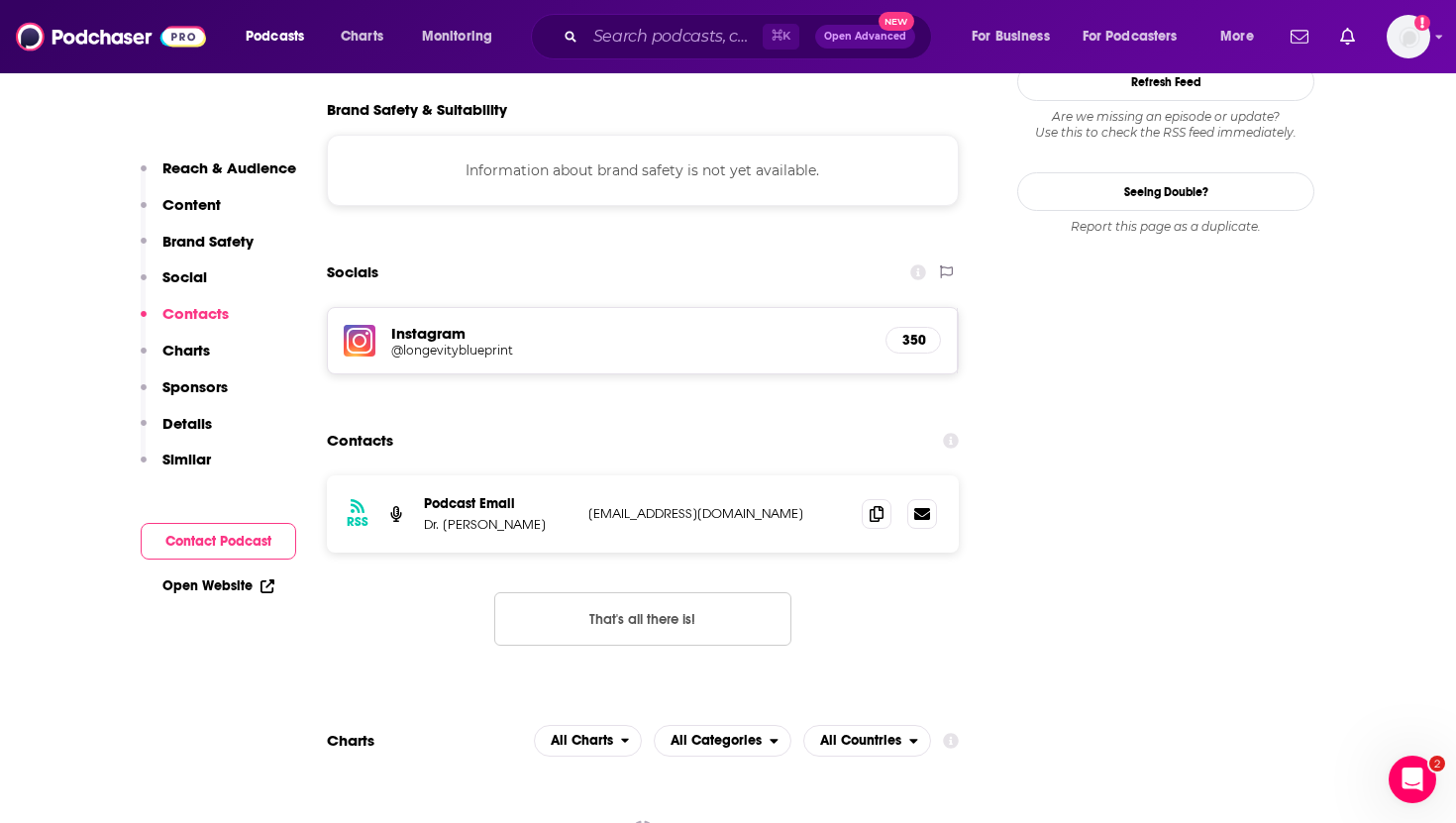 scroll, scrollTop: 1796, scrollLeft: 0, axis: vertical 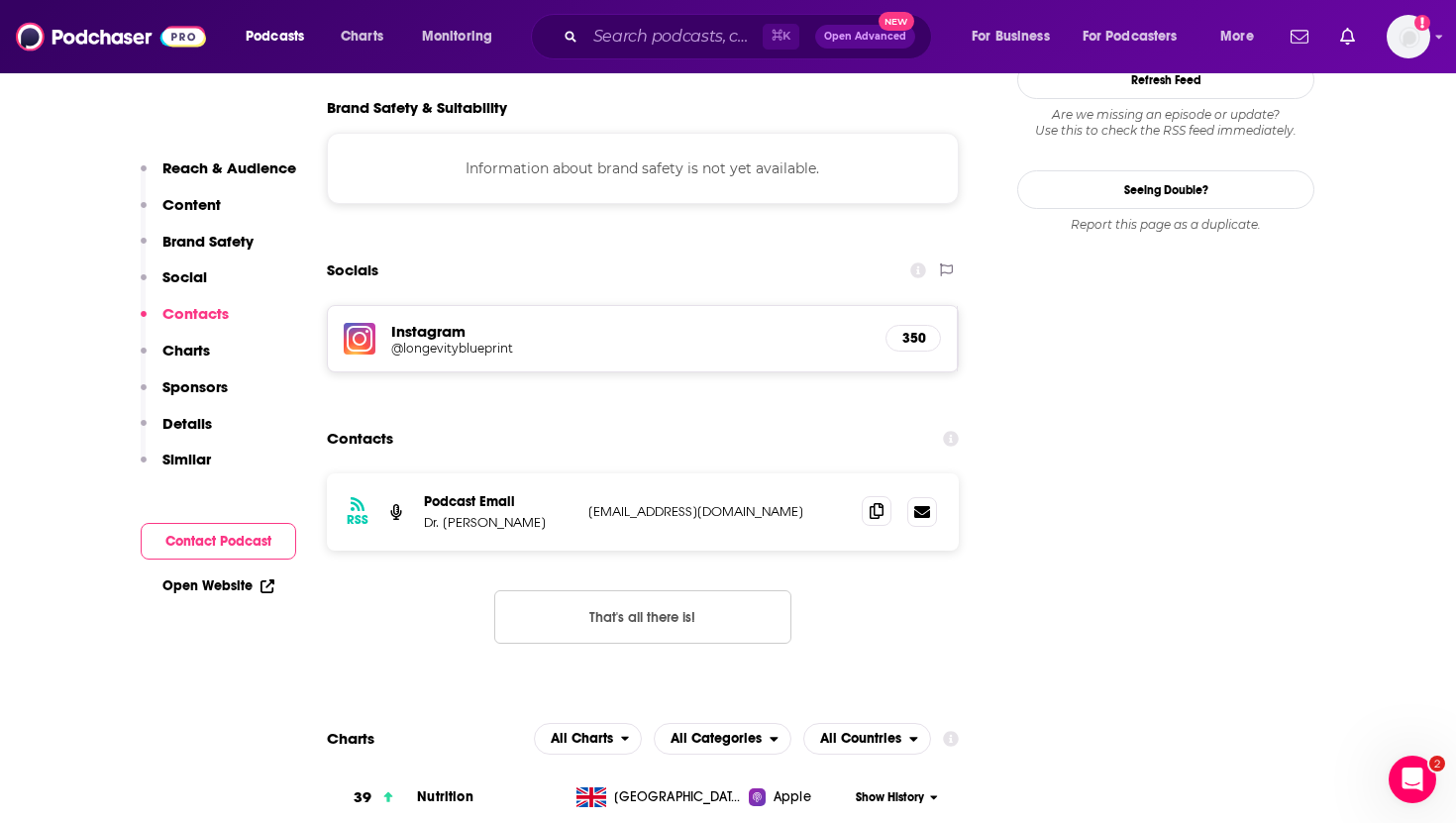 click at bounding box center [877, 511] 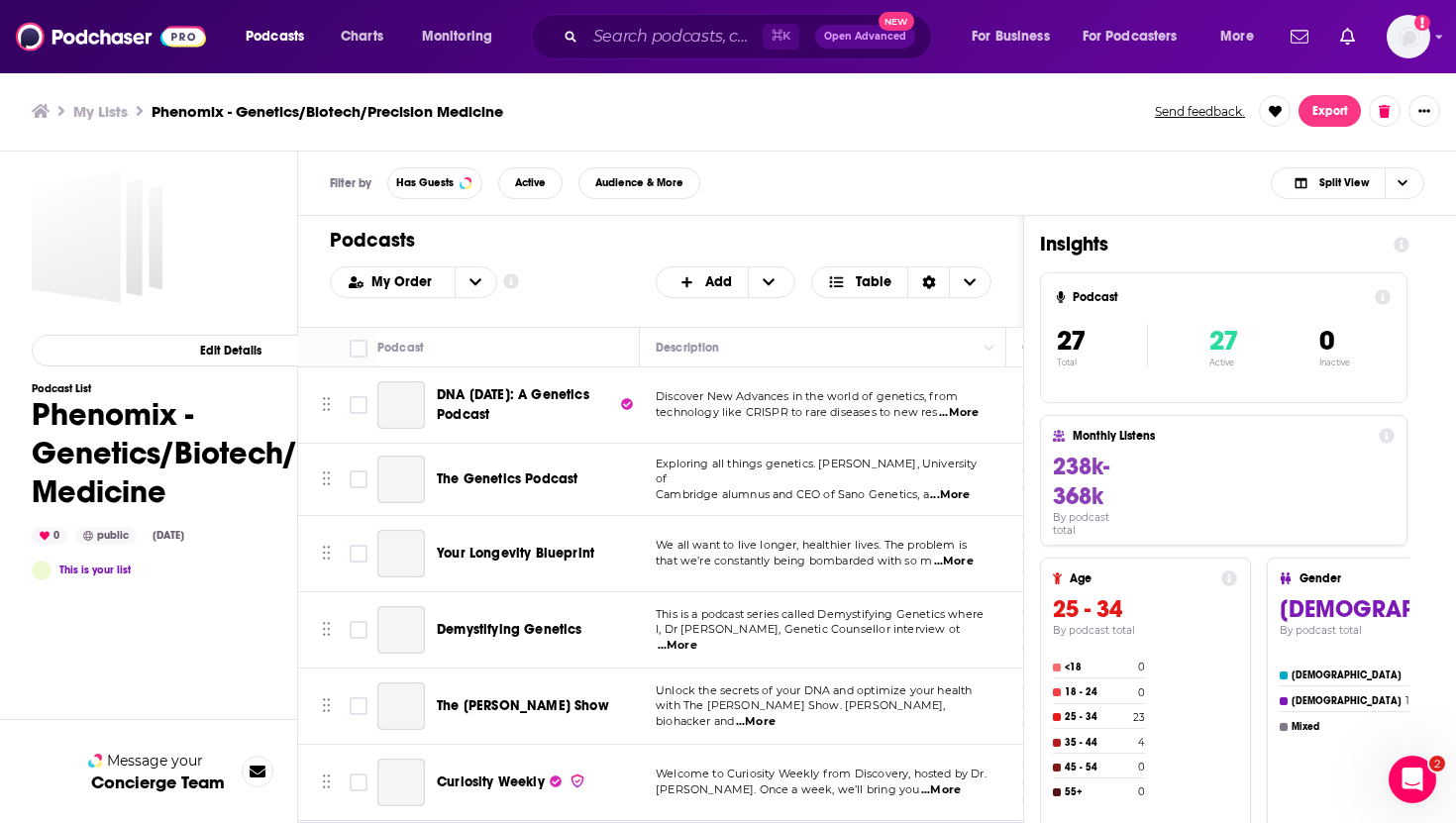 scroll, scrollTop: 0, scrollLeft: 0, axis: both 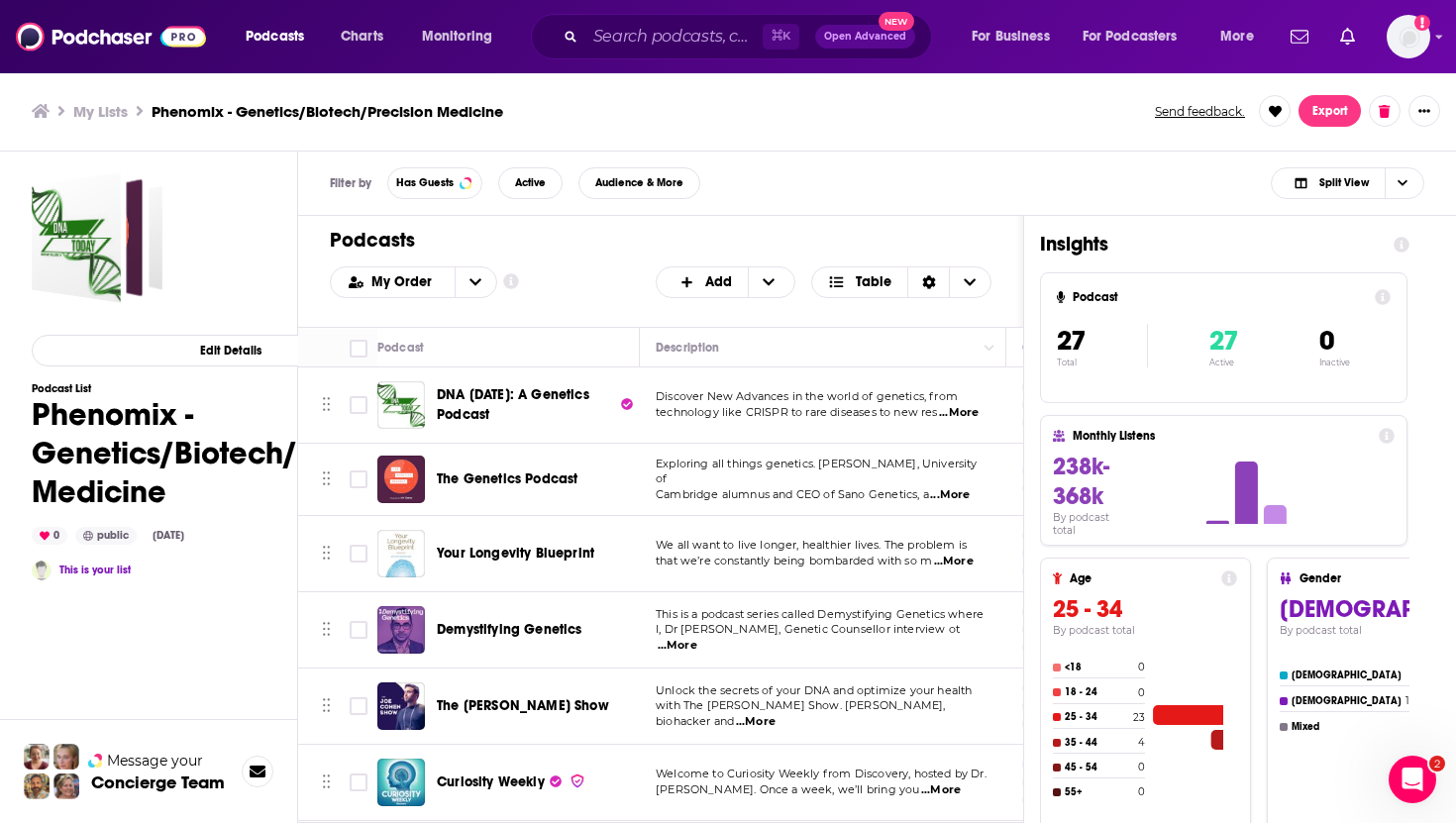 click on "Demystifying Genetics" at bounding box center (509, 629) 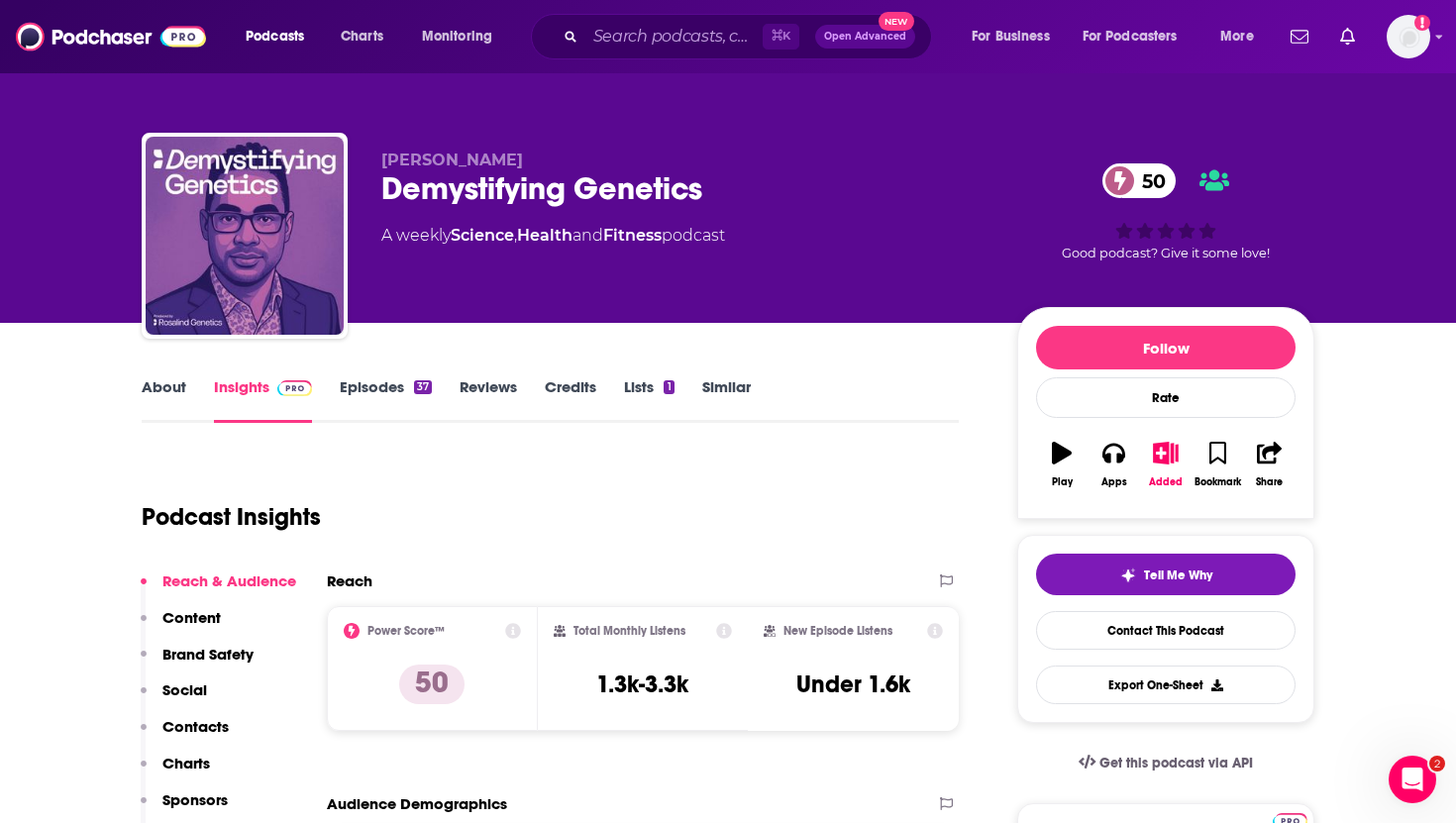 click on "Contacts" at bounding box center [195, 726] 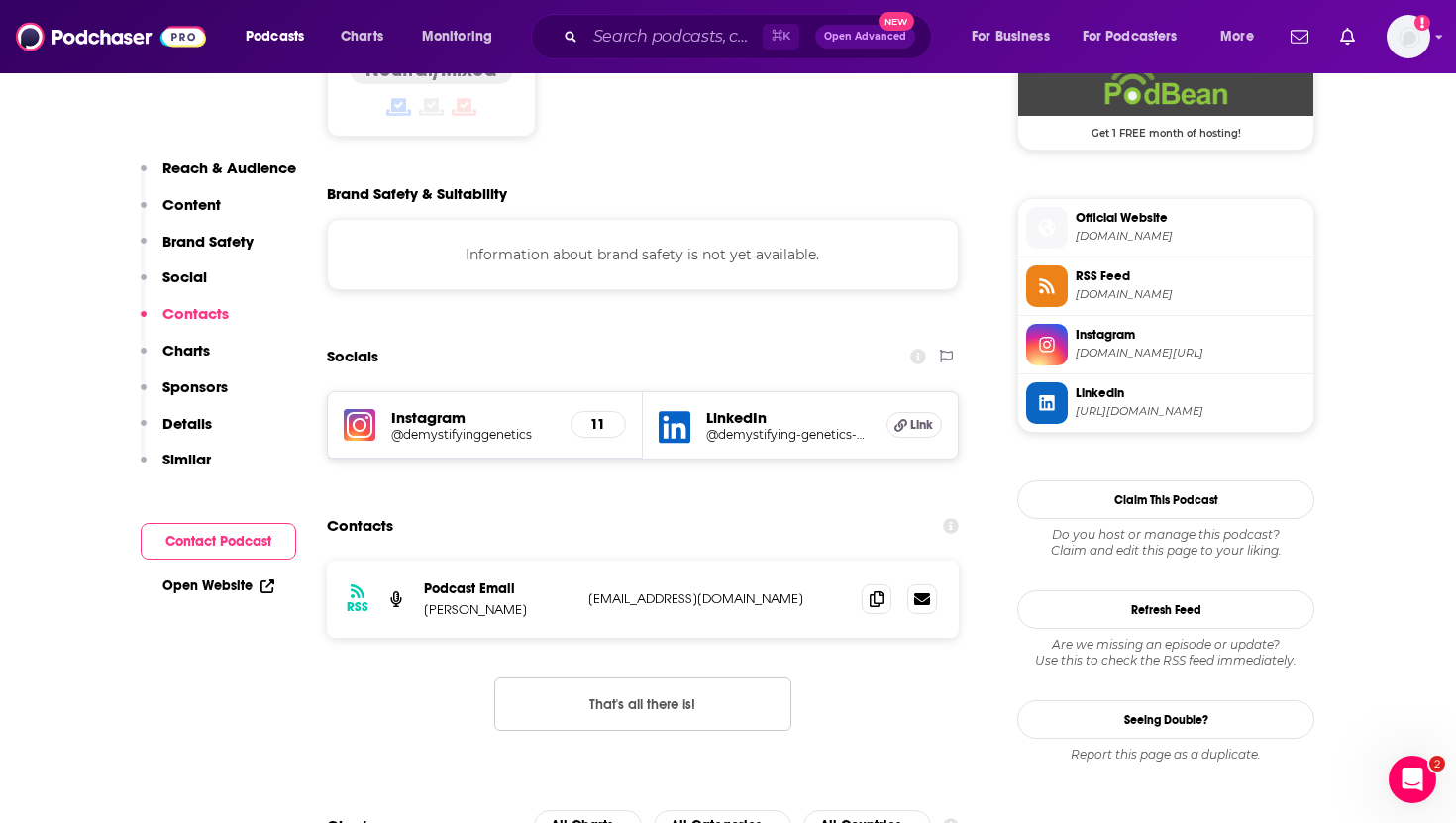 scroll, scrollTop: 1797, scrollLeft: 0, axis: vertical 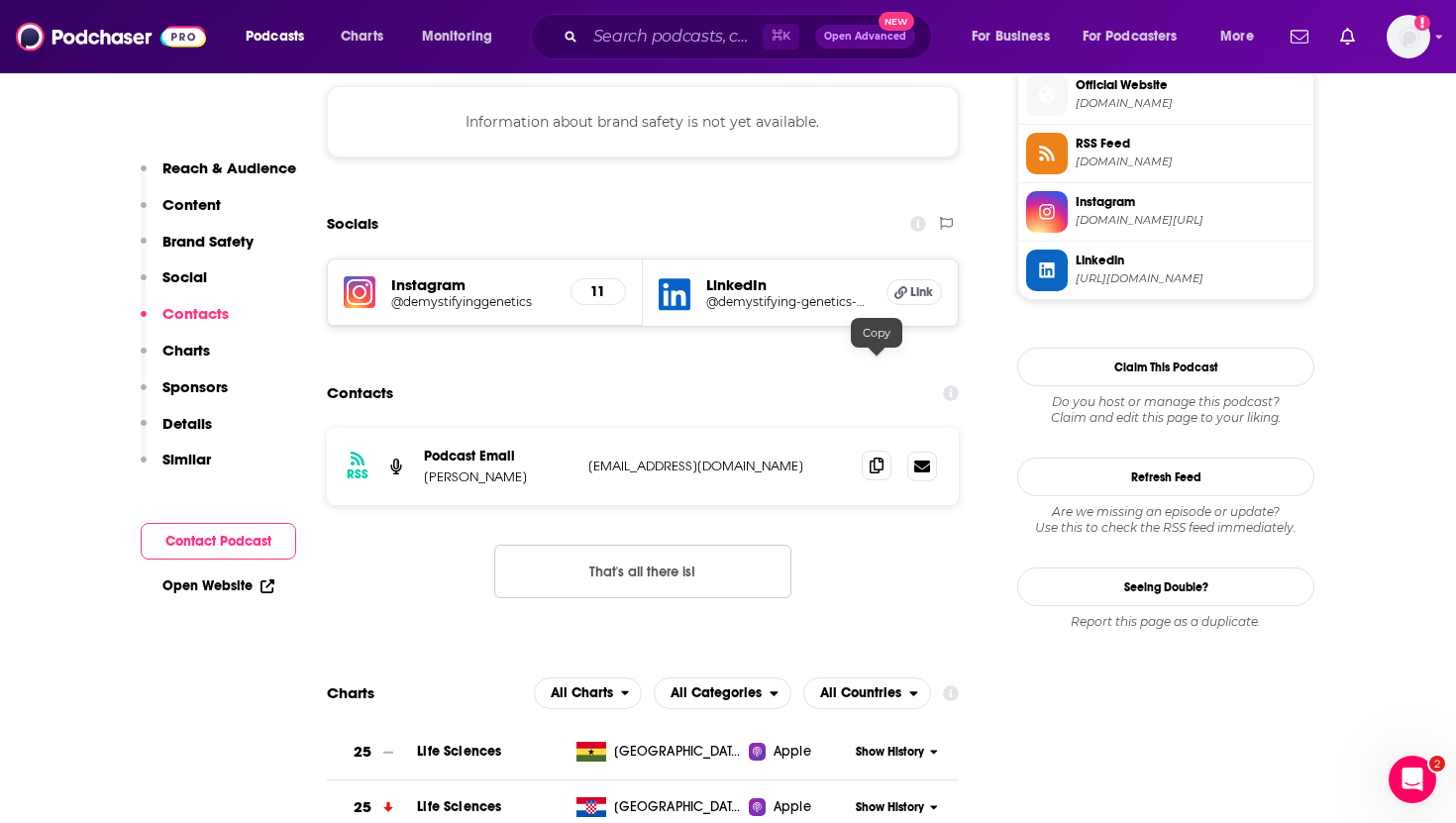 click 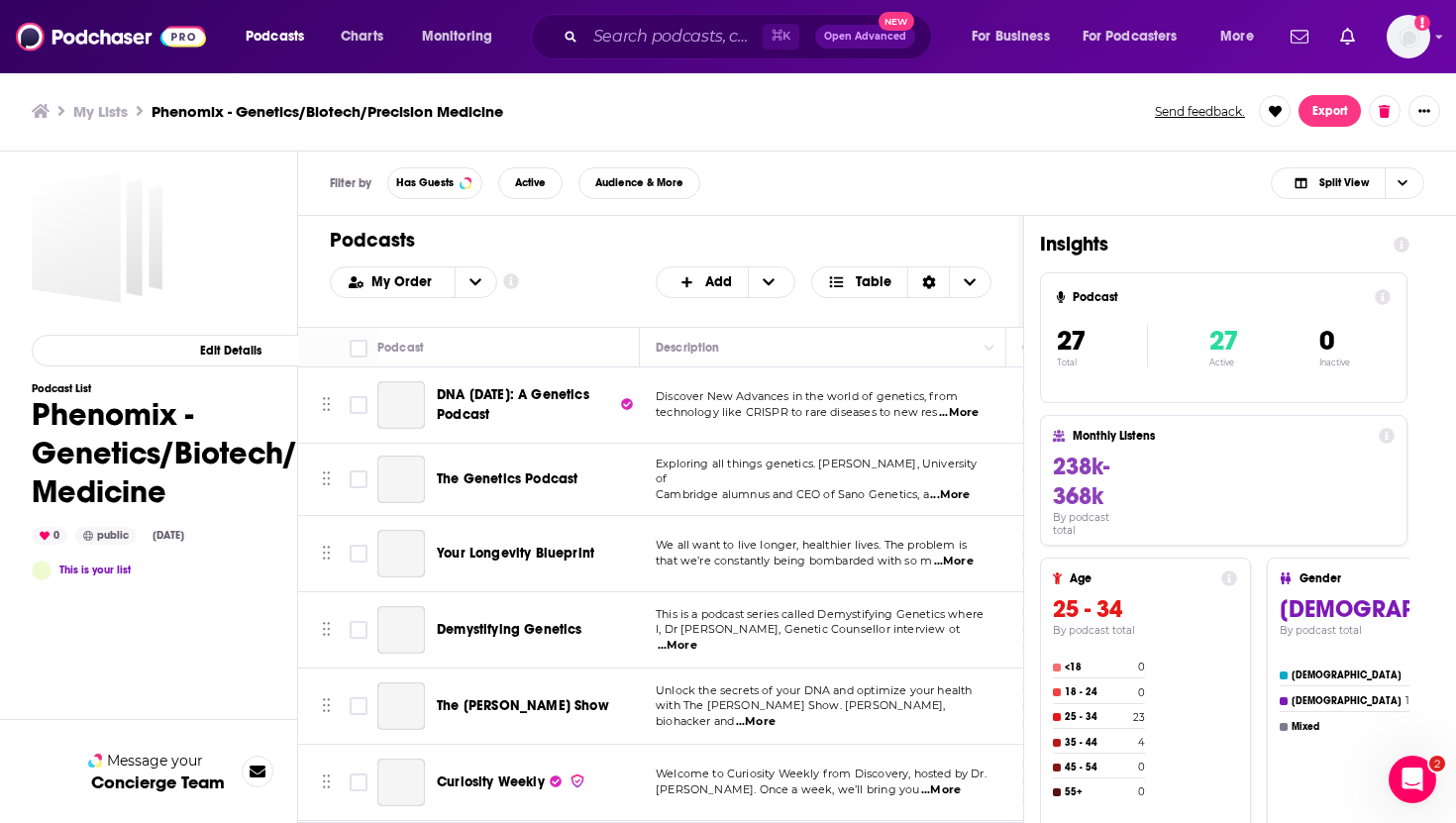 scroll, scrollTop: 0, scrollLeft: 0, axis: both 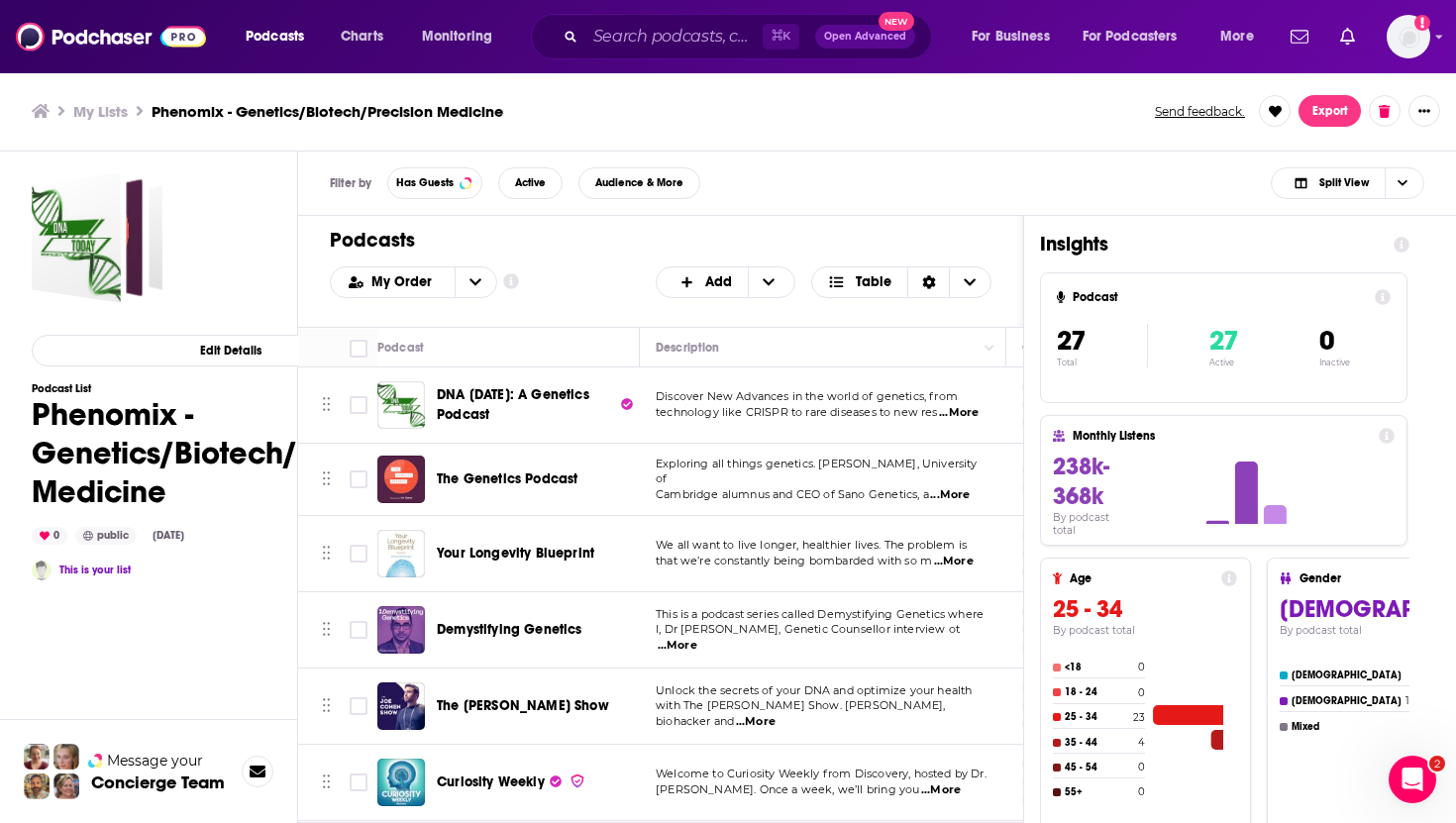click on "The [PERSON_NAME] Show" at bounding box center (540, 706) 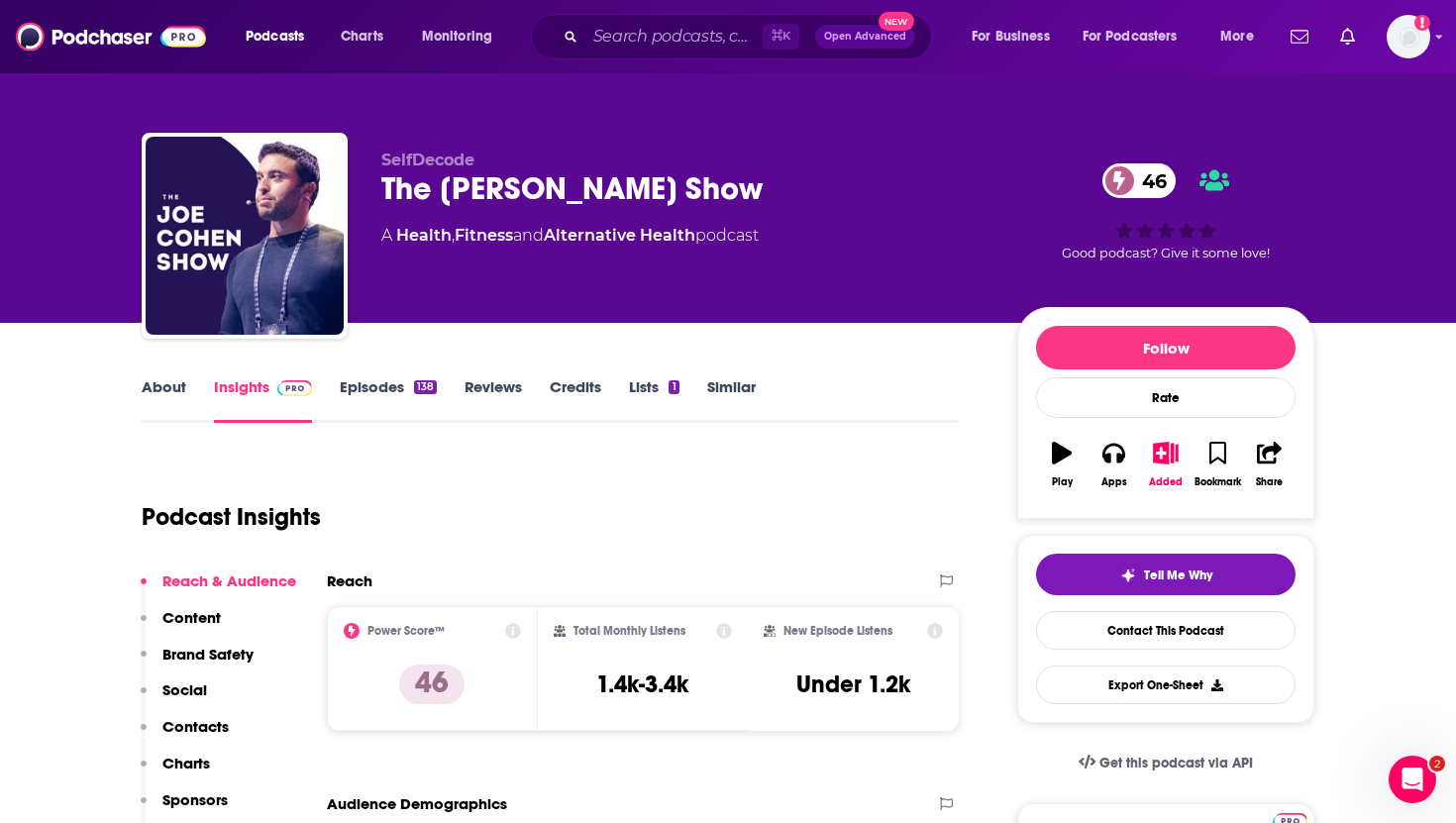 click on "Contacts" at bounding box center [195, 726] 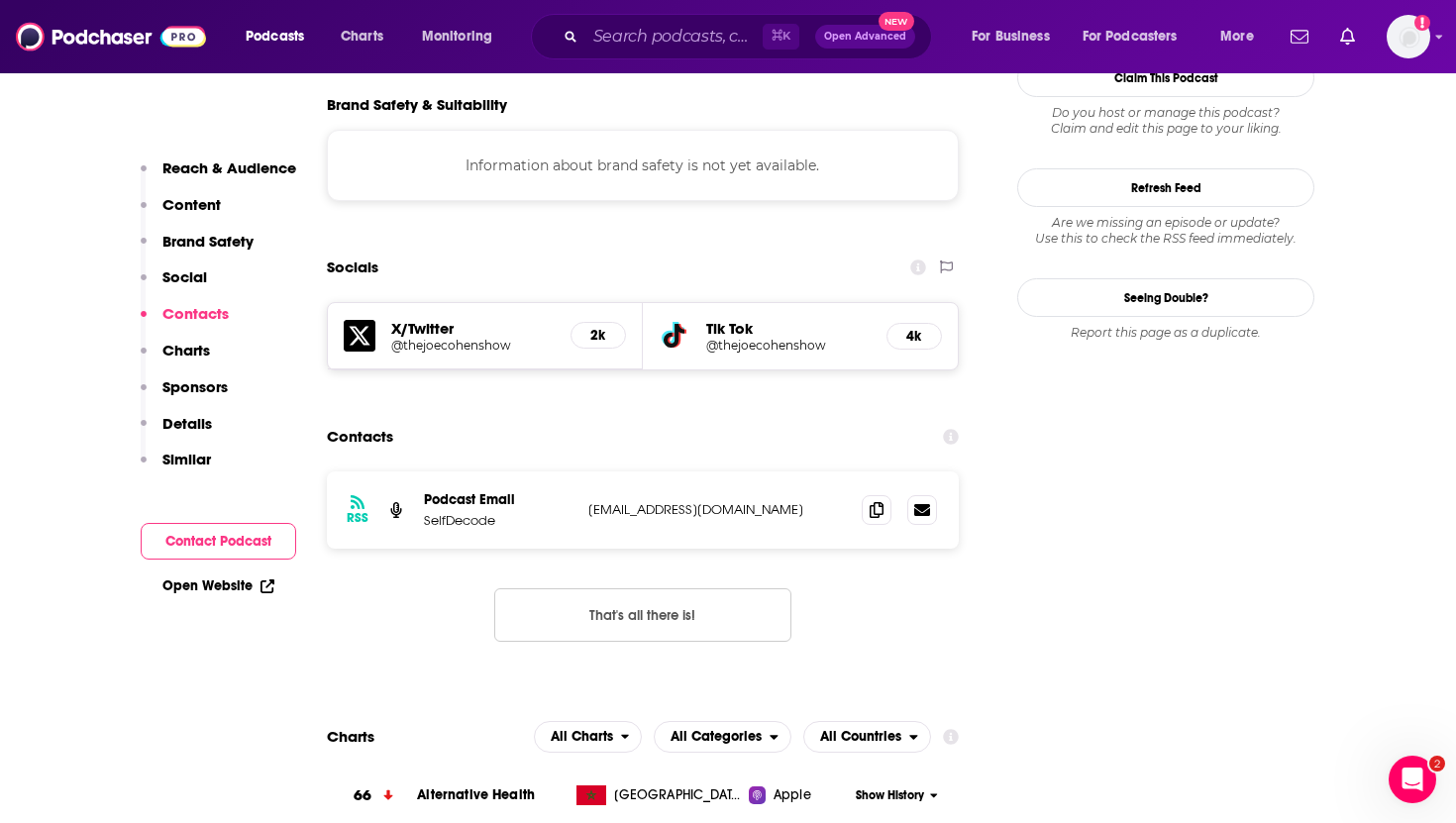 scroll, scrollTop: 1797, scrollLeft: 0, axis: vertical 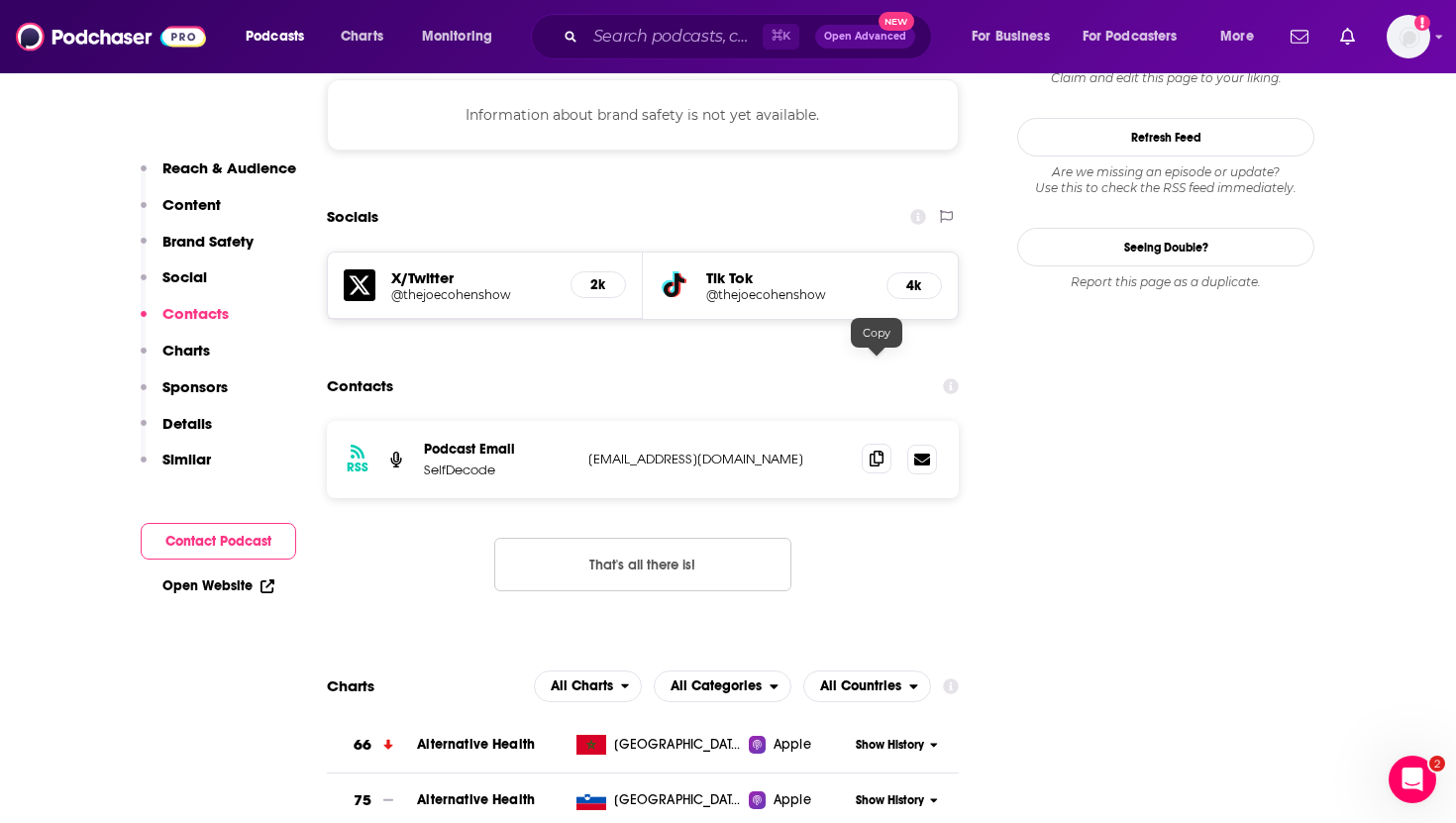 click 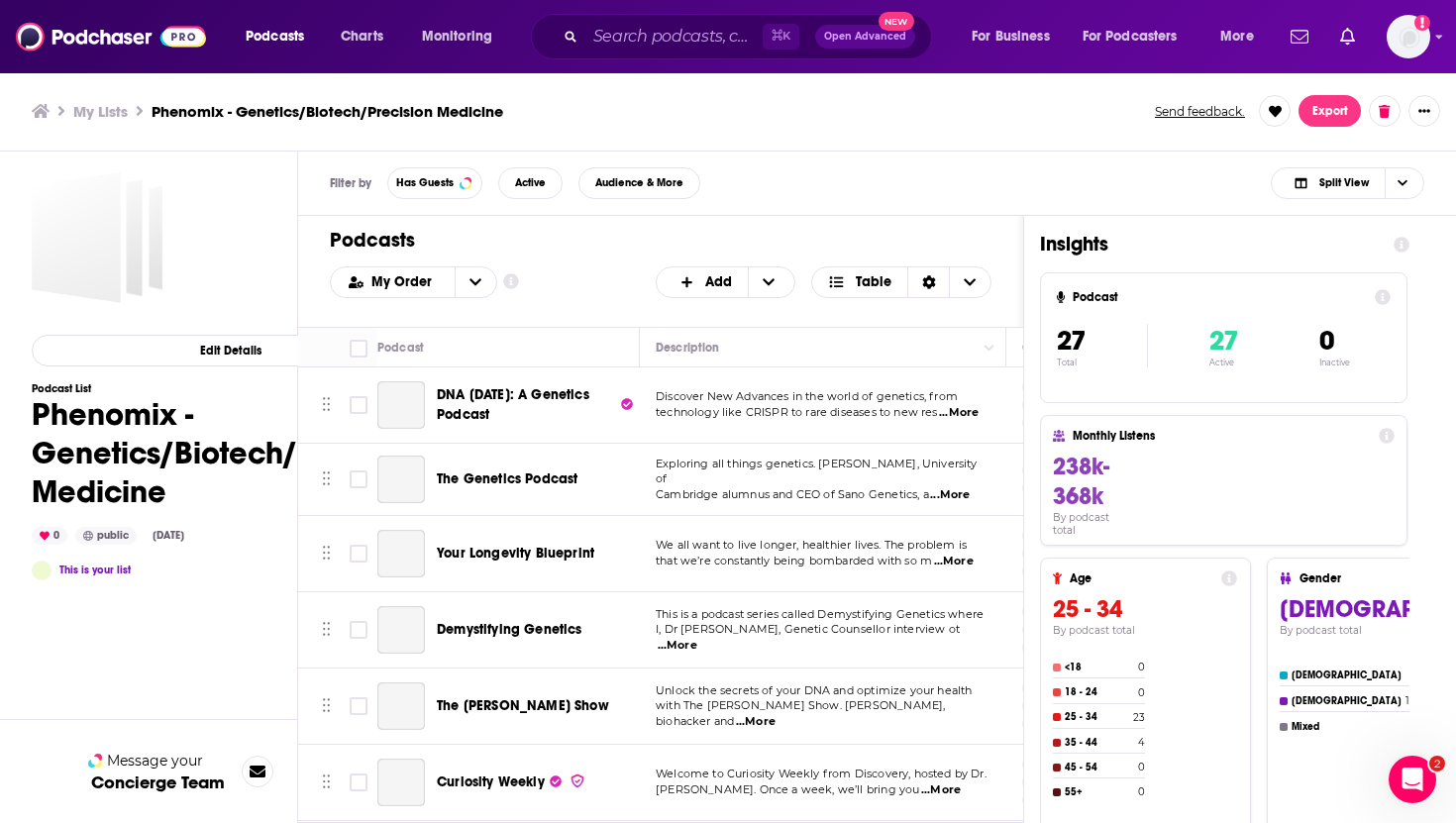 scroll, scrollTop: 0, scrollLeft: 0, axis: both 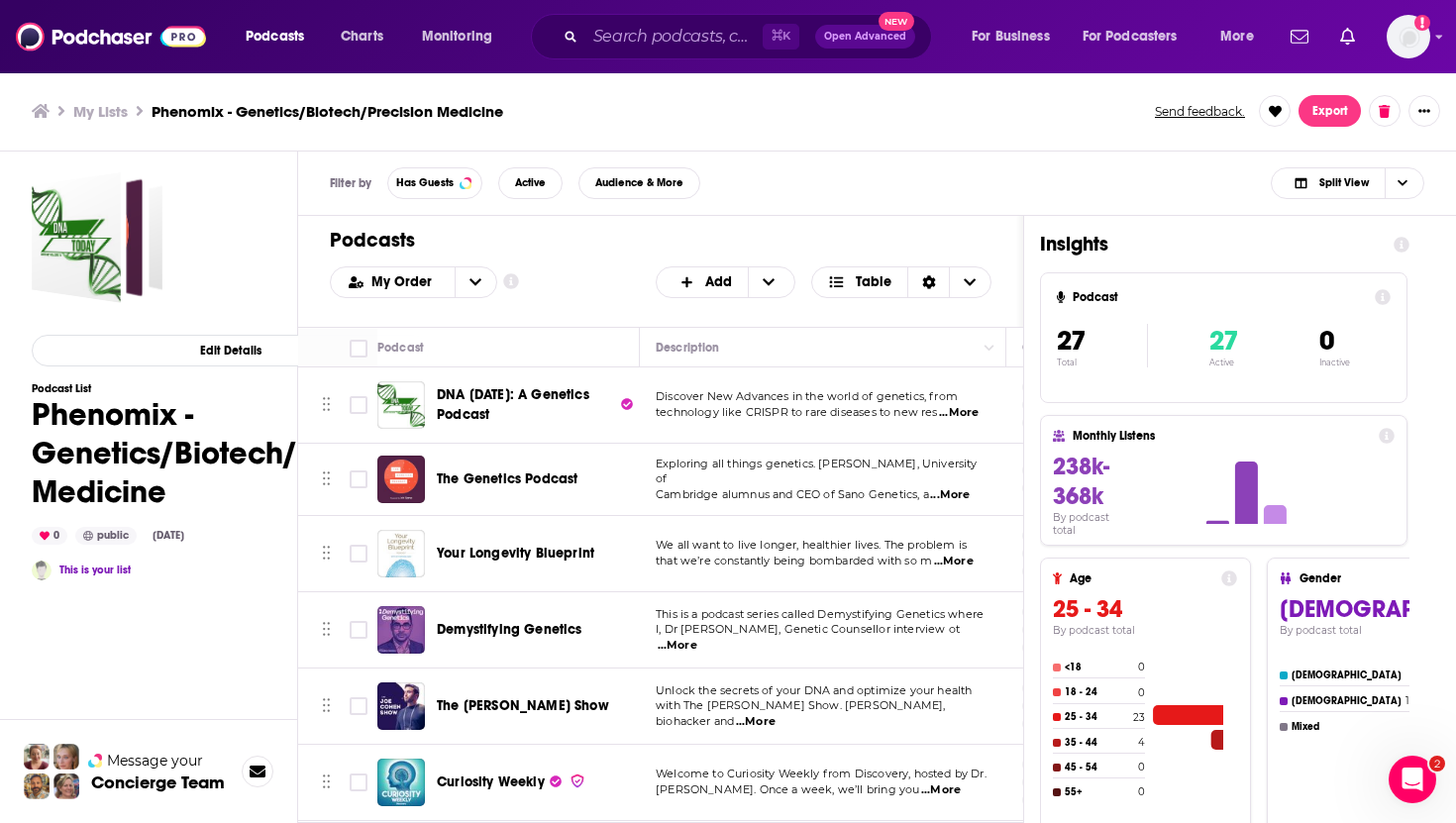 click on "Curiosity Weekly" at bounding box center (490, 781) 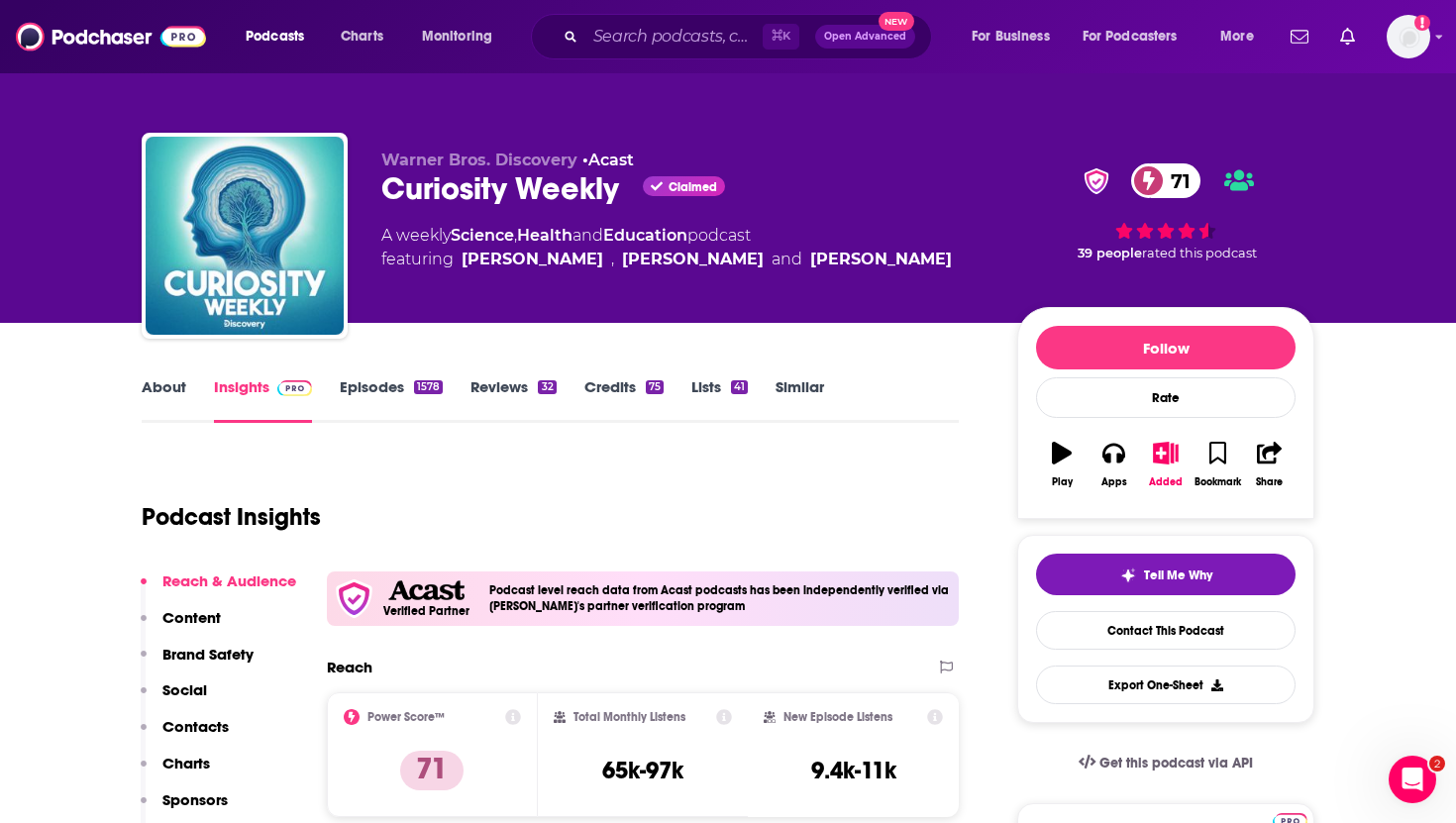 click on "Contacts" at bounding box center [195, 726] 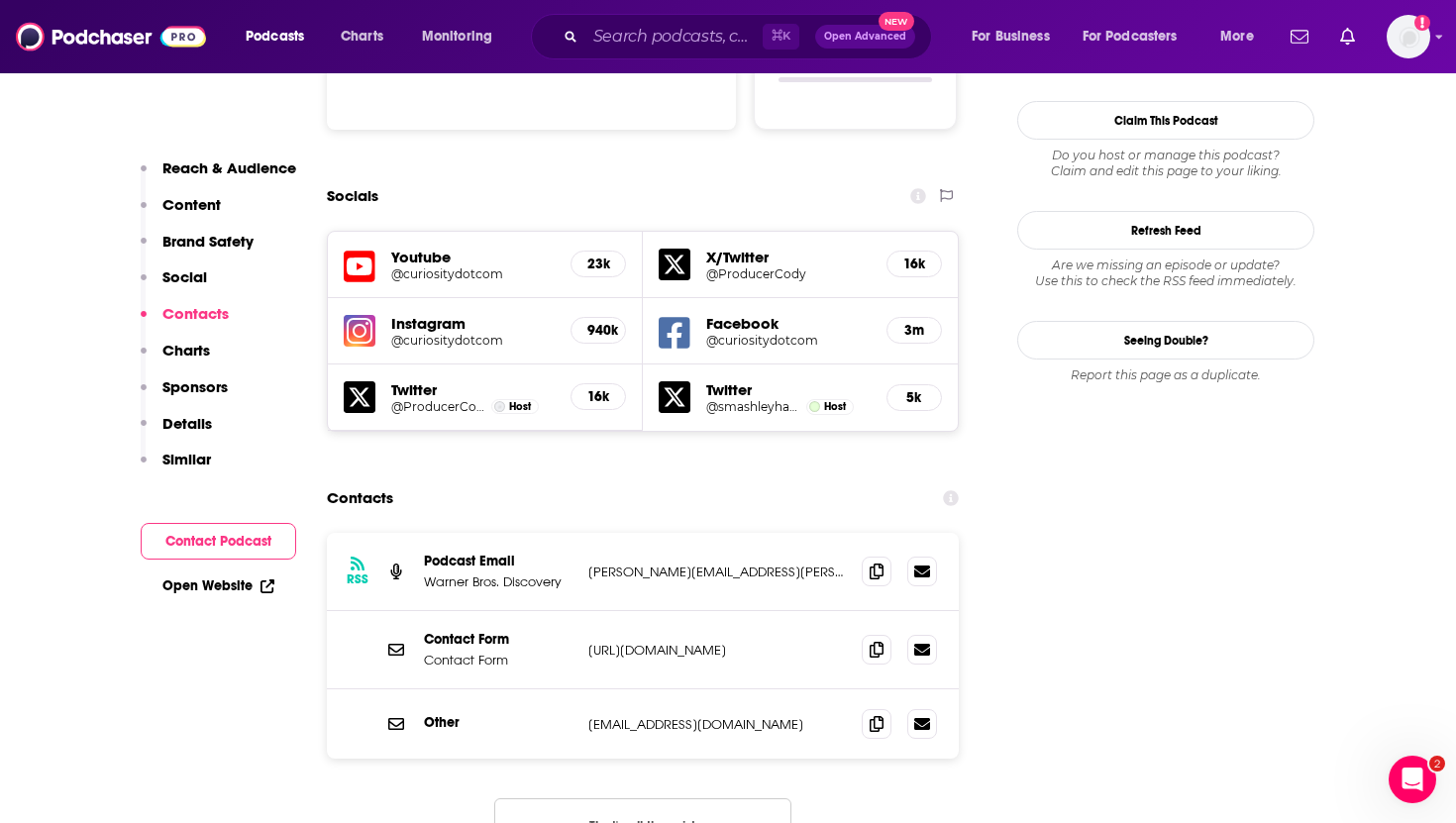 scroll, scrollTop: 2351, scrollLeft: 0, axis: vertical 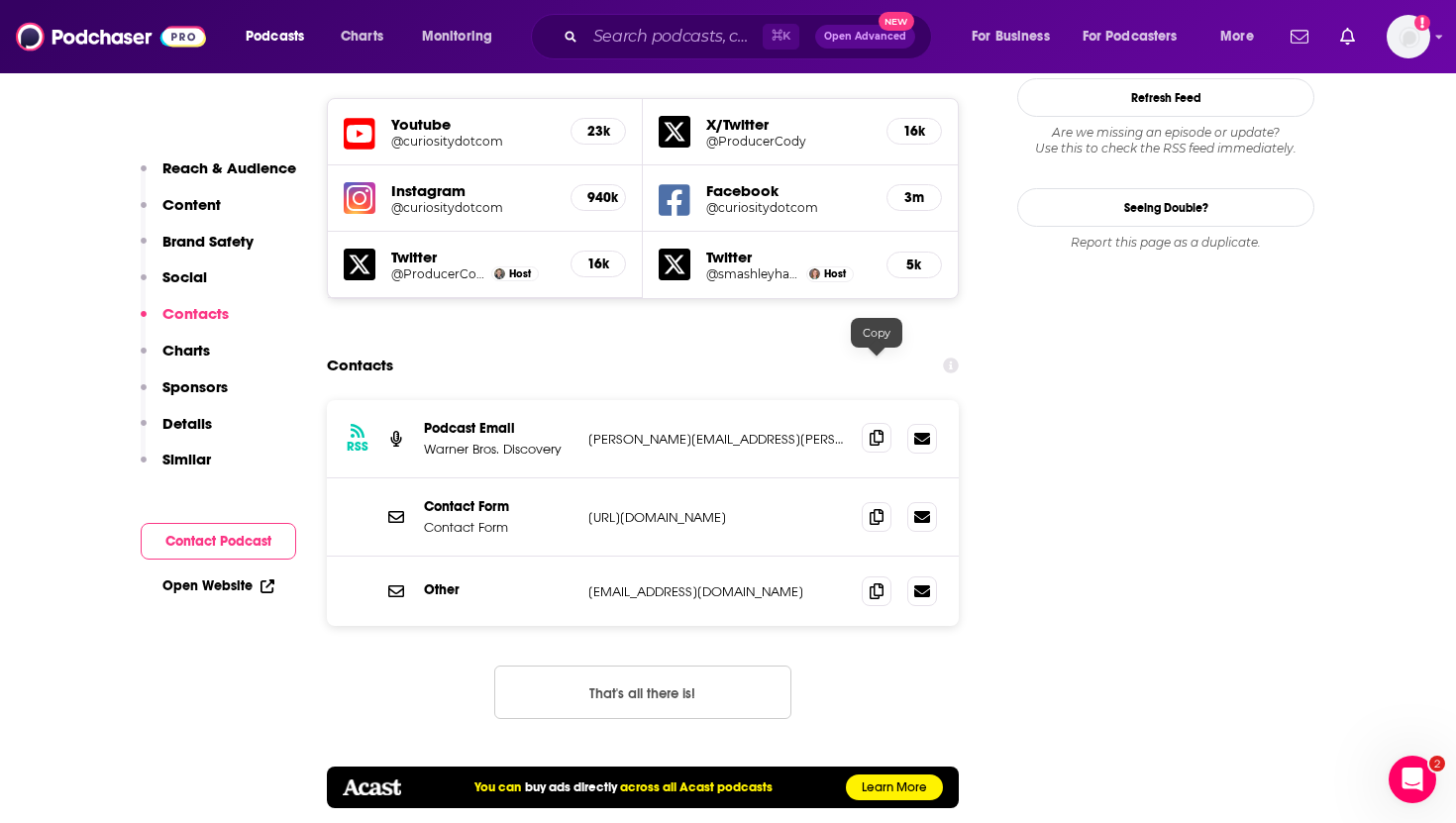 click 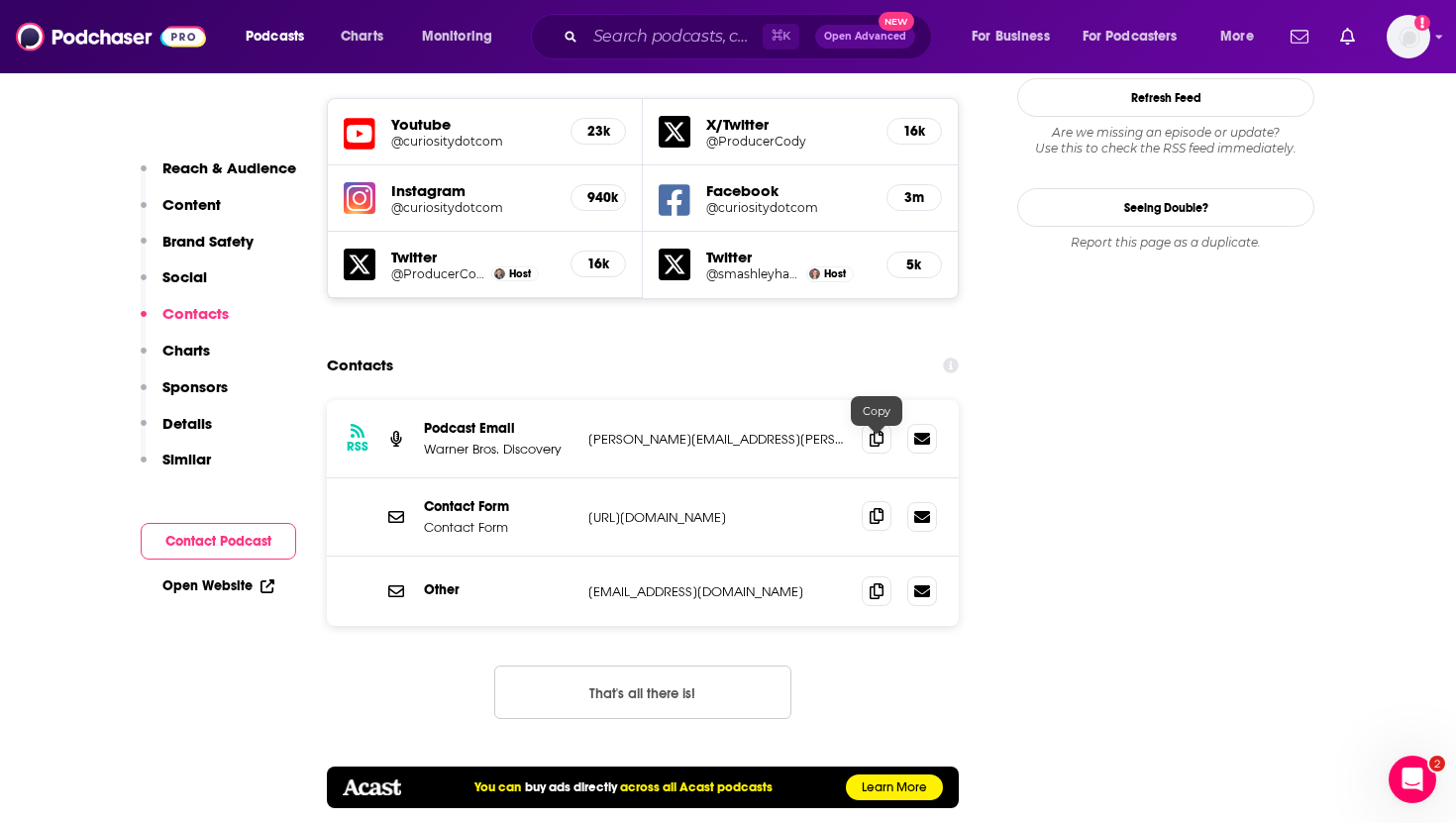 click 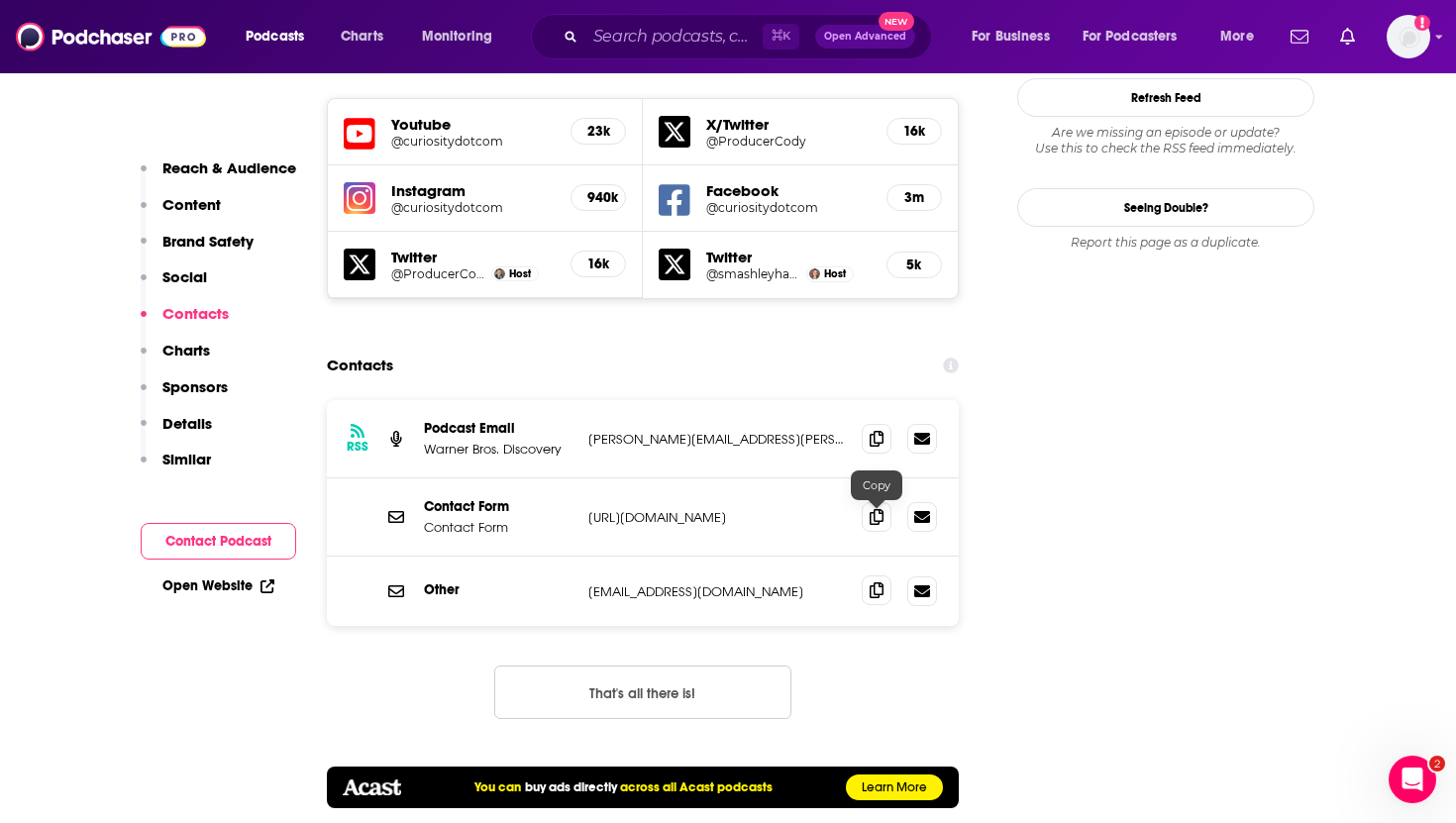 click 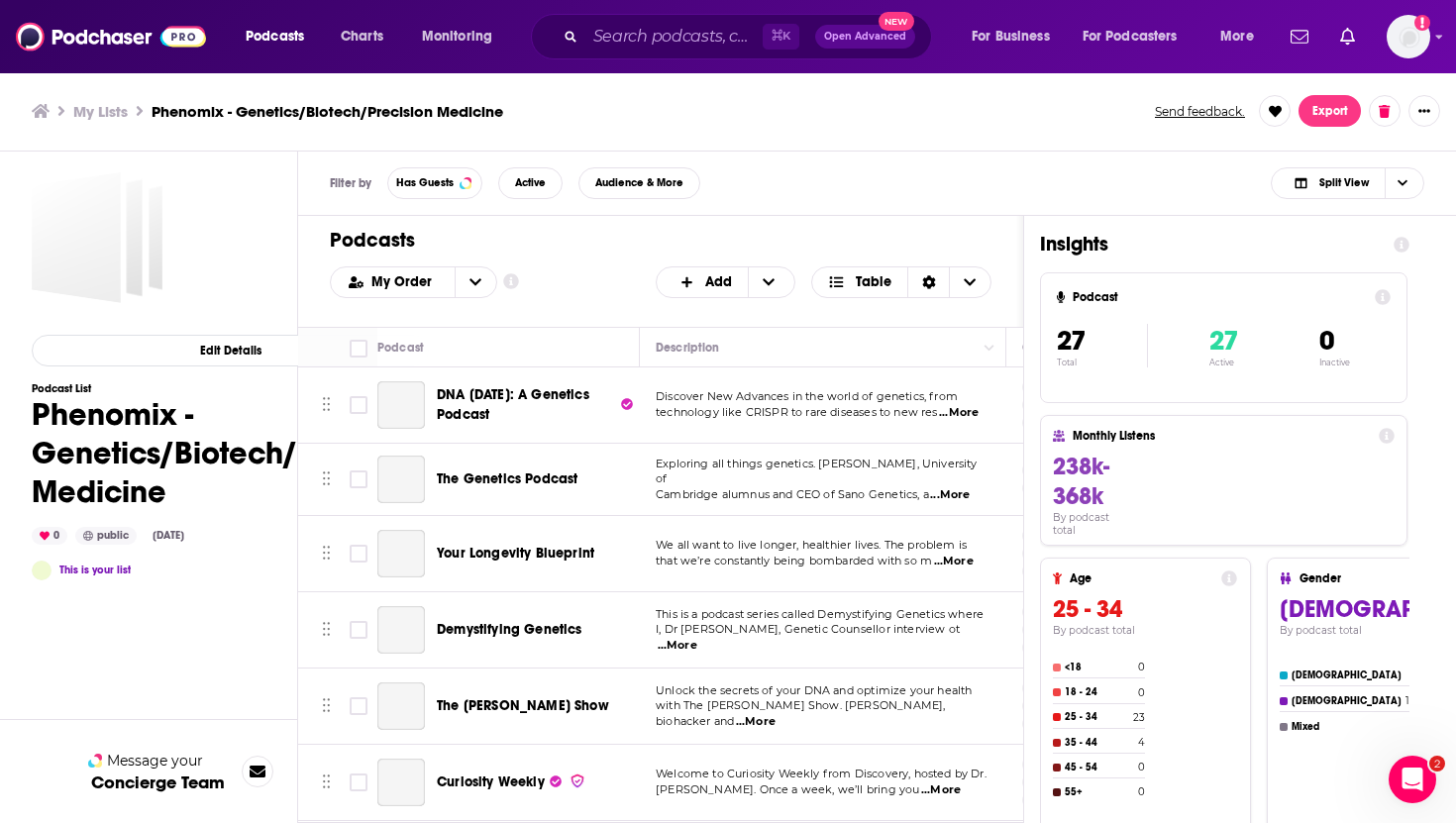 scroll, scrollTop: 0, scrollLeft: 0, axis: both 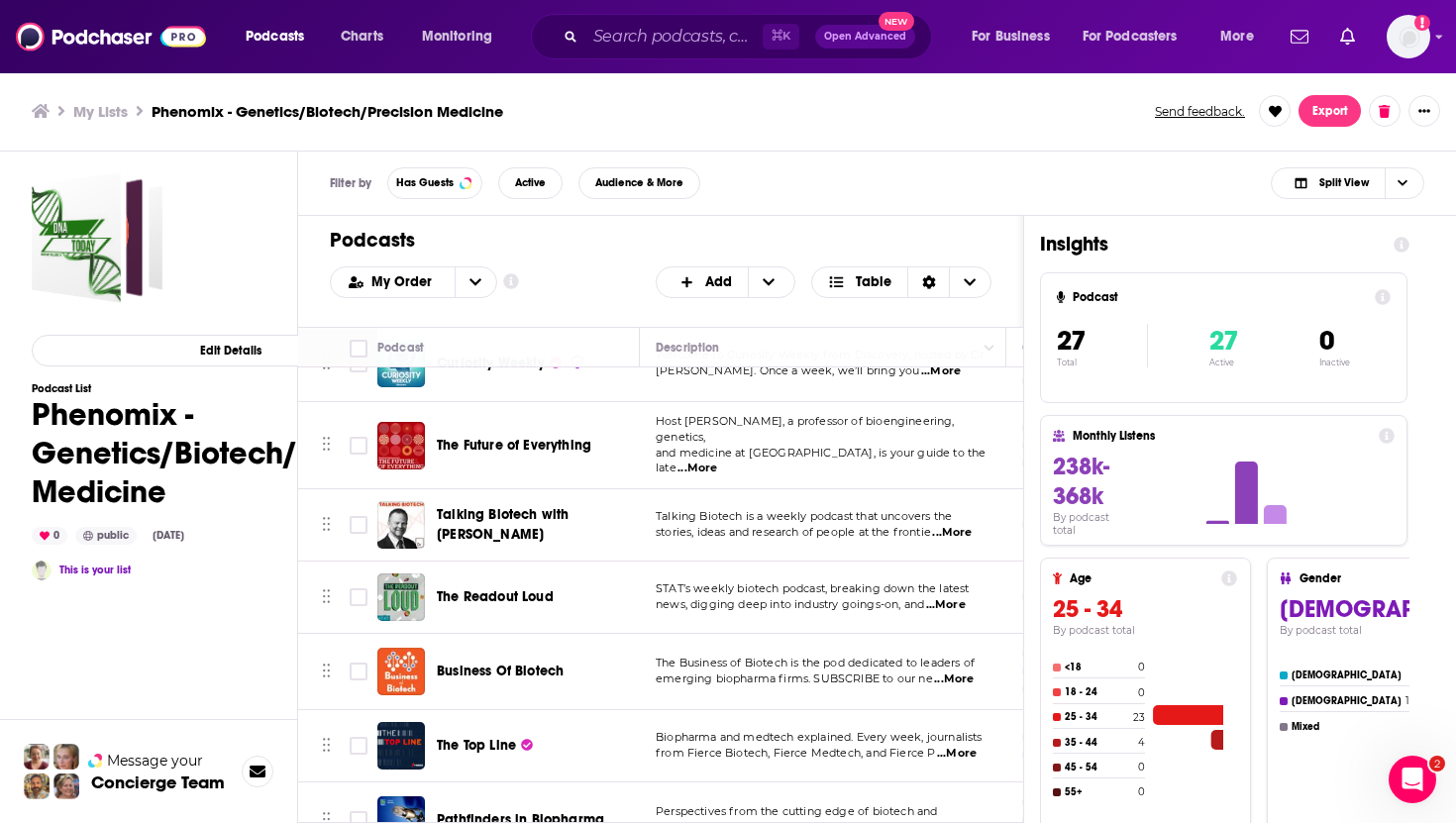click on "The Future of Everything" at bounding box center [514, 445] 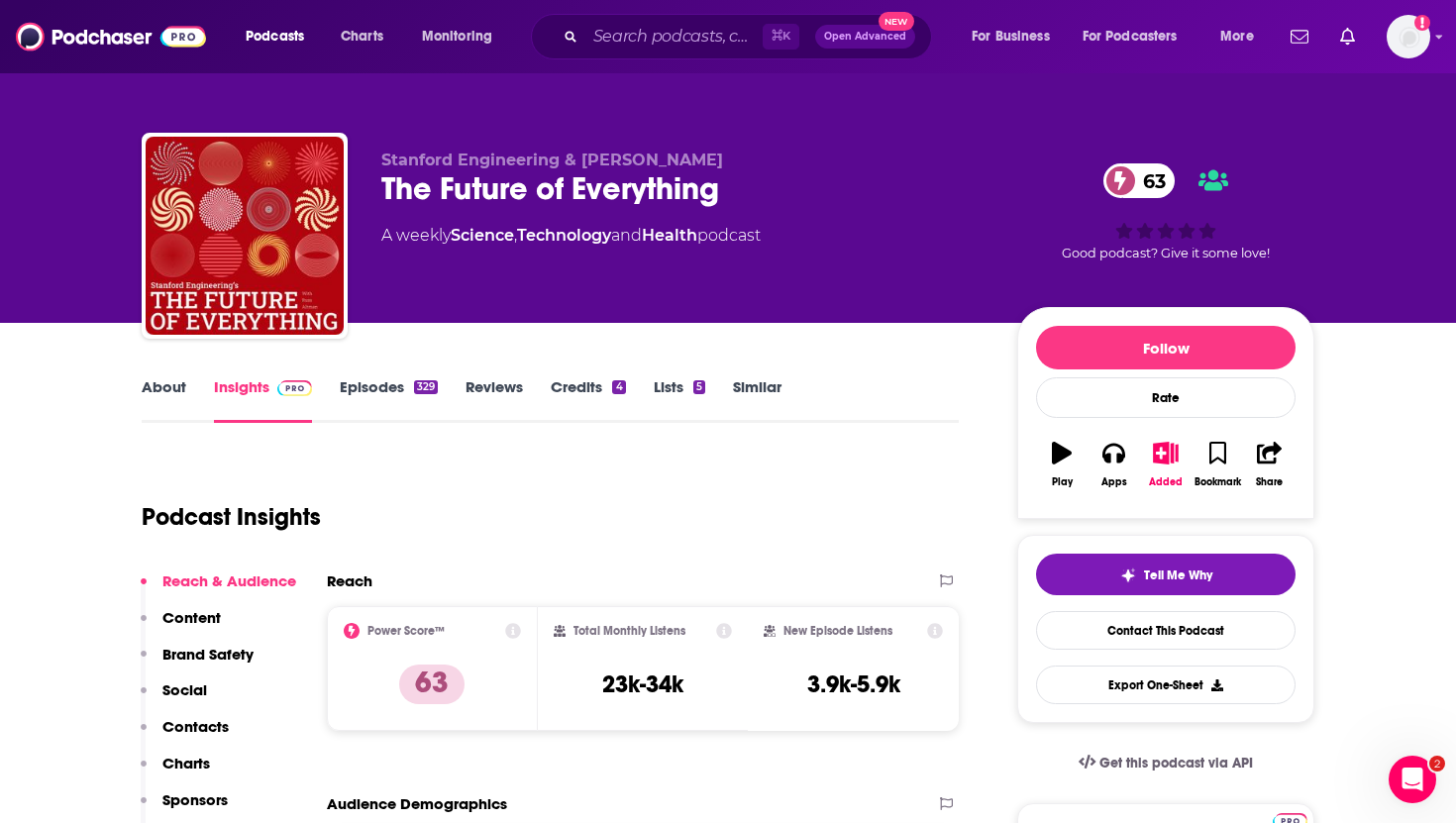 click on "Contacts" at bounding box center (195, 726) 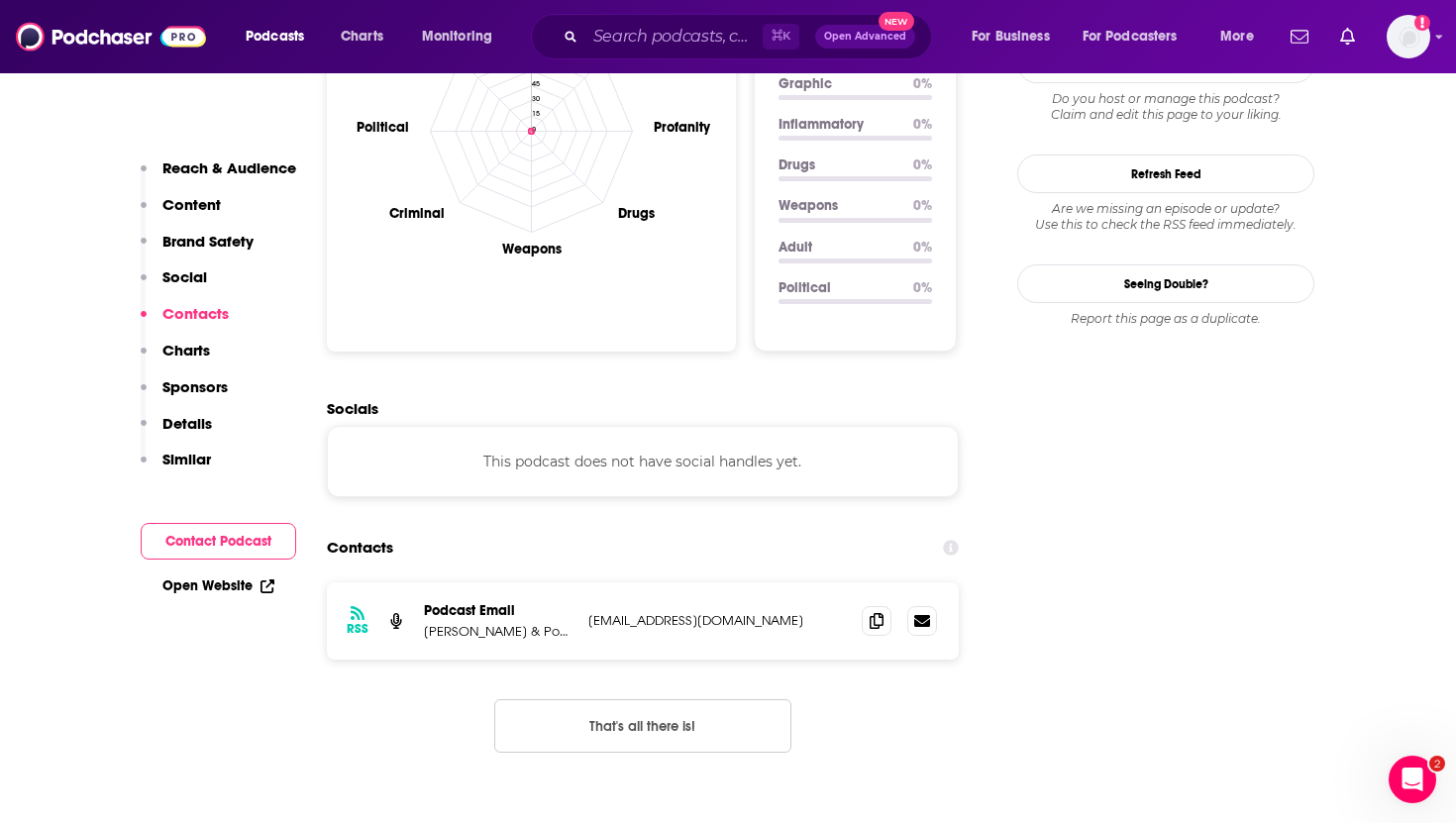 scroll, scrollTop: 2113, scrollLeft: 0, axis: vertical 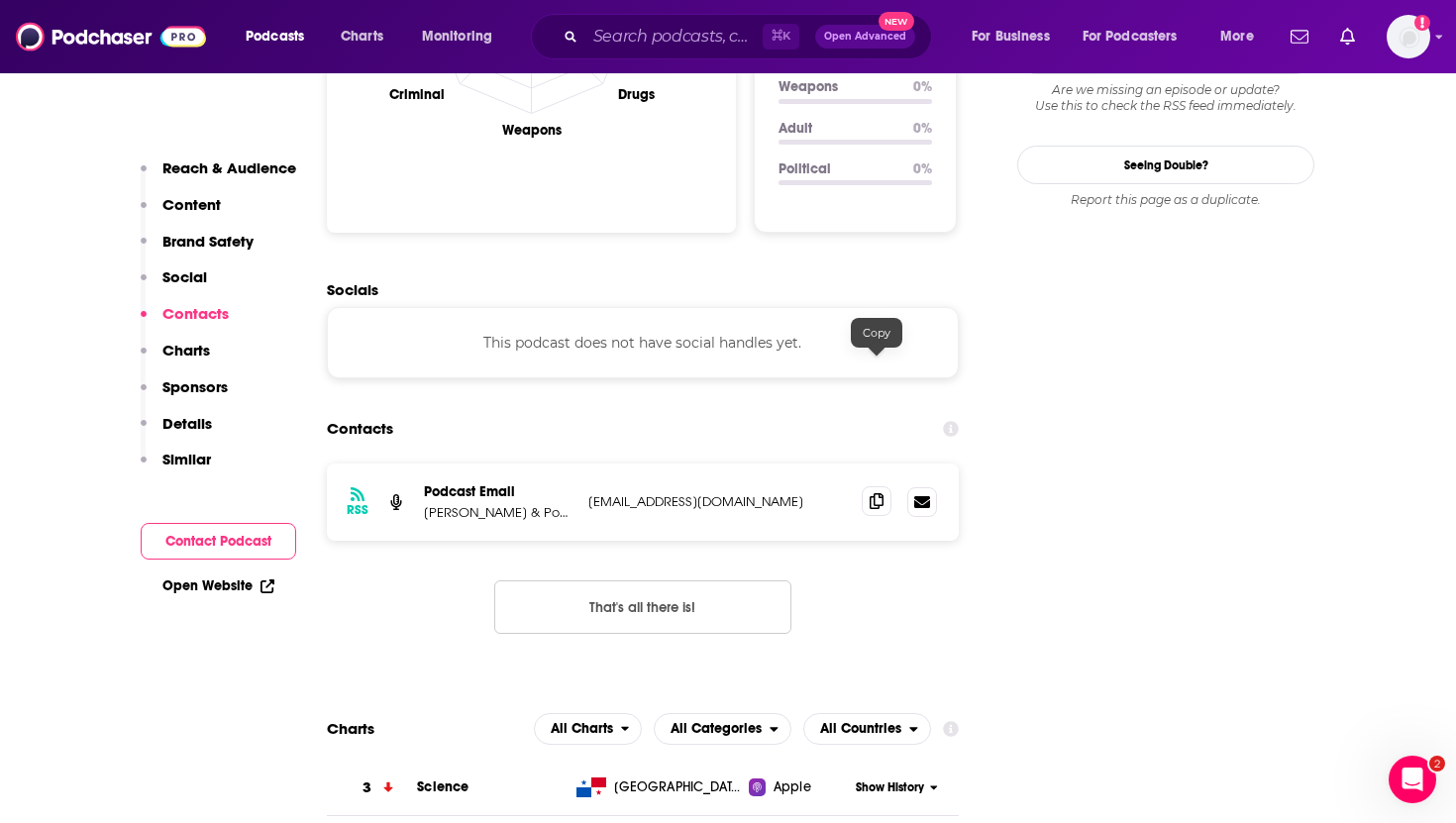 click 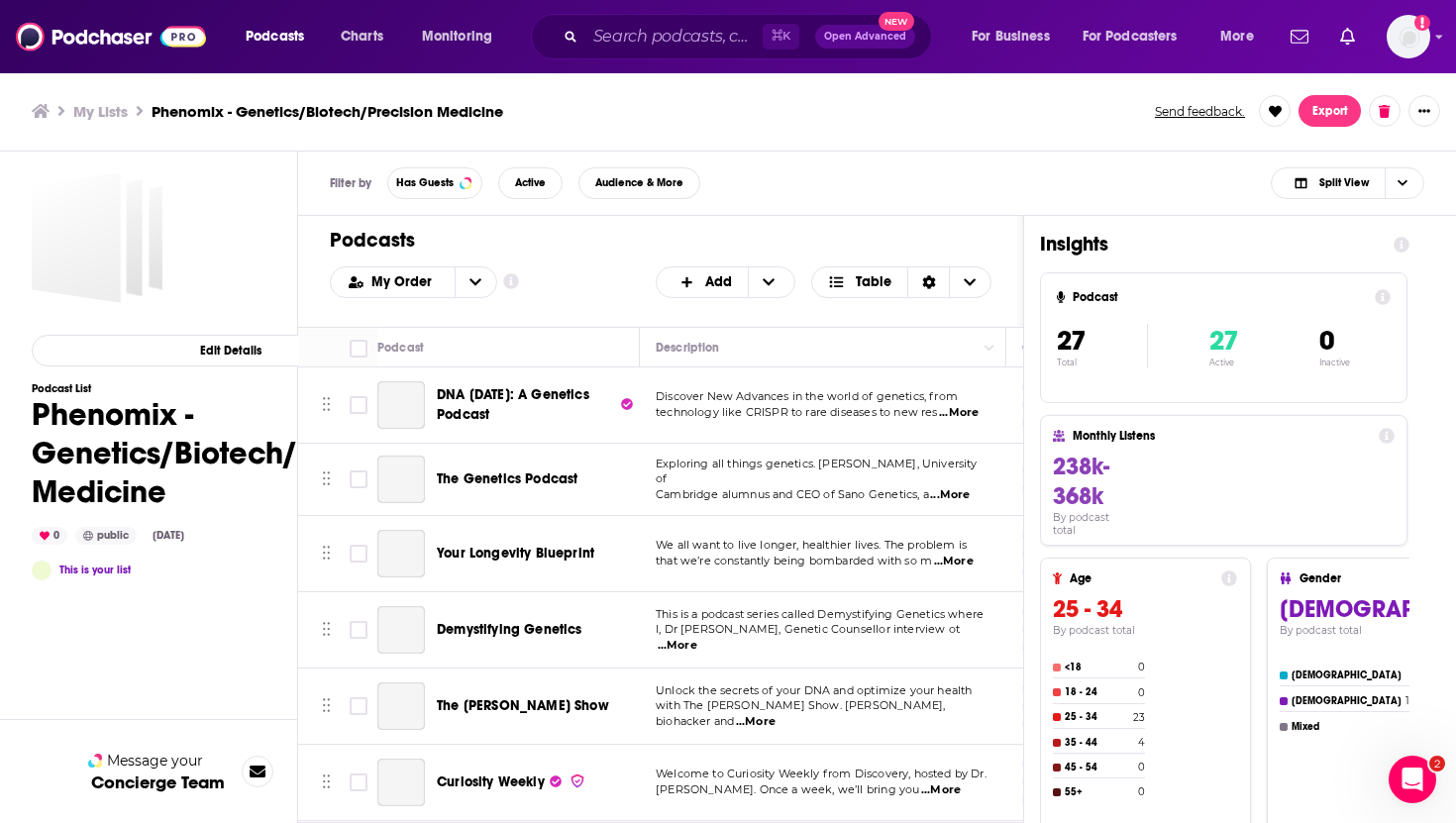 scroll, scrollTop: 0, scrollLeft: 0, axis: both 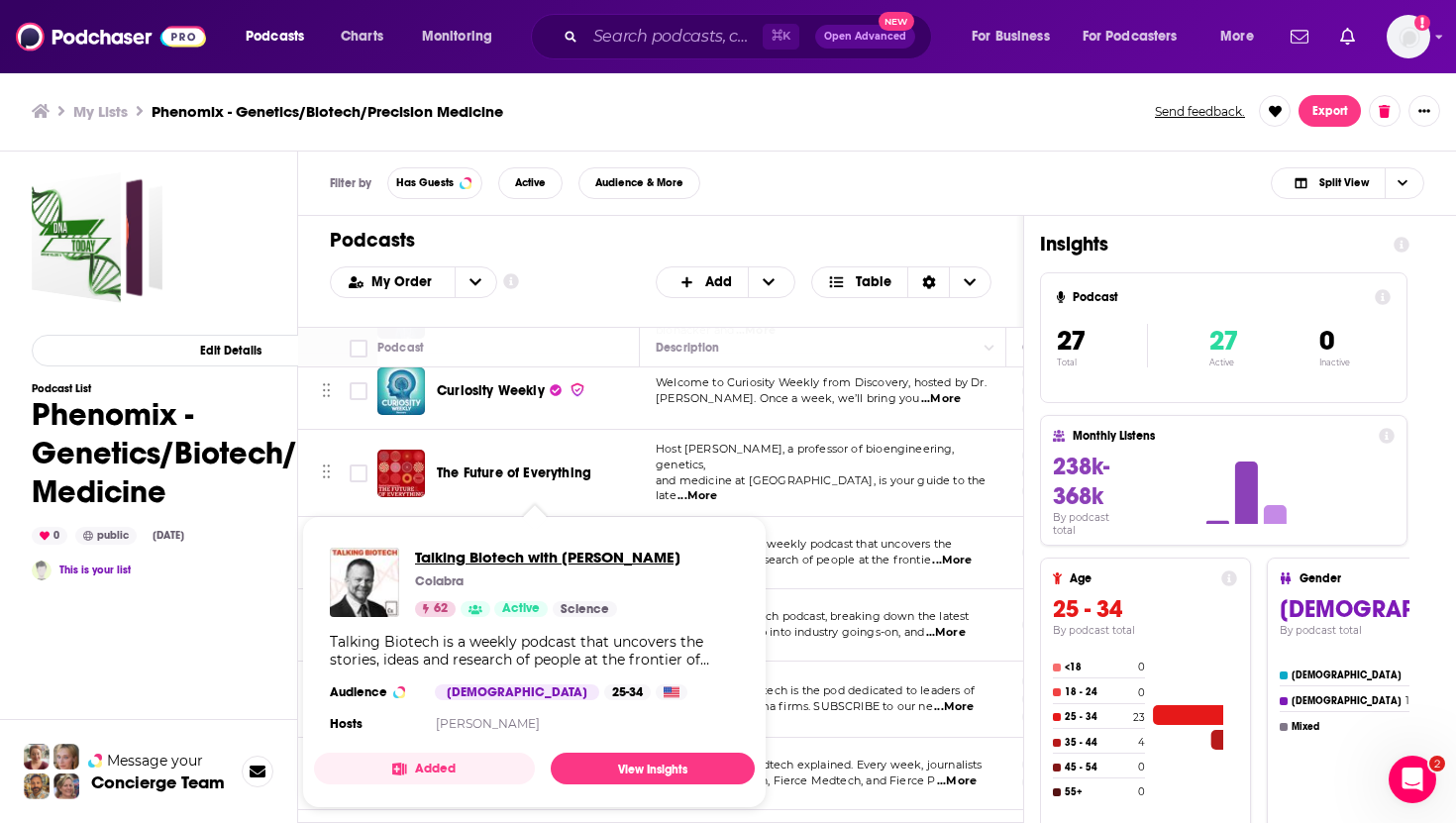 click on "Talking Biotech with [PERSON_NAME]" at bounding box center [548, 557] 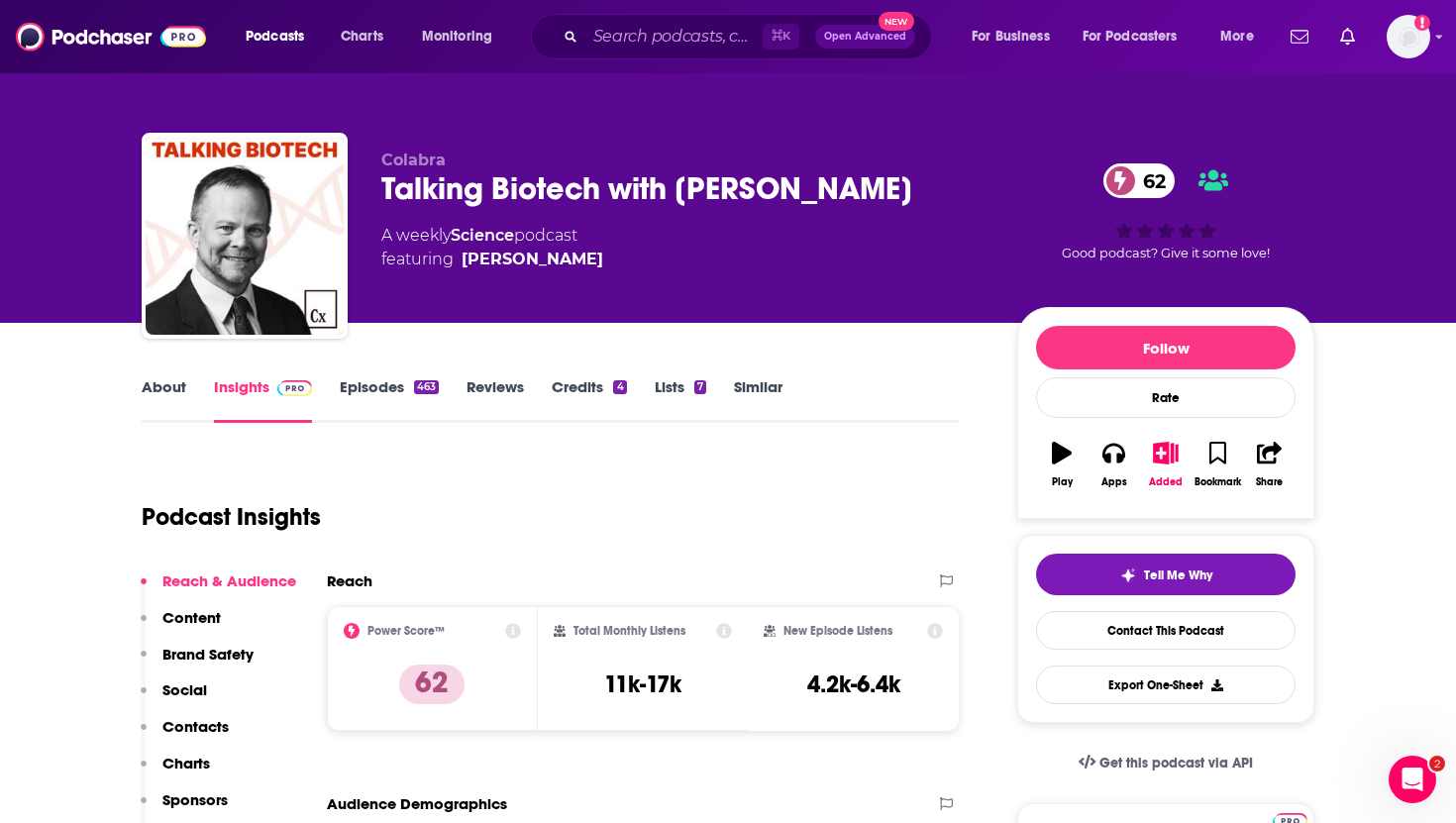 click on "Contacts" at bounding box center [195, 726] 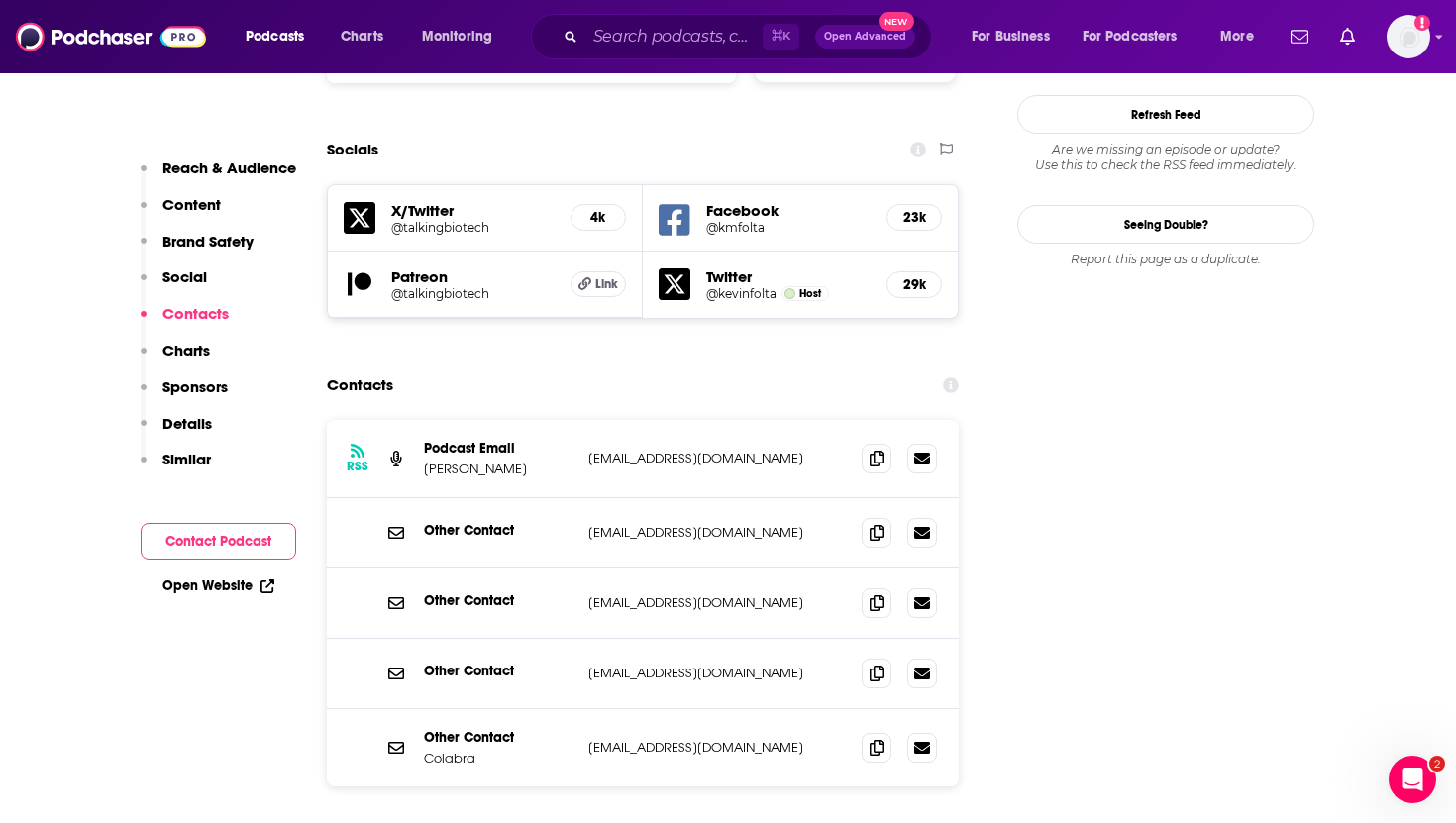 scroll, scrollTop: 2220, scrollLeft: 0, axis: vertical 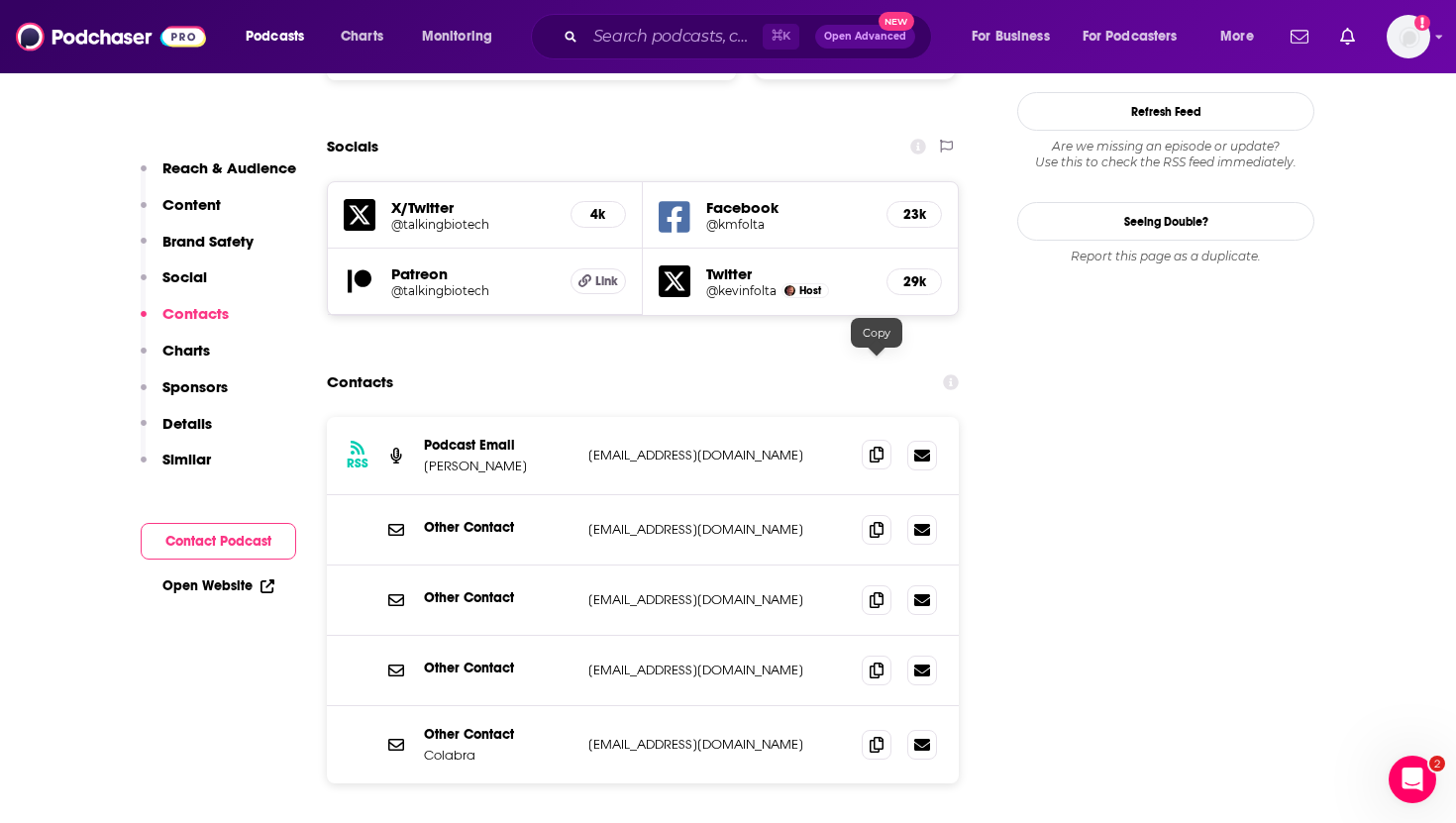click 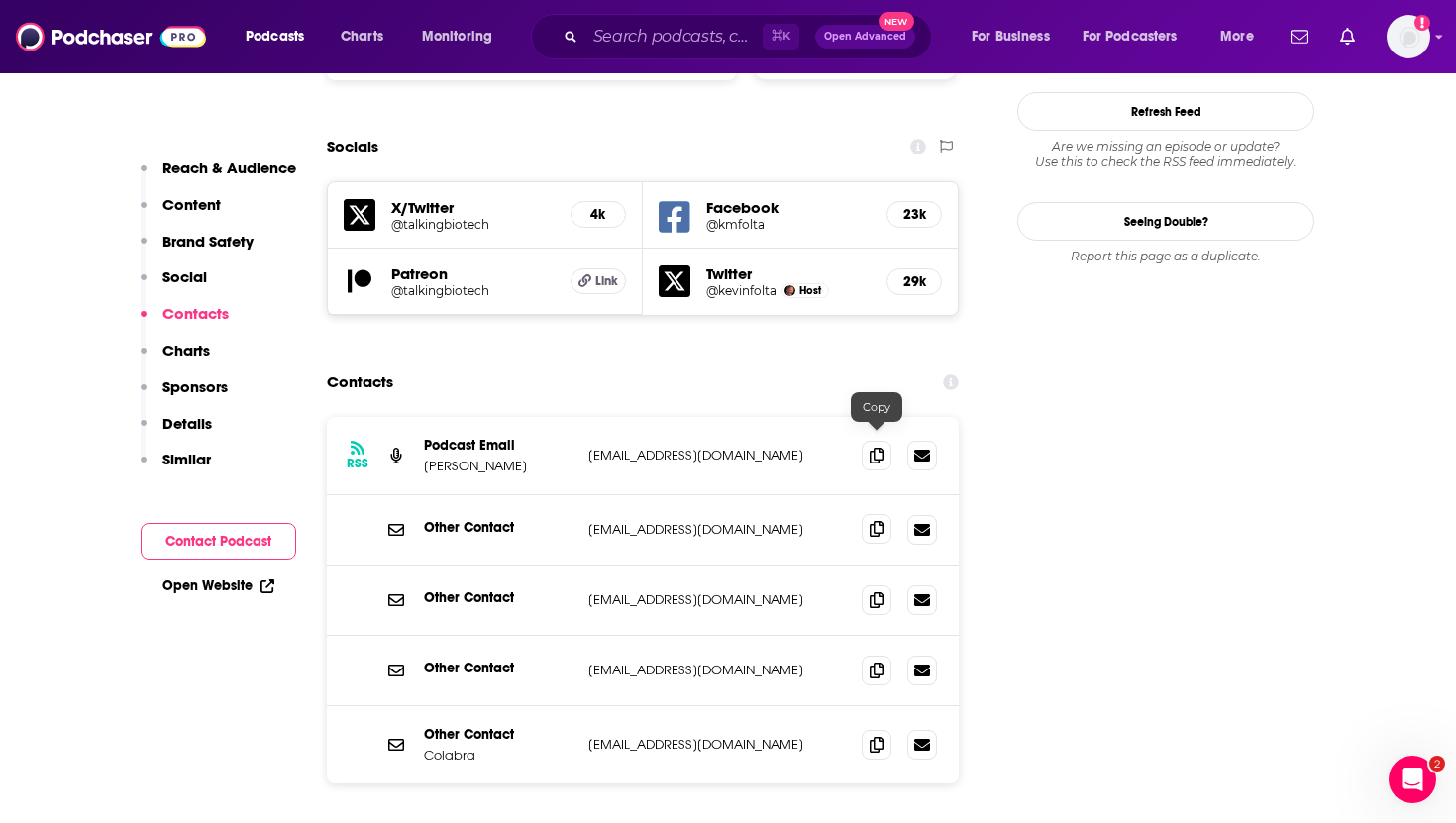 click 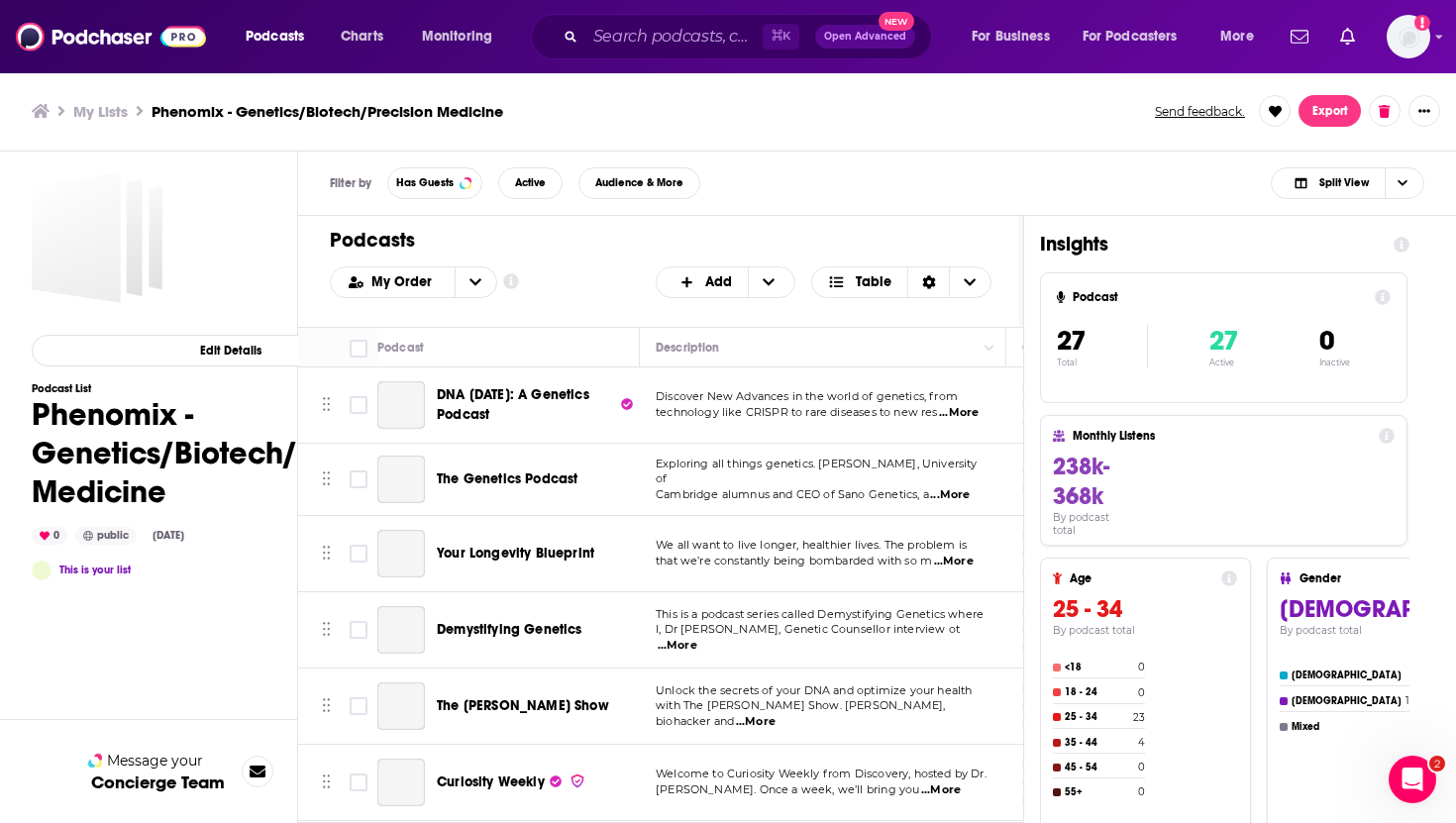 scroll, scrollTop: 0, scrollLeft: 0, axis: both 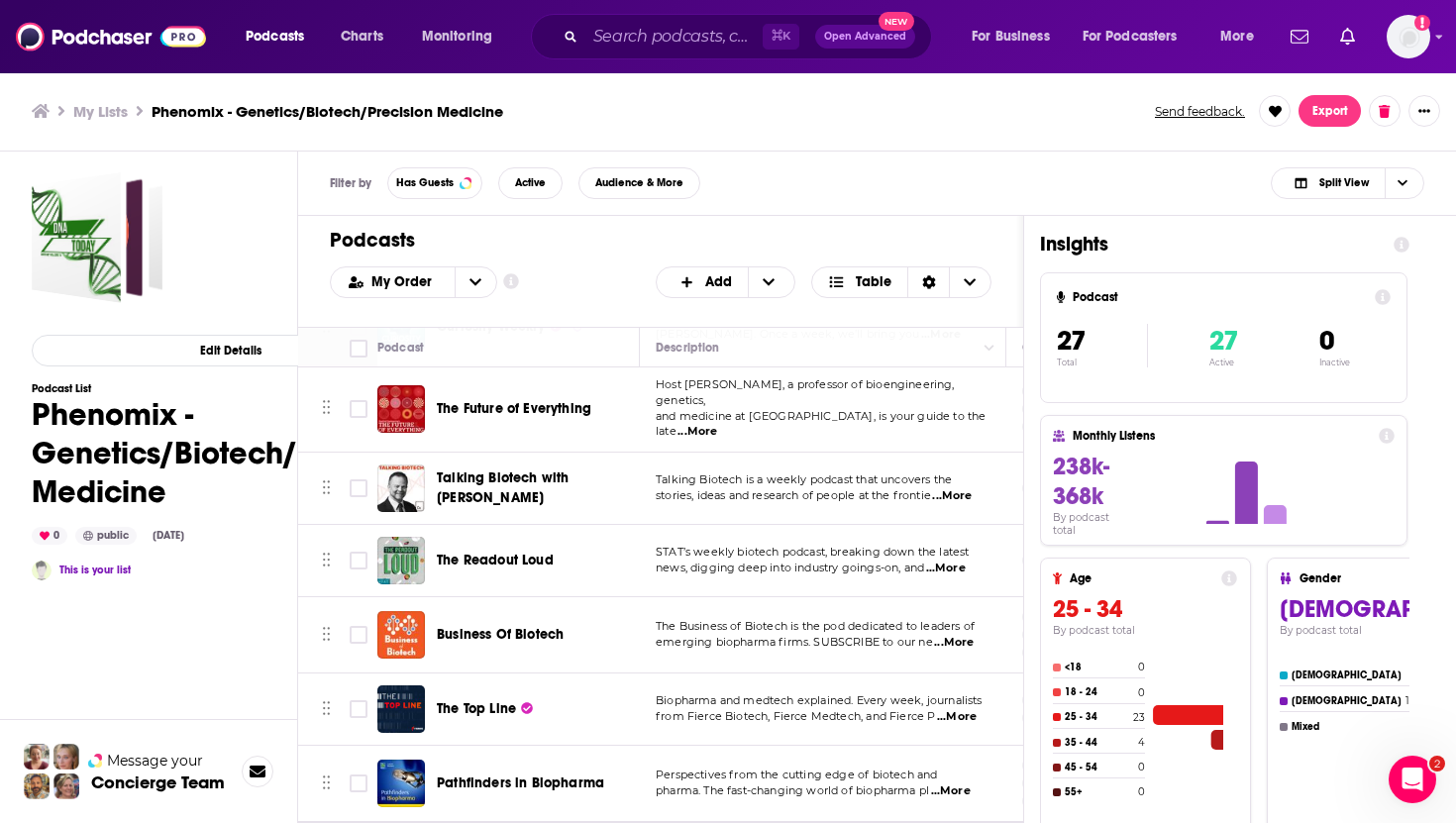 click on "The Readout Loud" at bounding box center (495, 560) 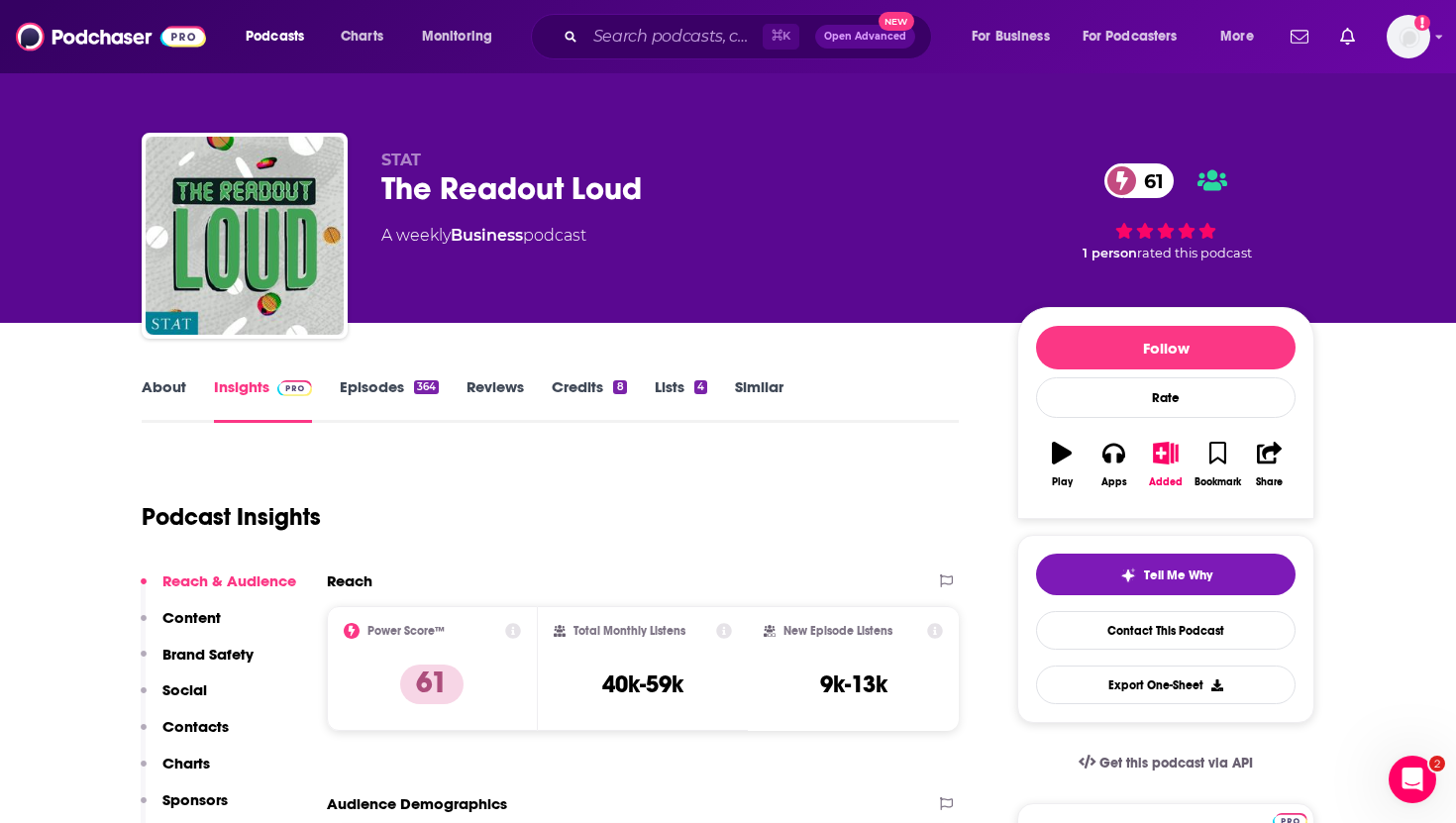 click on "Contacts" at bounding box center [195, 726] 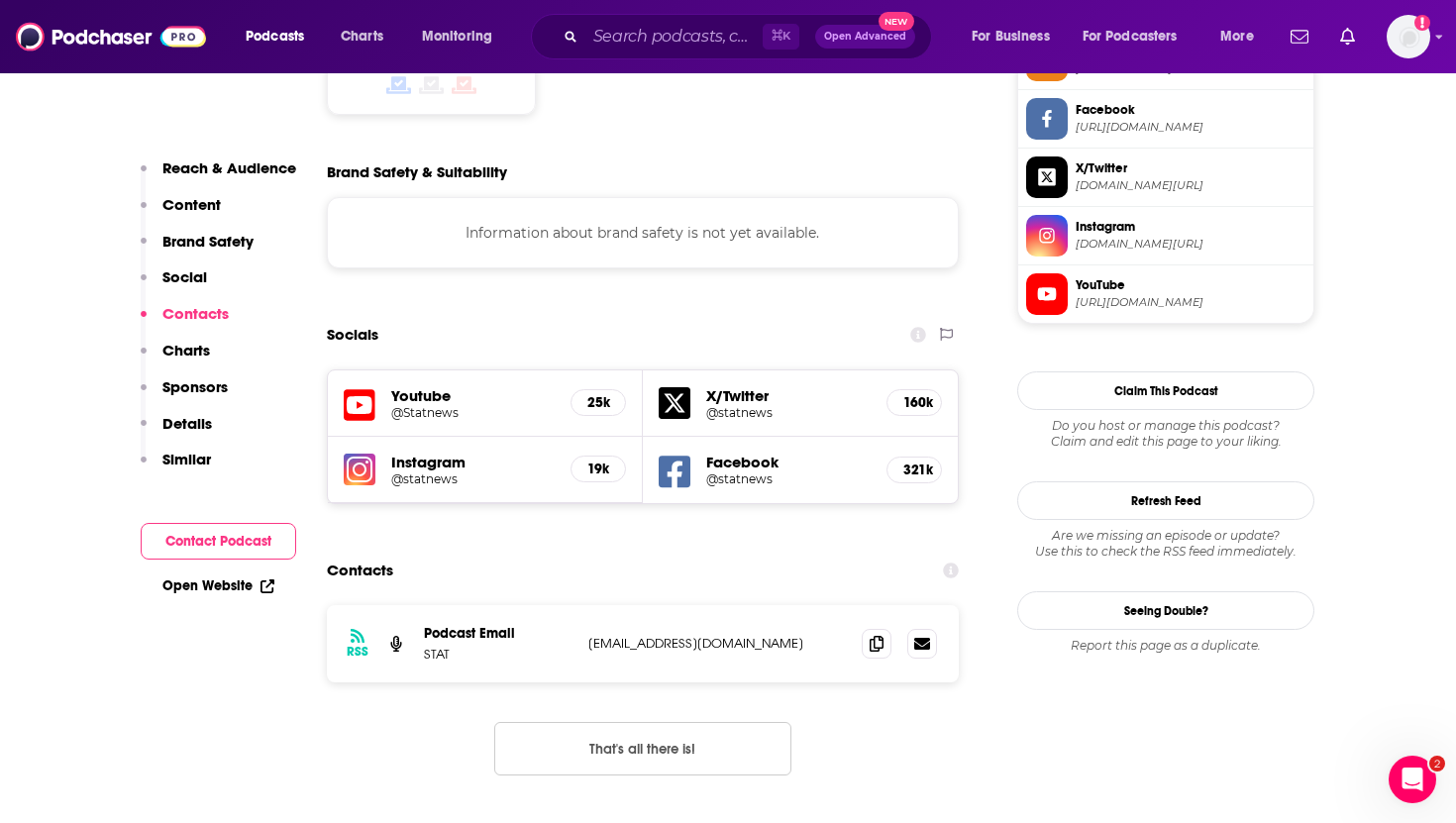 scroll, scrollTop: 1886, scrollLeft: 0, axis: vertical 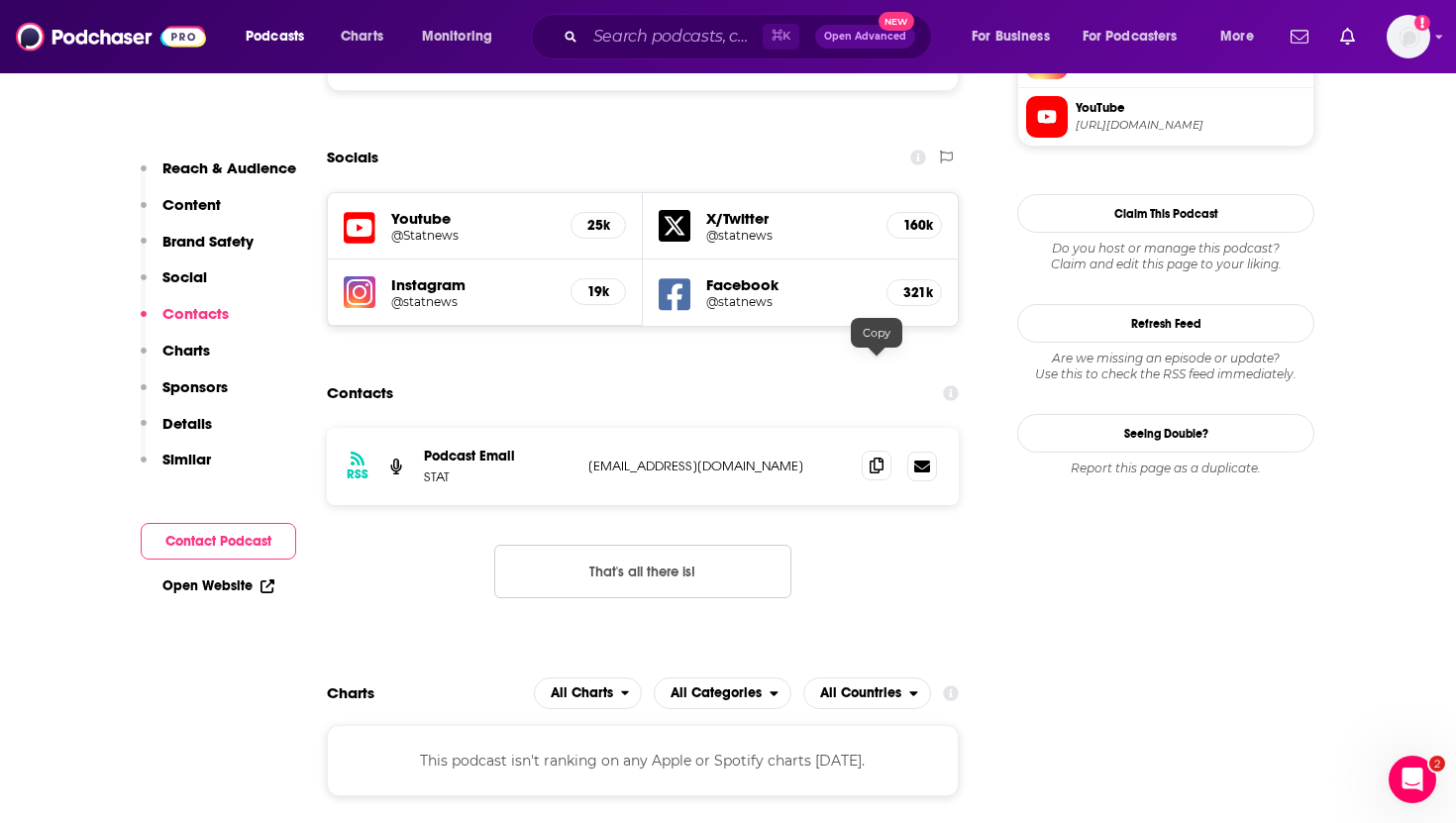 click 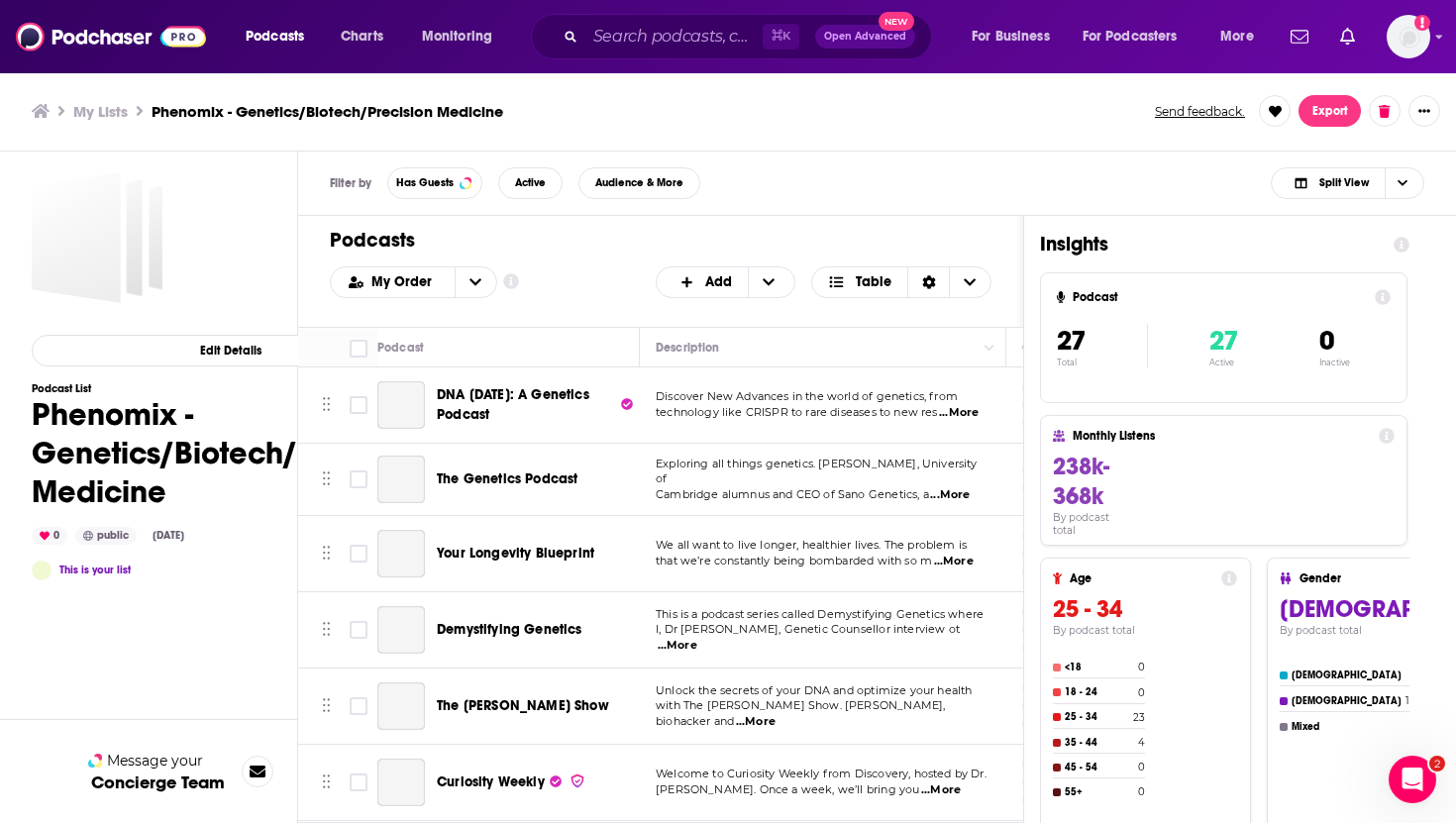 scroll, scrollTop: 0, scrollLeft: 0, axis: both 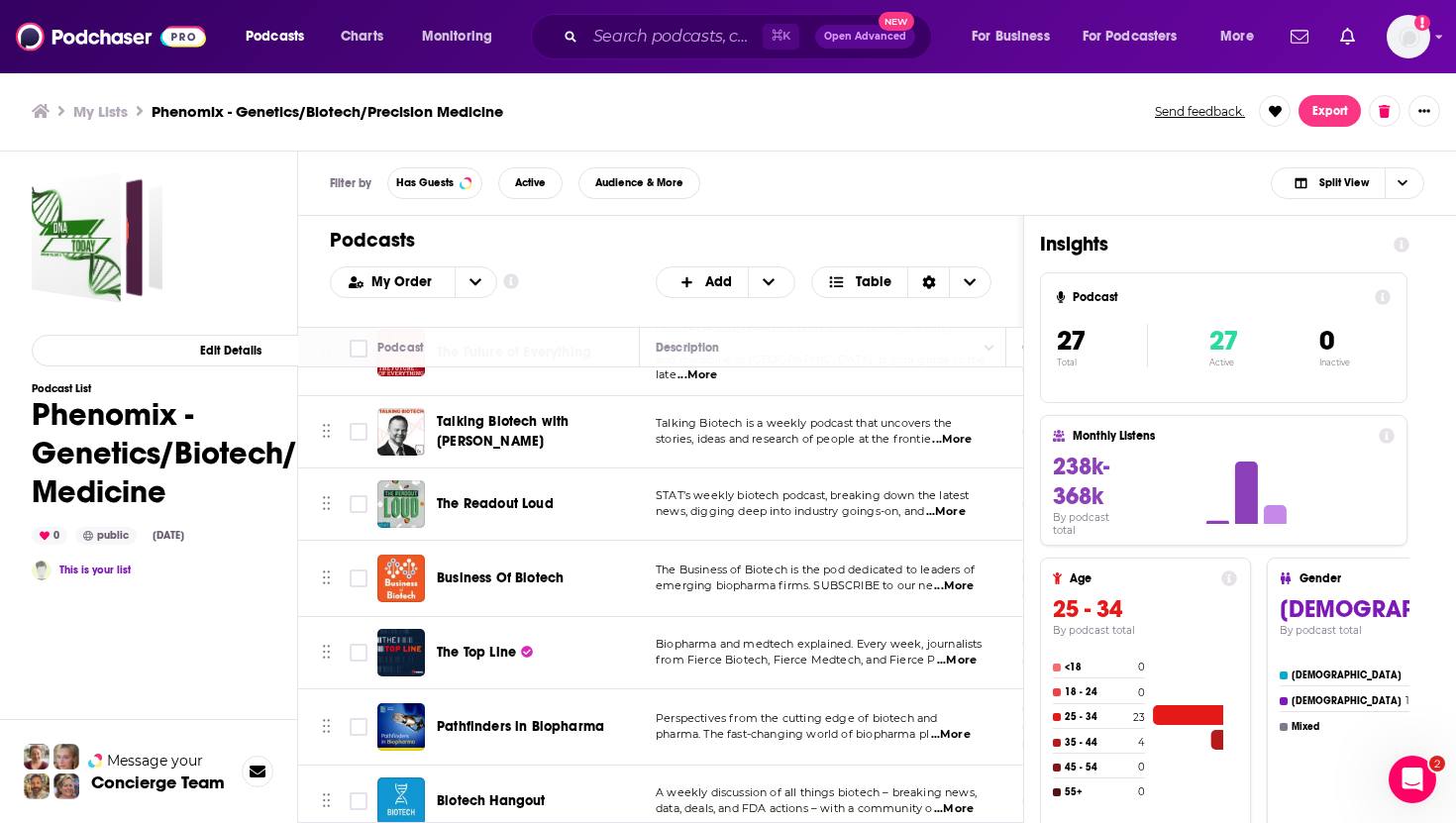 click on "Business Of Biotech" at bounding box center (500, 577) 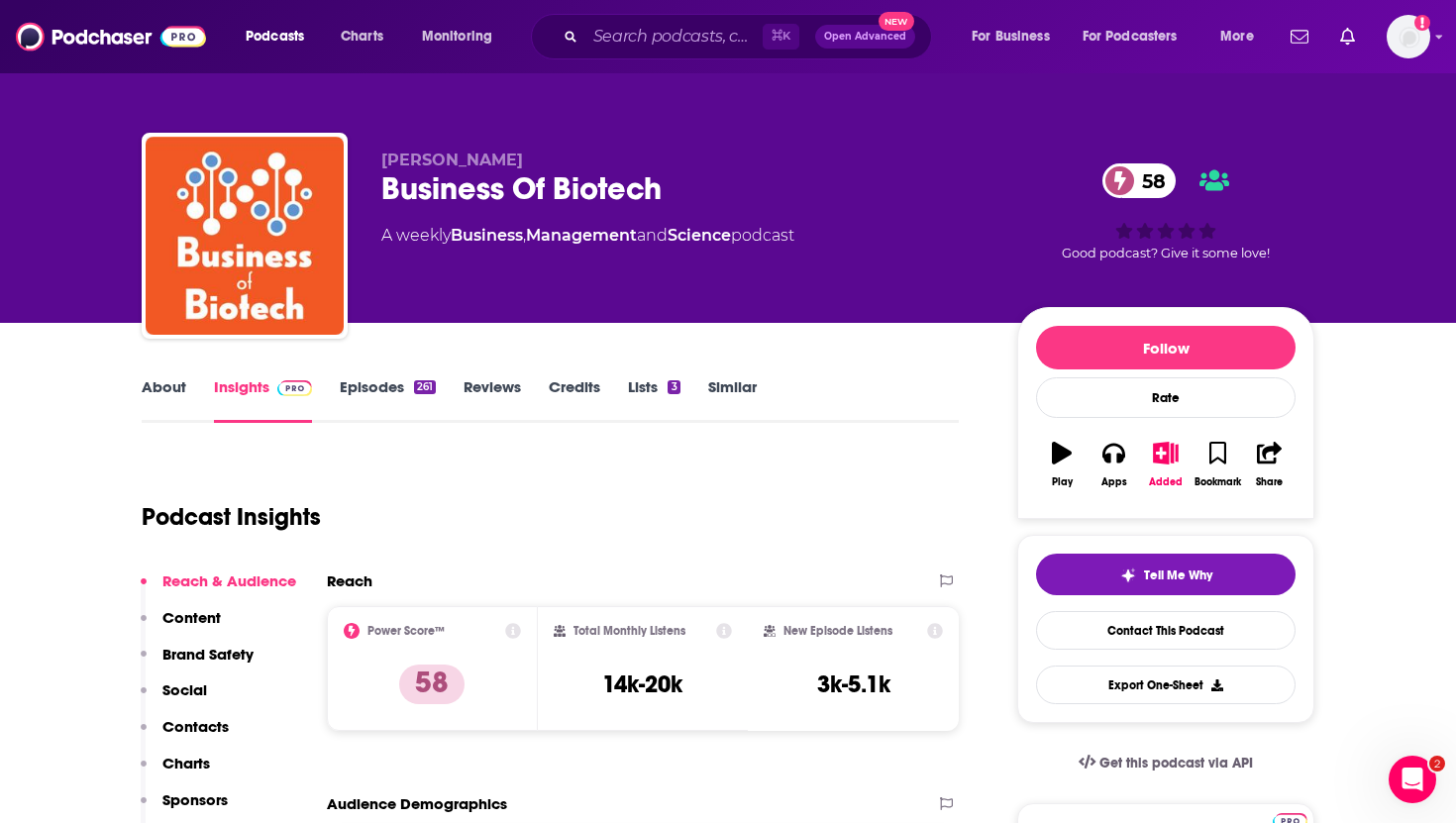click on "Contacts" at bounding box center [195, 726] 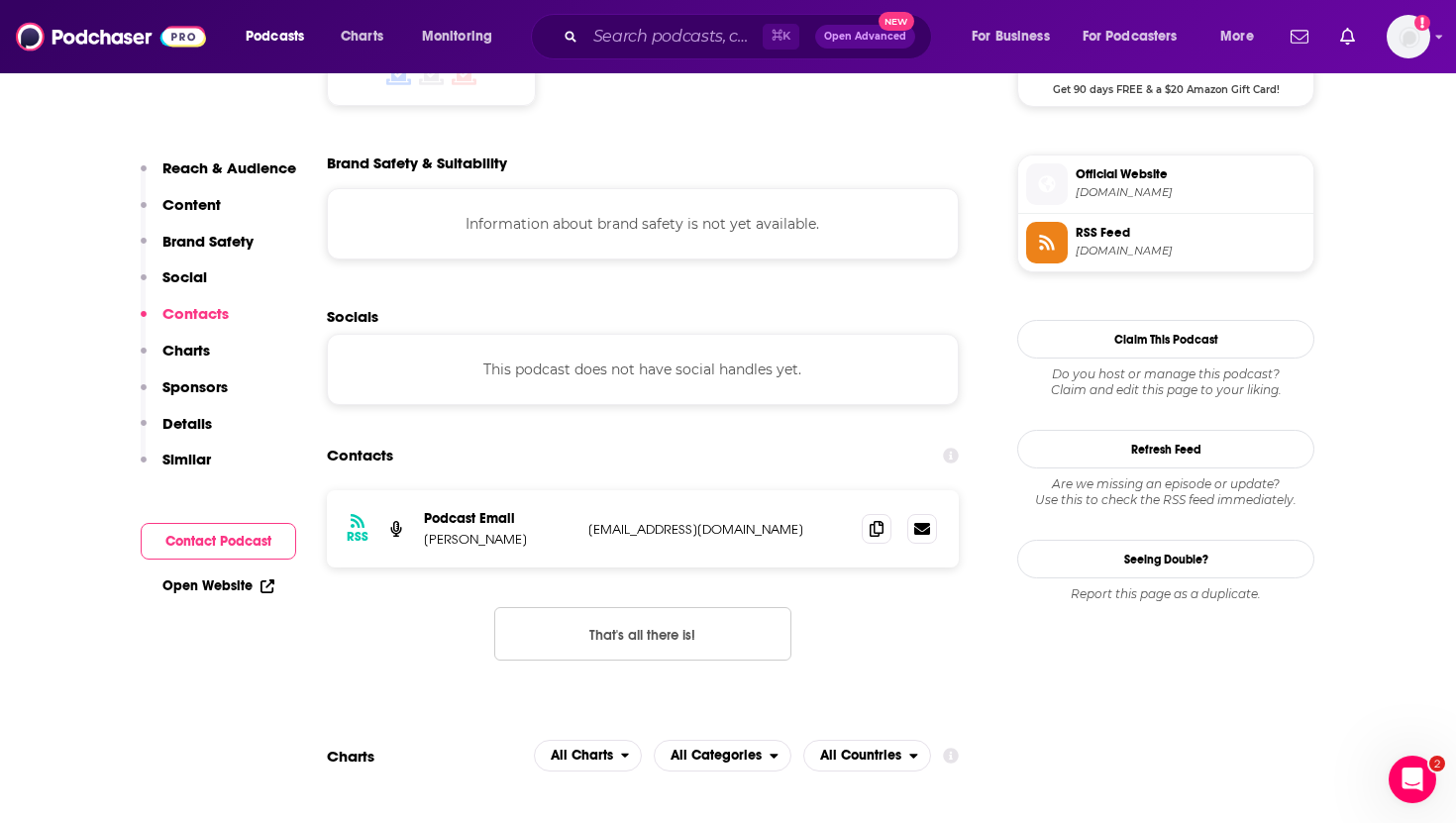 scroll, scrollTop: 1781, scrollLeft: 0, axis: vertical 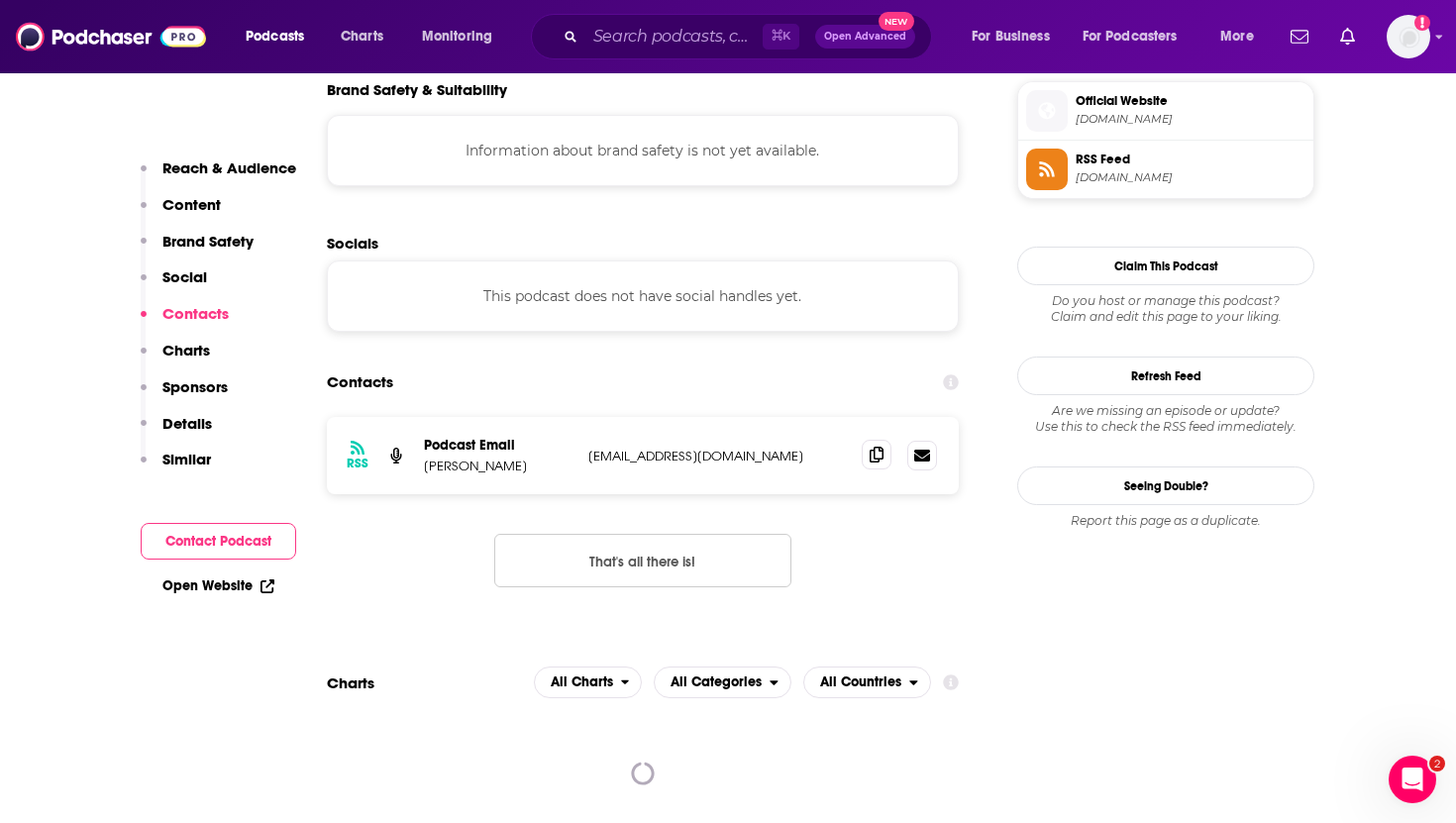 click 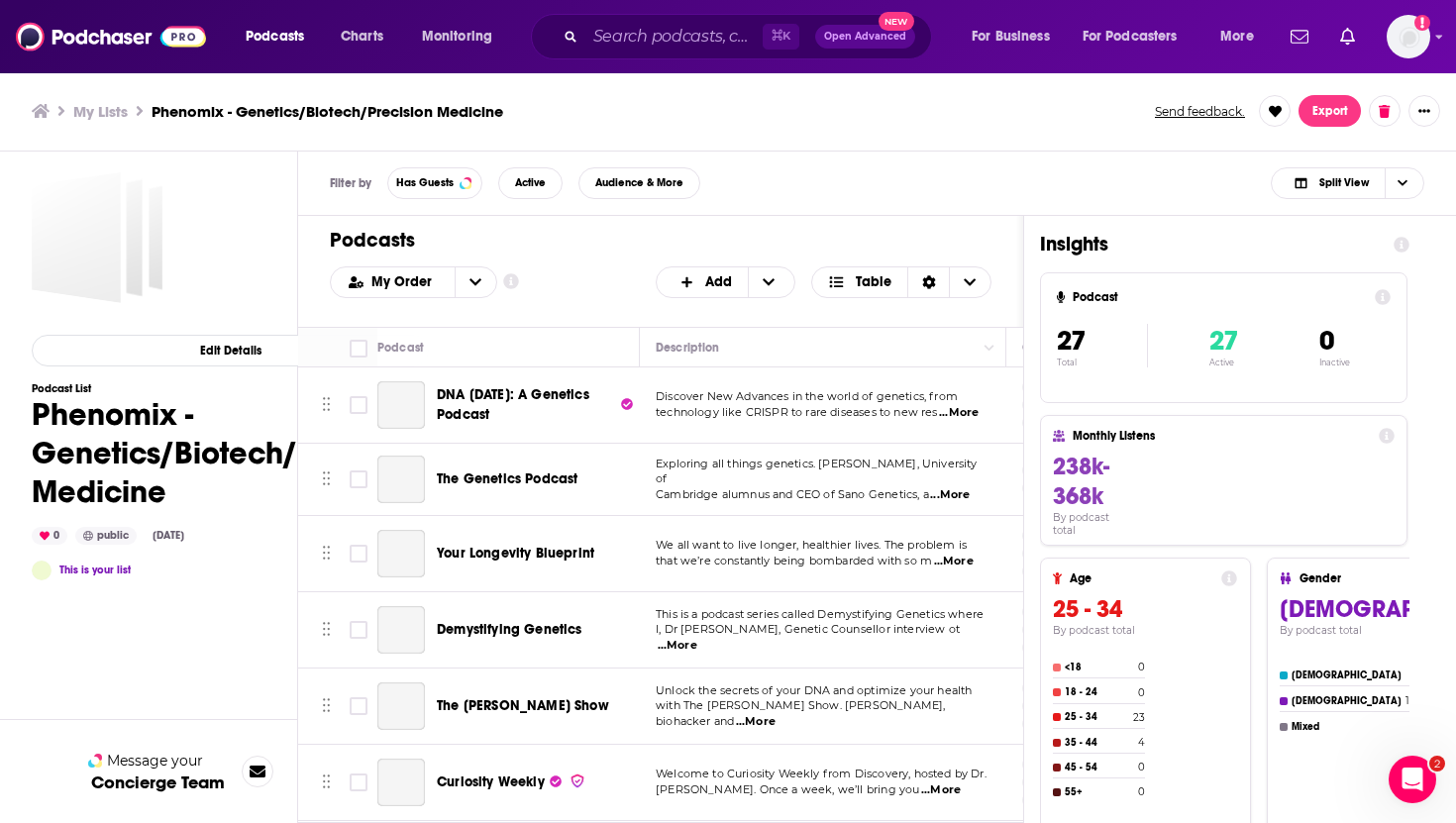 scroll, scrollTop: 0, scrollLeft: 0, axis: both 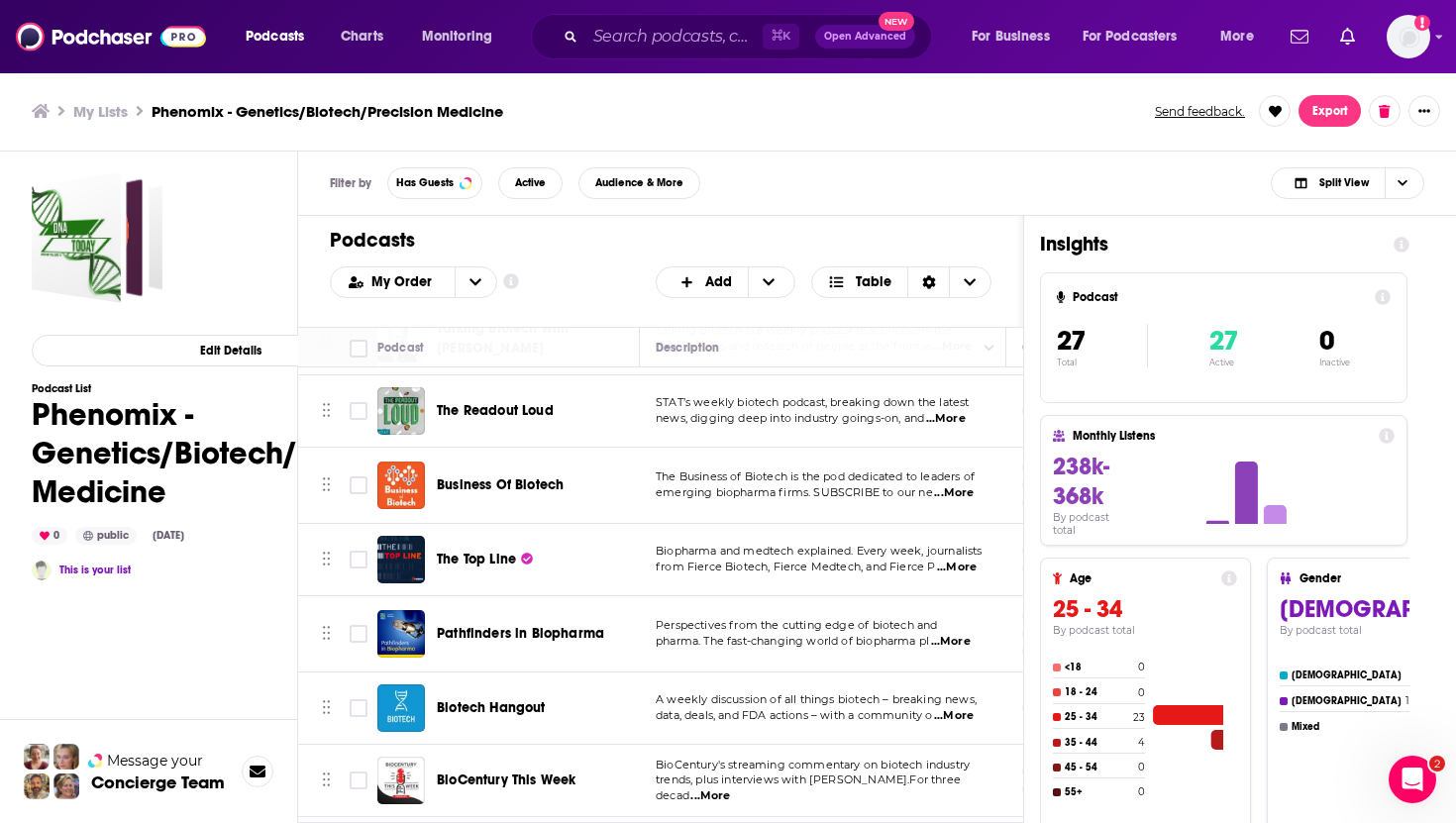 click on "Pathfinders in Biopharma" at bounding box center [520, 633] 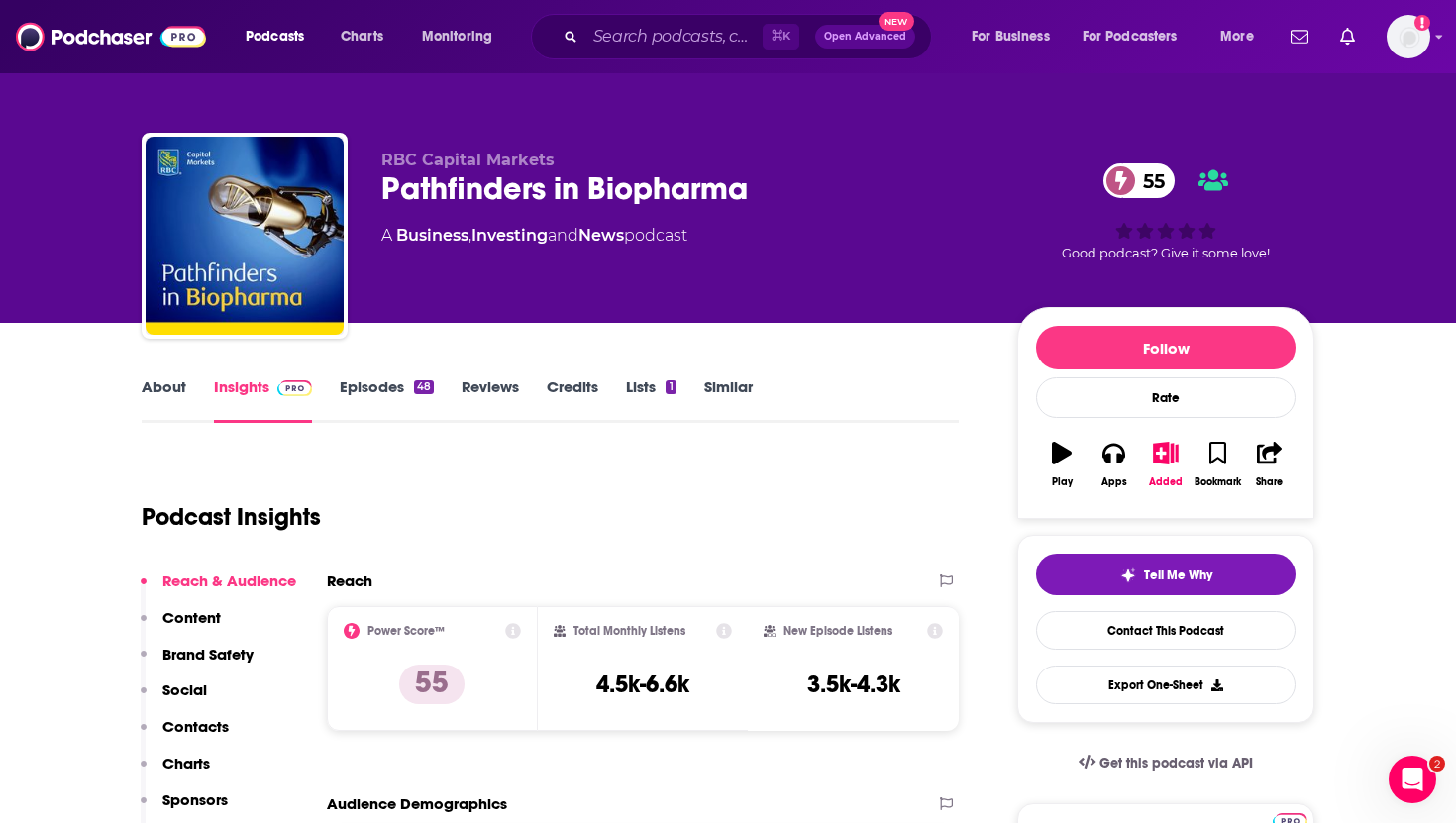 click on "Contacts" at bounding box center [195, 726] 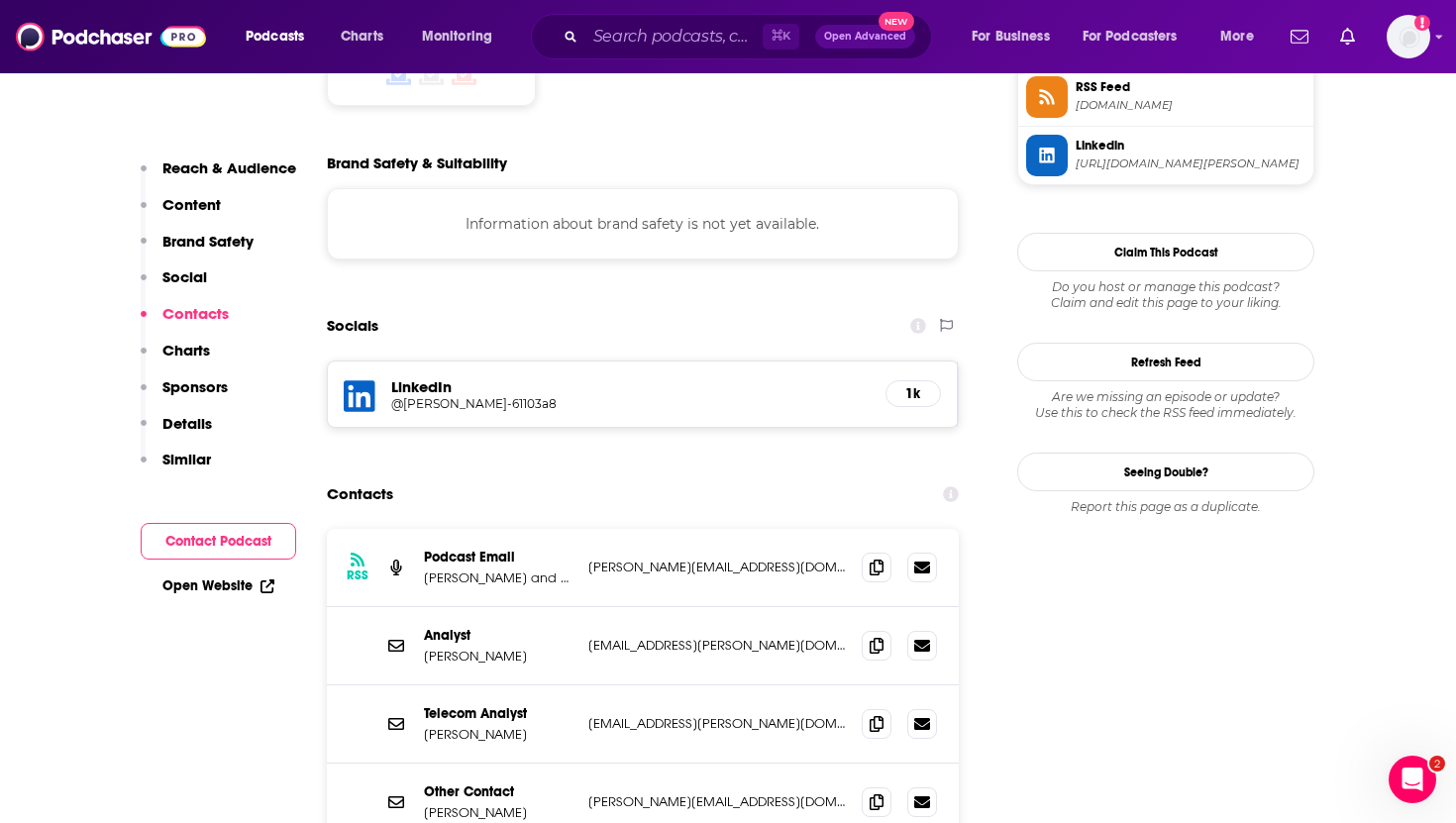 scroll, scrollTop: 1796, scrollLeft: 0, axis: vertical 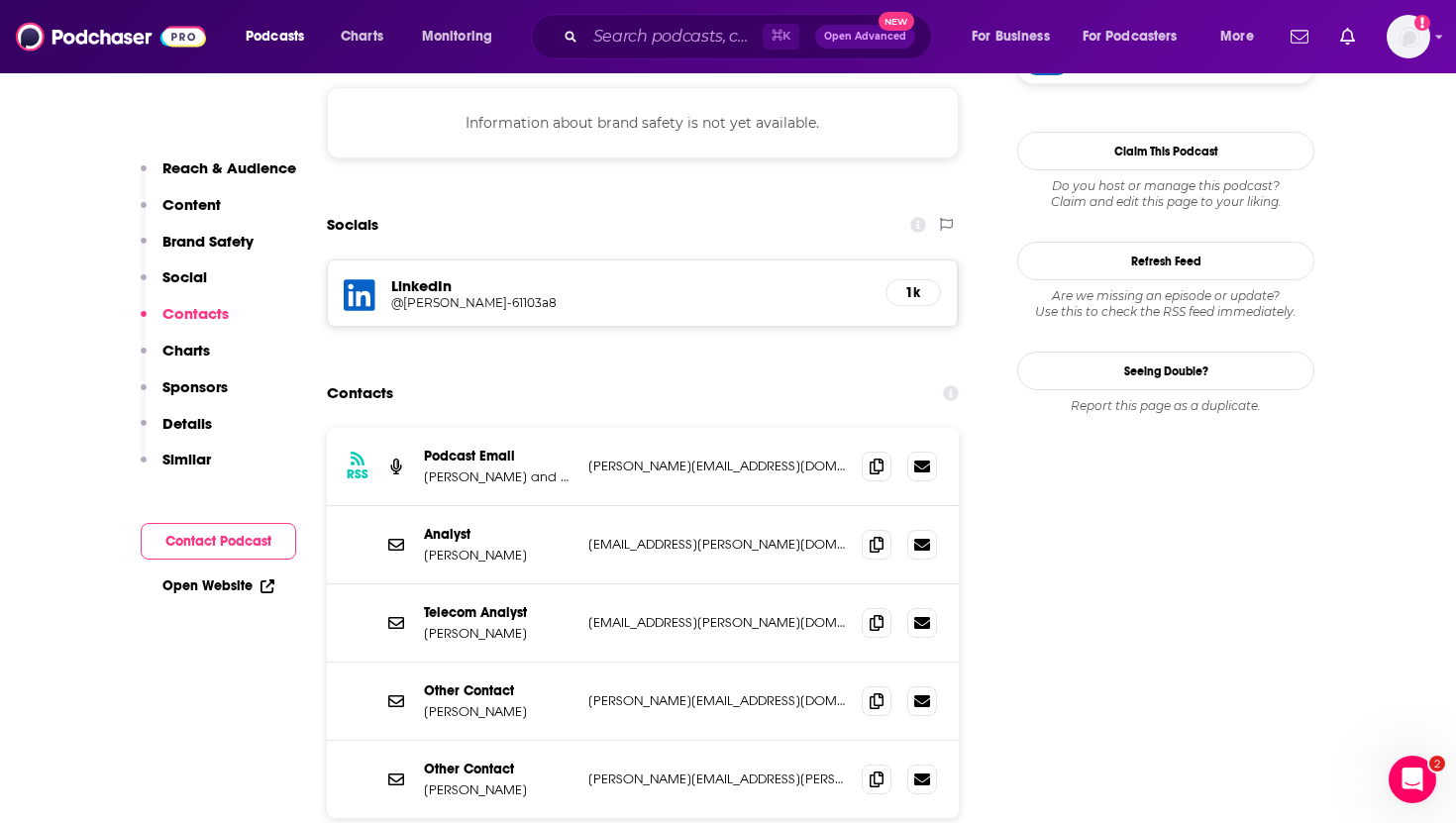 click on "[PERSON_NAME] and [PERSON_NAME]" at bounding box center (498, 476) 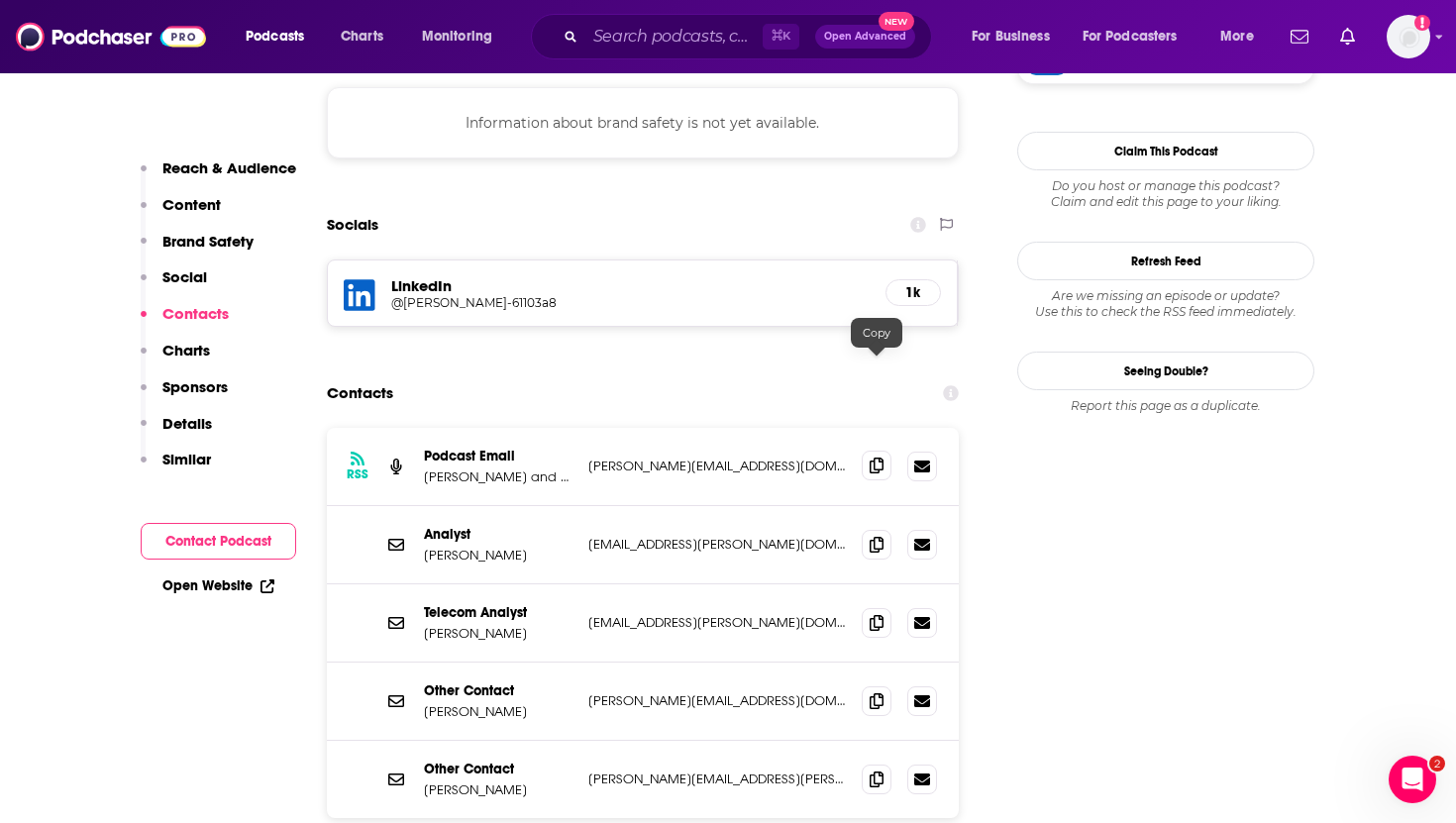 click 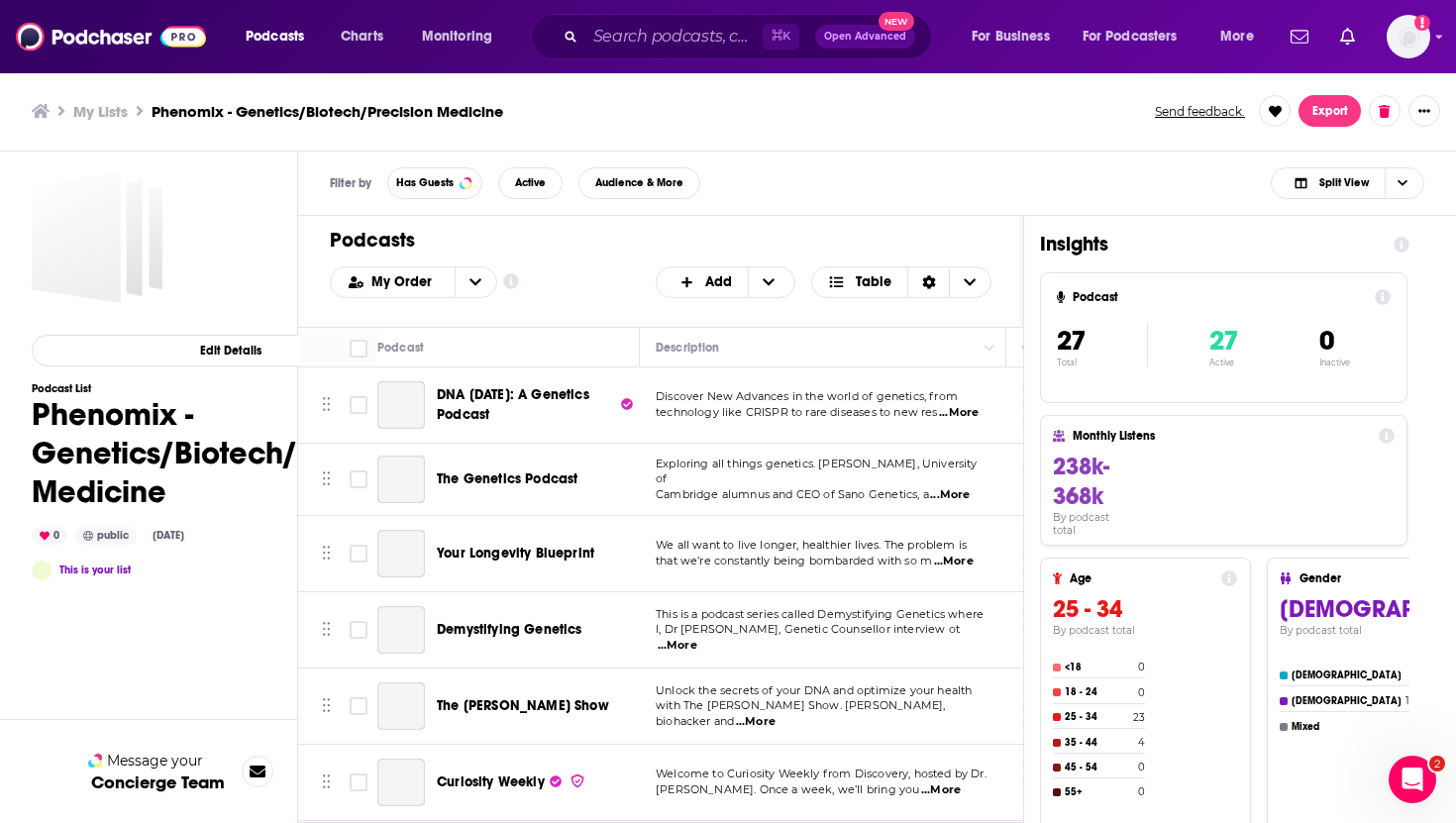 scroll, scrollTop: 0, scrollLeft: 0, axis: both 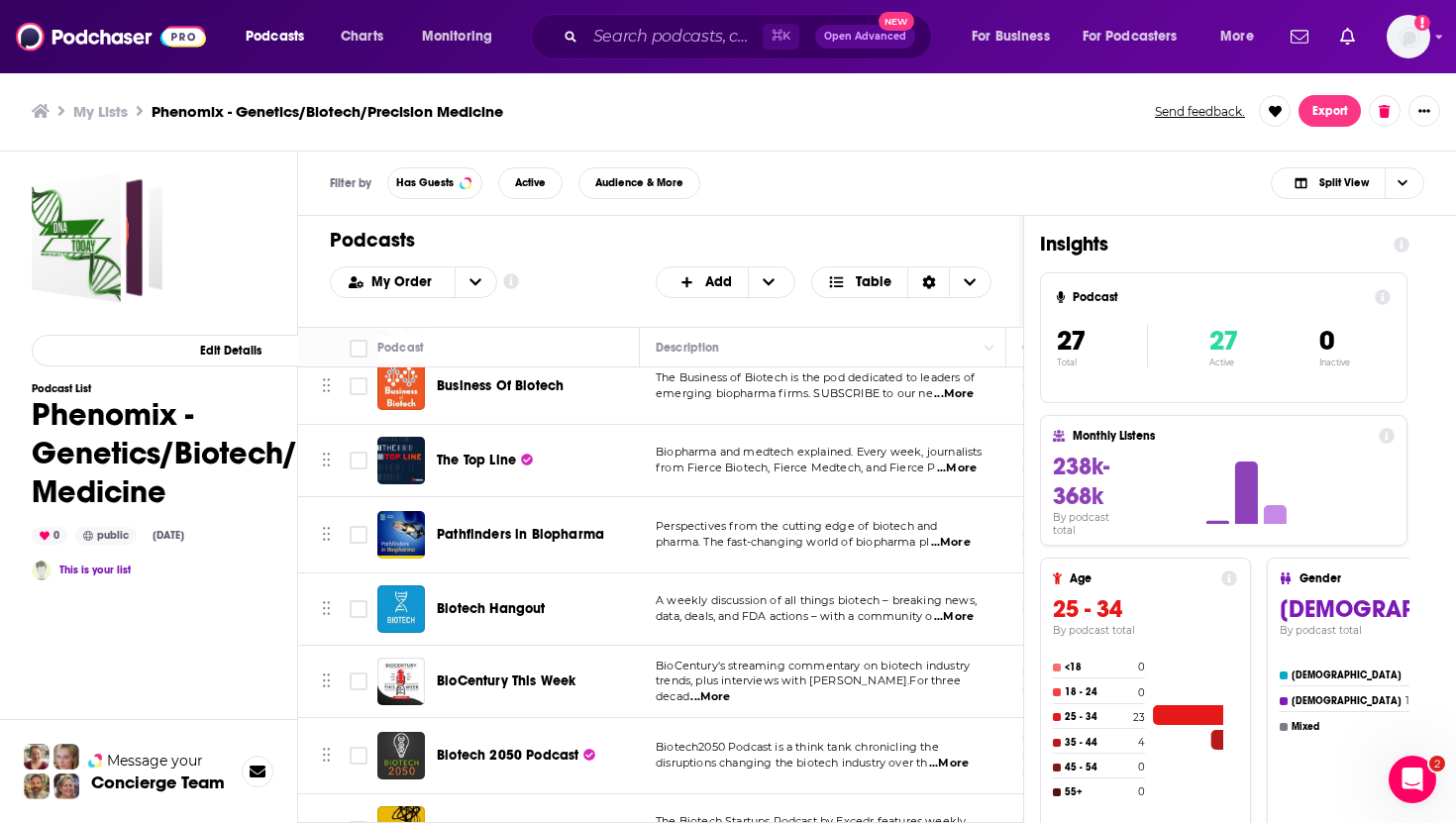 click on "Biotech Hangout" at bounding box center [491, 608] 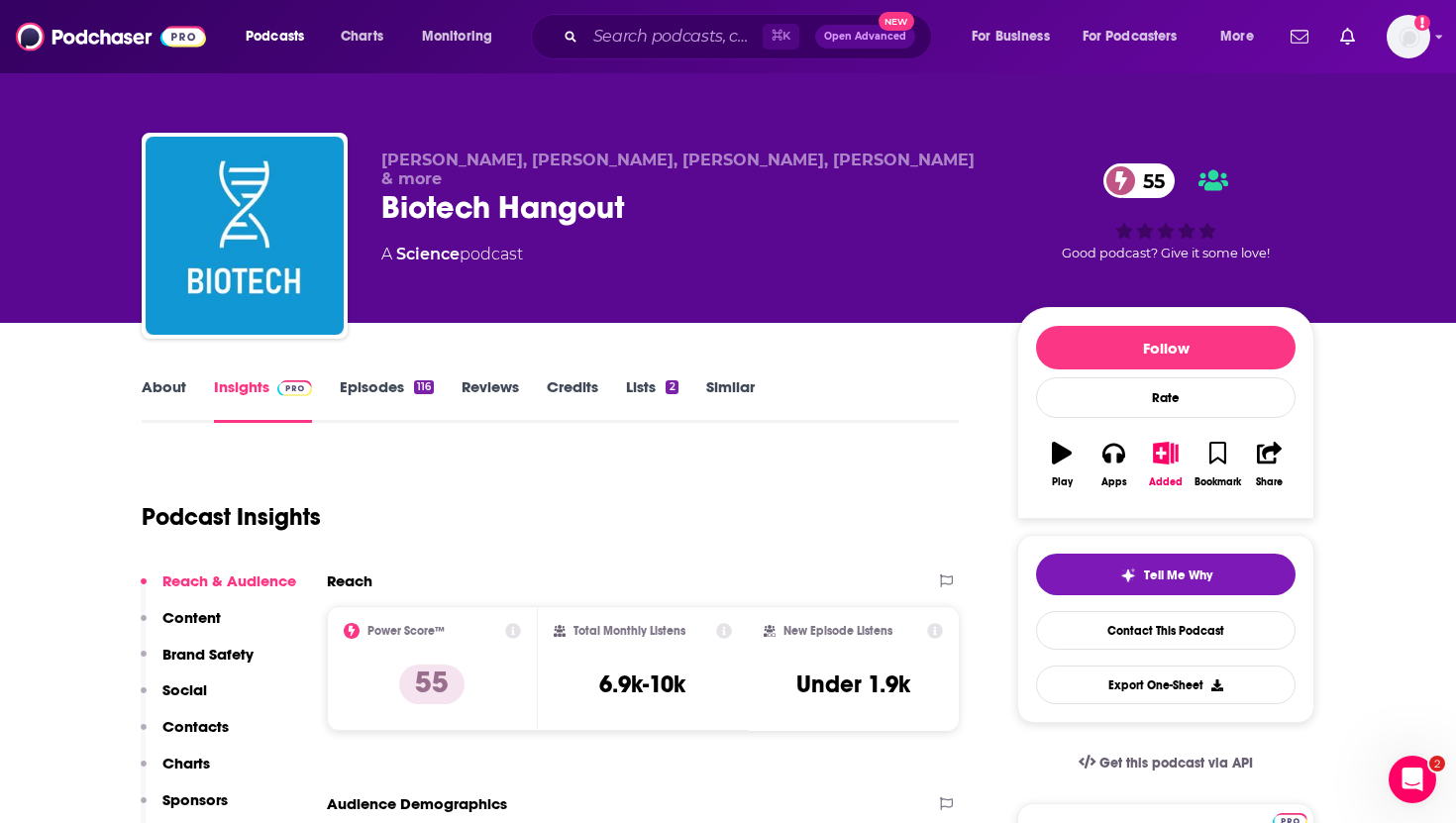 click on "Contacts" at bounding box center (195, 726) 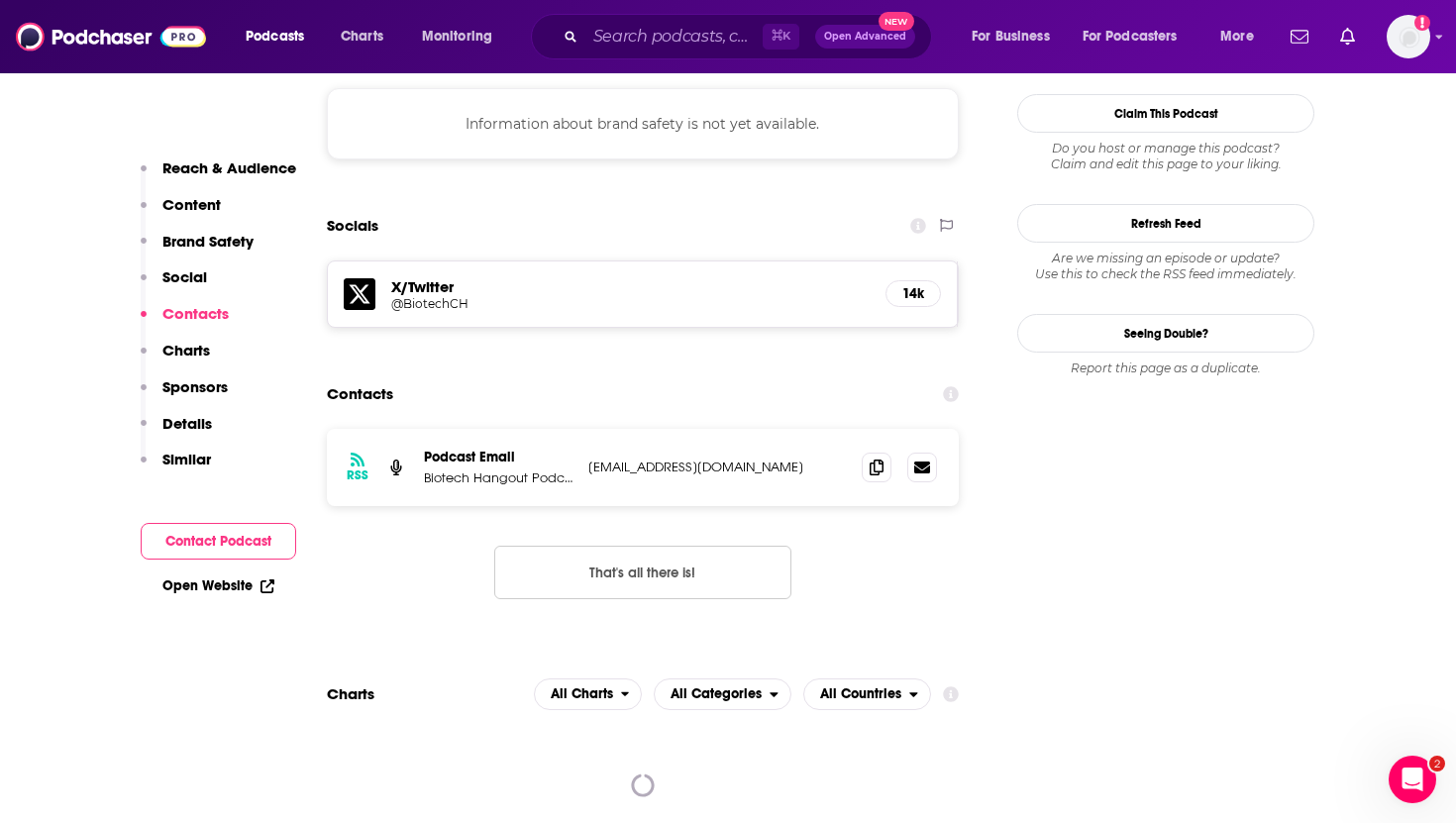 scroll, scrollTop: 1818, scrollLeft: 0, axis: vertical 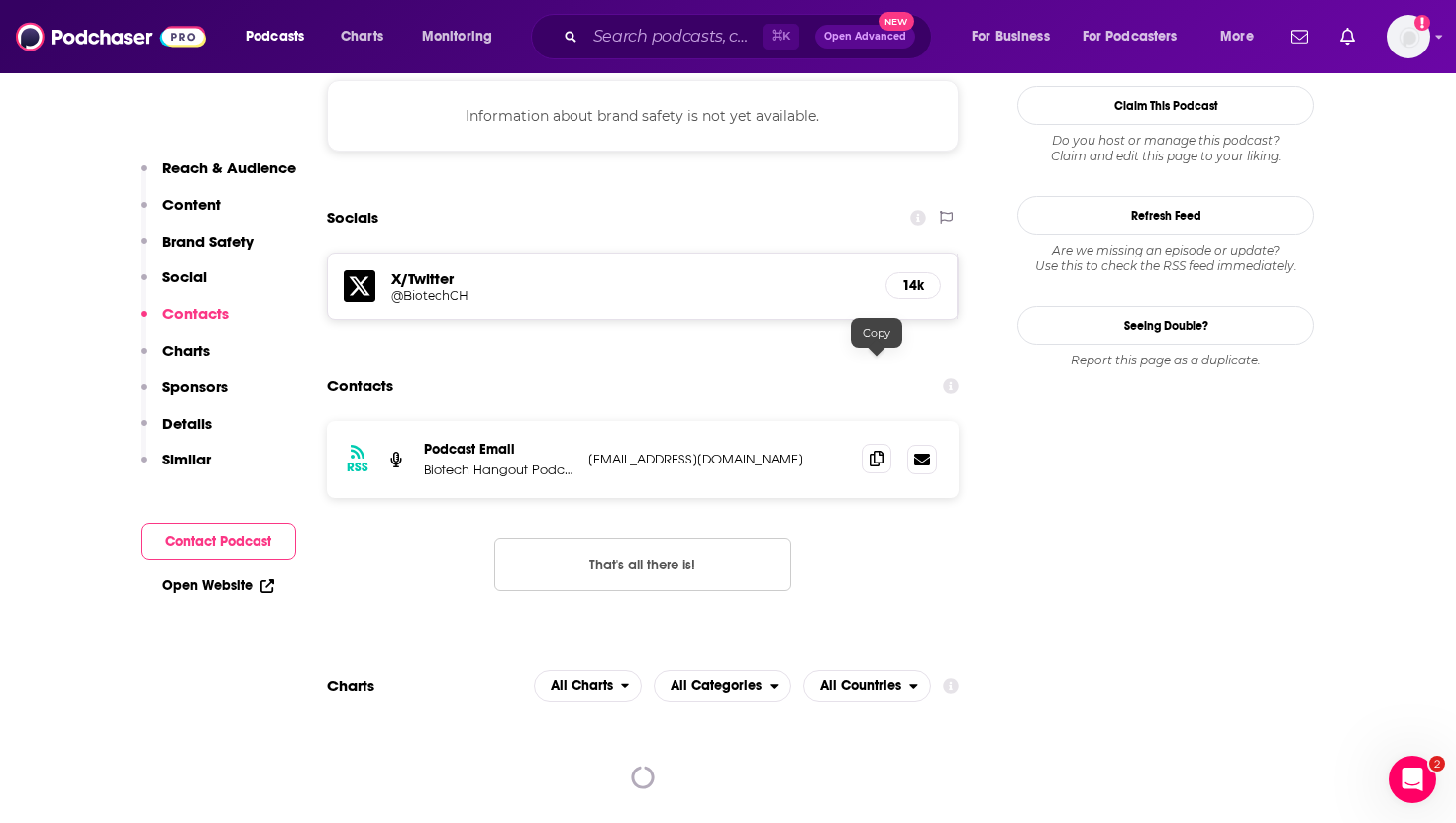 click 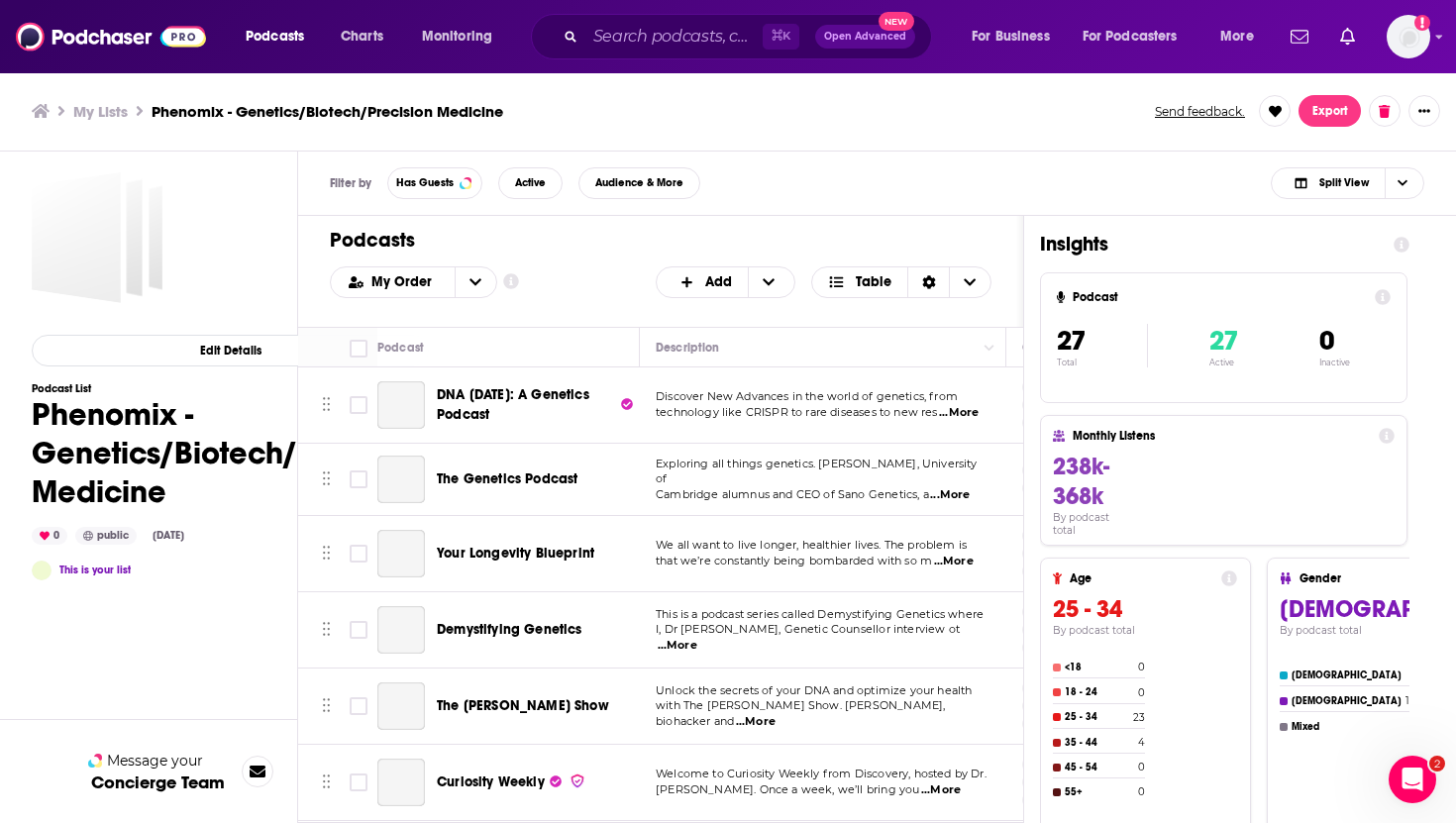 scroll, scrollTop: 0, scrollLeft: 0, axis: both 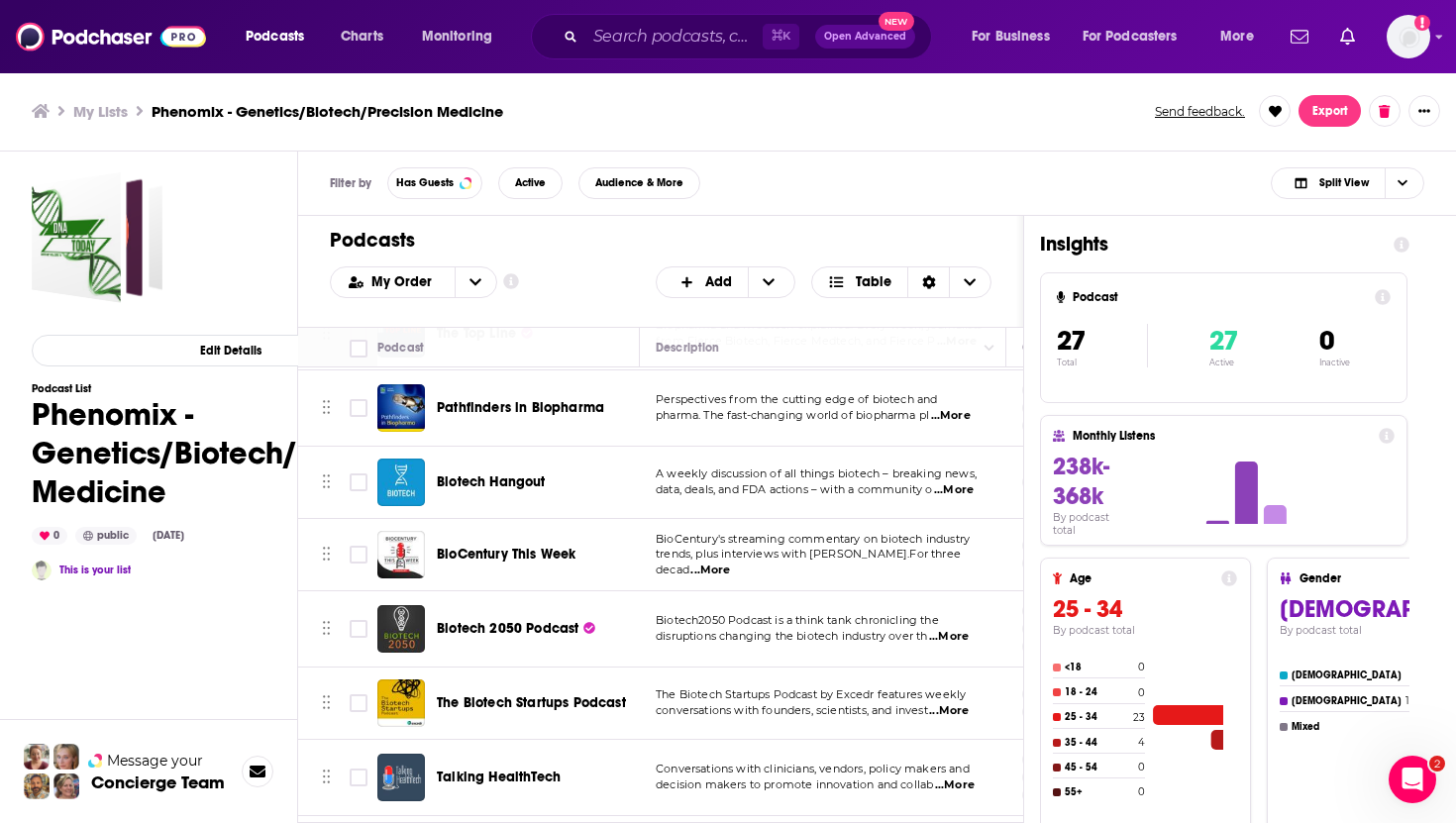 click on "BioCentury This Week" at bounding box center [506, 554] 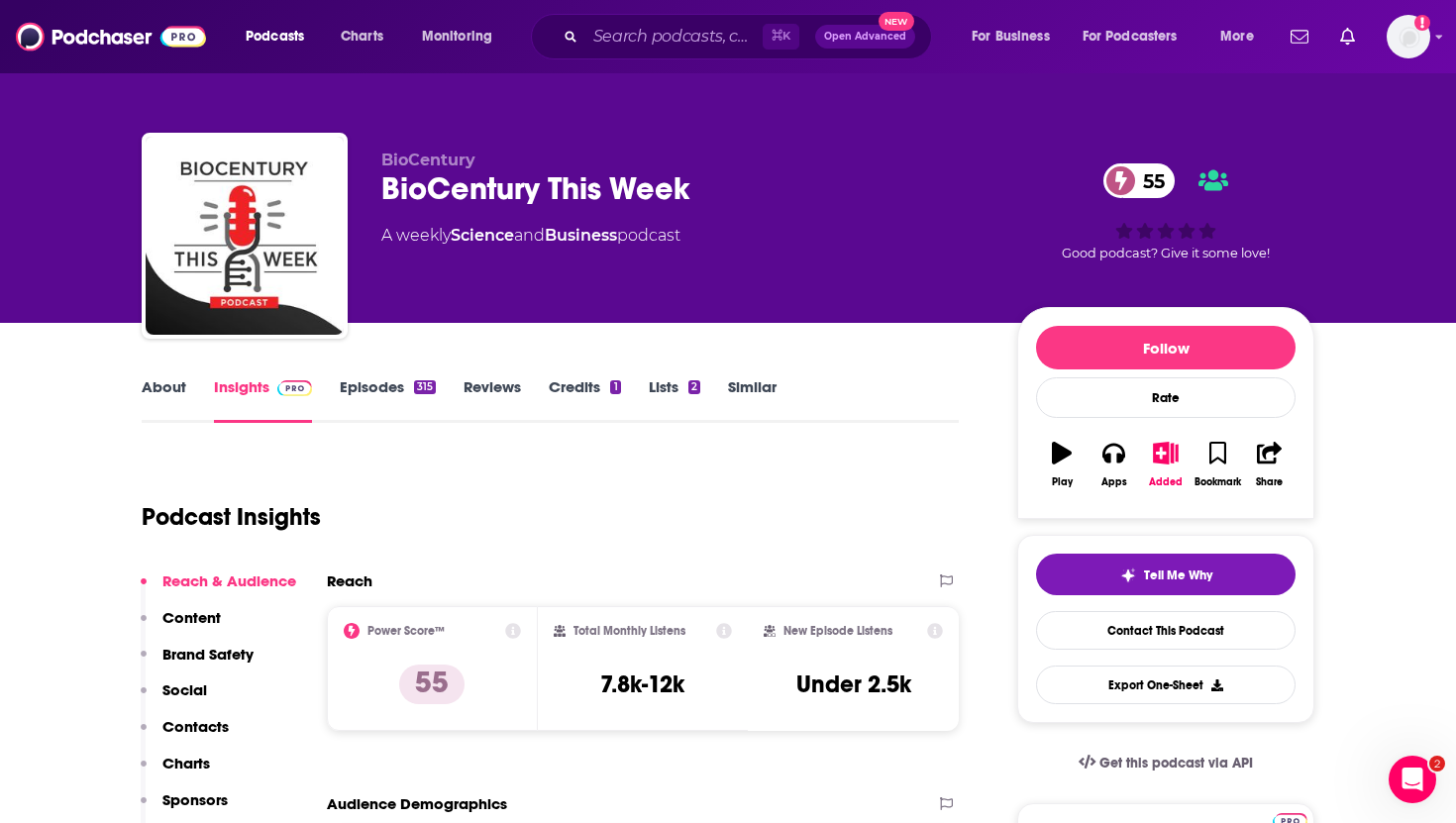 click on "Contacts" at bounding box center [195, 726] 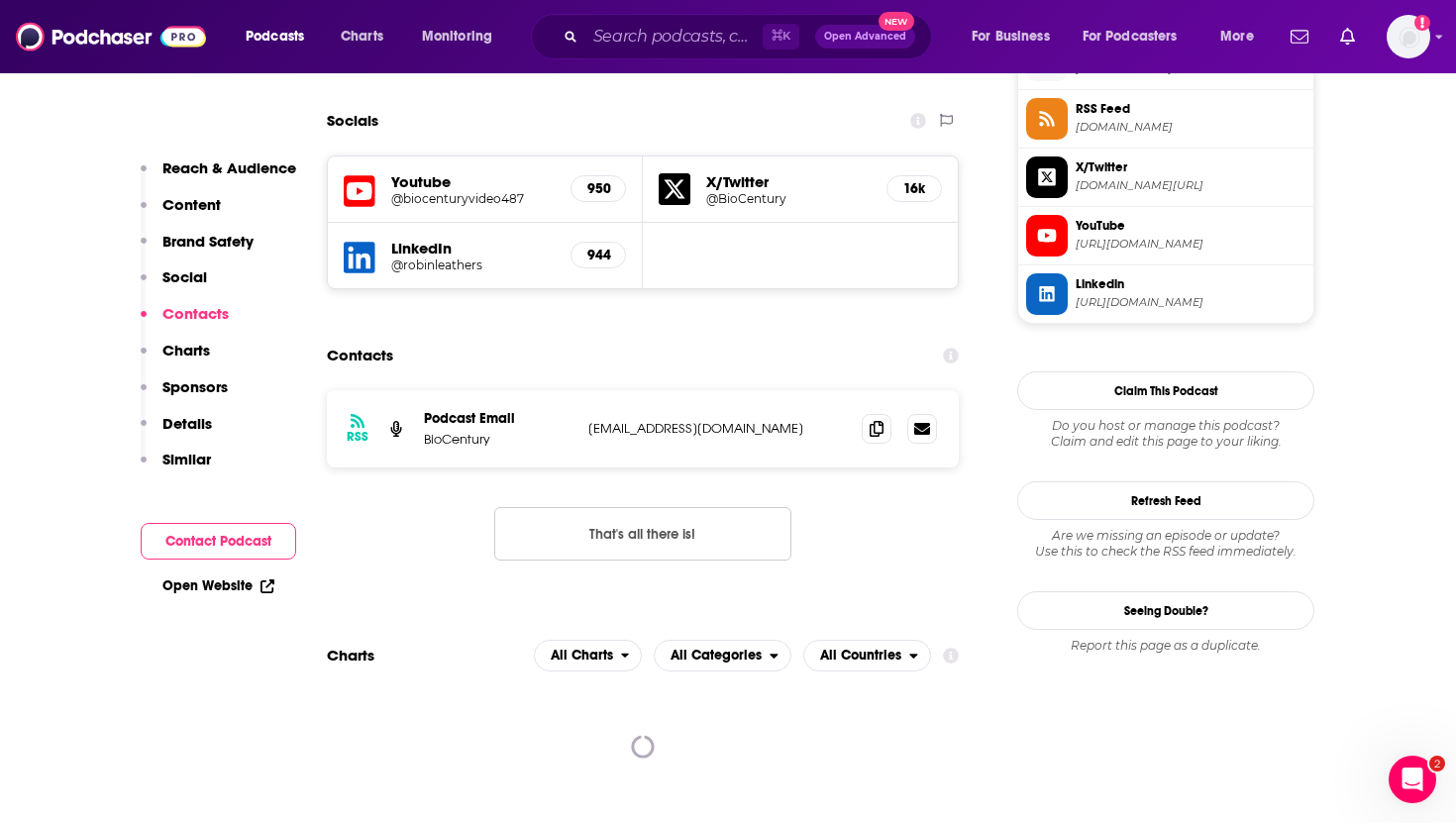 scroll, scrollTop: 1839, scrollLeft: 0, axis: vertical 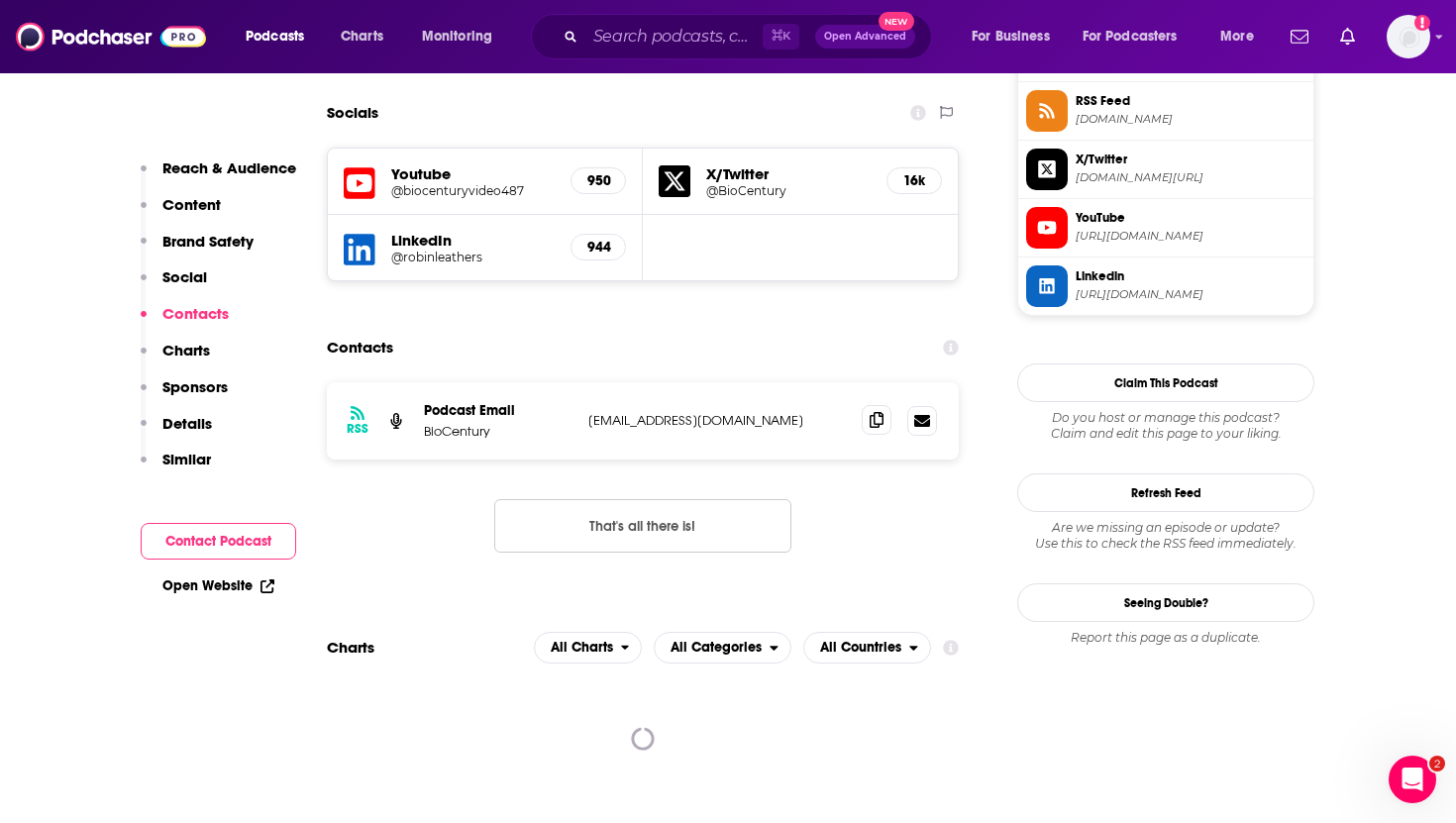 click at bounding box center [877, 420] 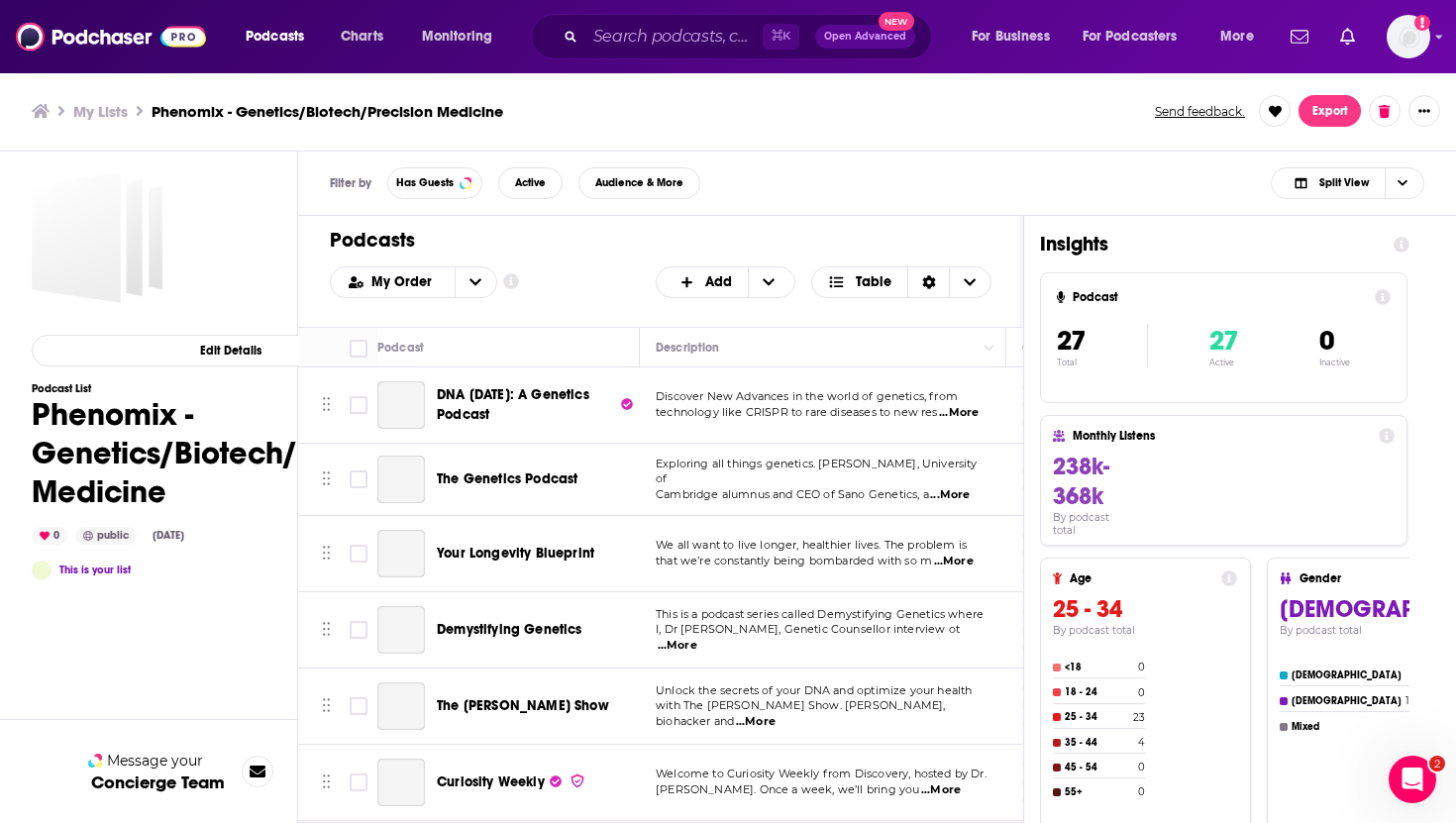 scroll, scrollTop: 0, scrollLeft: 0, axis: both 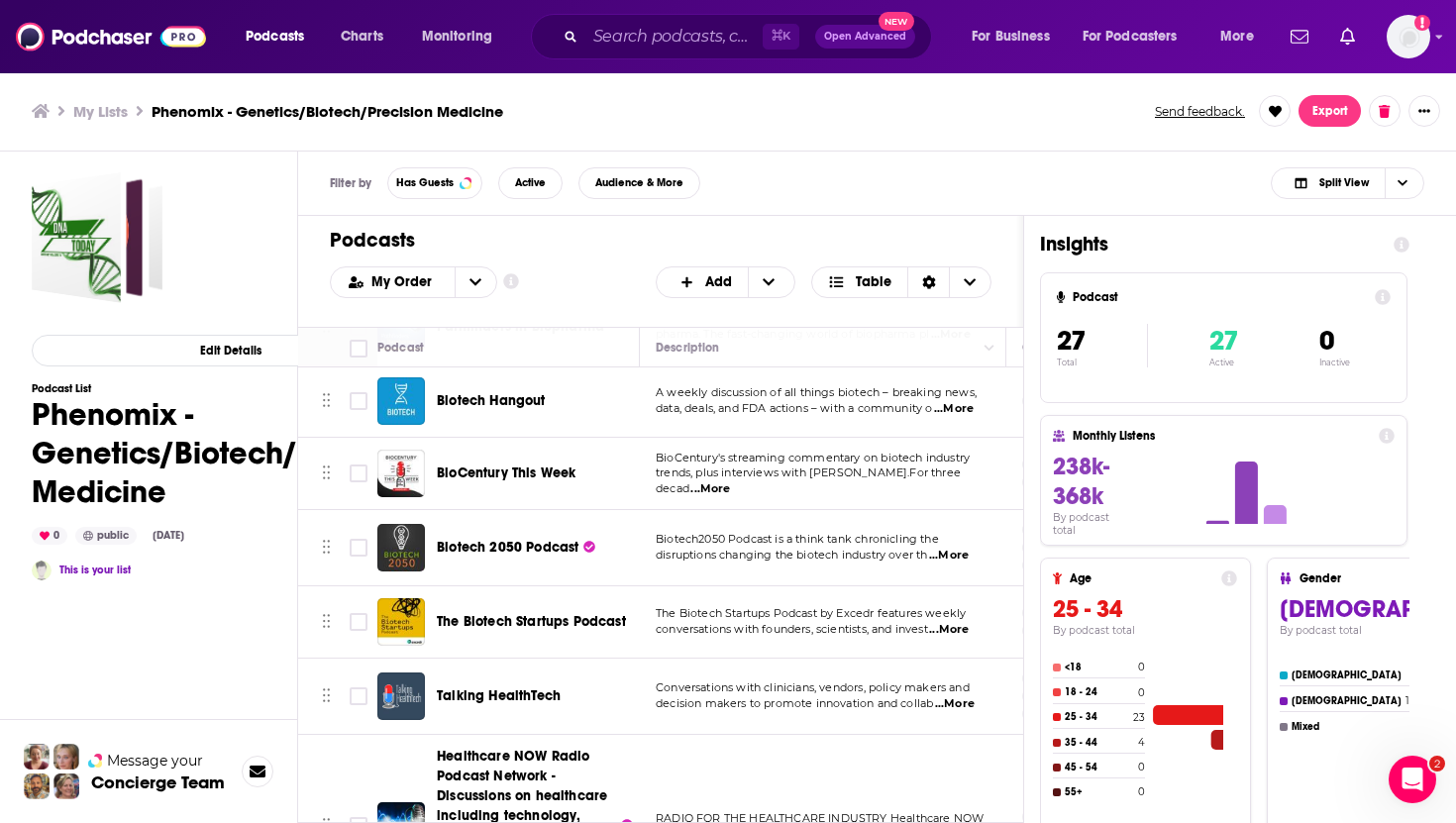 click on "Biotech 2050 Podcast" at bounding box center (507, 547) 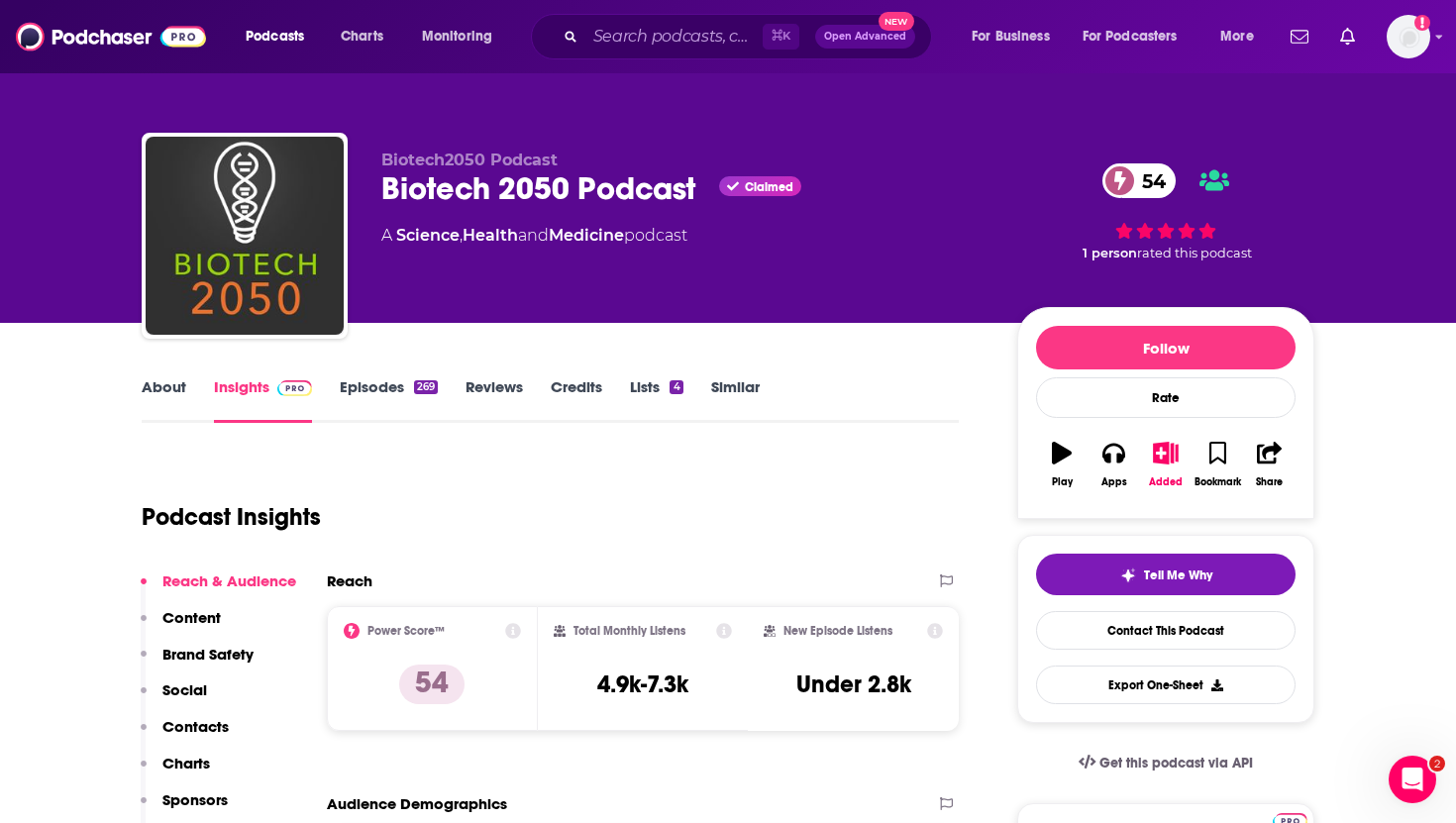 click on "Contacts" at bounding box center (195, 726) 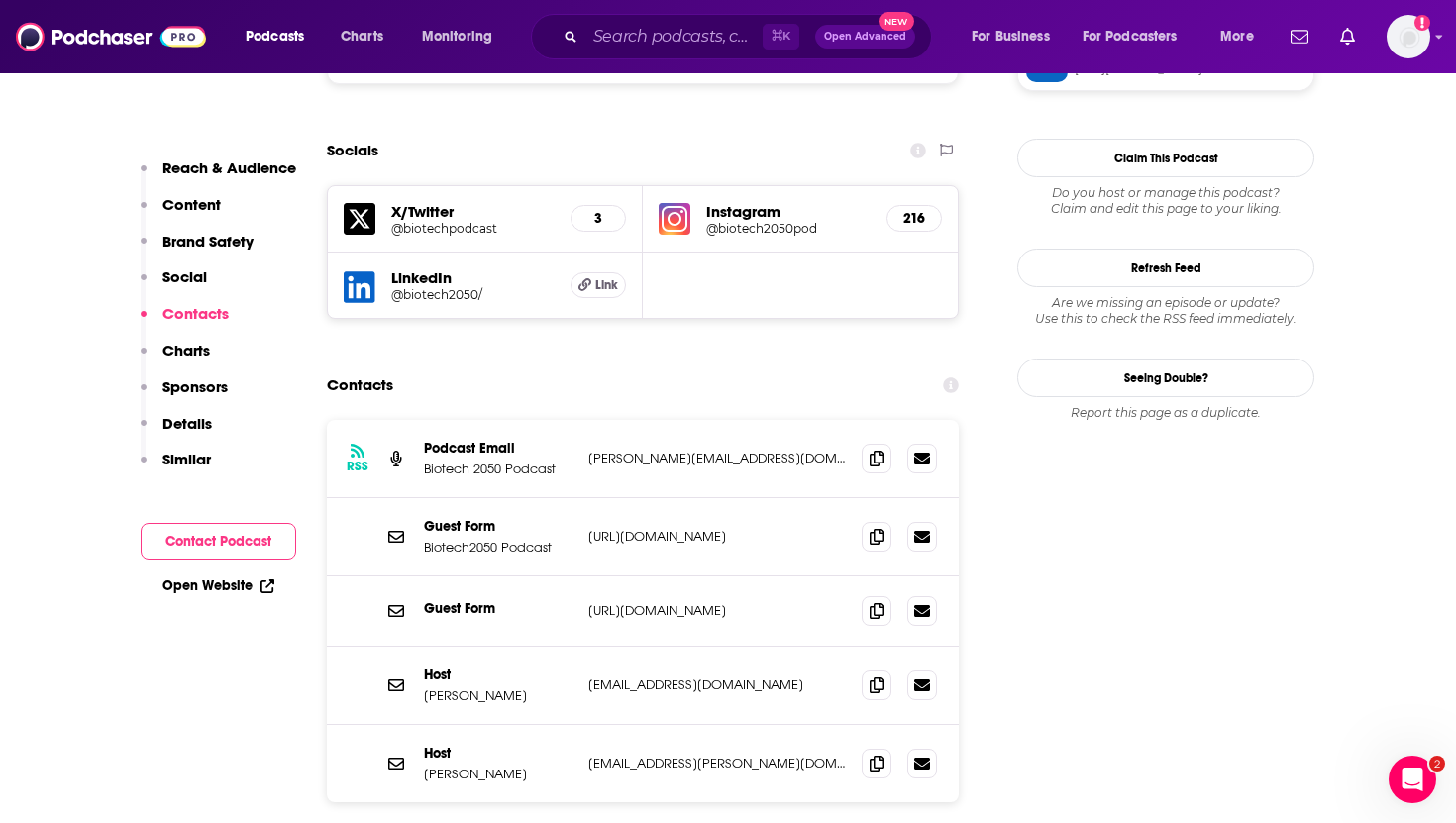 scroll, scrollTop: 1885, scrollLeft: 0, axis: vertical 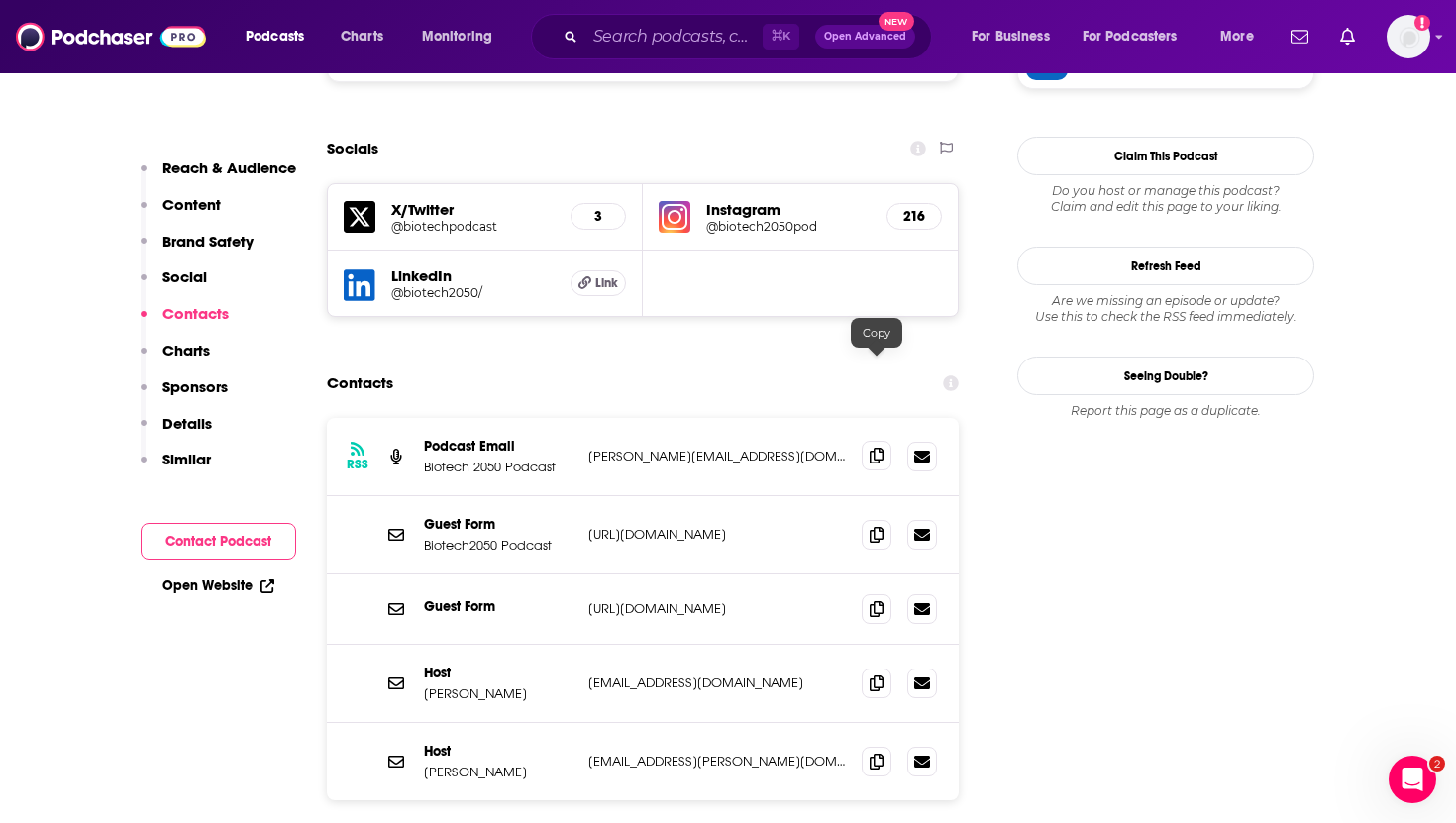 click 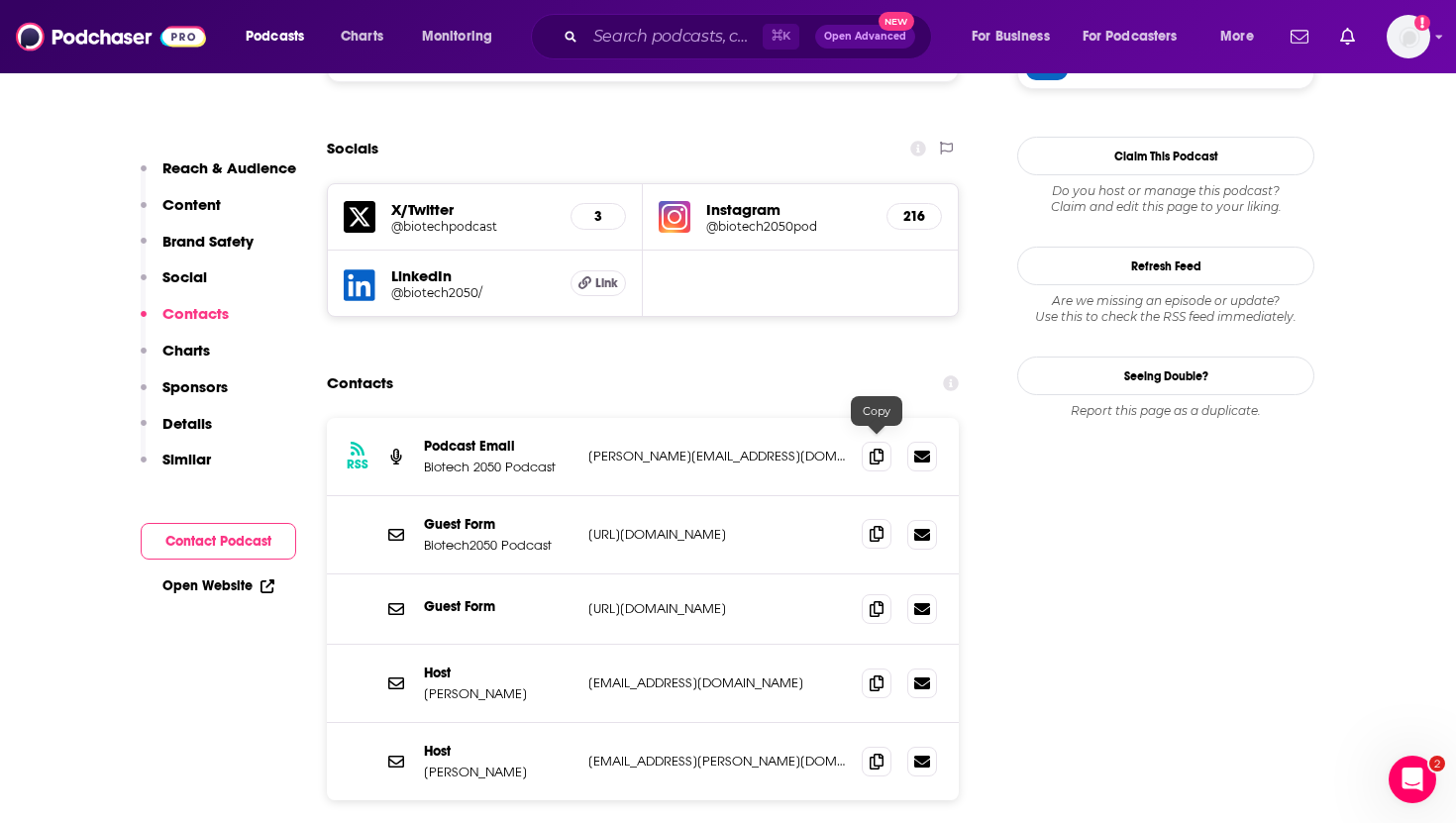 click 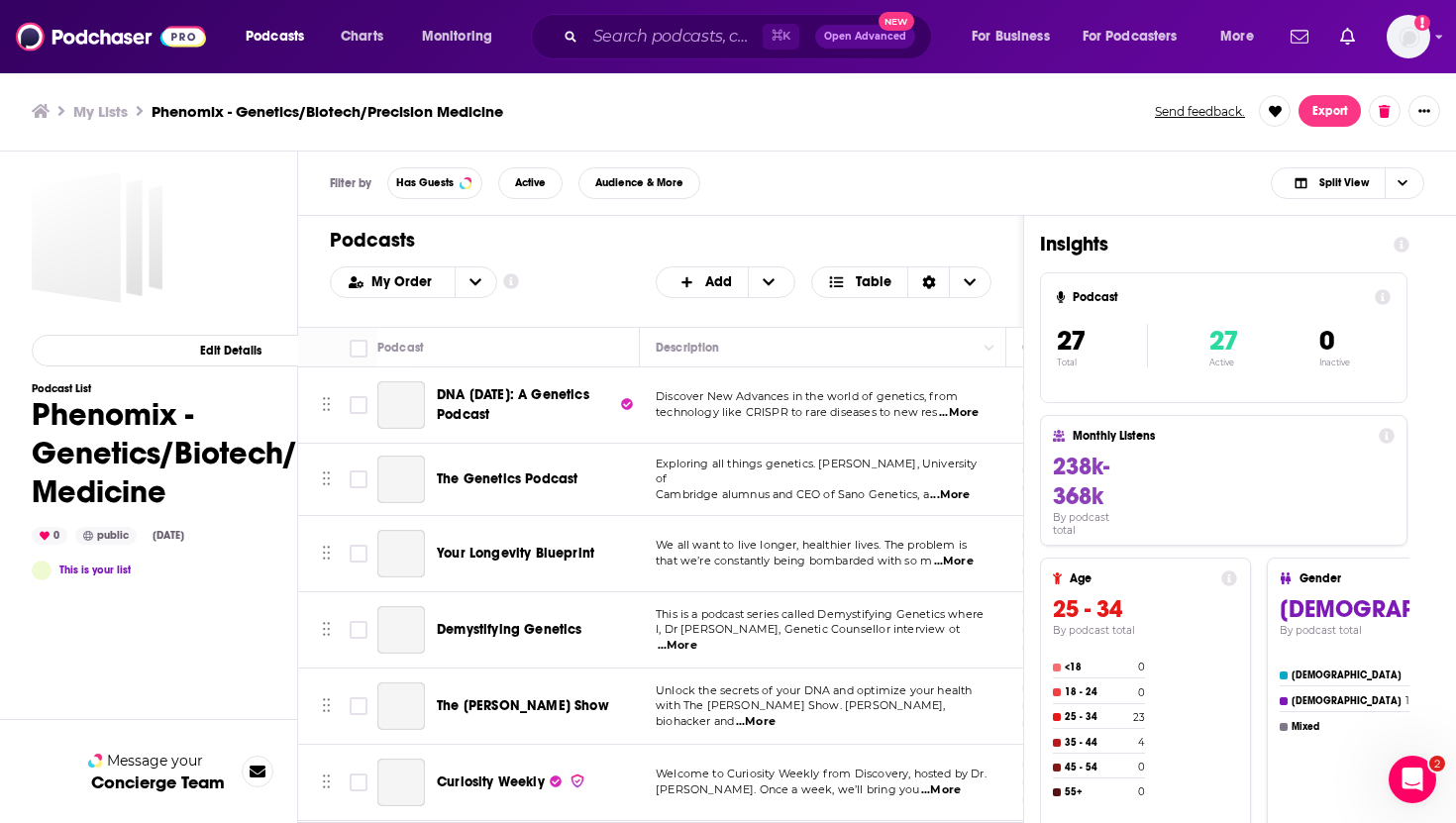 scroll, scrollTop: 0, scrollLeft: 0, axis: both 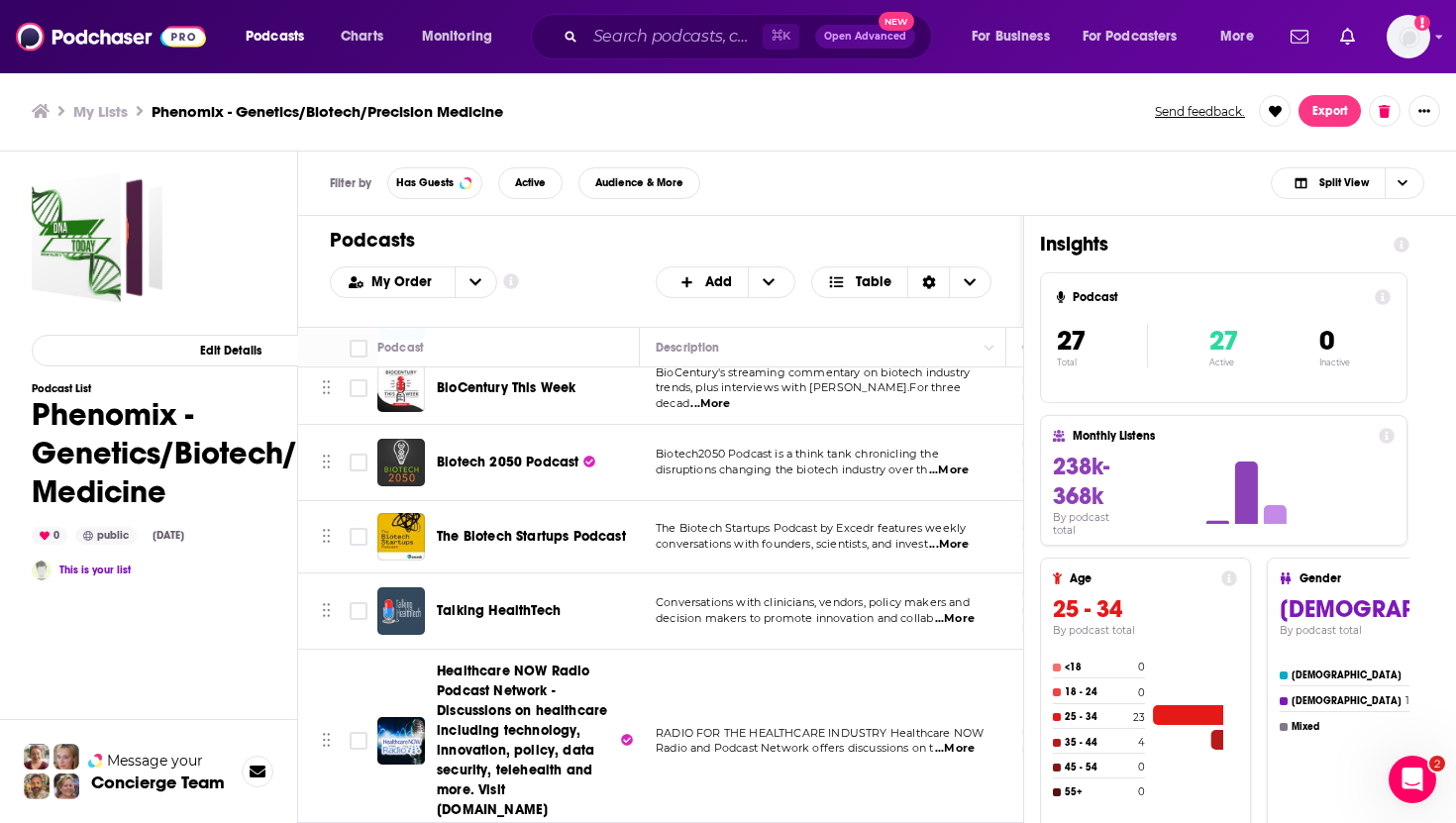 click on "The Biotech Startups Podcast" at bounding box center [531, 536] 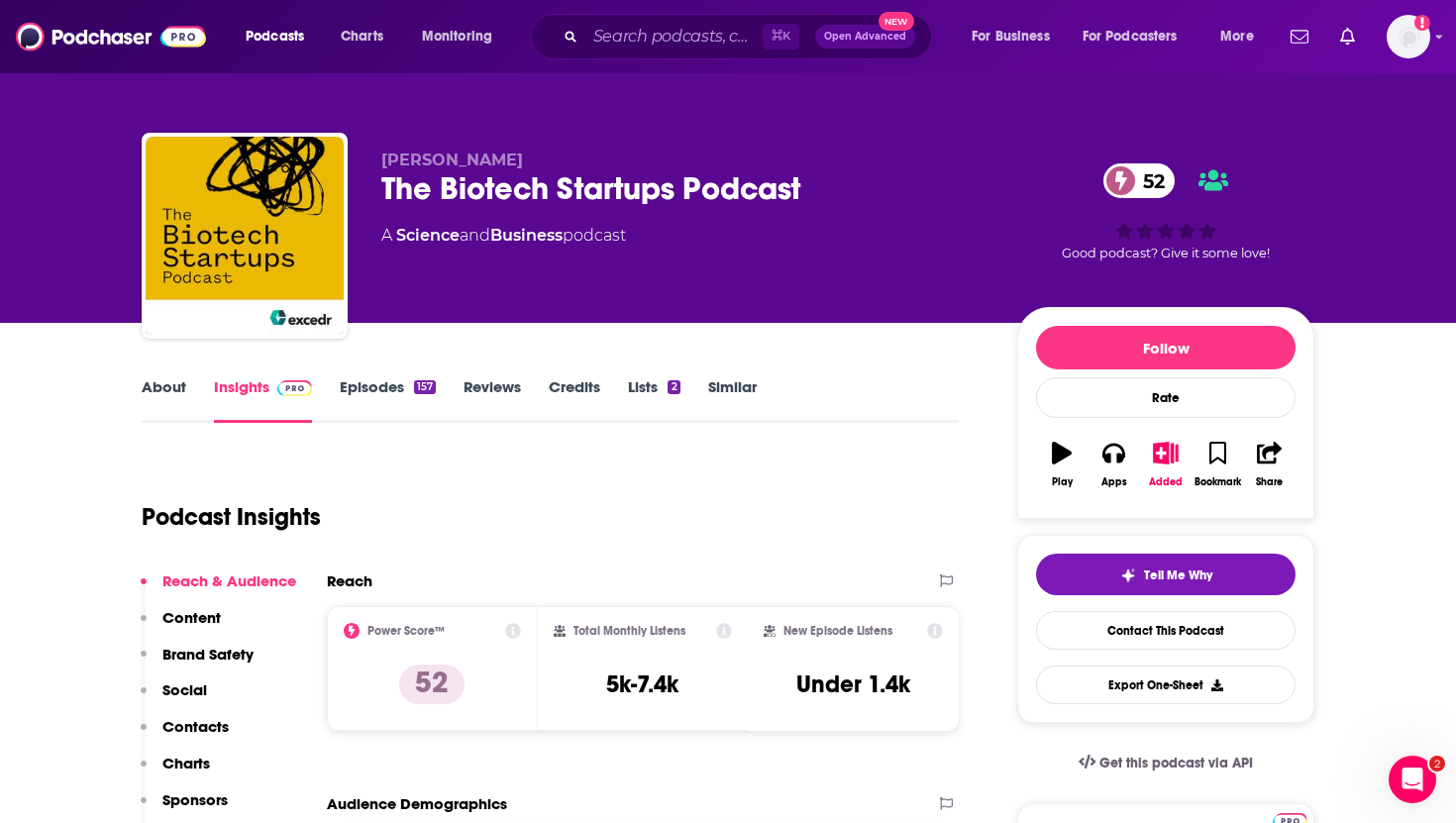 click on "Reach & Audience Content Brand Safety Social Contacts Charts Sponsors Details Similar" at bounding box center [218, 735] 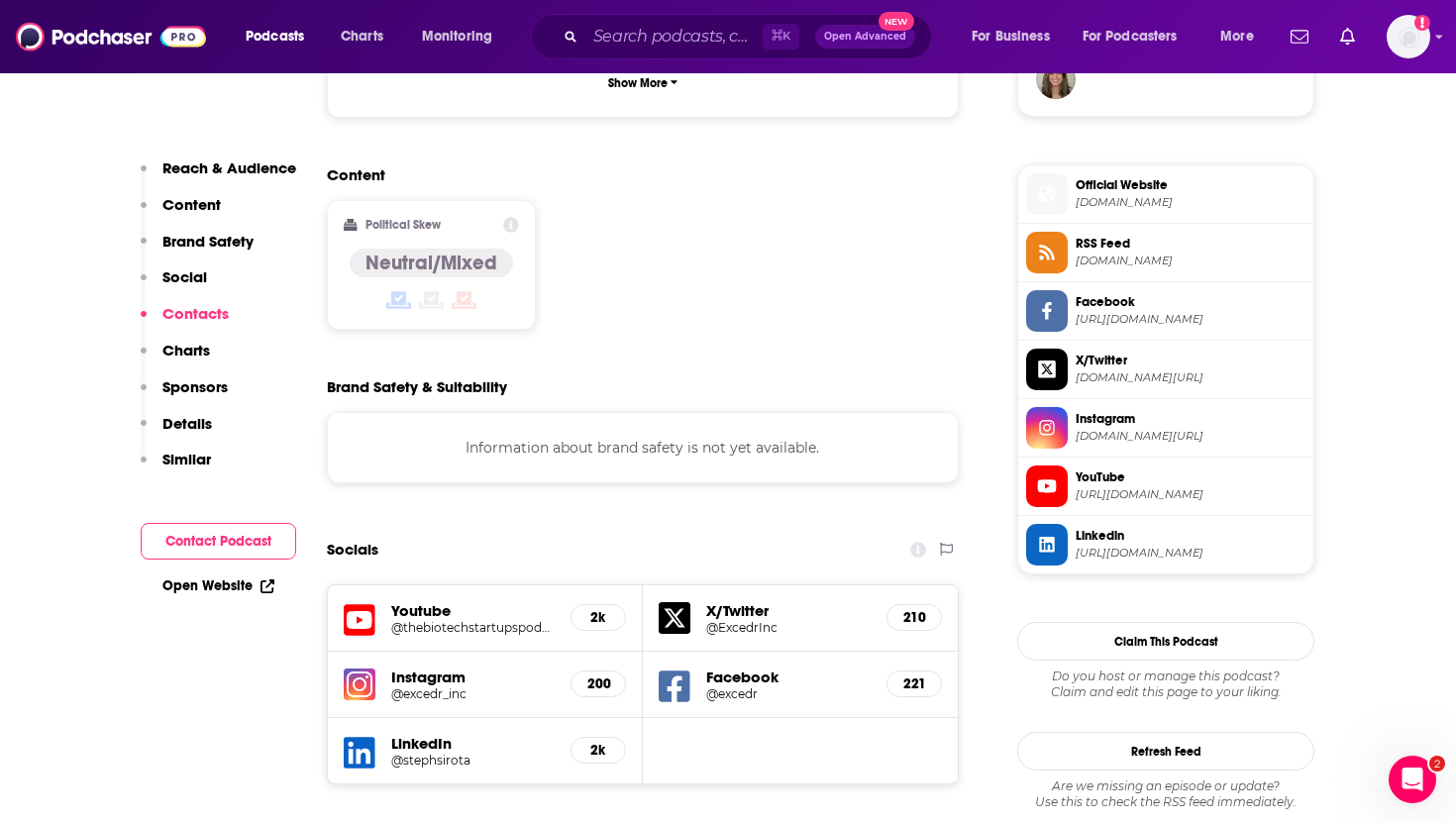scroll, scrollTop: 1974, scrollLeft: 0, axis: vertical 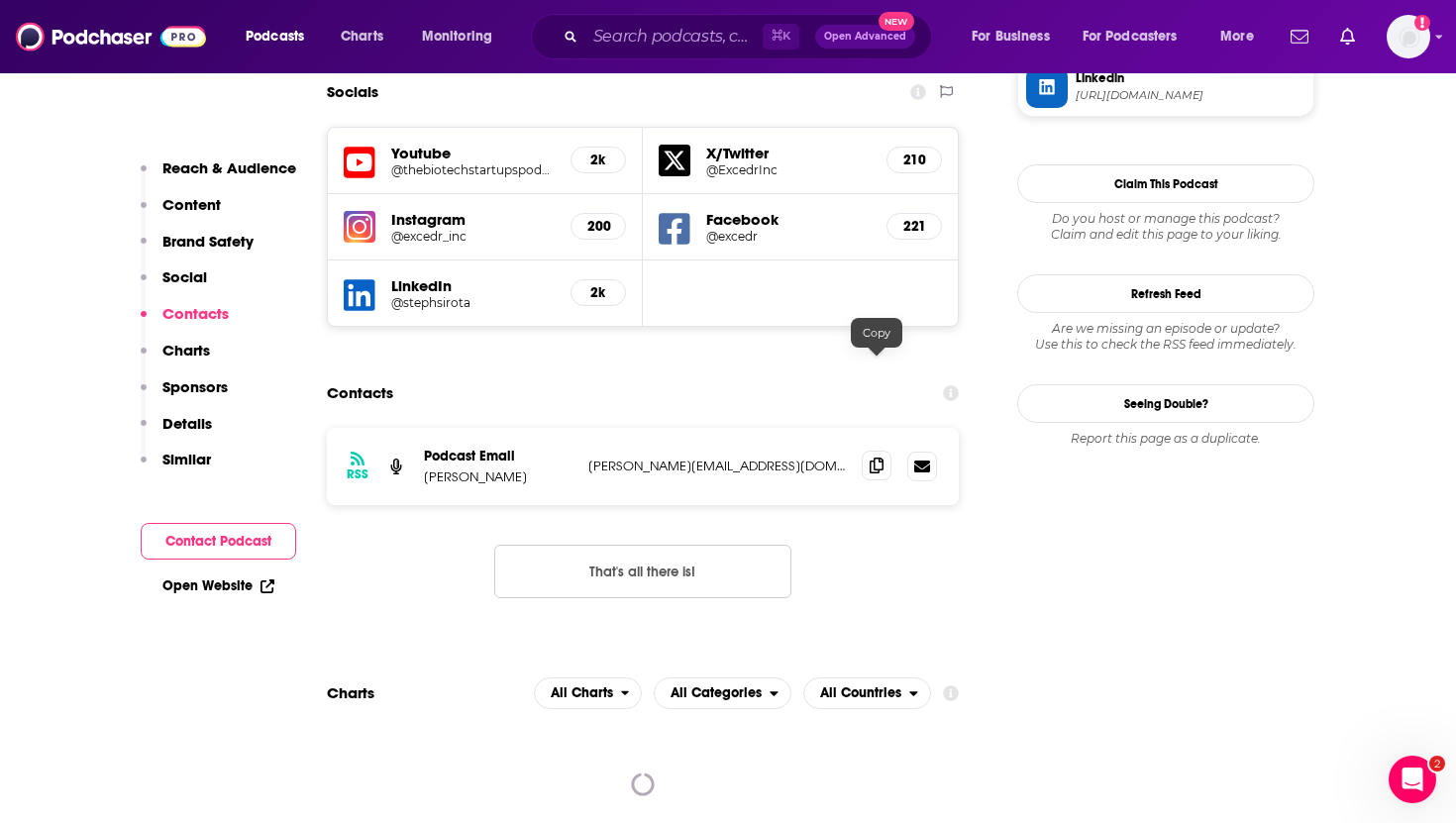 click 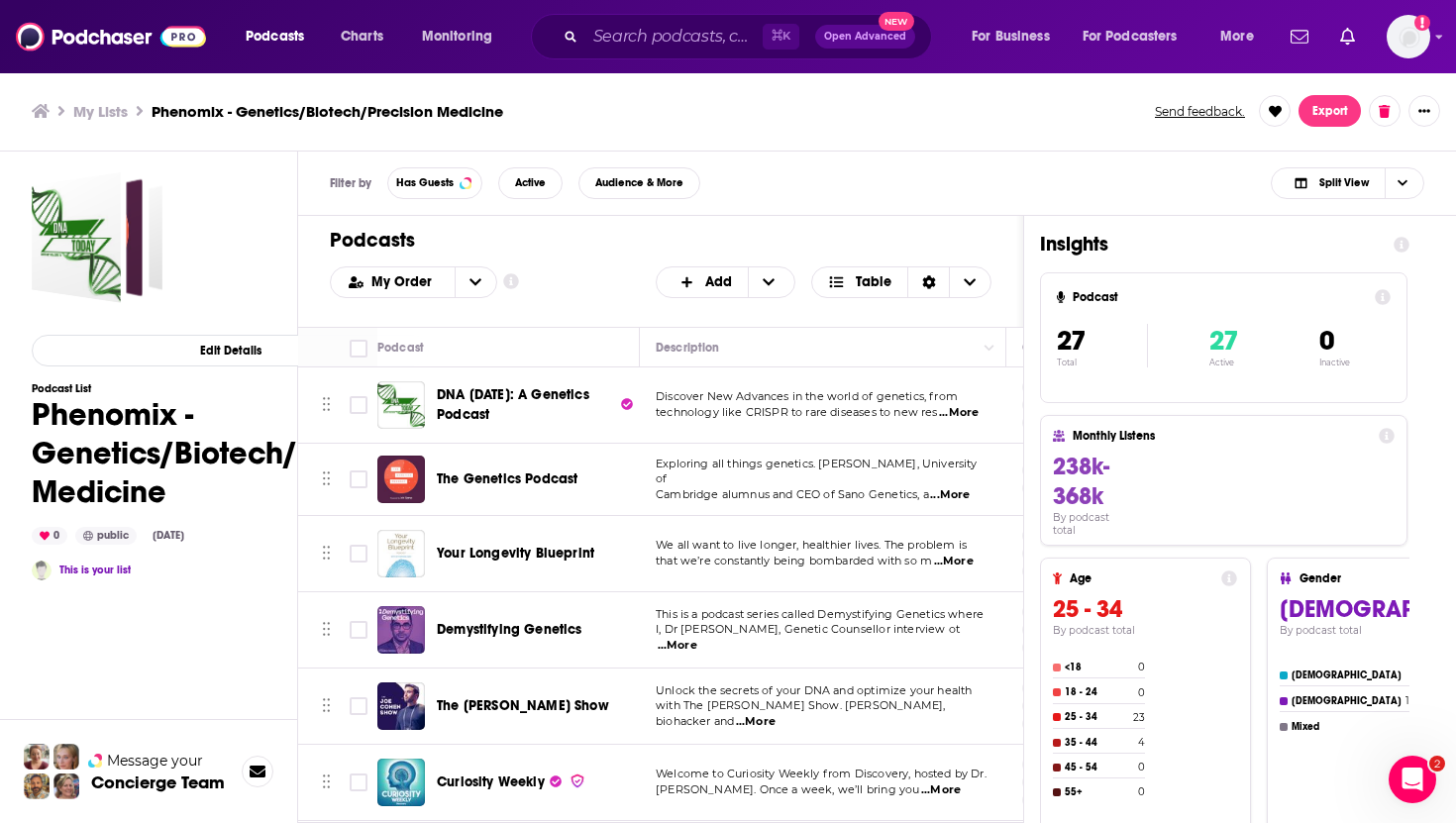 scroll, scrollTop: 0, scrollLeft: 0, axis: both 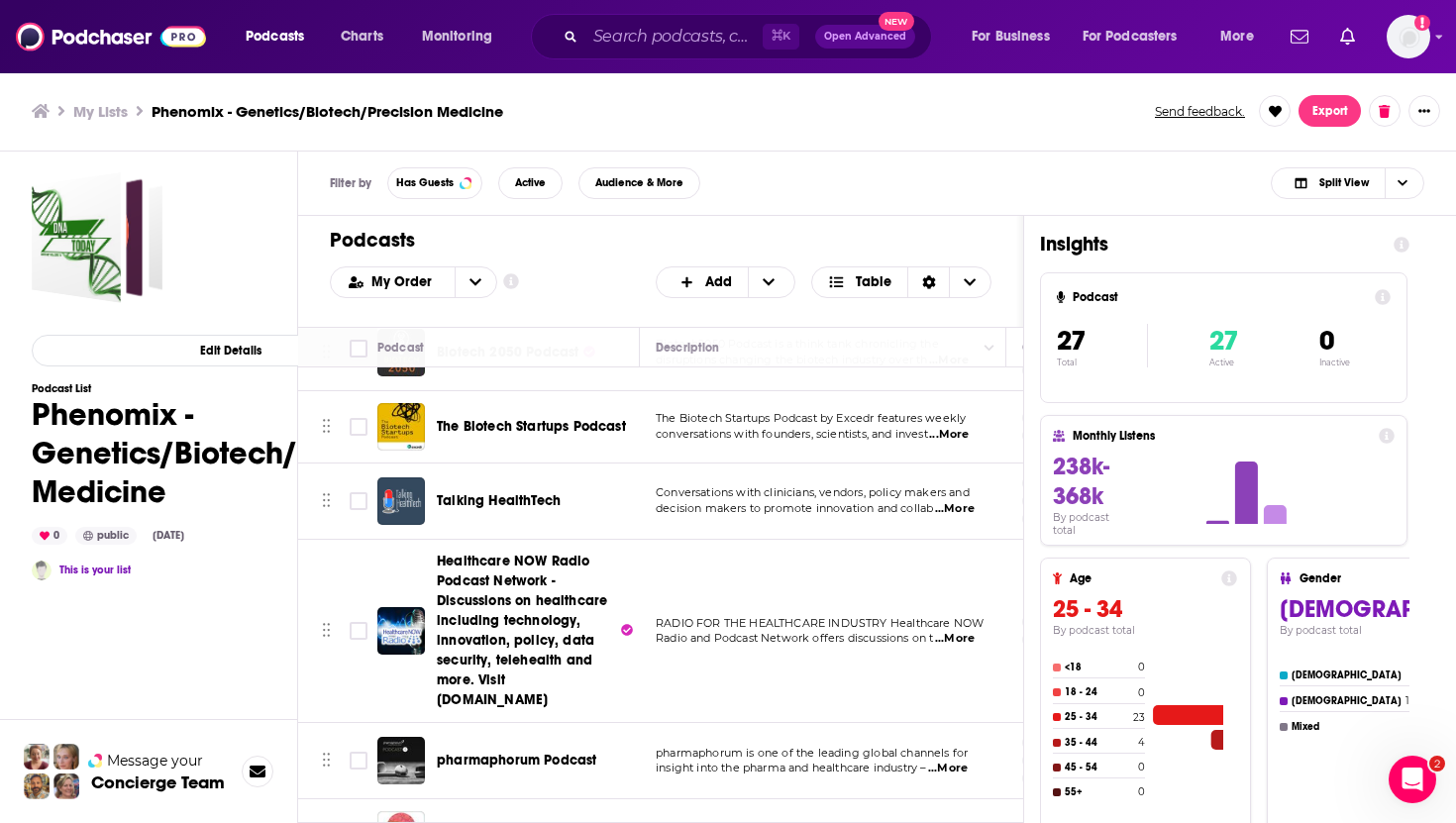 click on "Talking HealthTech" at bounding box center [498, 500] 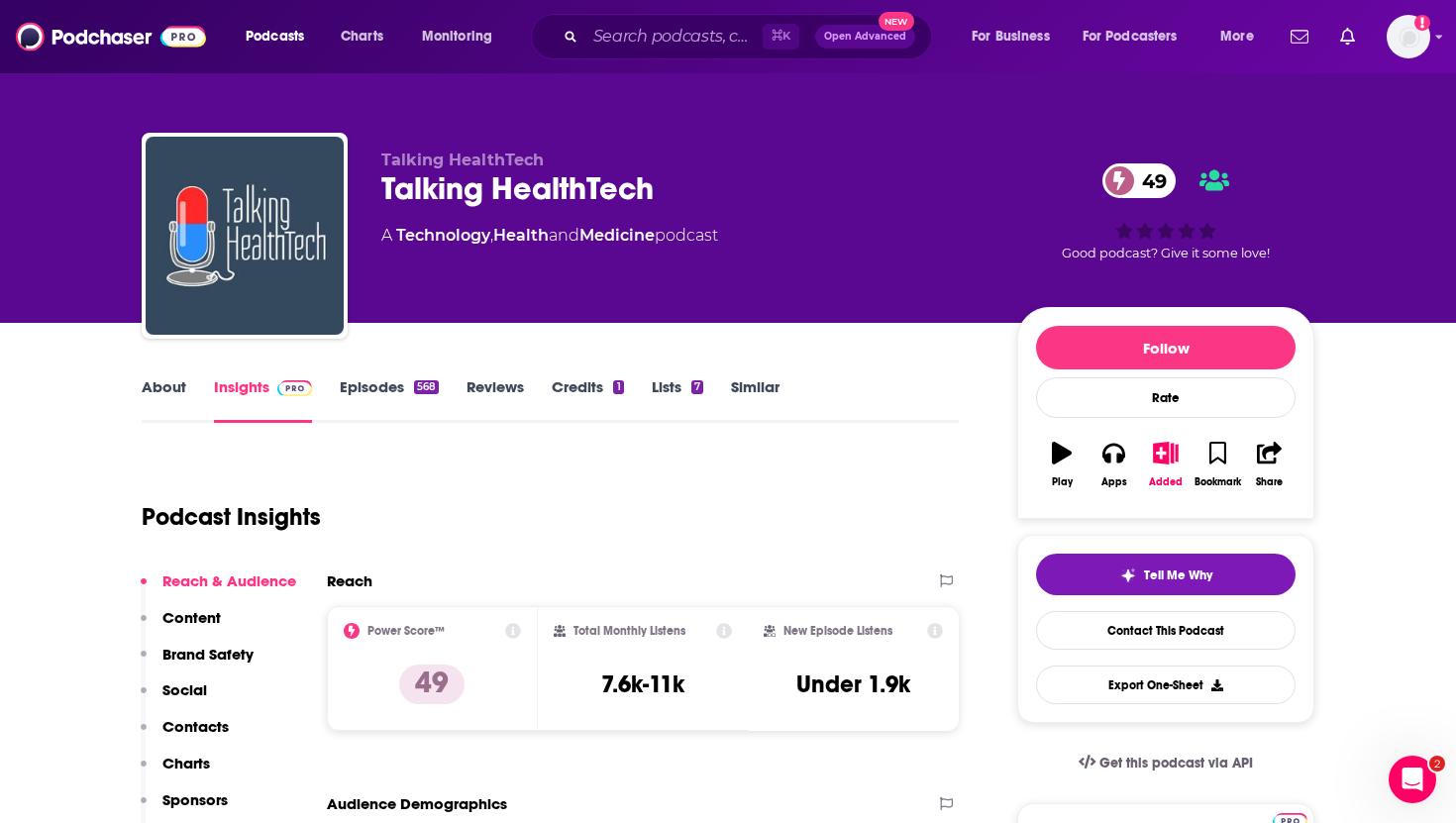 click on "Contacts" at bounding box center [195, 726] 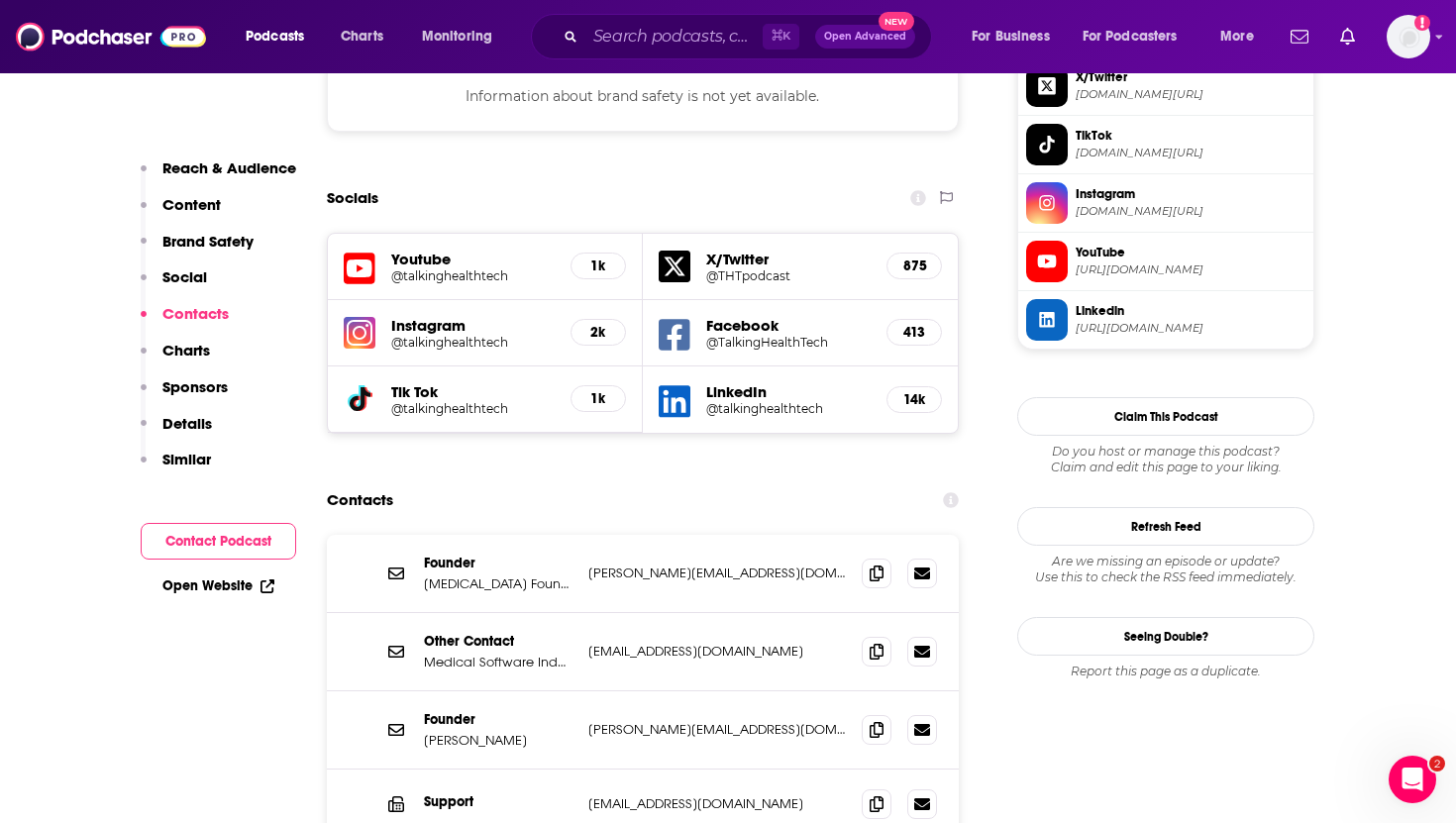 scroll, scrollTop: 1906, scrollLeft: 0, axis: vertical 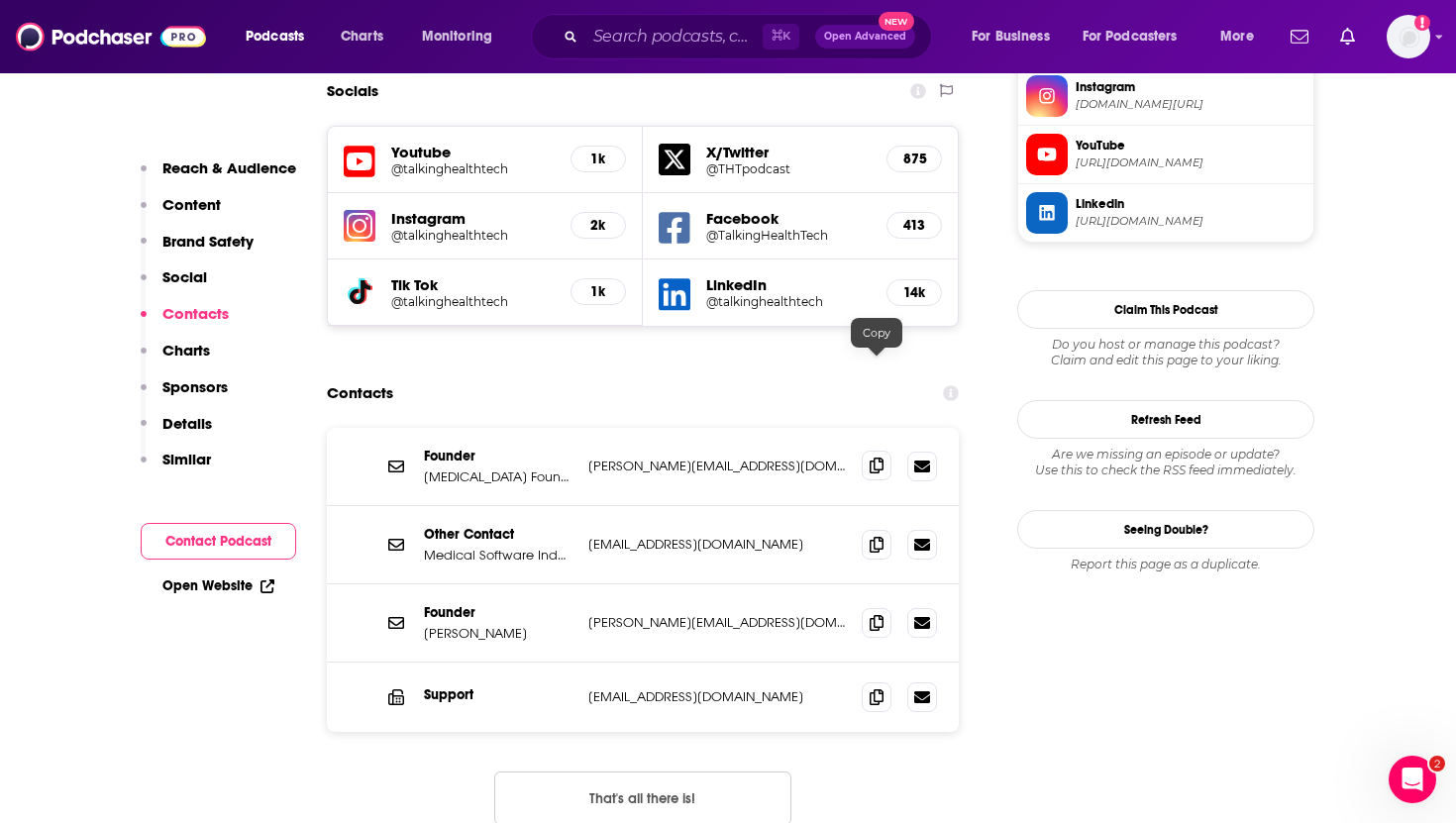 click 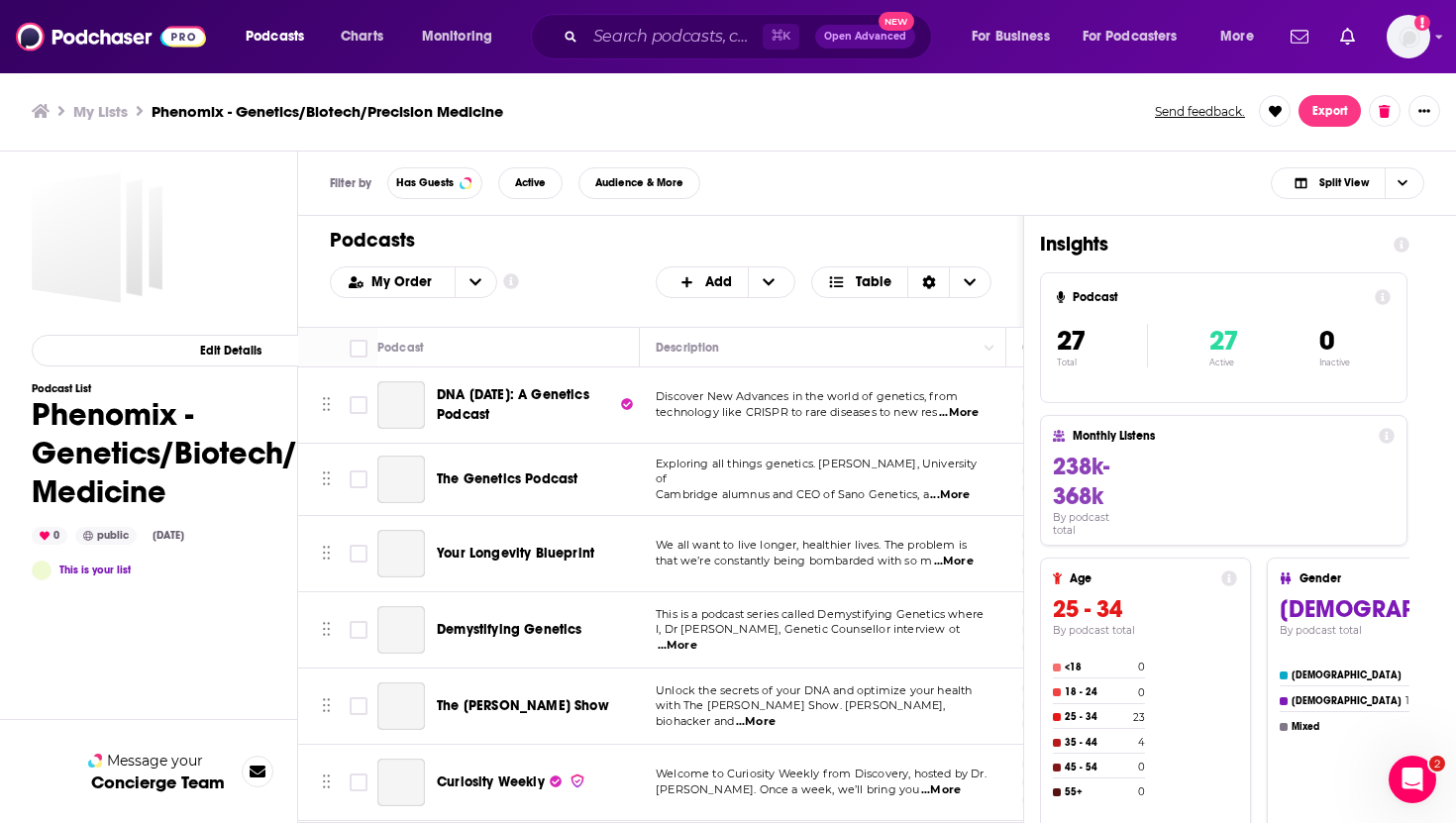 scroll, scrollTop: 0, scrollLeft: 0, axis: both 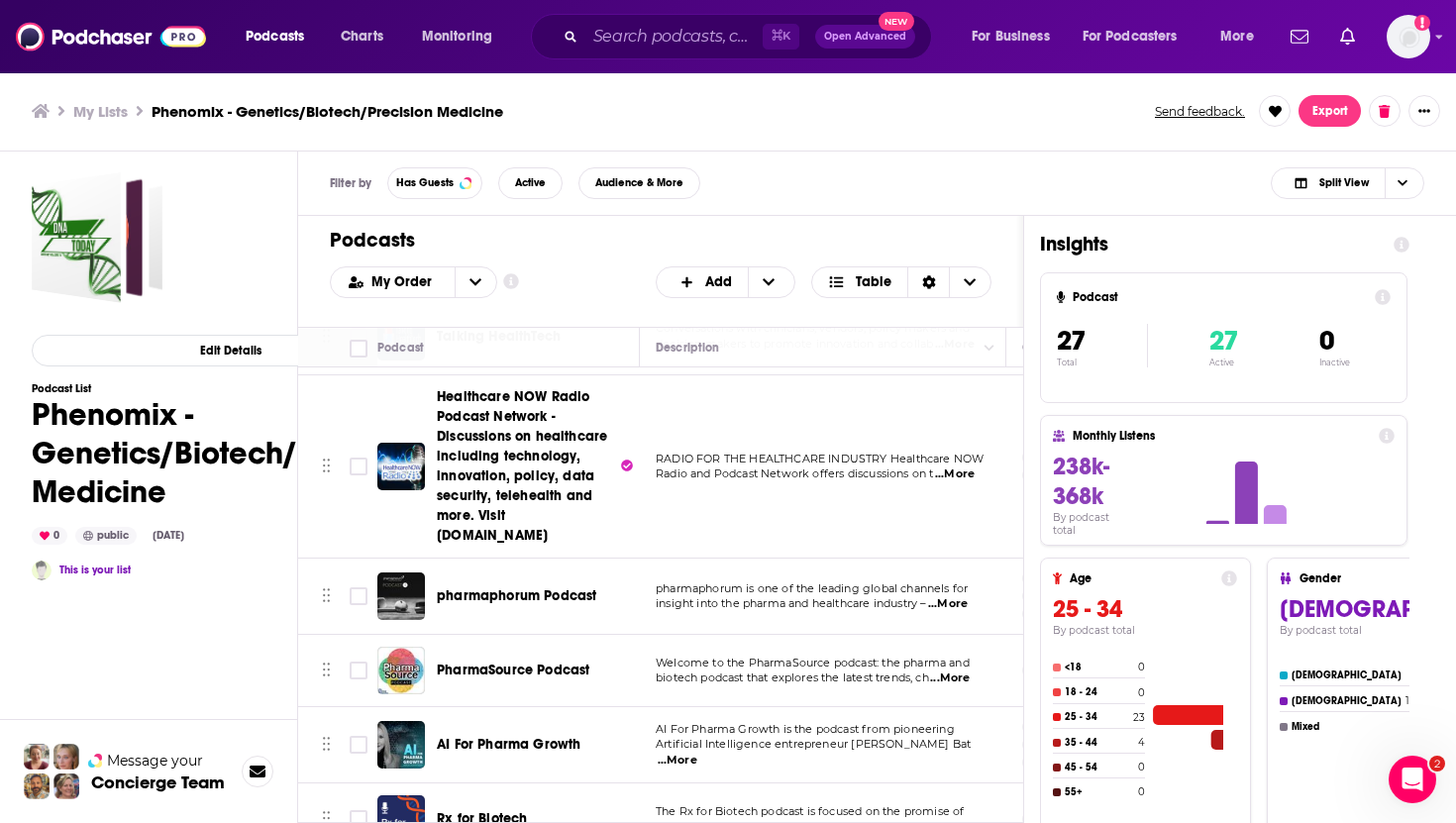 click on "Healthcare NOW Radio Podcast Network - Discussions on healthcare including technology, innovation, policy, data security, telehealth and more. Visit [DOMAIN_NAME]" at bounding box center (522, 465) 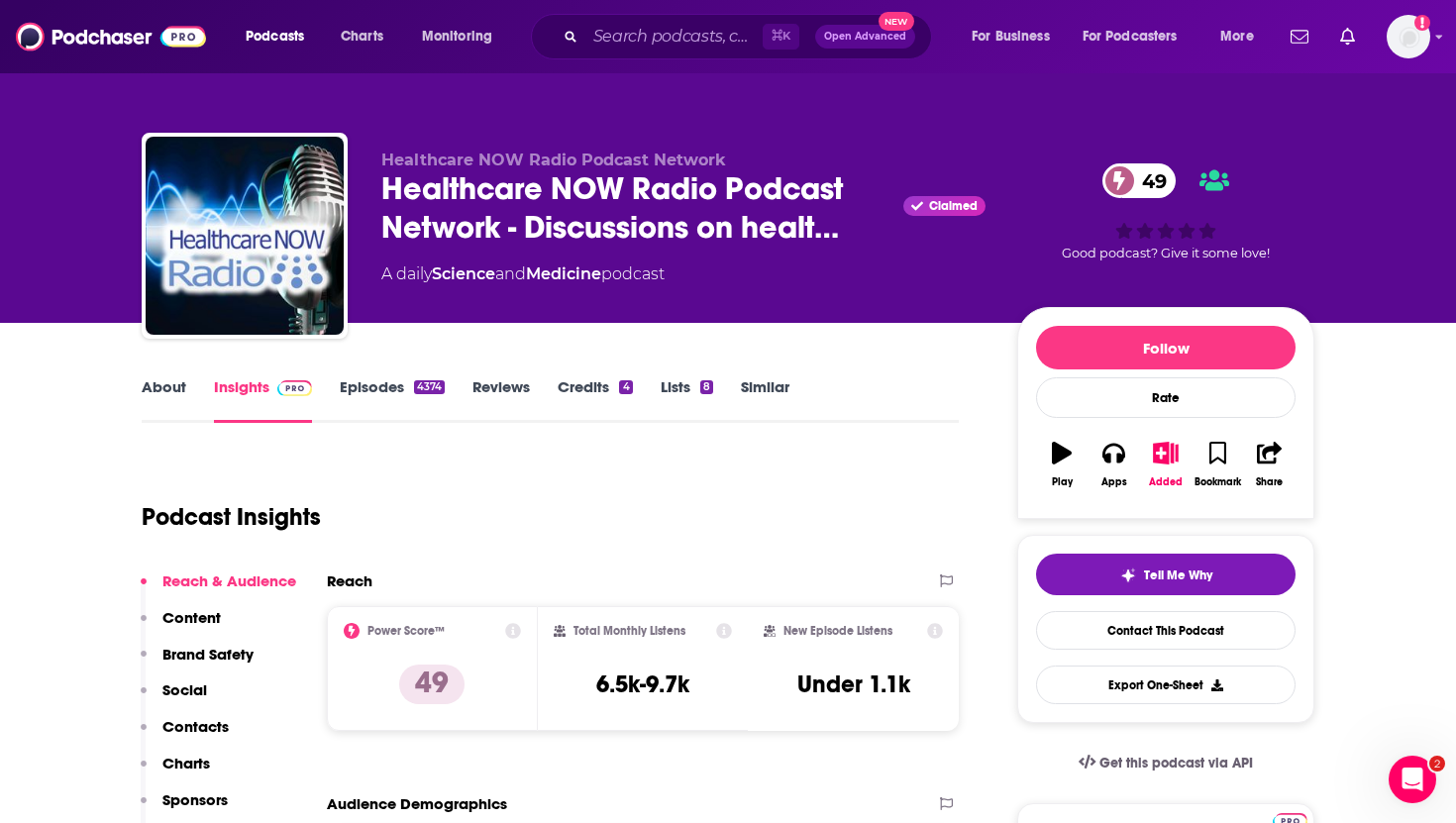 click on "Contacts" at bounding box center [195, 726] 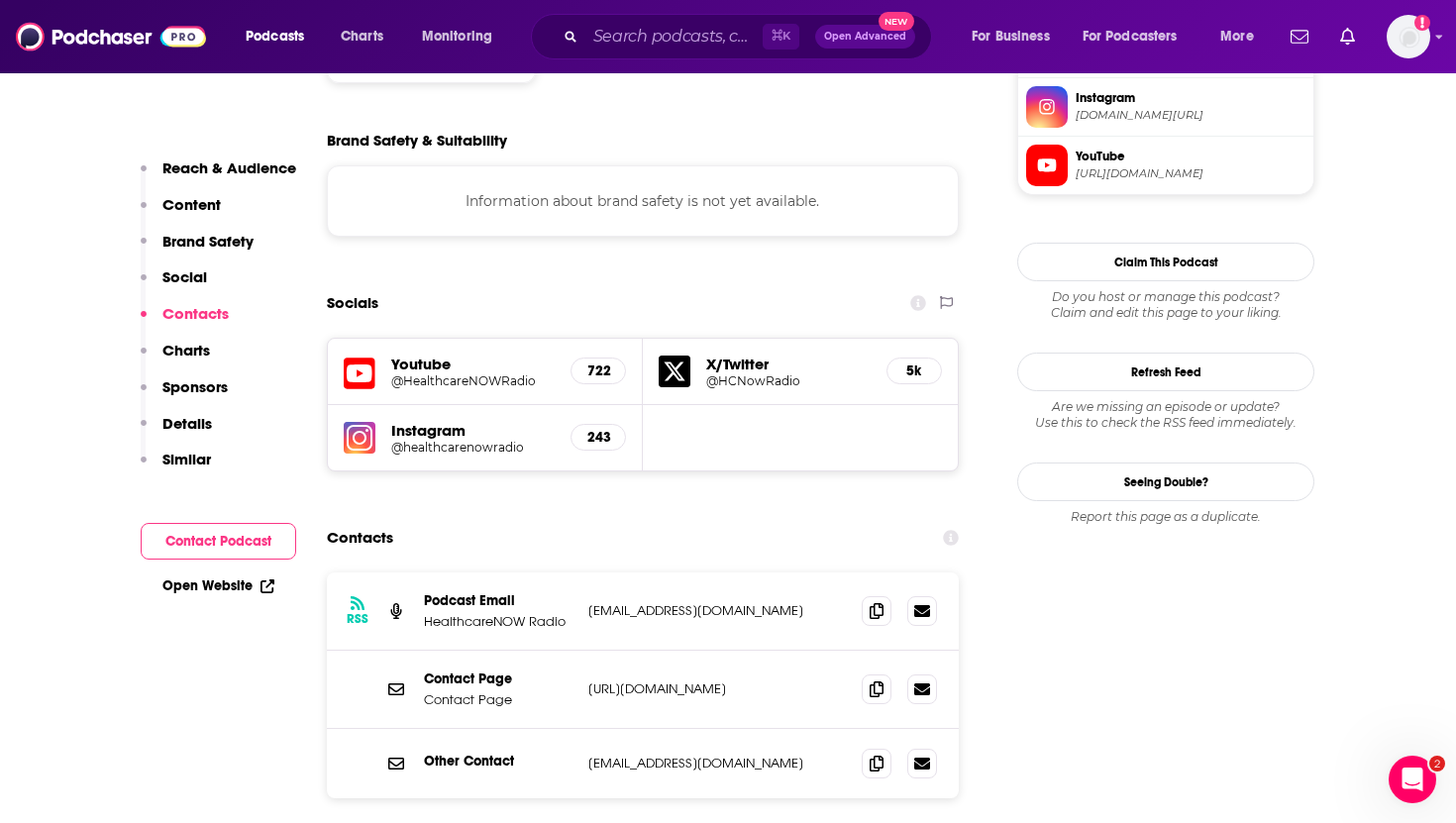 scroll, scrollTop: 1885, scrollLeft: 0, axis: vertical 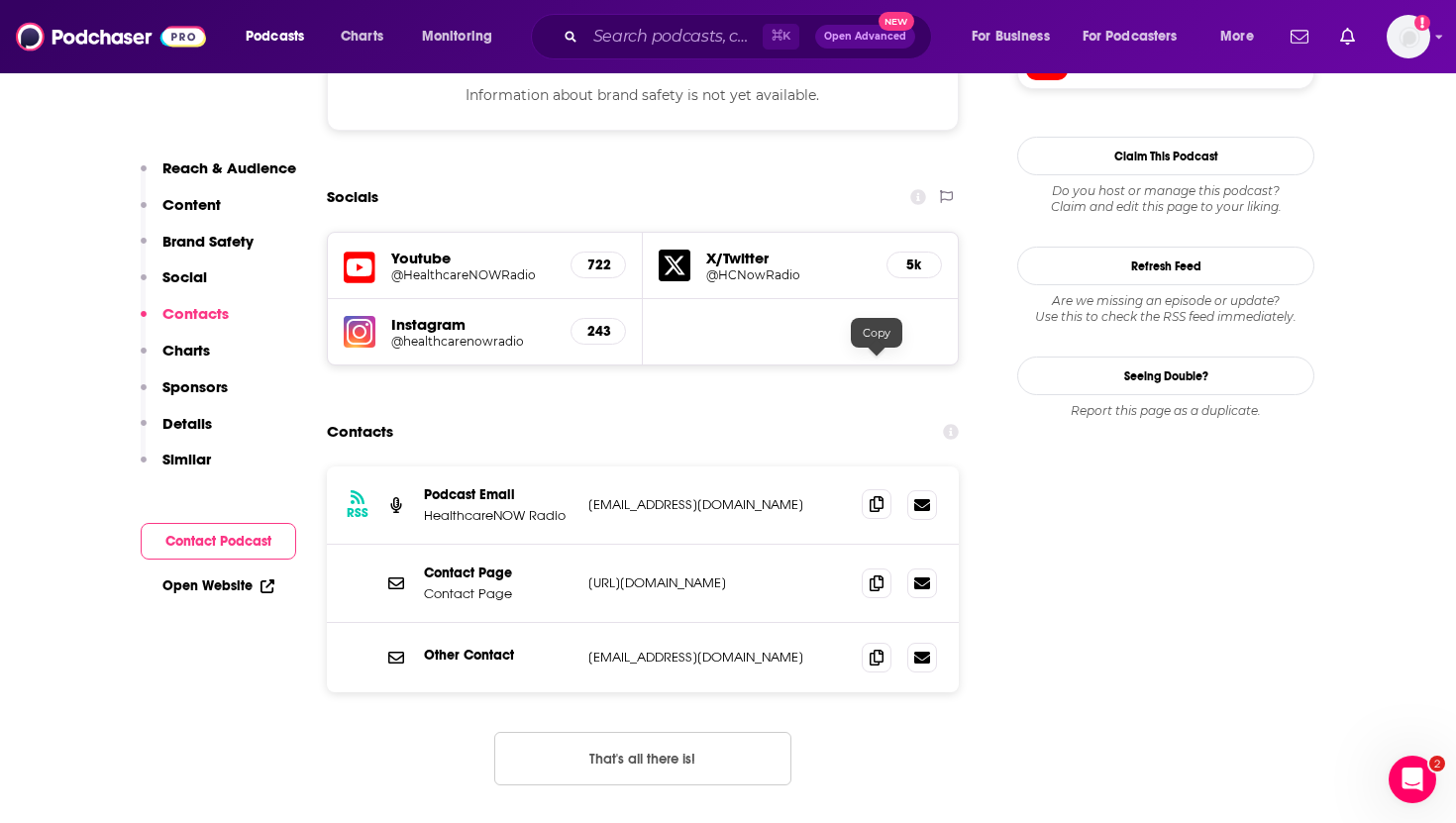 click 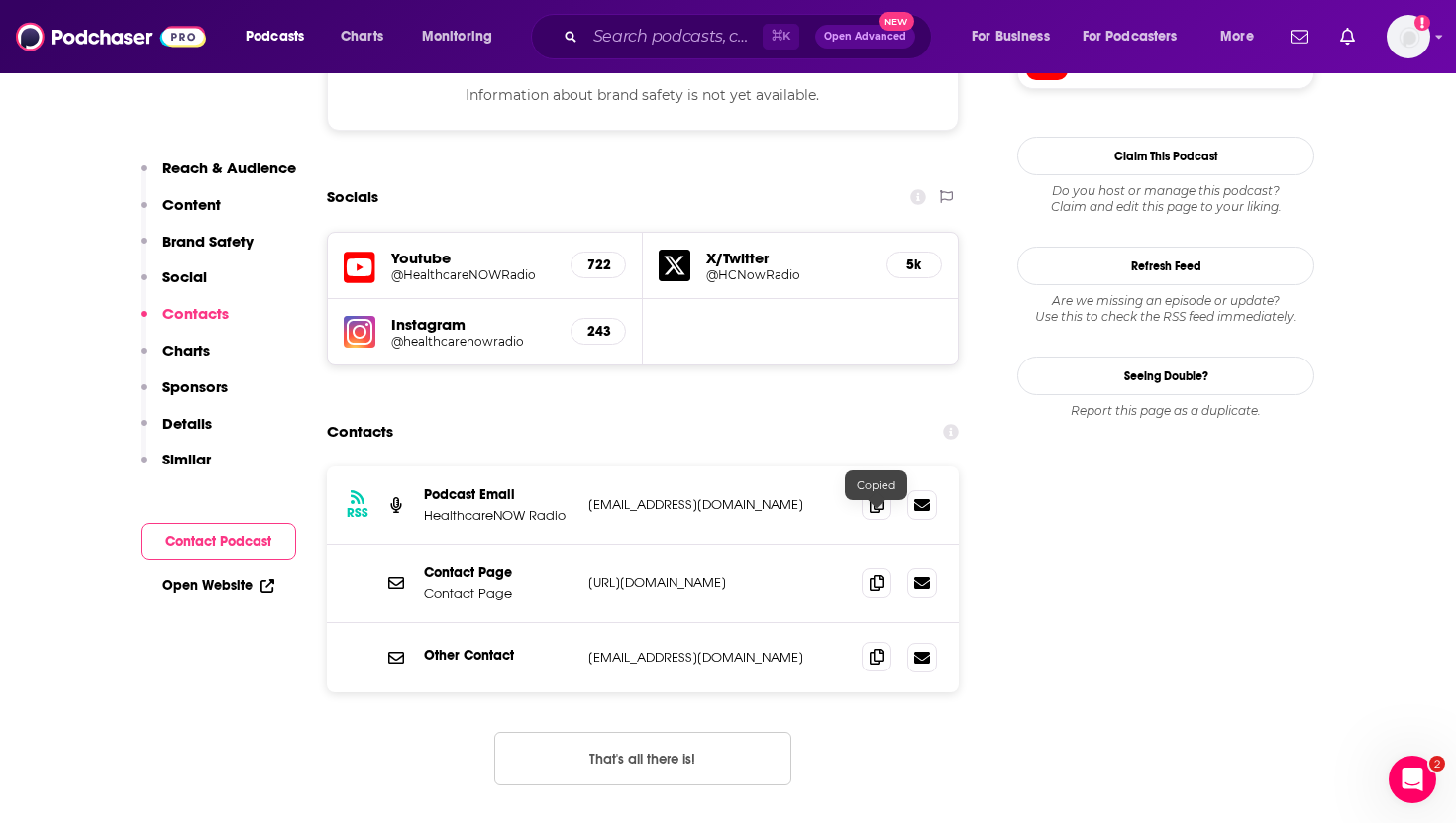 click 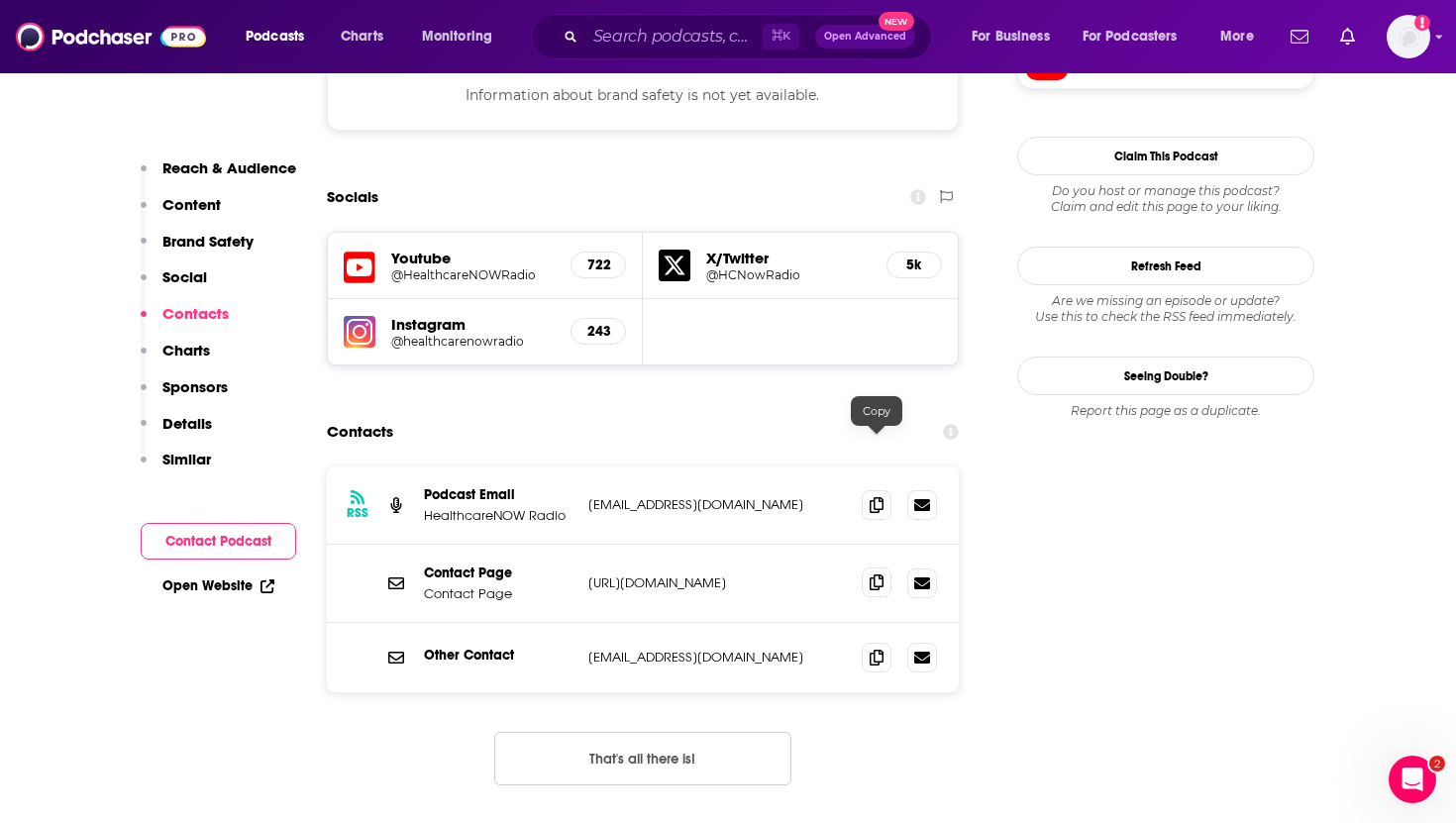 click 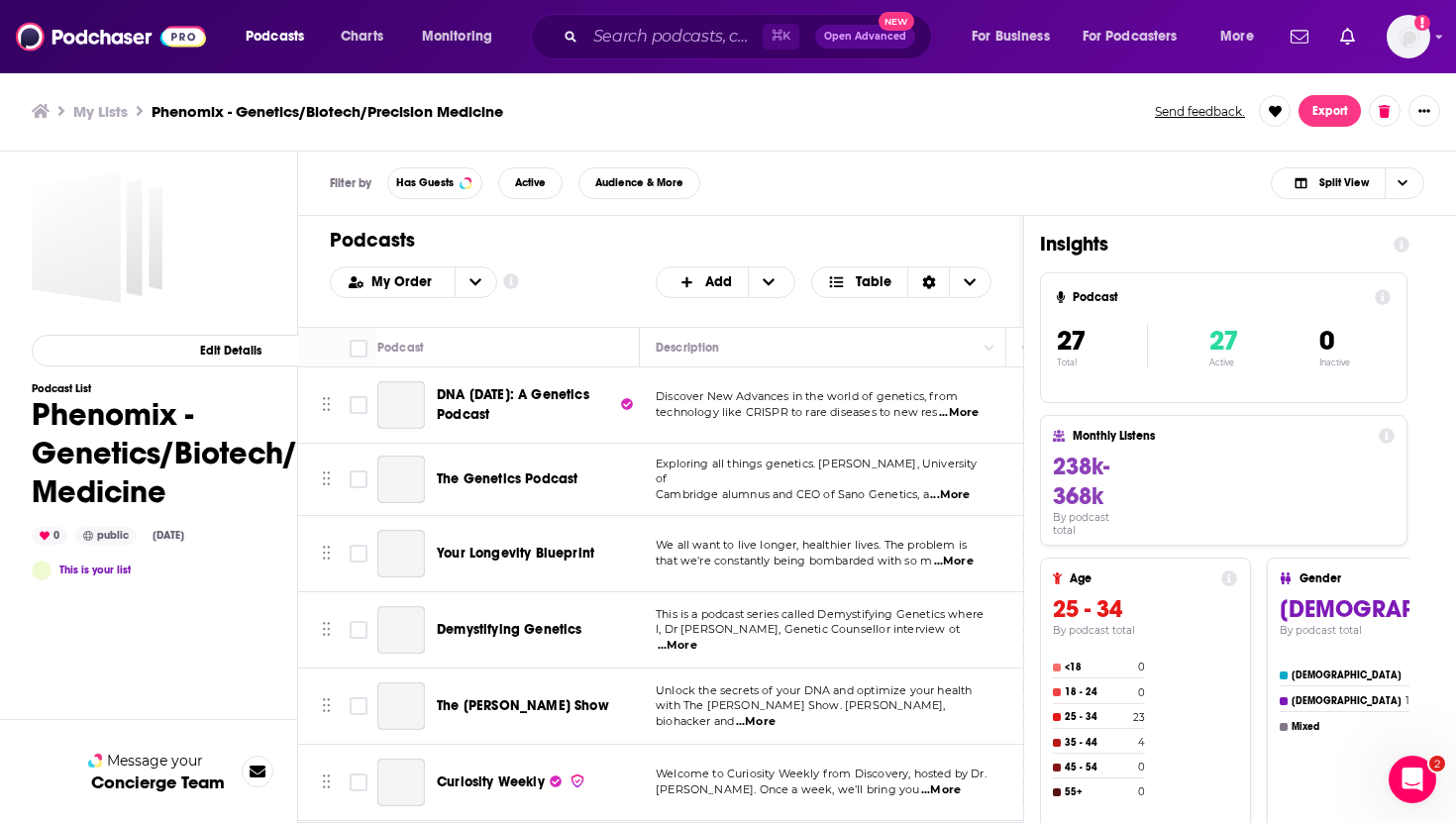 scroll, scrollTop: 0, scrollLeft: 0, axis: both 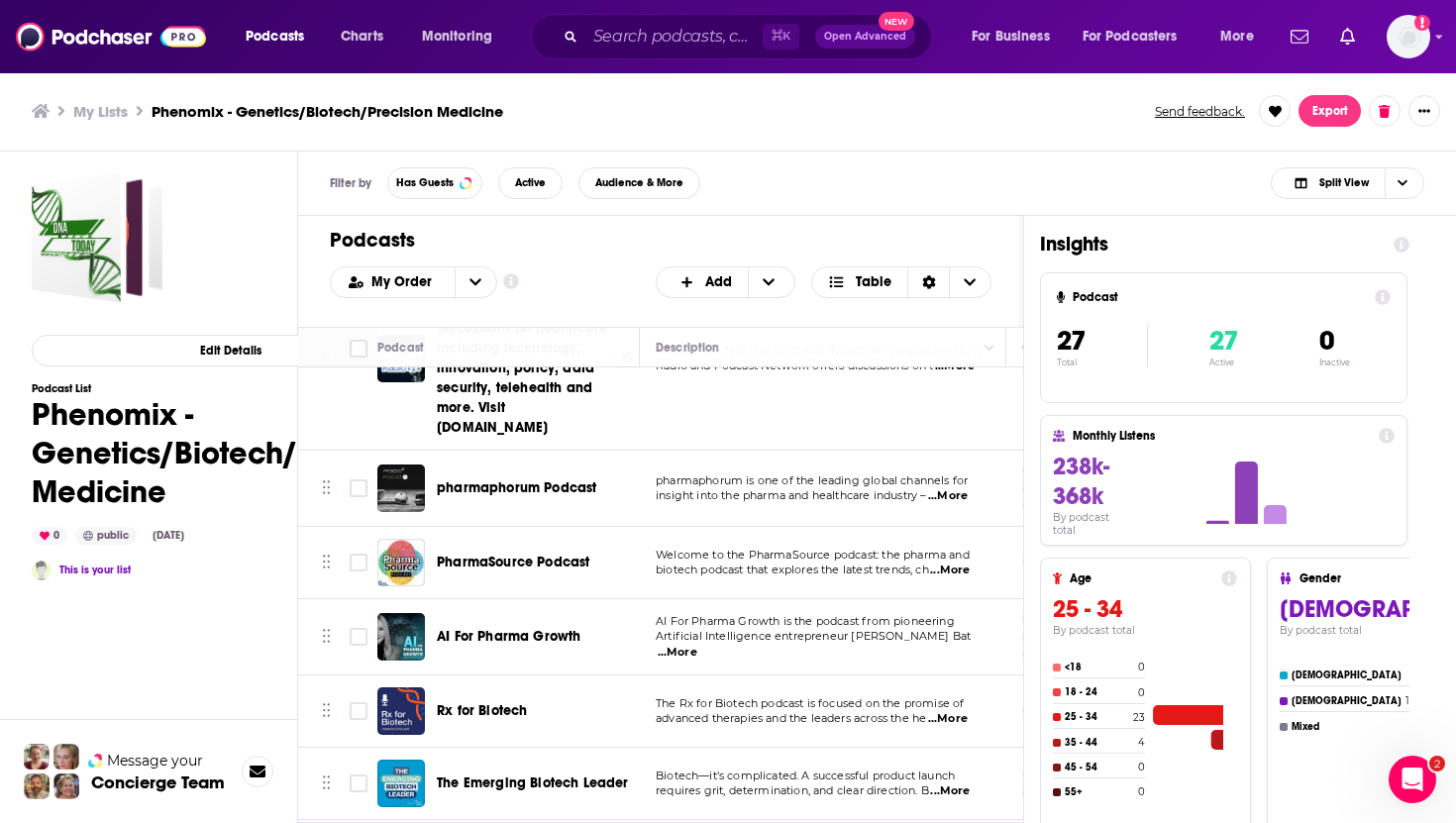 click on "AI For Pharma Growth" at bounding box center [508, 637] 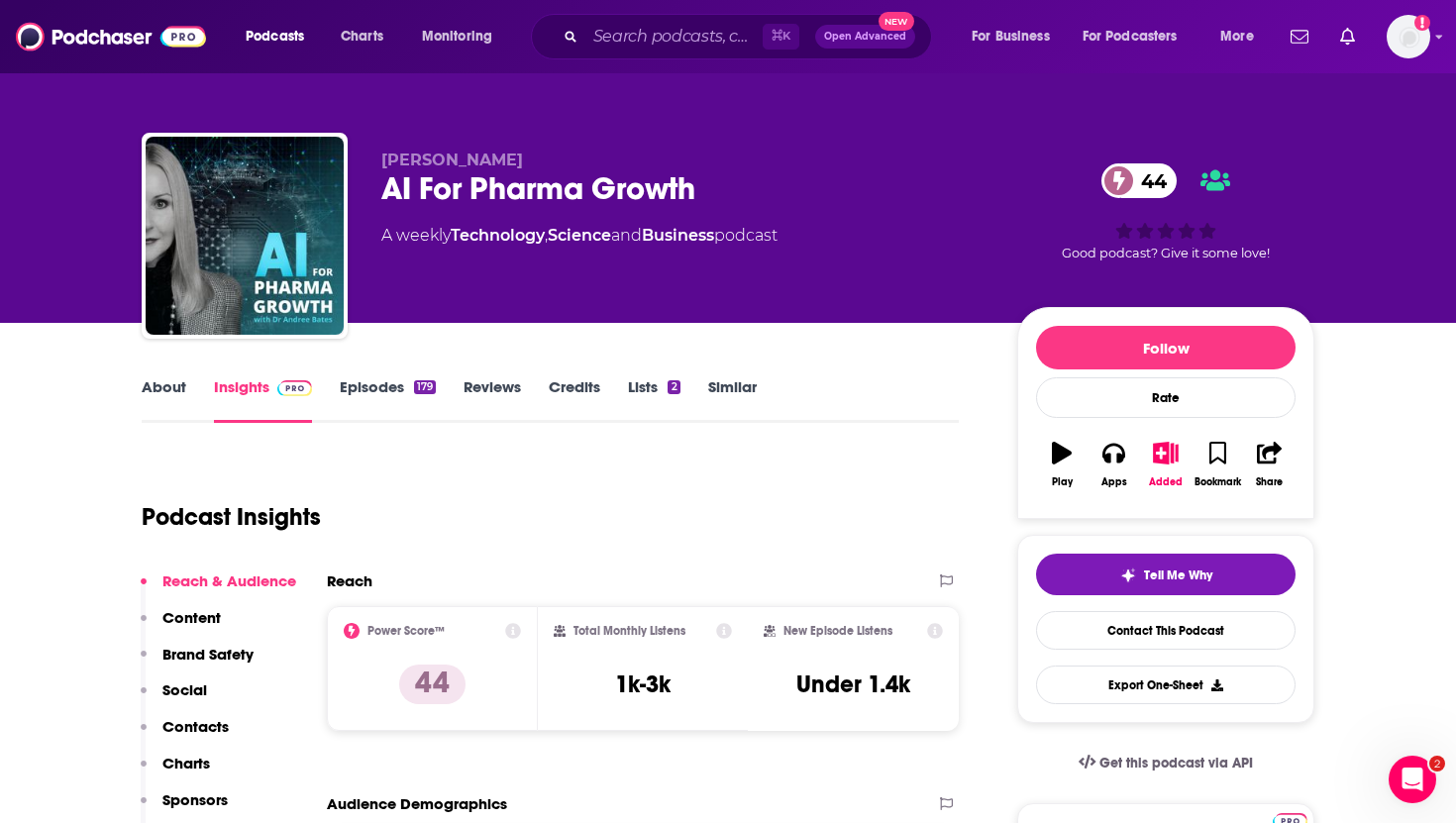 click on "Contacts" at bounding box center (195, 726) 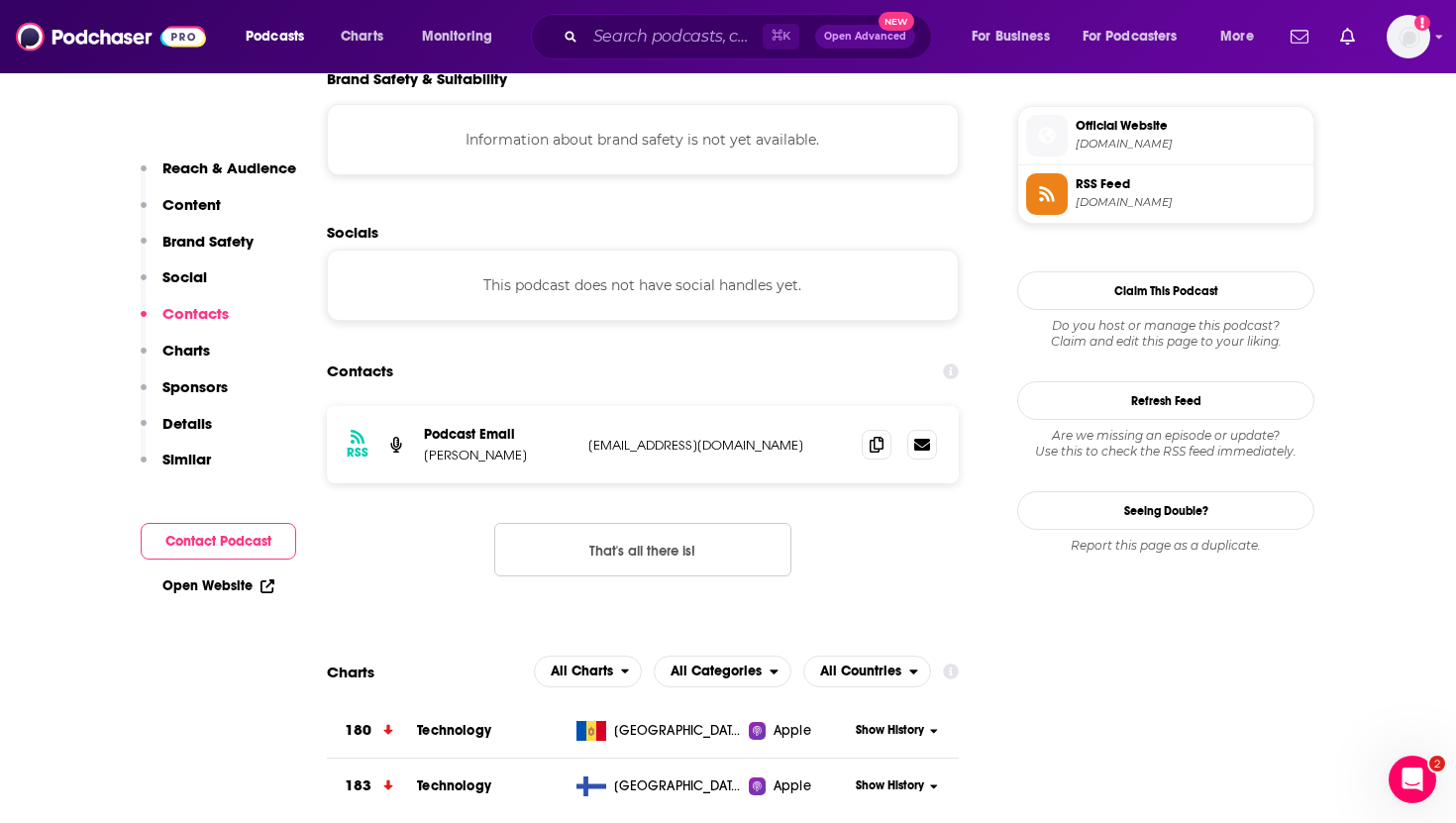 scroll, scrollTop: 1758, scrollLeft: 0, axis: vertical 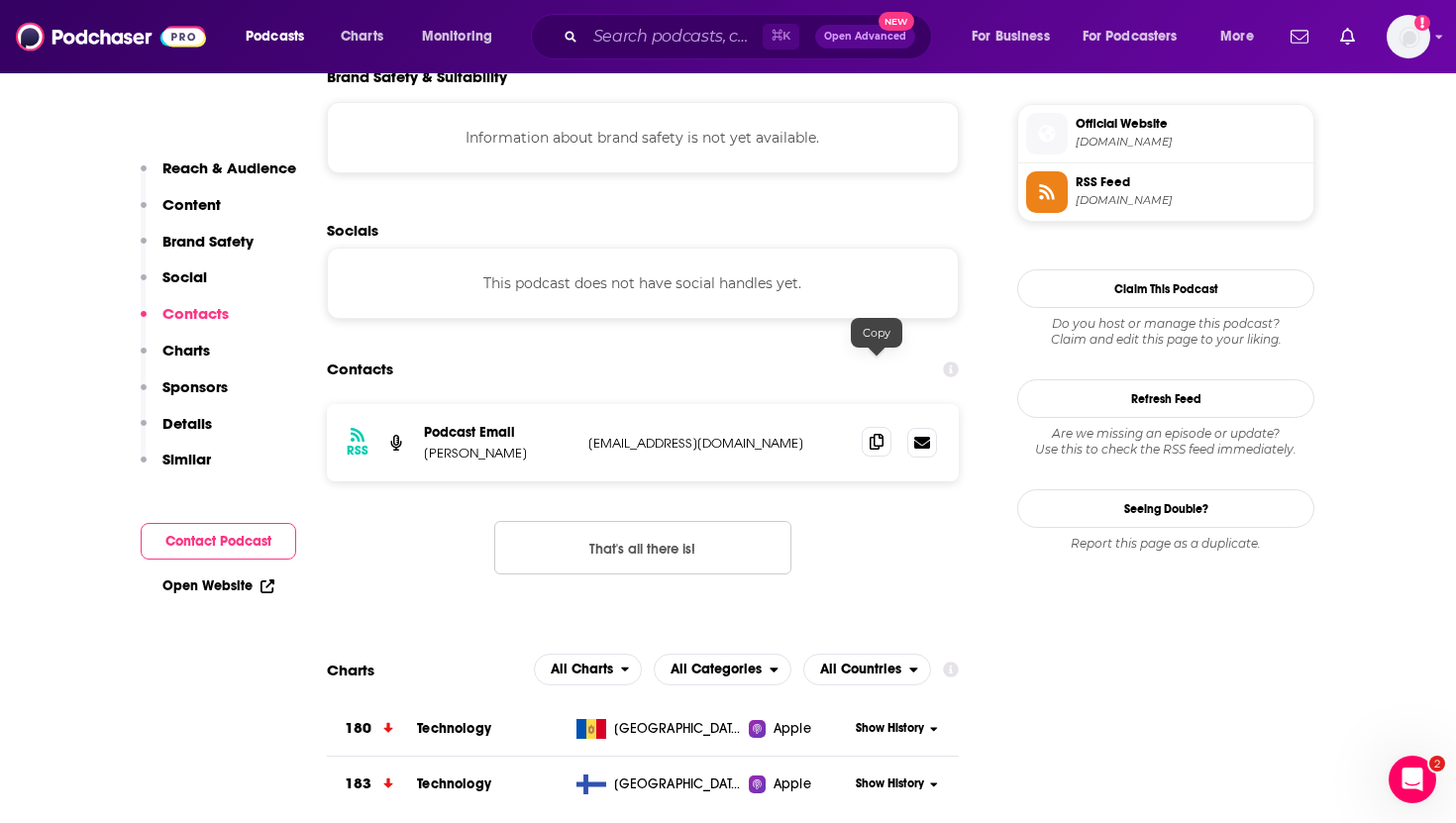 click at bounding box center [877, 442] 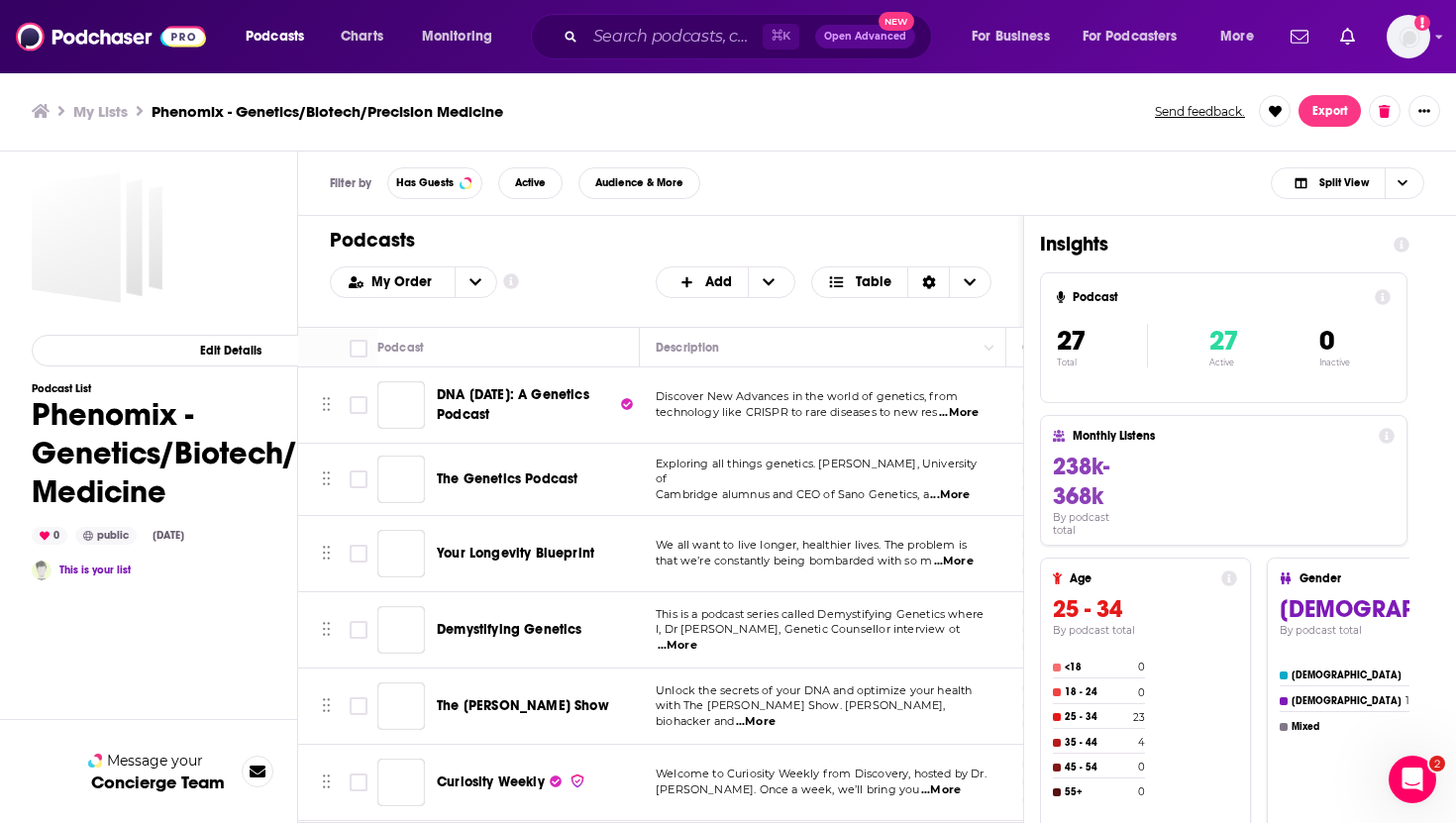 scroll, scrollTop: 0, scrollLeft: 0, axis: both 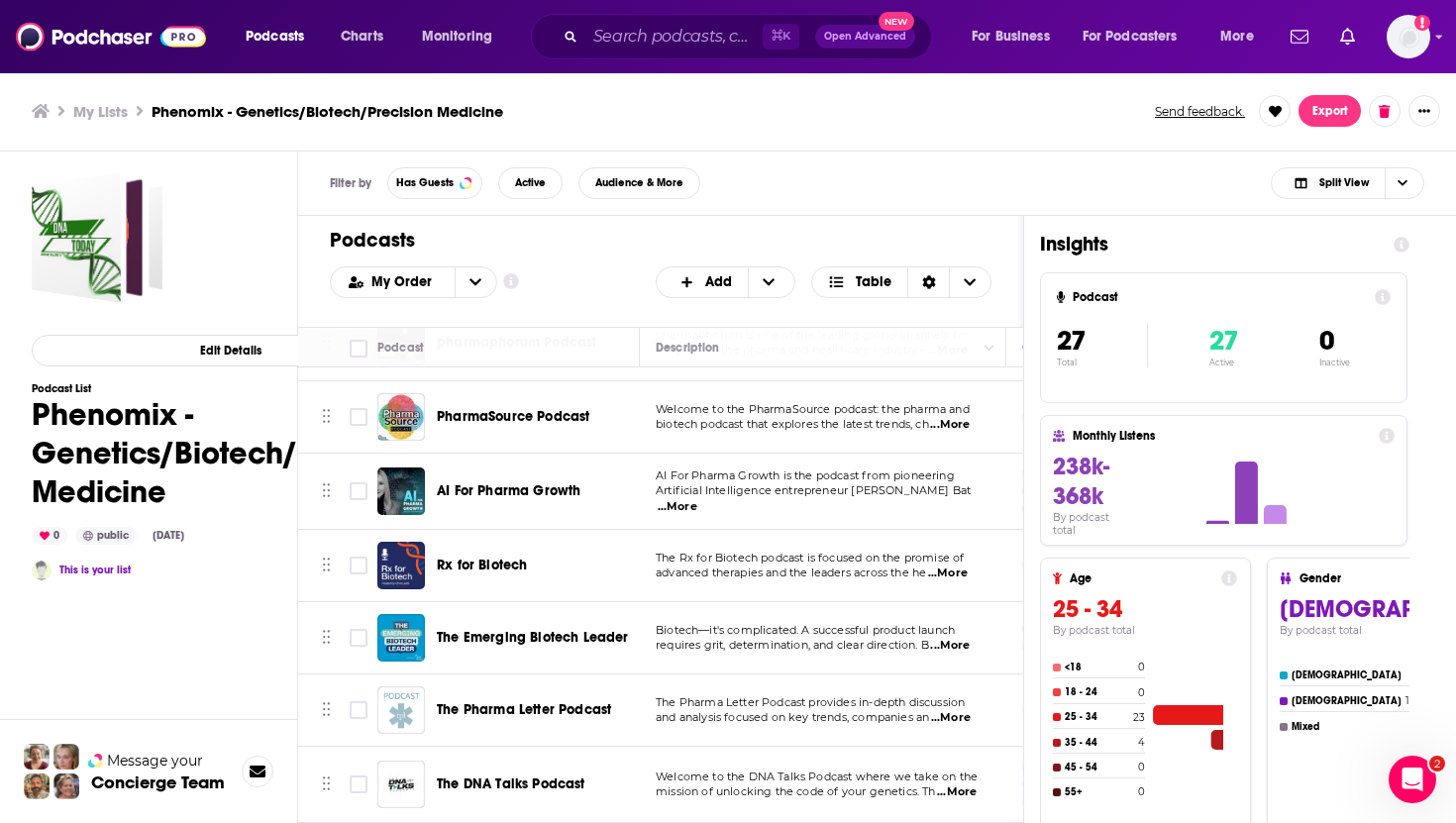 click on "The Emerging Biotech Leader" at bounding box center (533, 637) 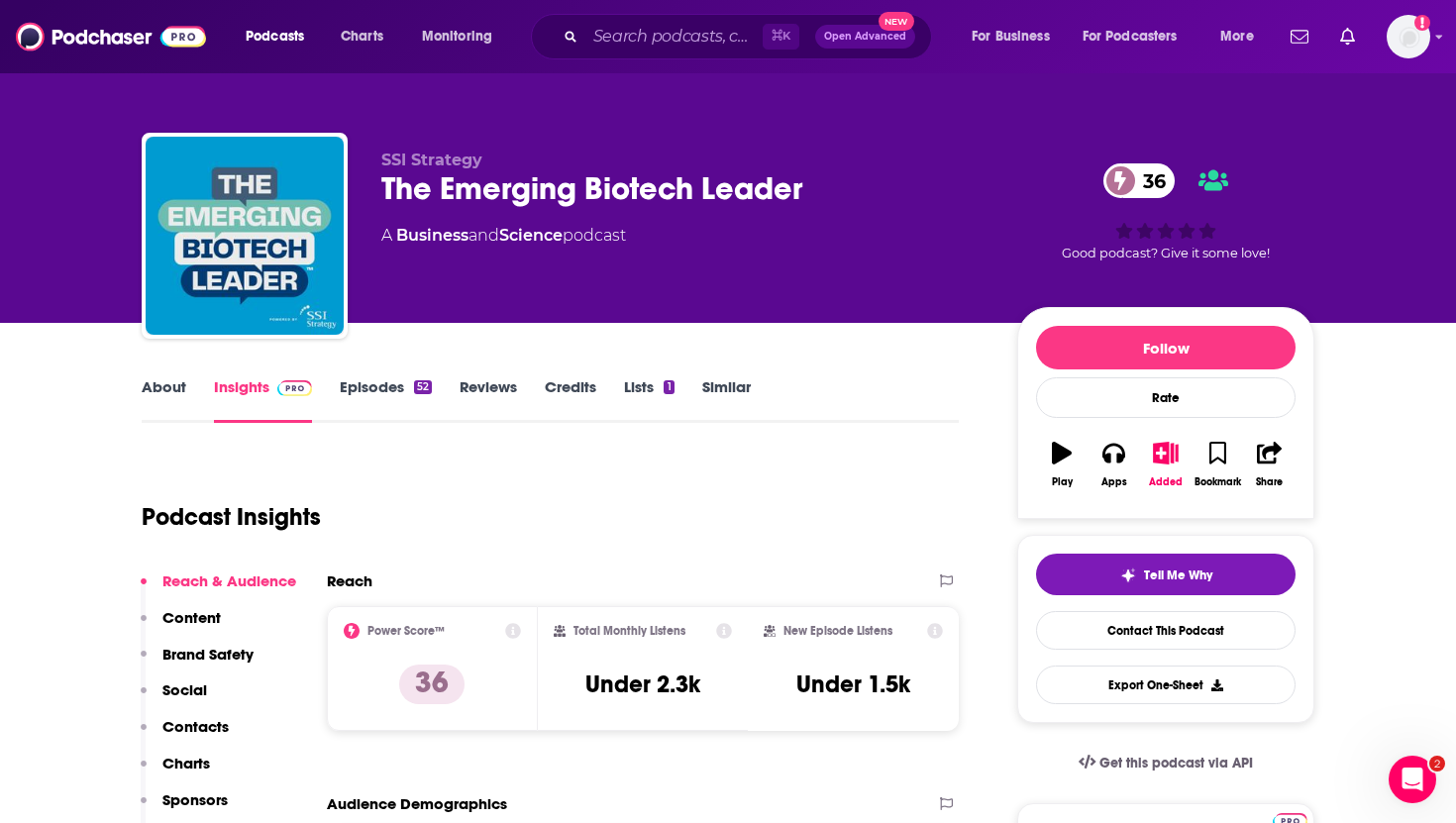 click on "Contacts" at bounding box center [195, 726] 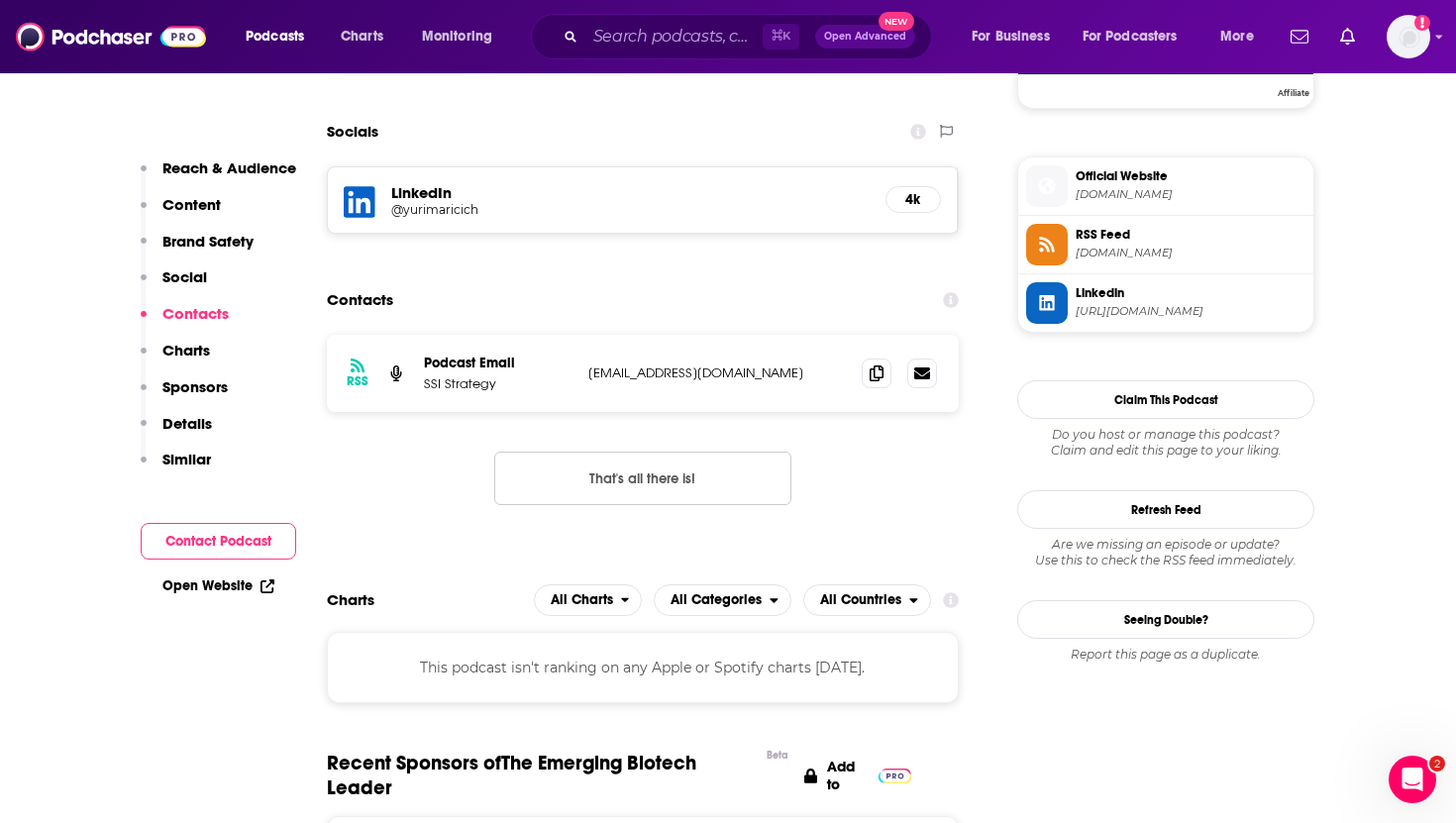 scroll, scrollTop: 1554, scrollLeft: 0, axis: vertical 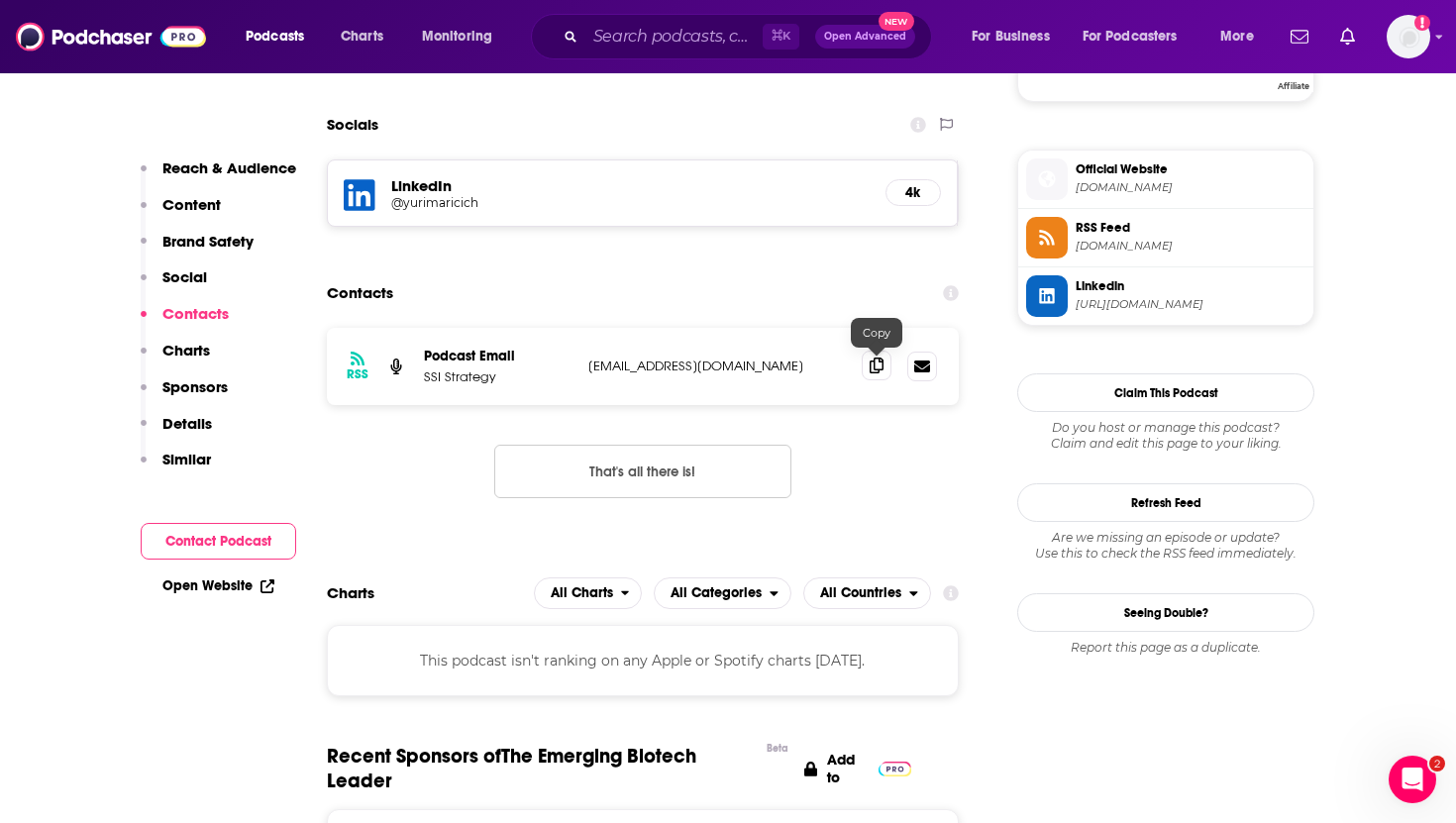 click 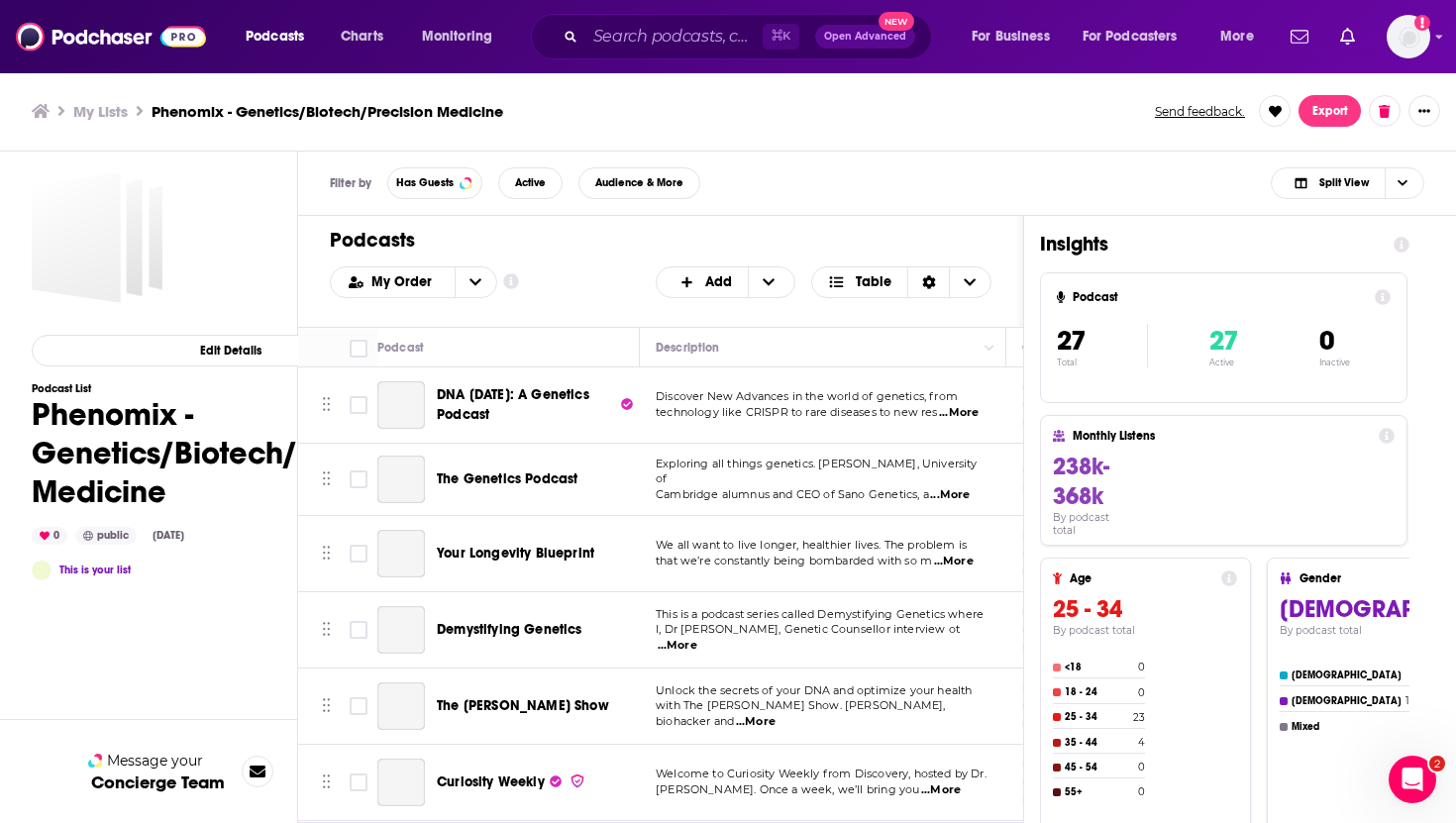 scroll, scrollTop: 0, scrollLeft: 0, axis: both 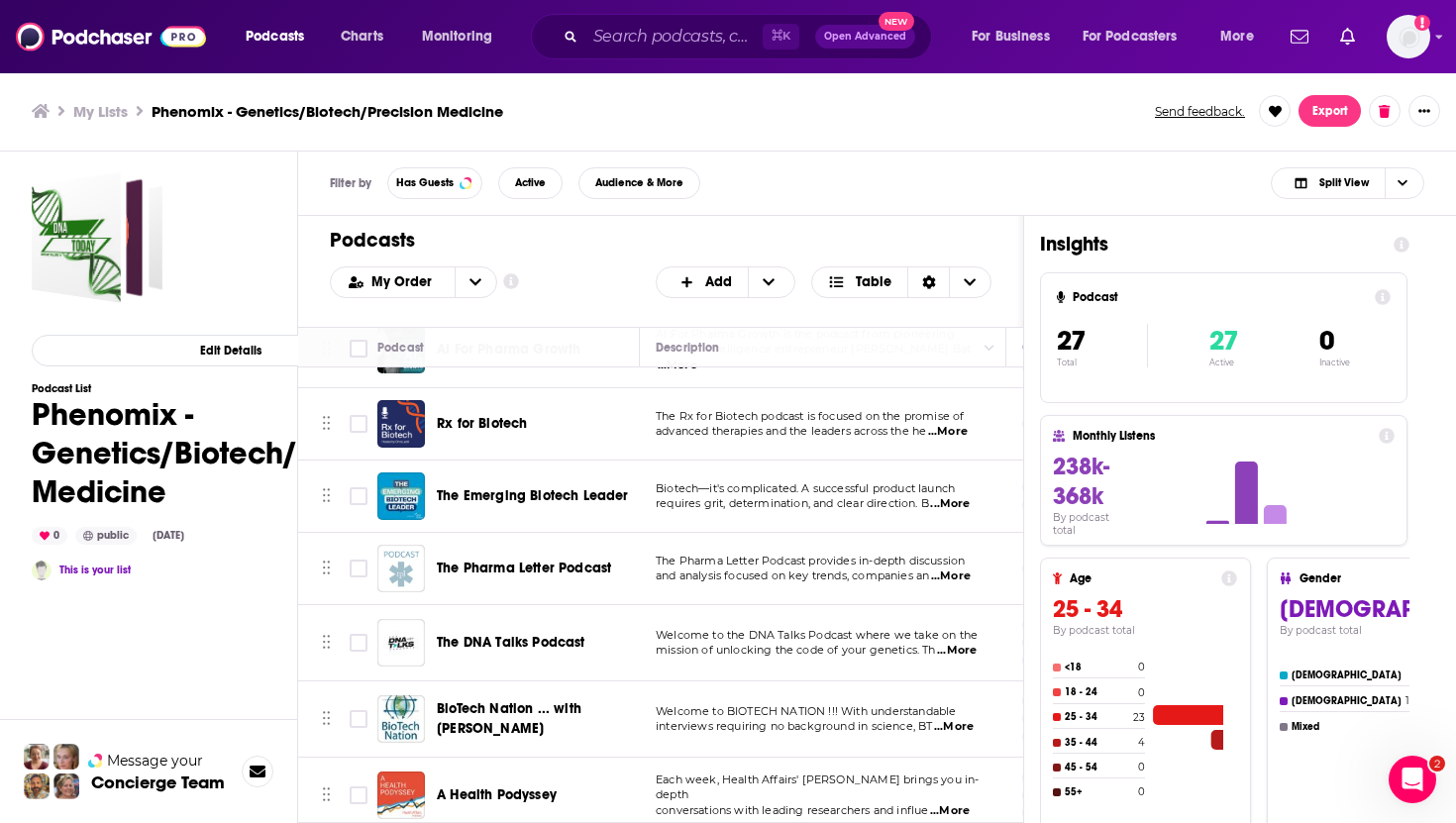 click on "The DNA Talks Podcast" at bounding box center (511, 642) 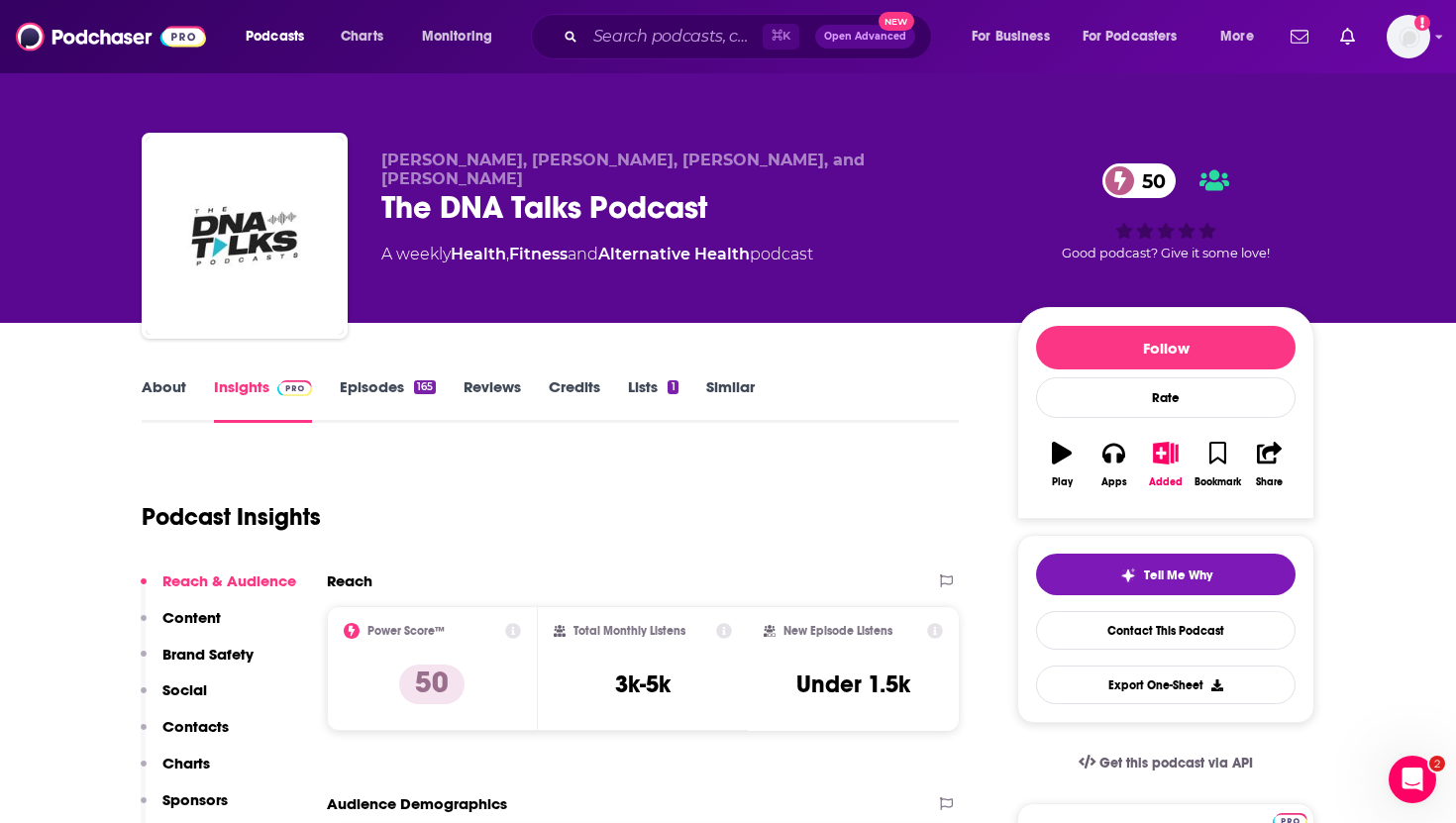 click on "Contacts" at bounding box center [195, 726] 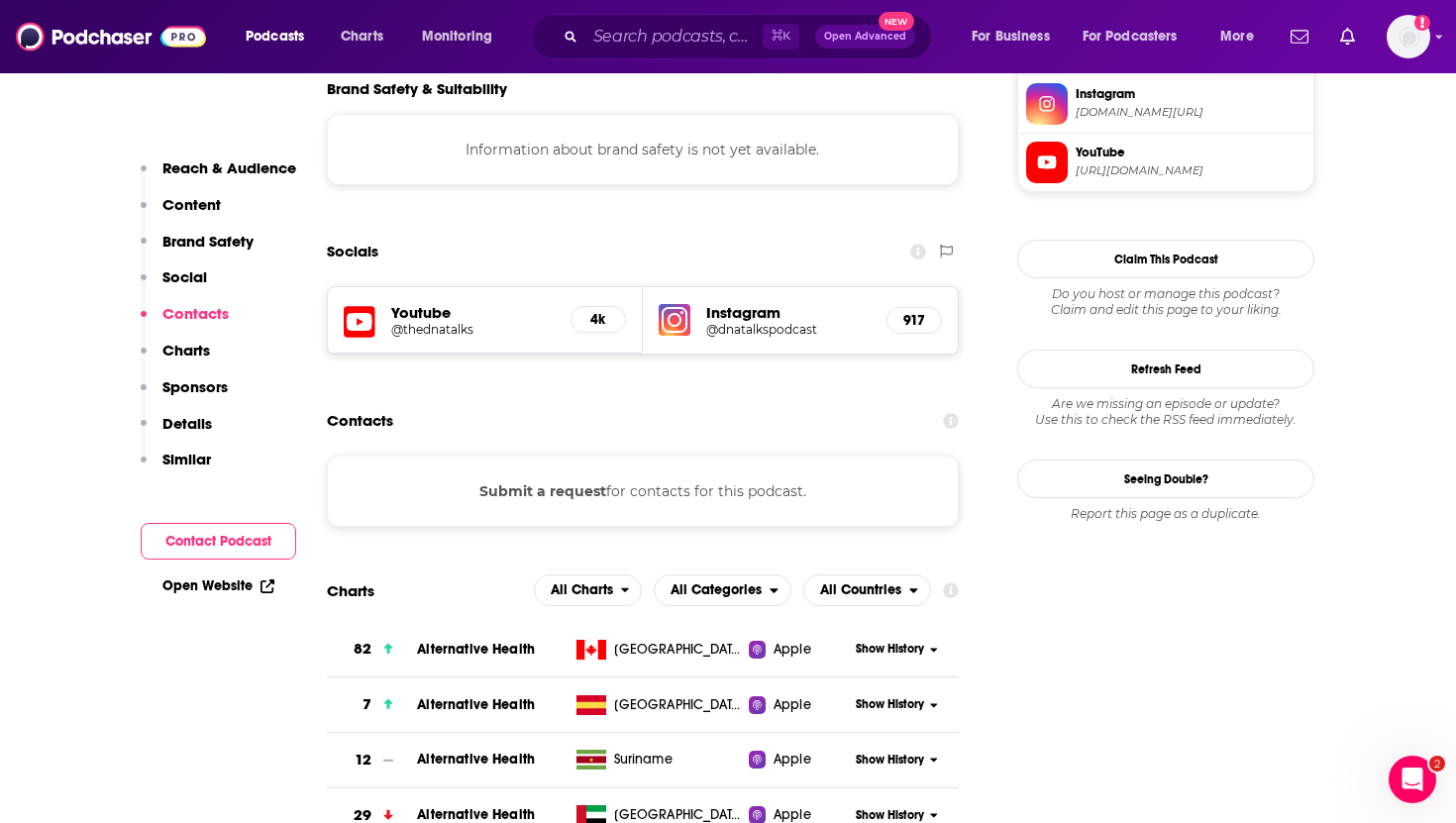 scroll, scrollTop: 1797, scrollLeft: 0, axis: vertical 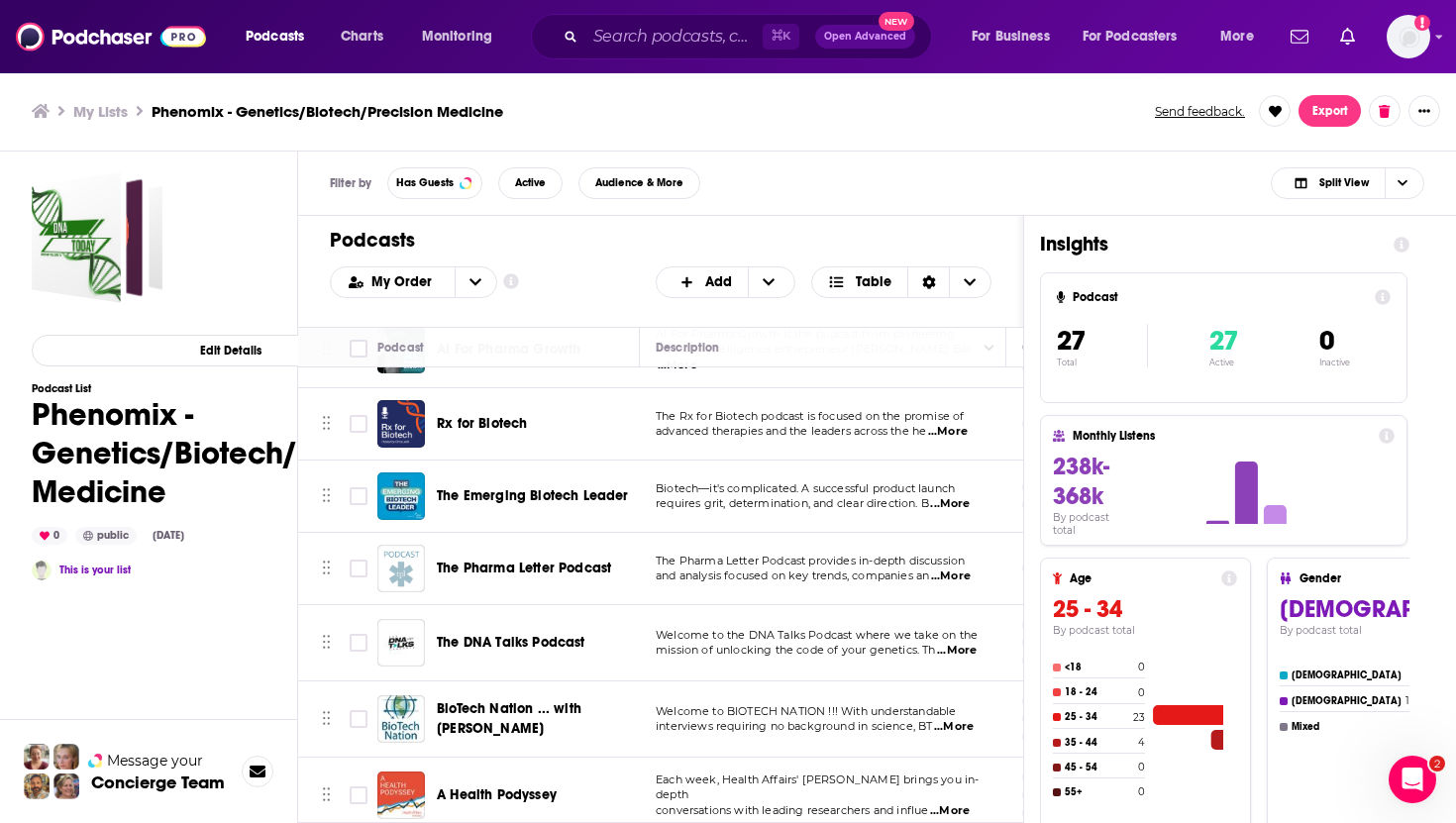 click on "BioTech Nation ... with [PERSON_NAME]" at bounding box center (509, 718) 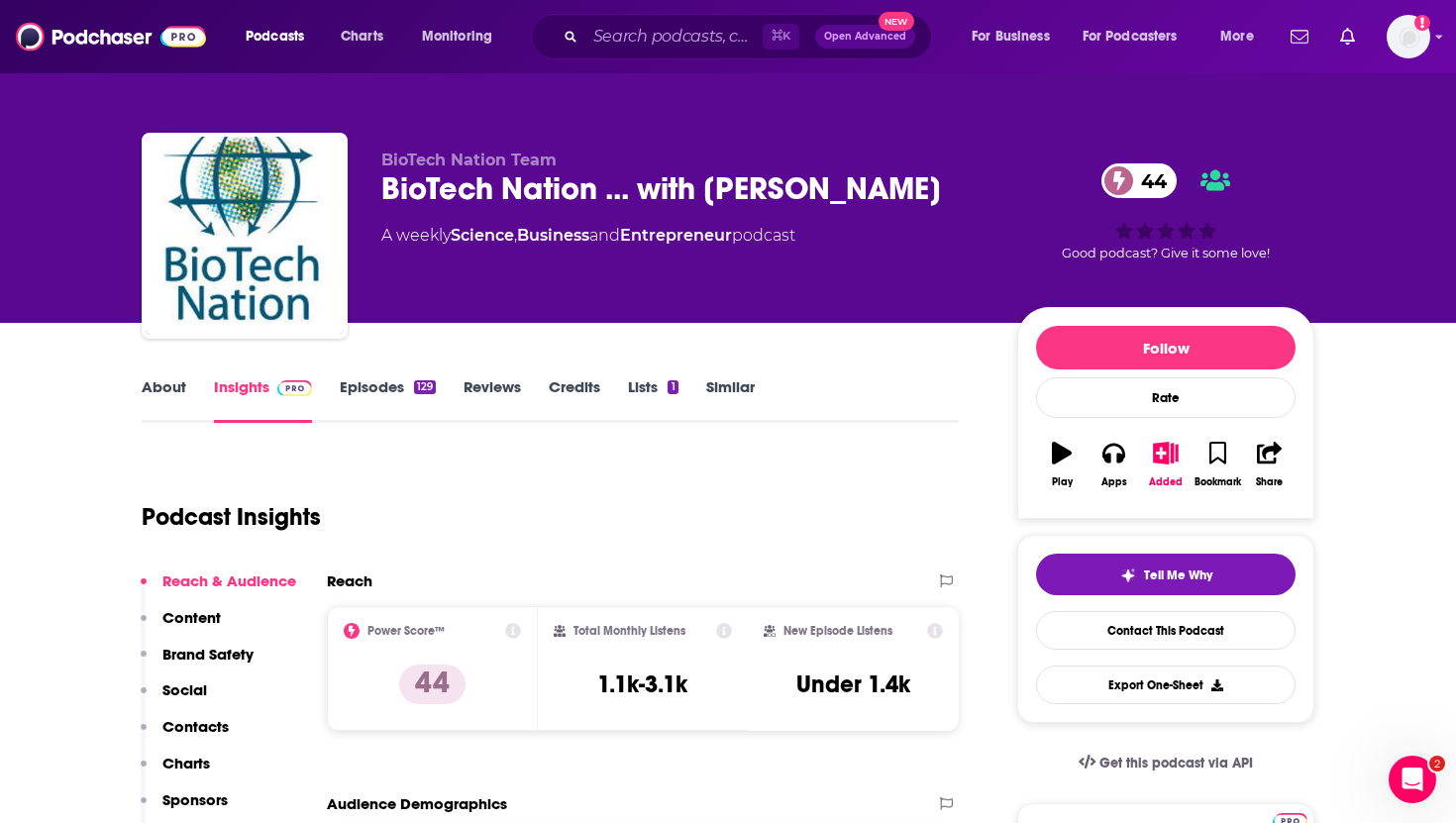 click on "Contacts" at bounding box center (195, 726) 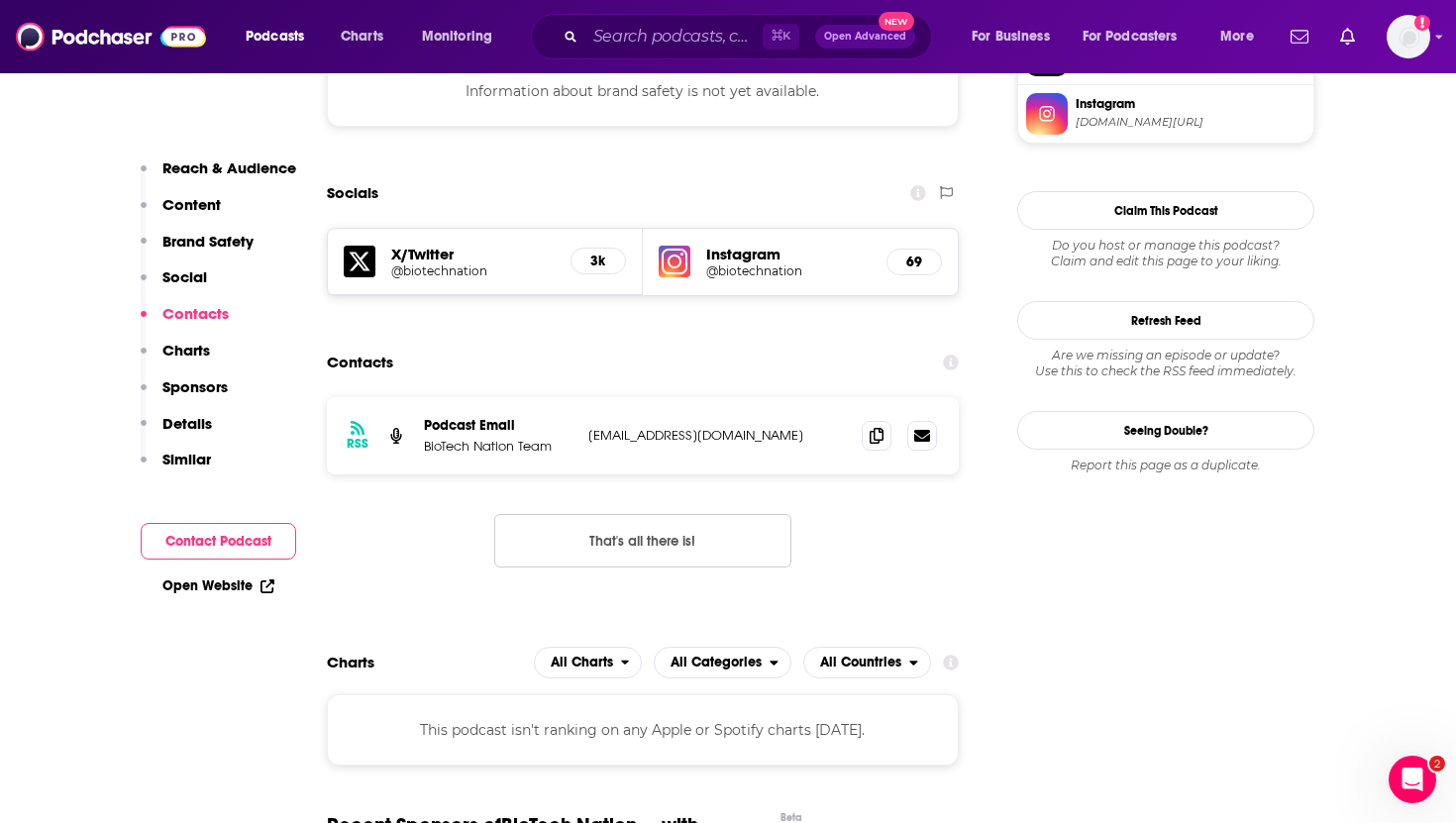 scroll, scrollTop: 1797, scrollLeft: 0, axis: vertical 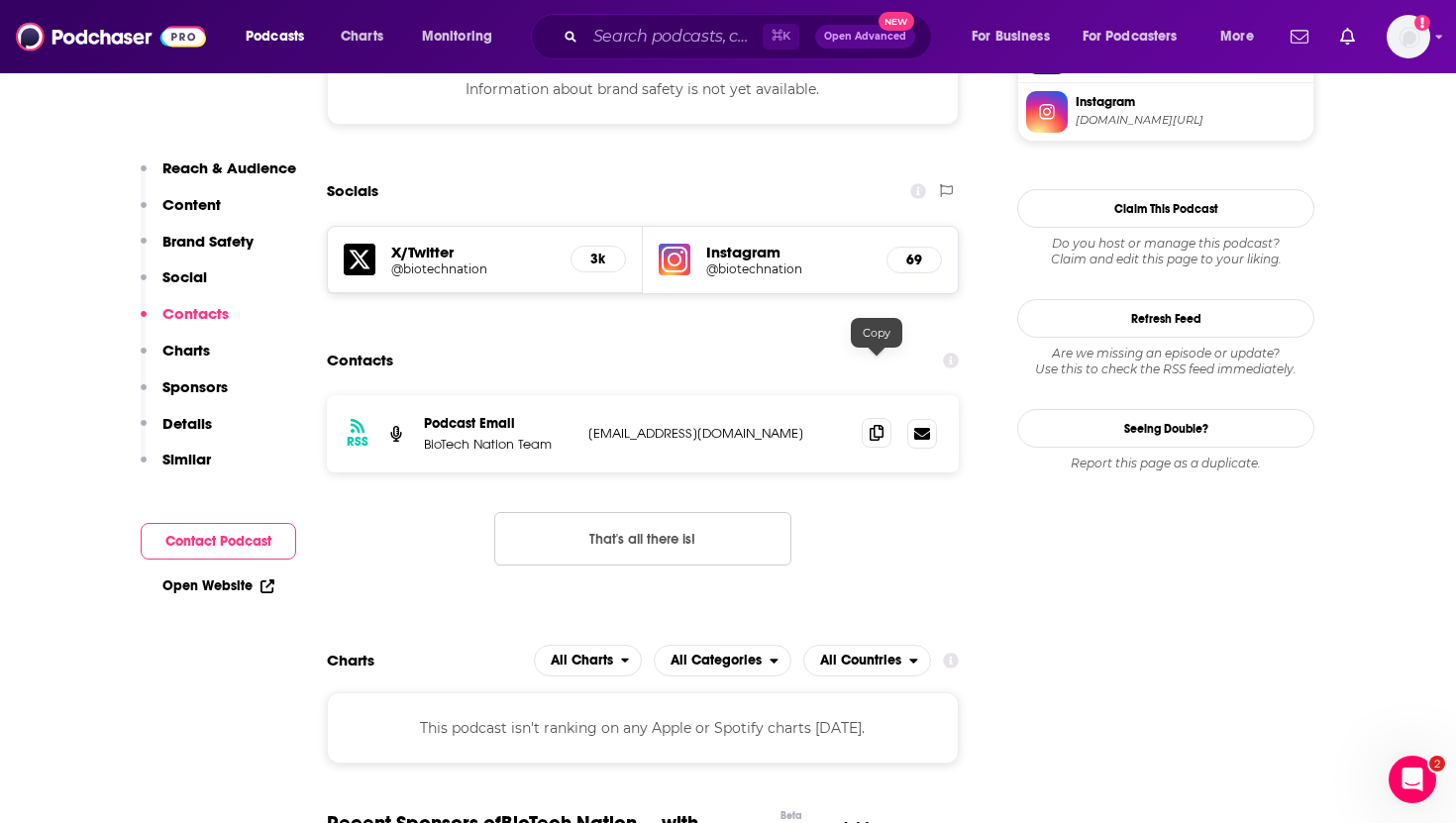 click 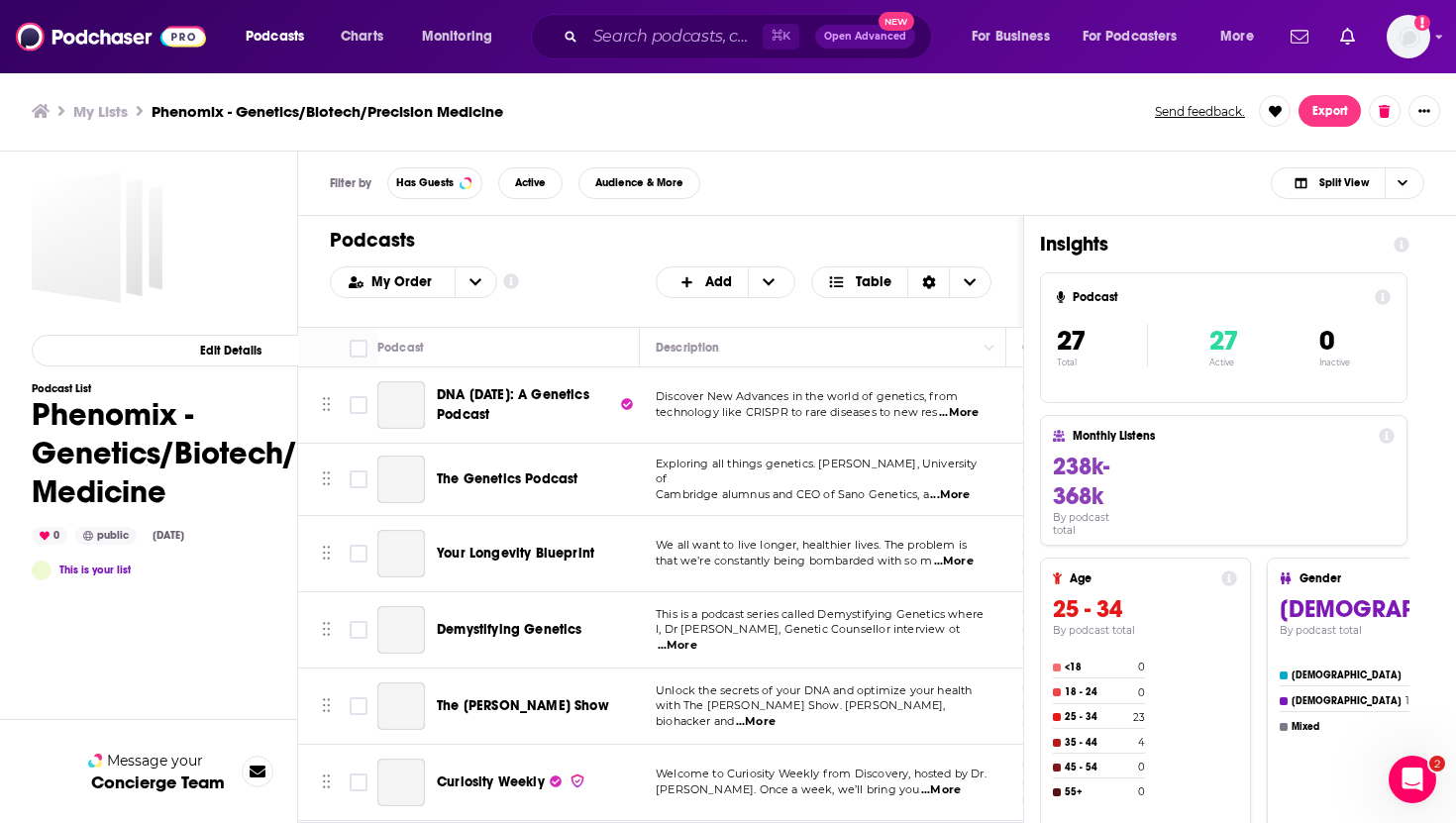 scroll, scrollTop: 0, scrollLeft: 0, axis: both 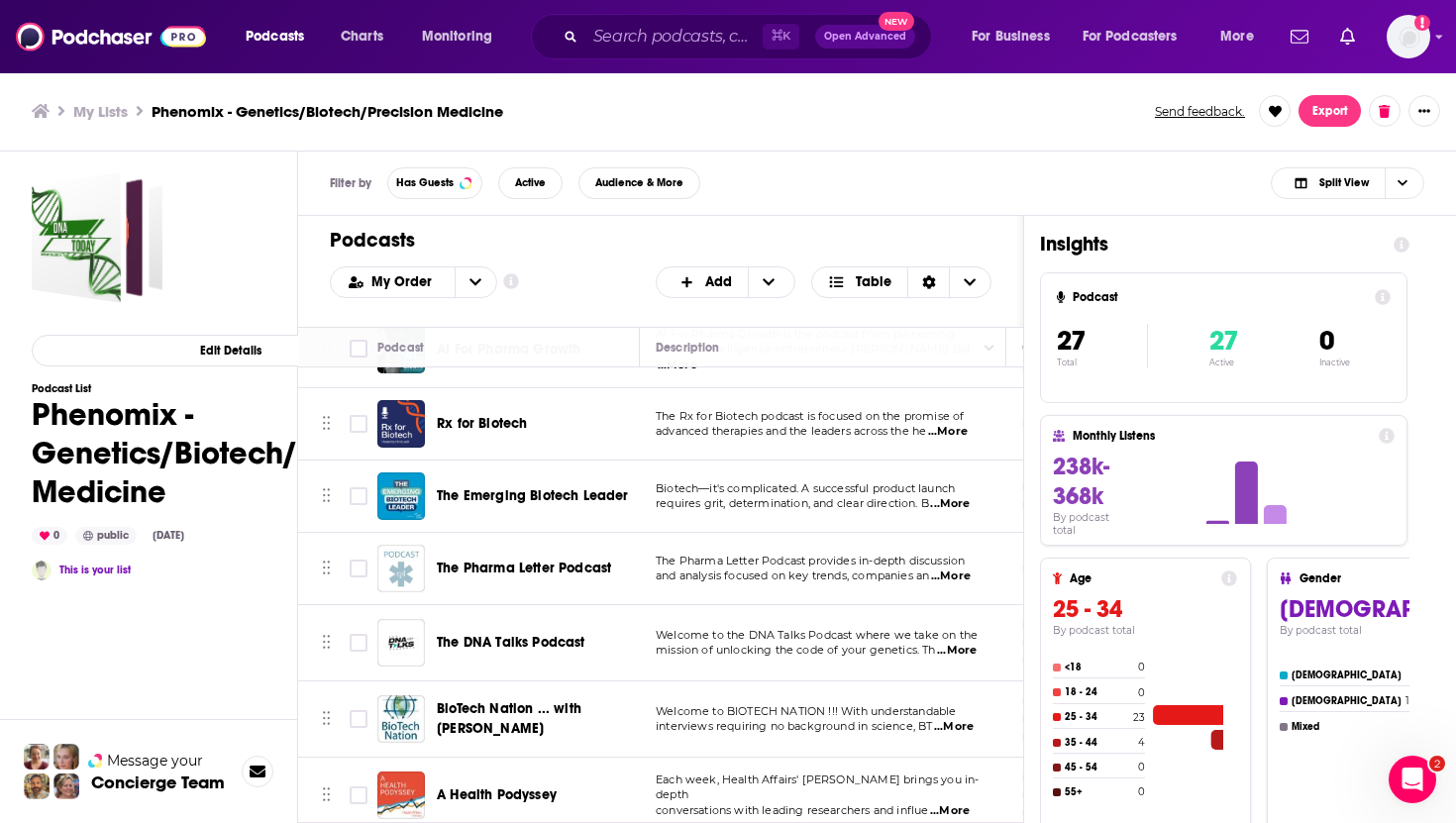 click on "A Health Podyssey" at bounding box center [496, 794] 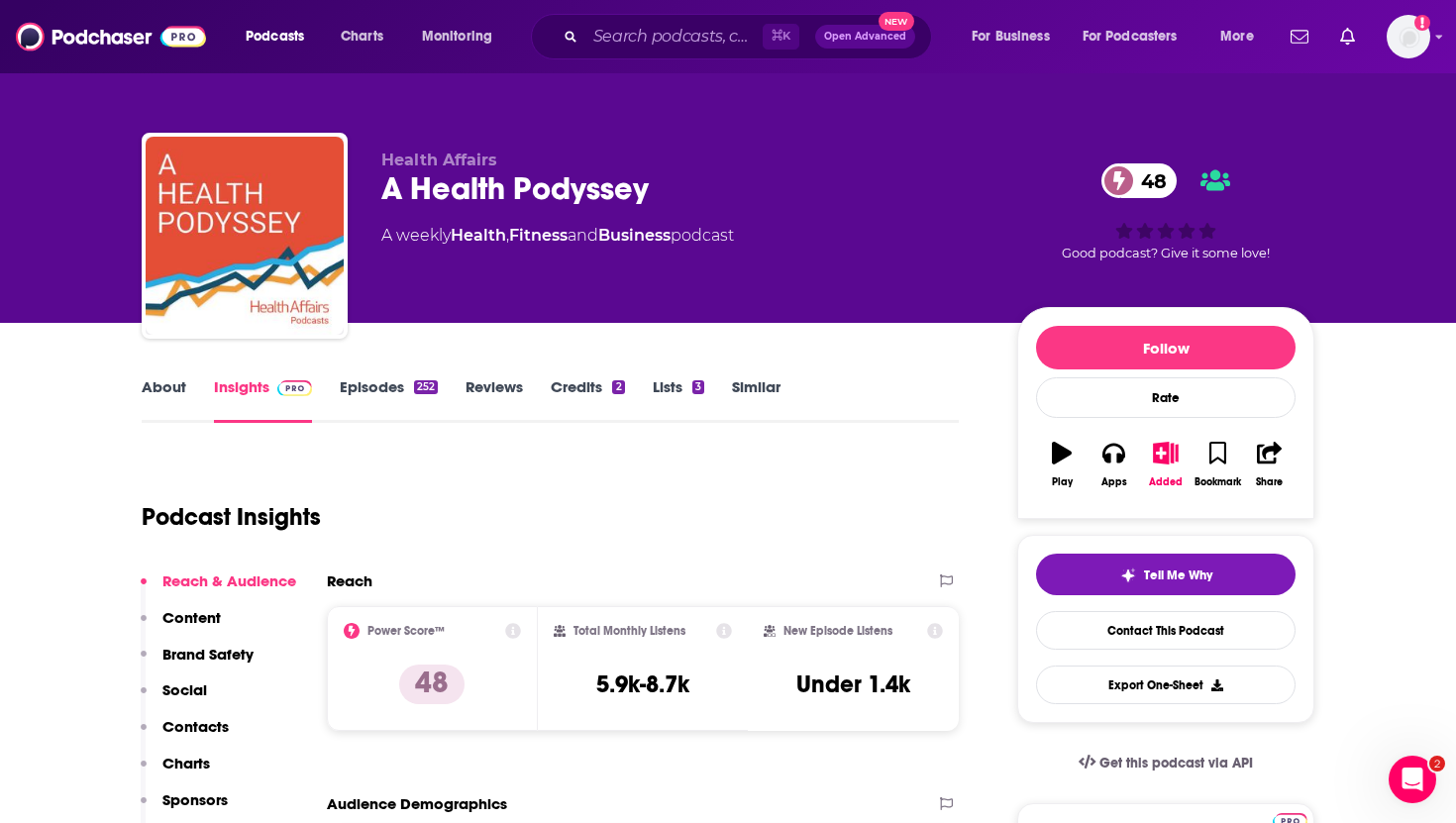 click on "Contacts" at bounding box center [195, 726] 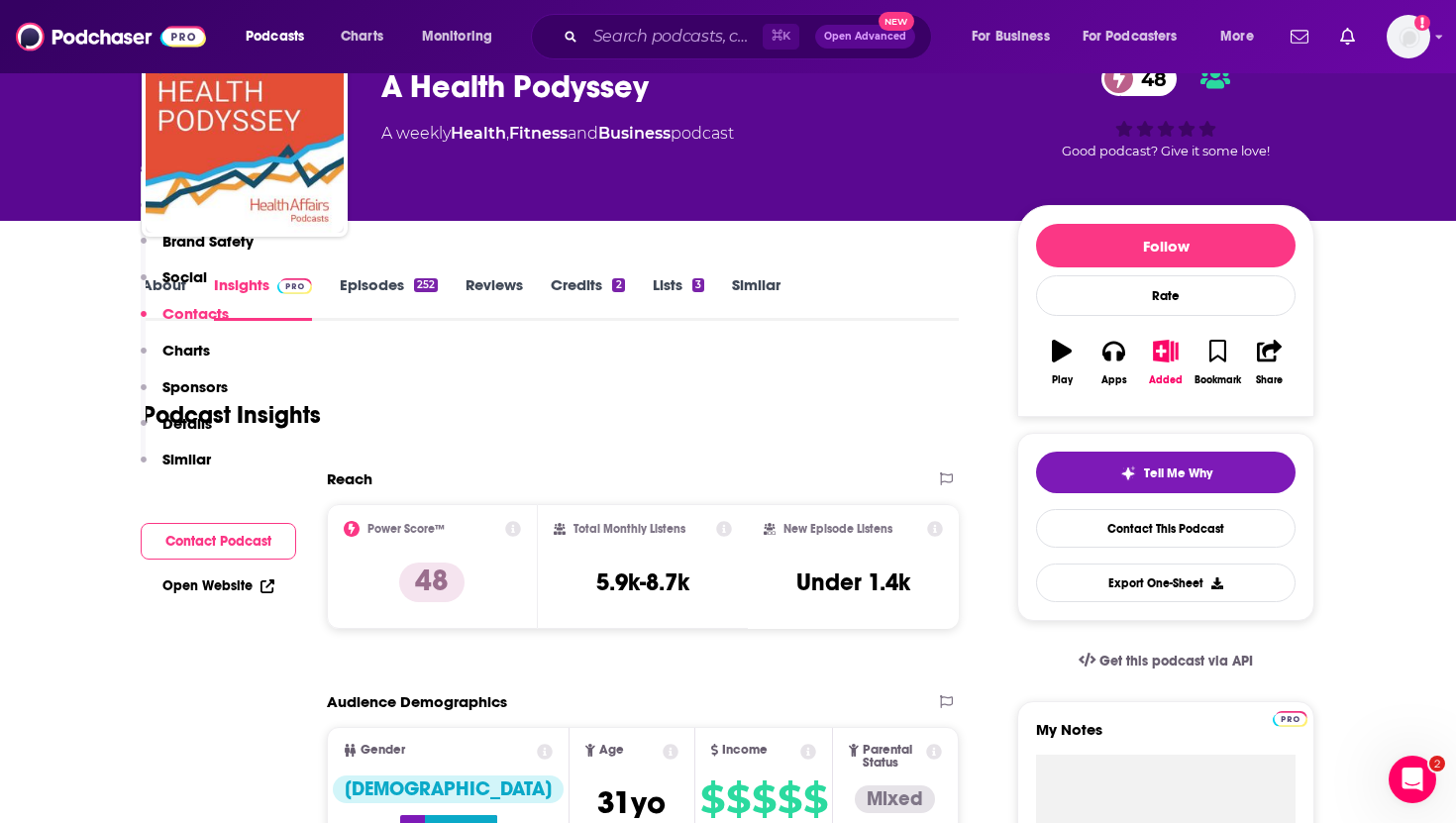 scroll, scrollTop: 1818, scrollLeft: 0, axis: vertical 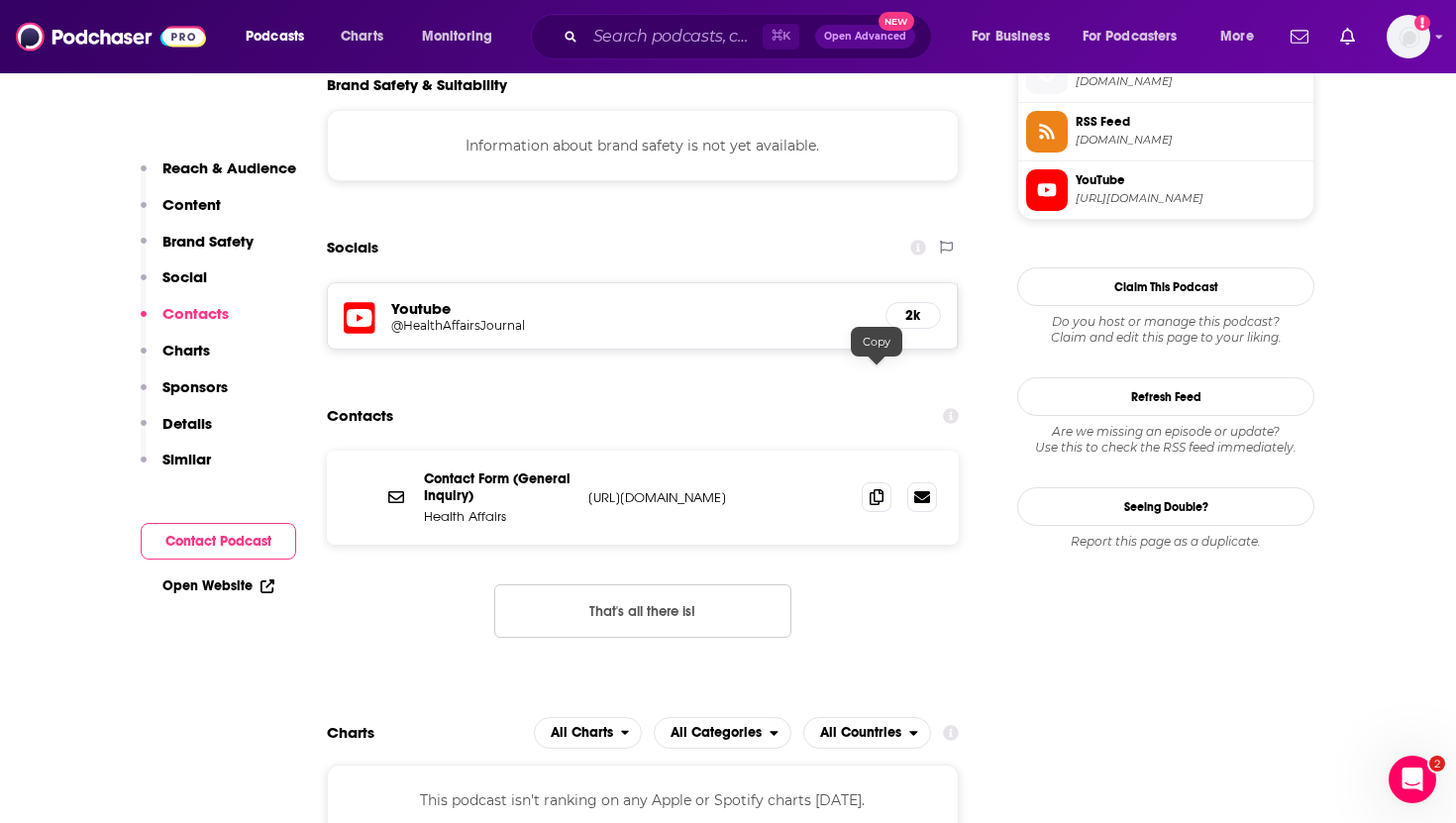 click at bounding box center [899, 497] 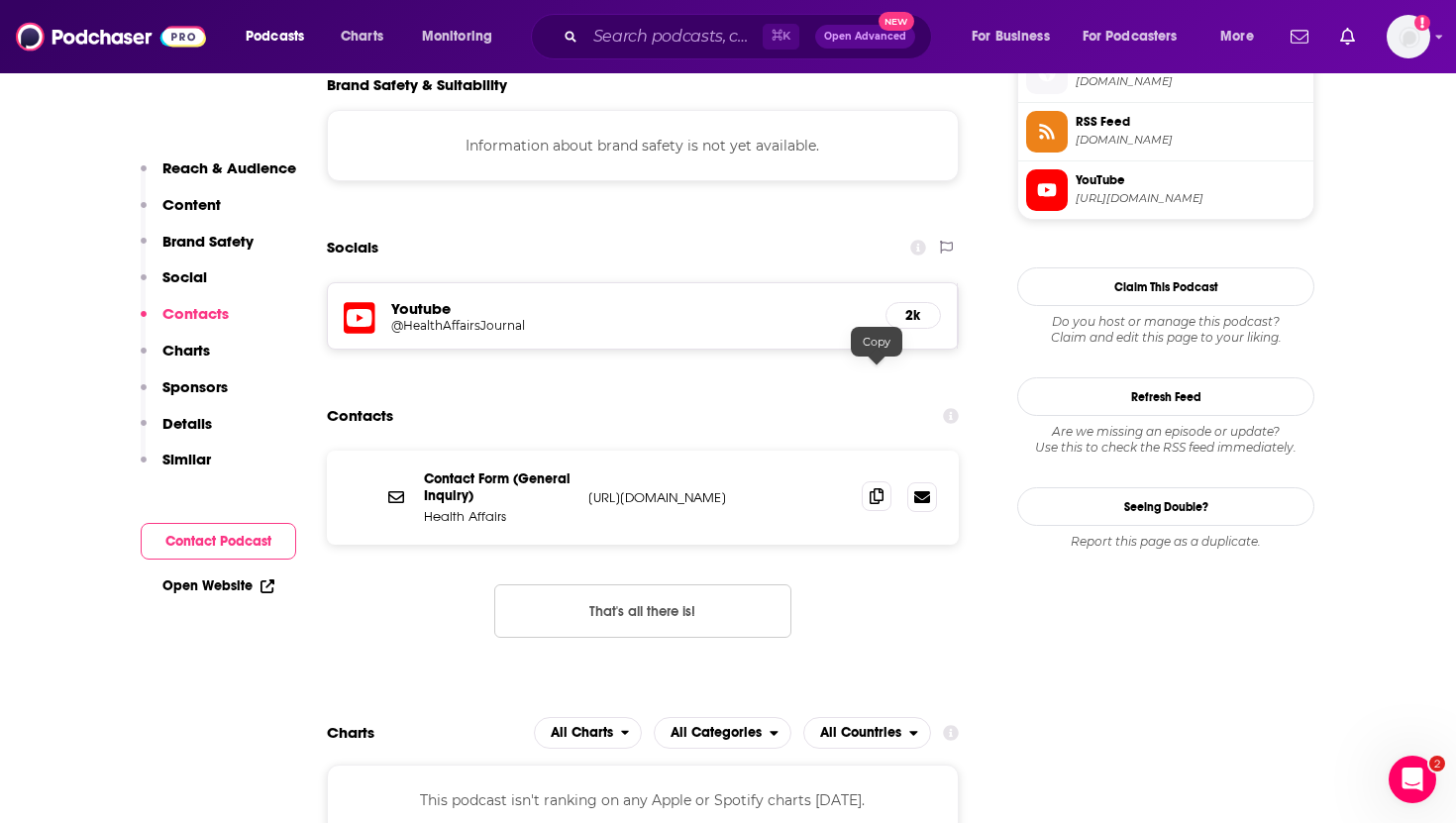 click at bounding box center (877, 496) 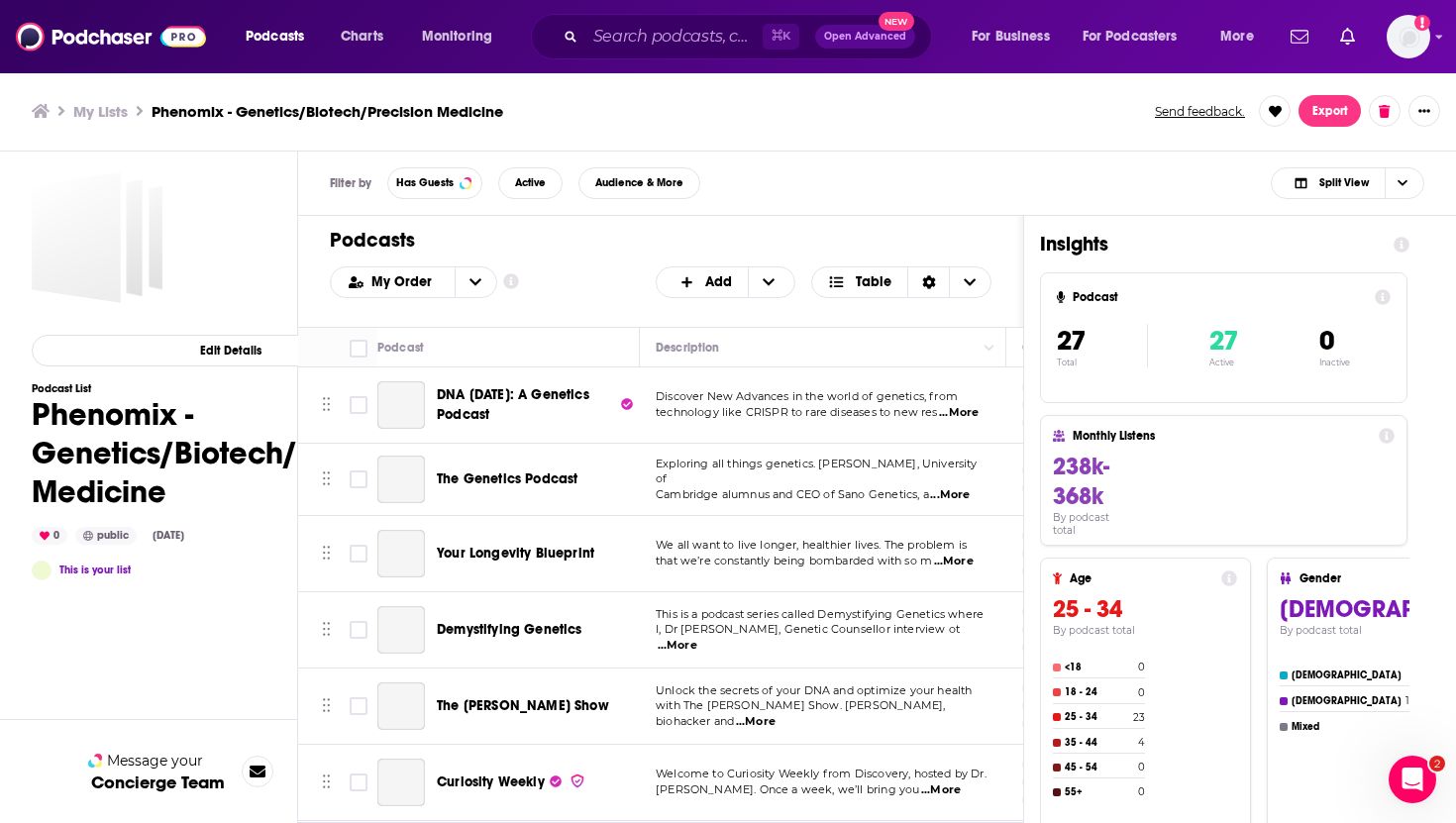 scroll, scrollTop: 0, scrollLeft: 0, axis: both 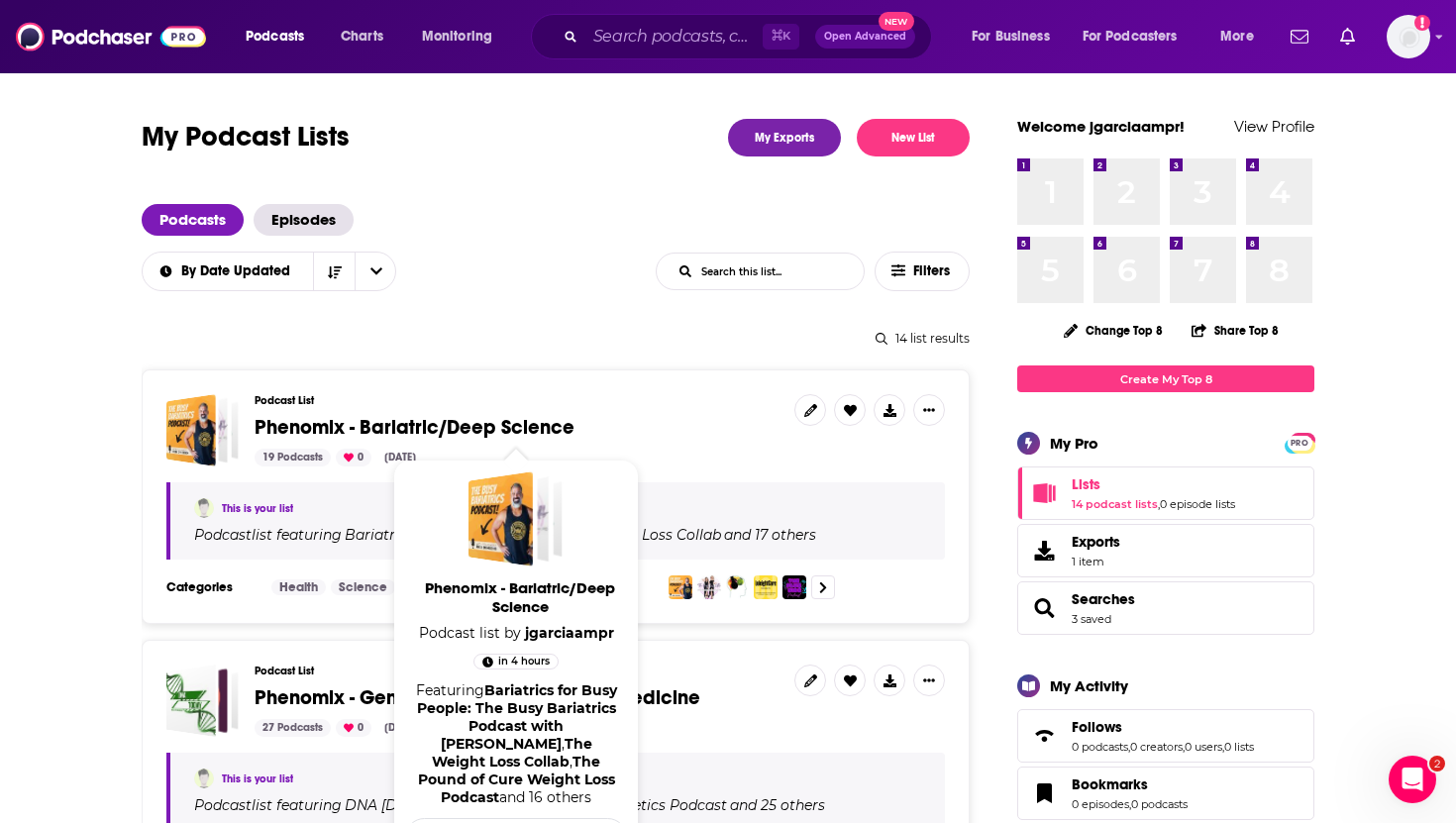 click on "Phenomix - Bariatric/Deep Science" at bounding box center [414, 427] 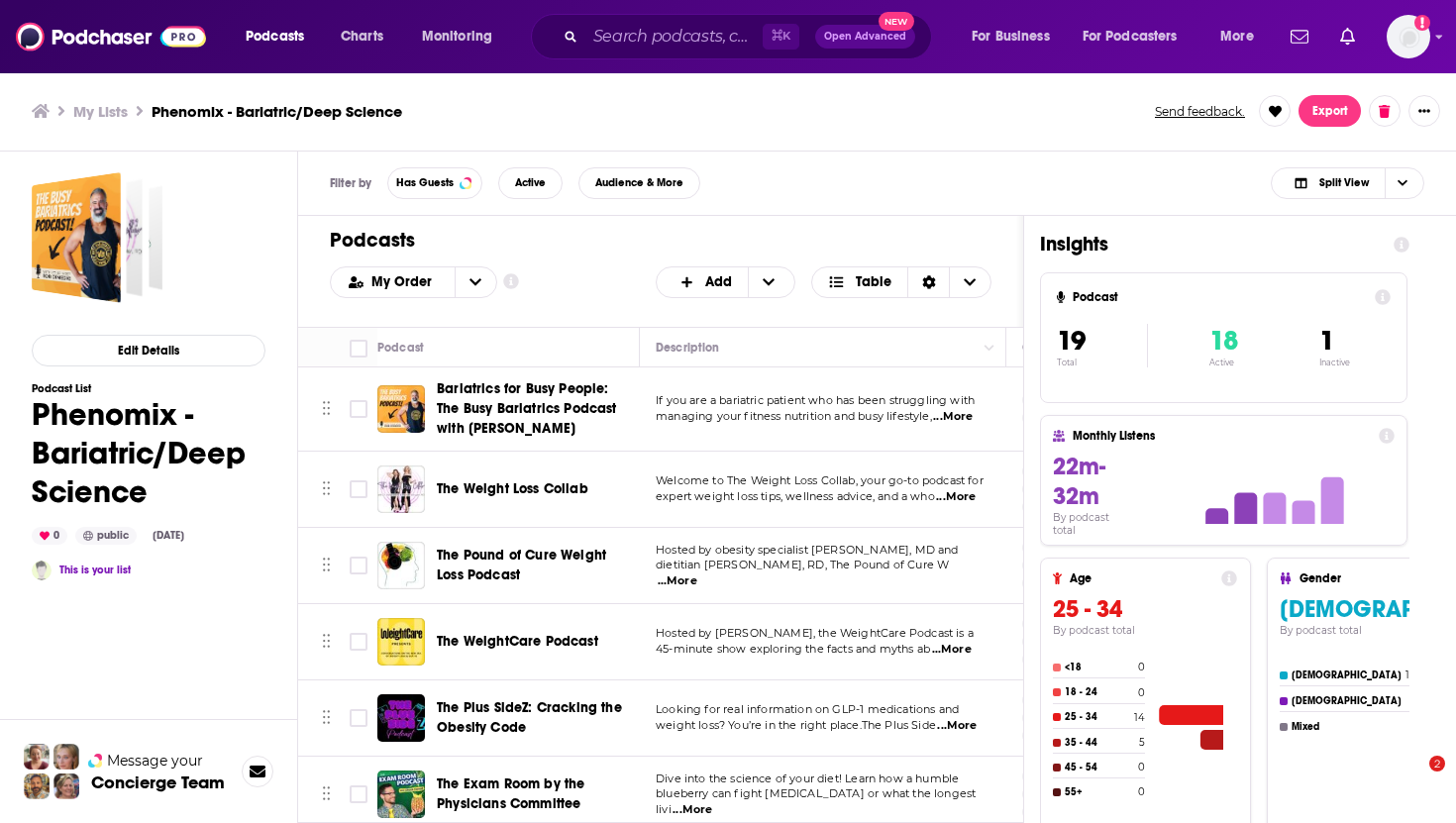 scroll, scrollTop: 0, scrollLeft: 0, axis: both 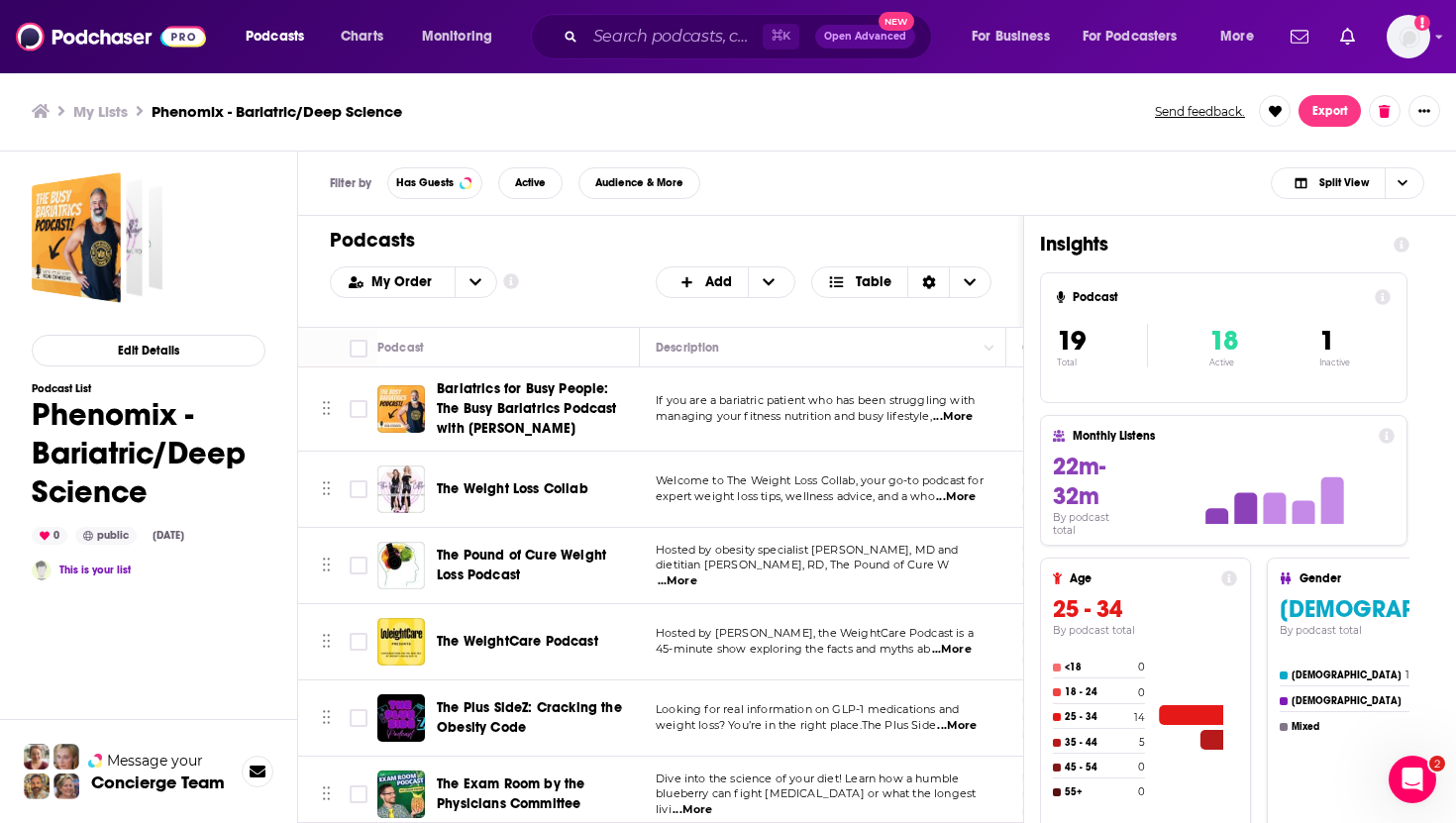 click on "Bariatrics for Busy People: The Busy Bariatrics Podcast with [PERSON_NAME]" at bounding box center (527, 408) 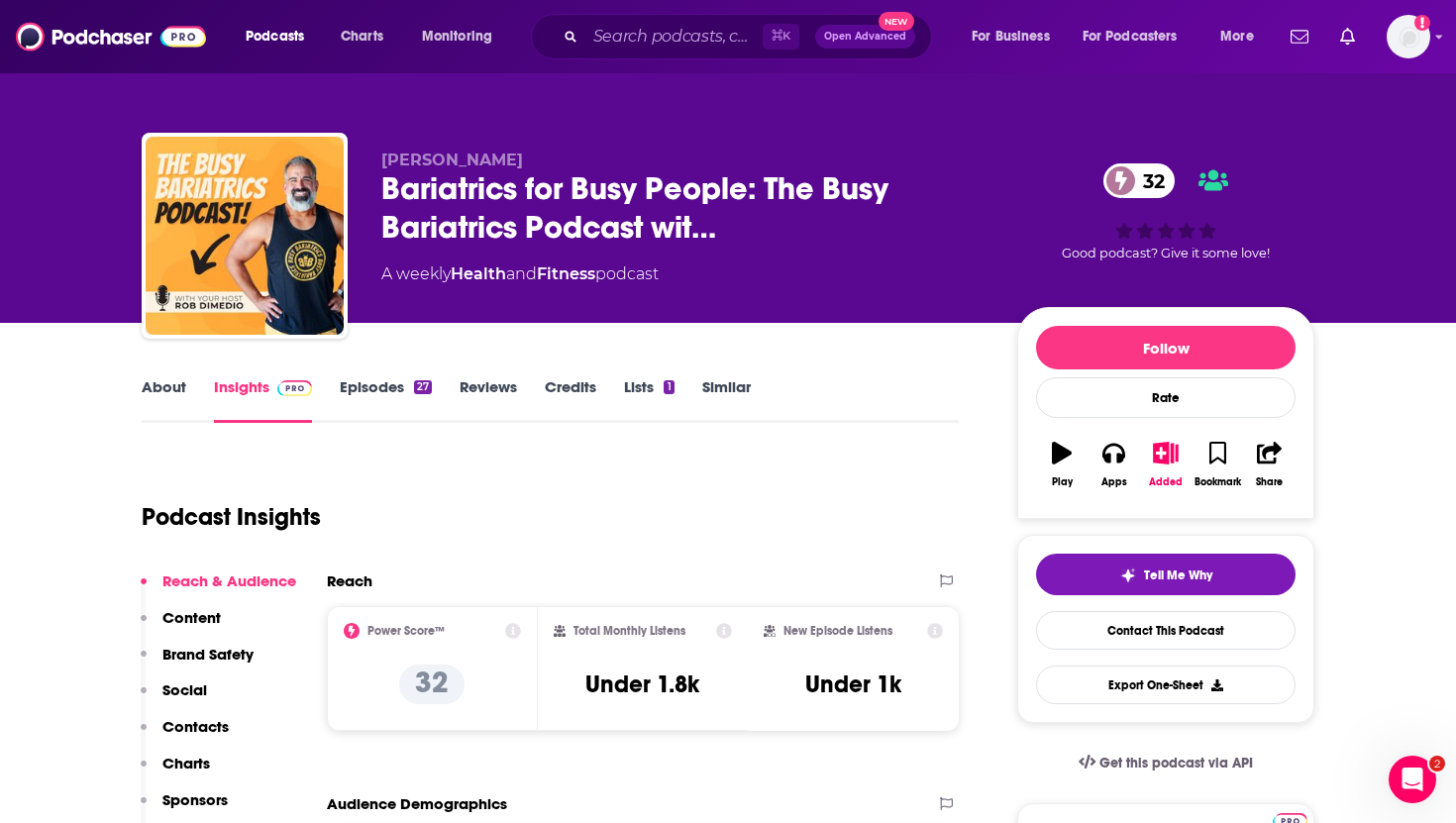 click on "Contacts" at bounding box center (195, 726) 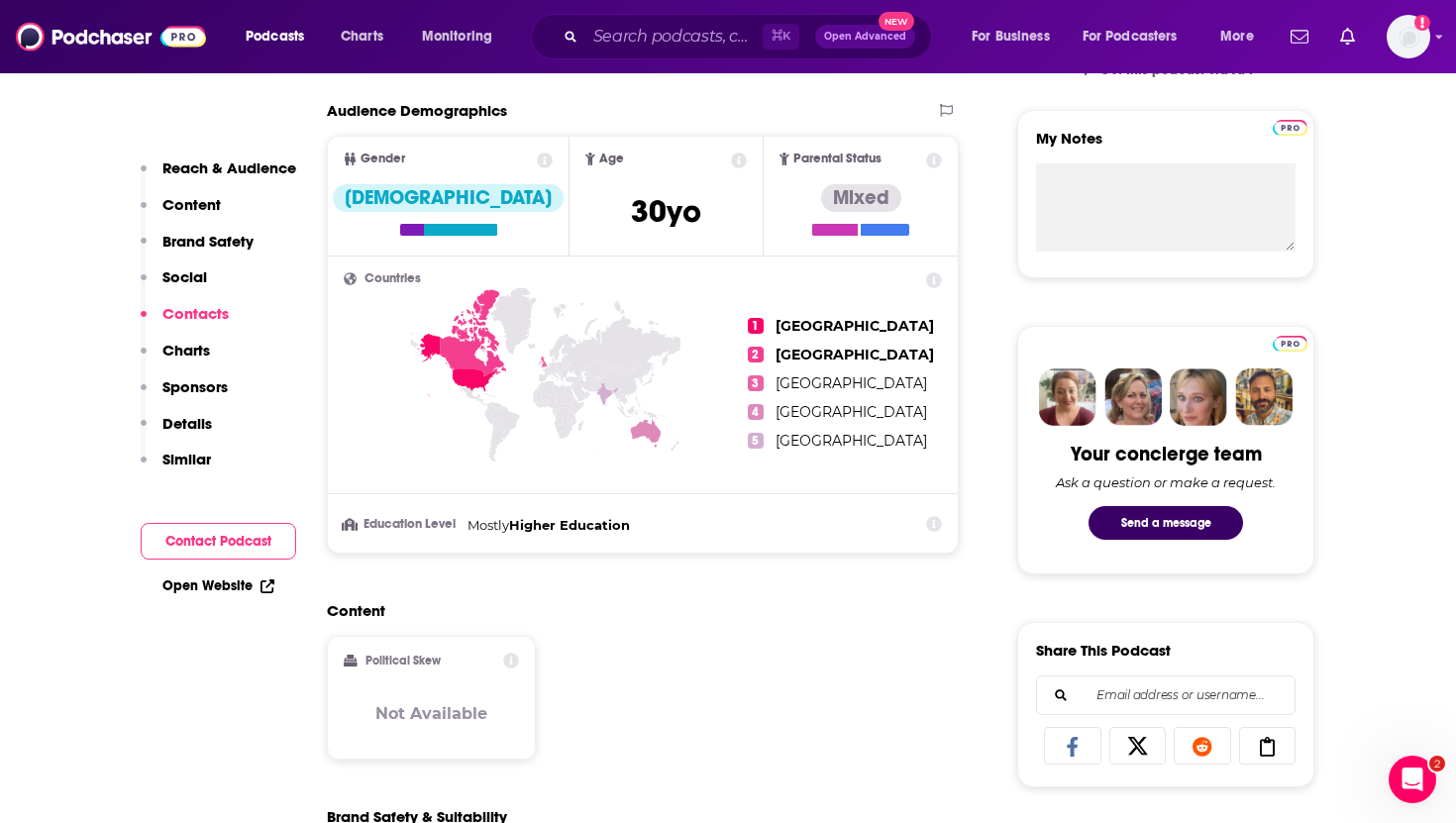 scroll, scrollTop: 1511, scrollLeft: 0, axis: vertical 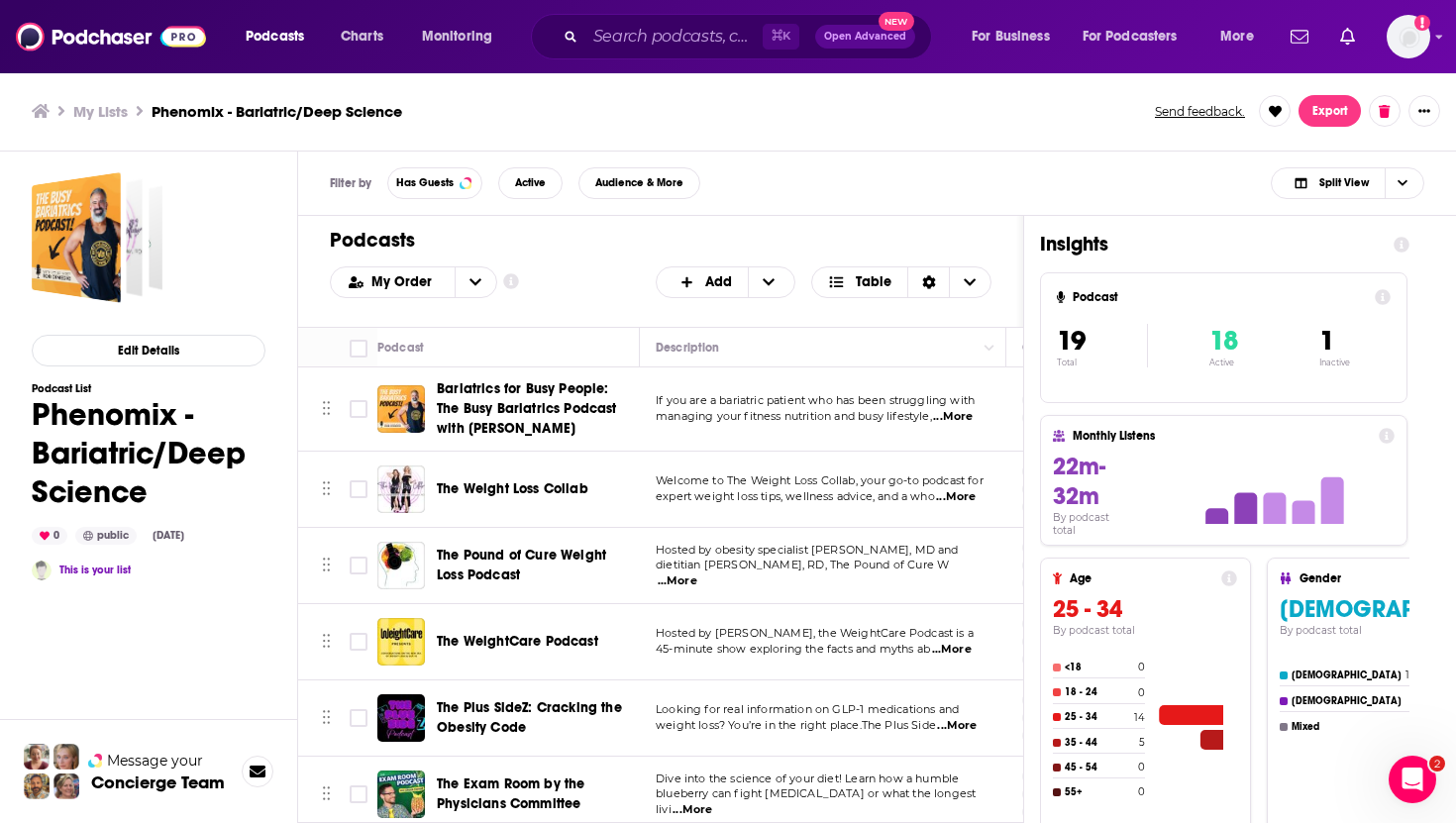 click on "The Weight Loss Collab" at bounding box center (512, 488) 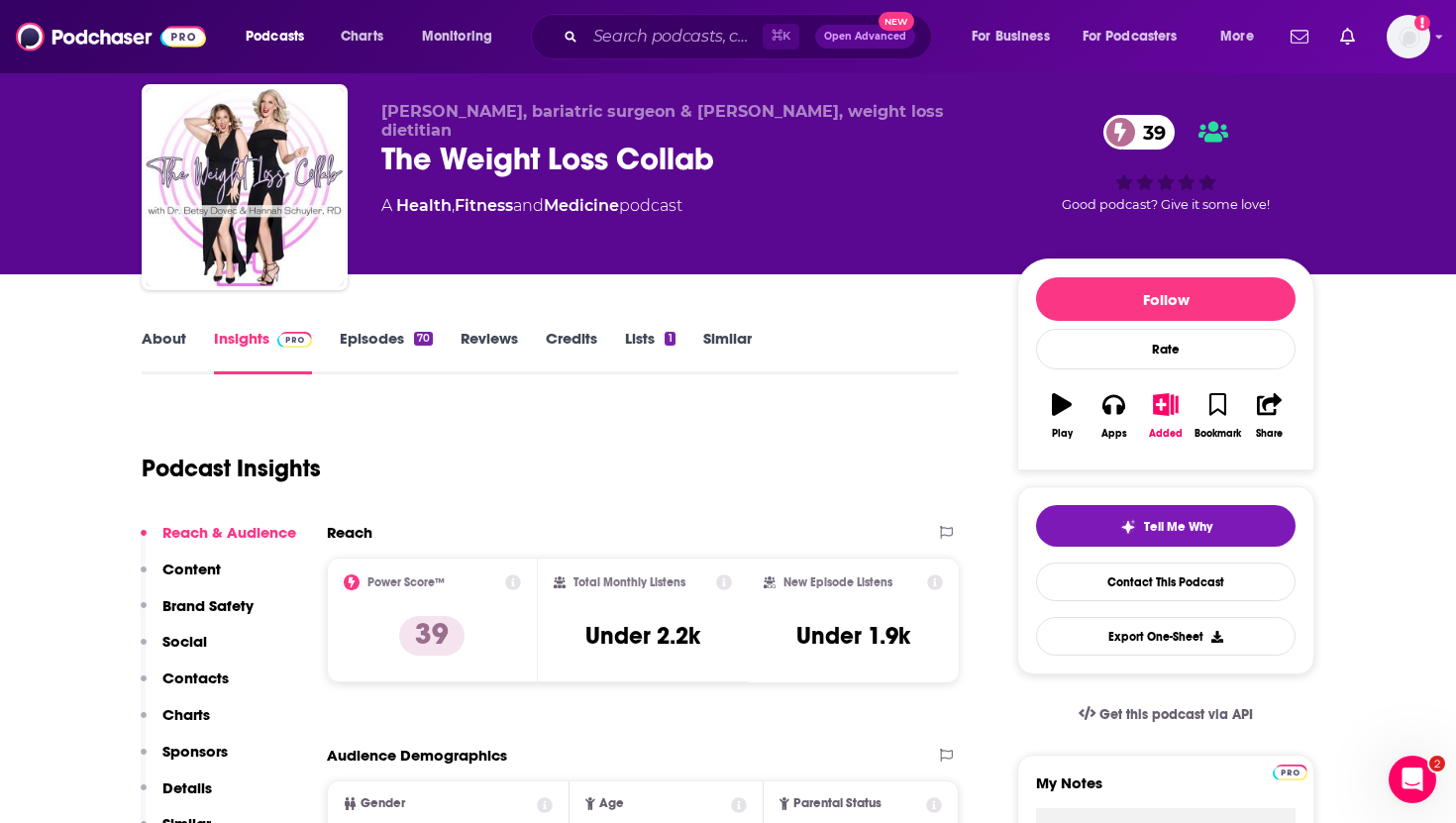 click on "Contacts" at bounding box center [195, 677] 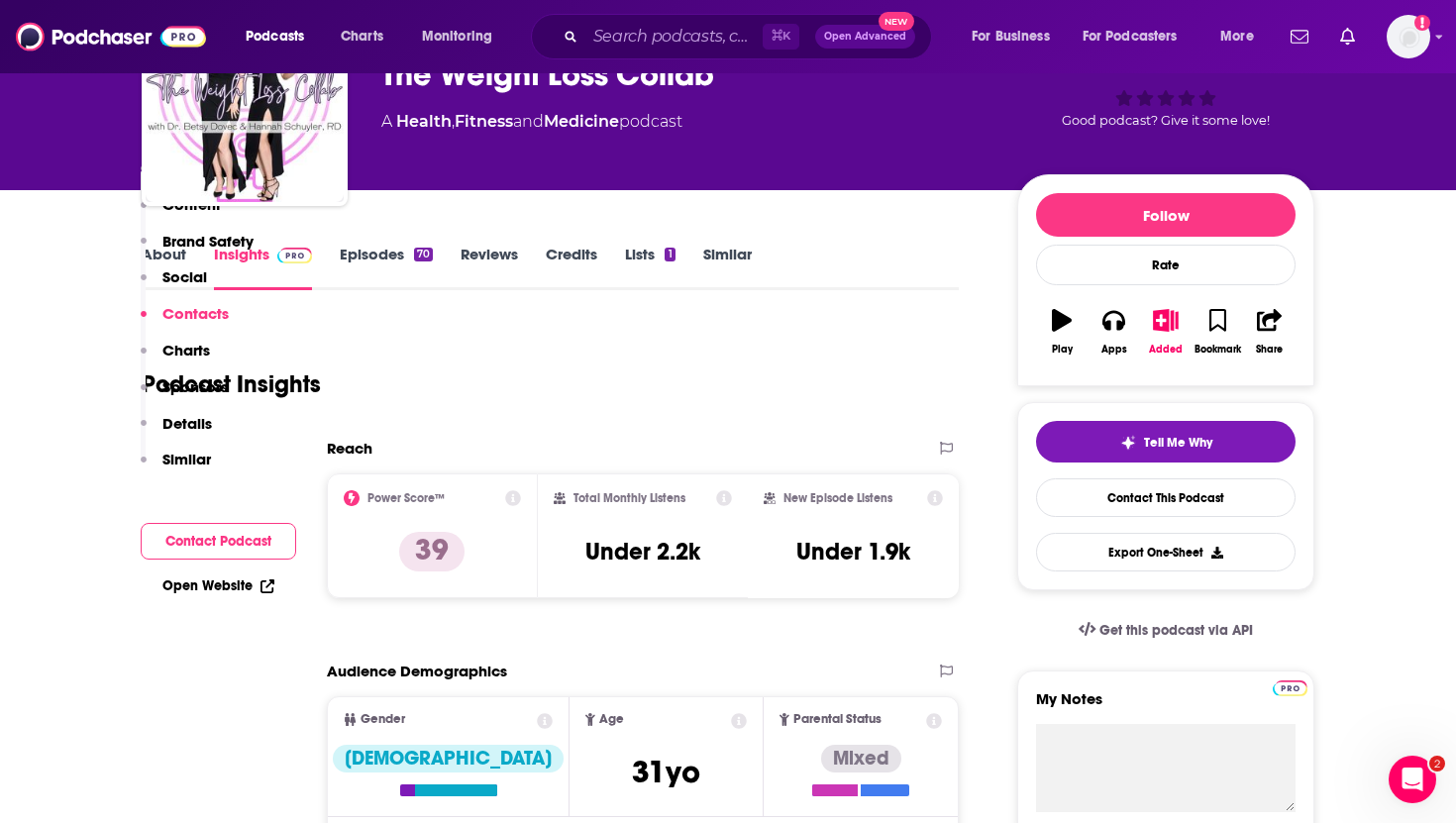 scroll, scrollTop: 1555, scrollLeft: 0, axis: vertical 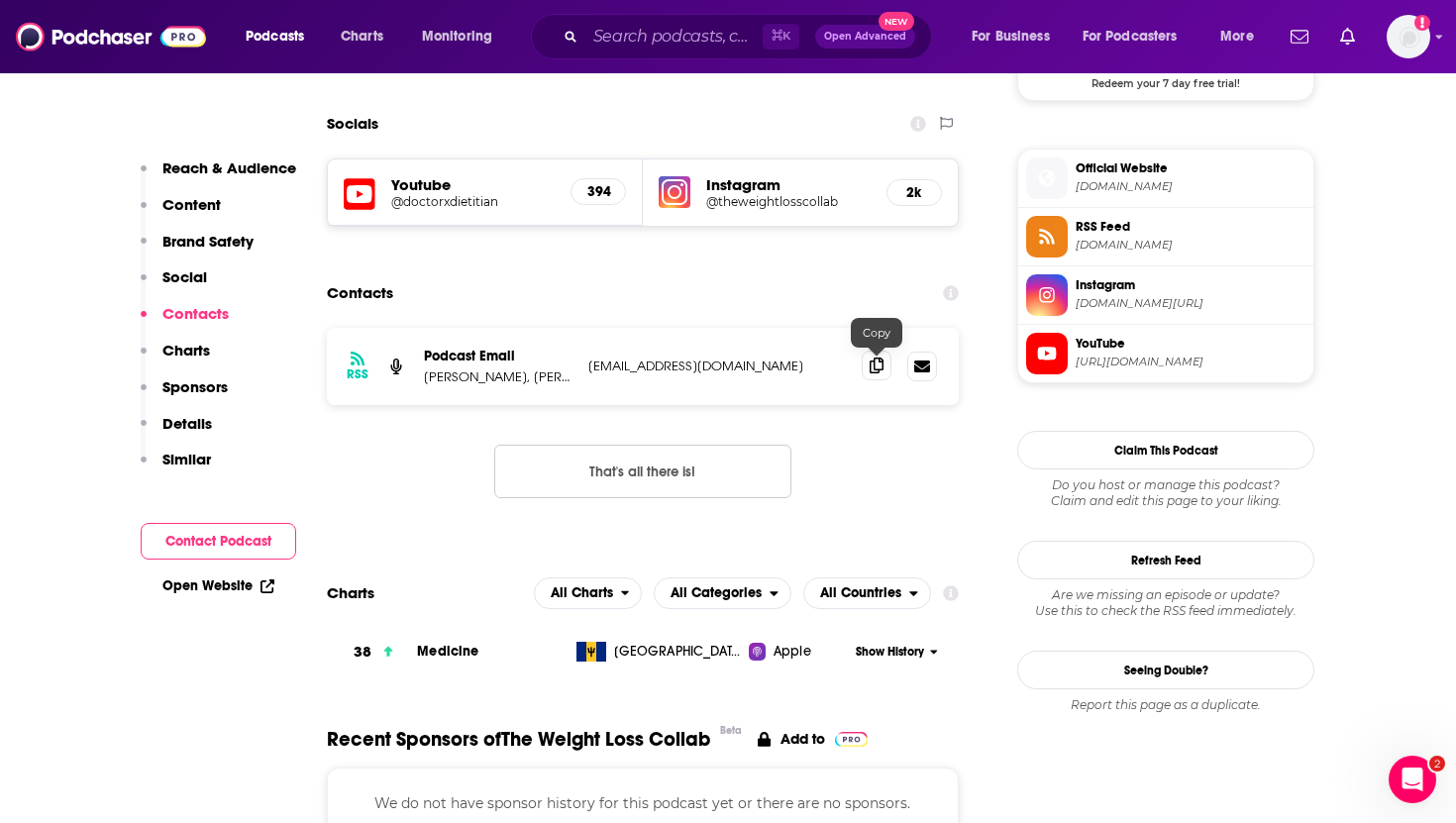 click at bounding box center (877, 365) 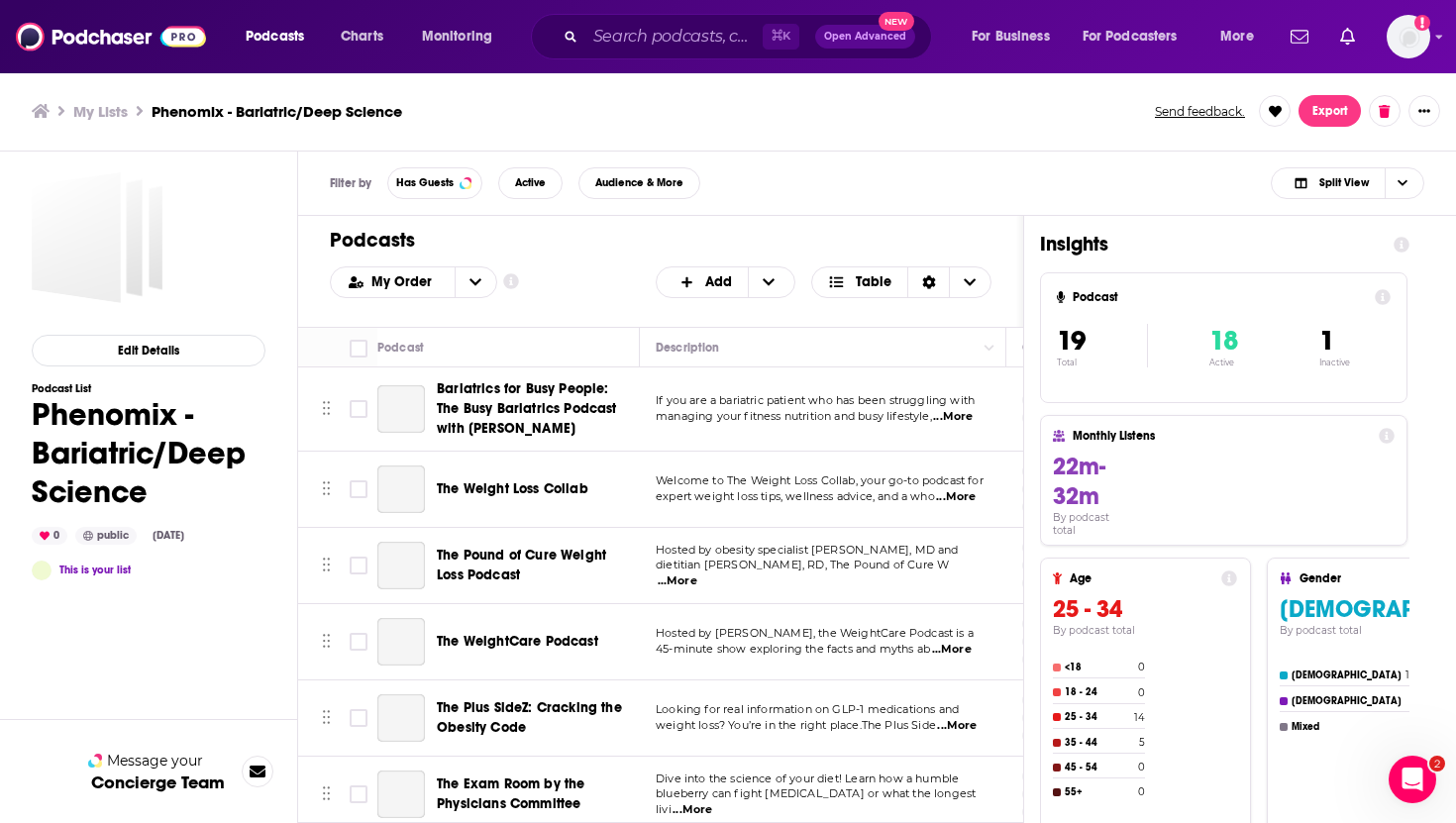 scroll, scrollTop: 0, scrollLeft: 0, axis: both 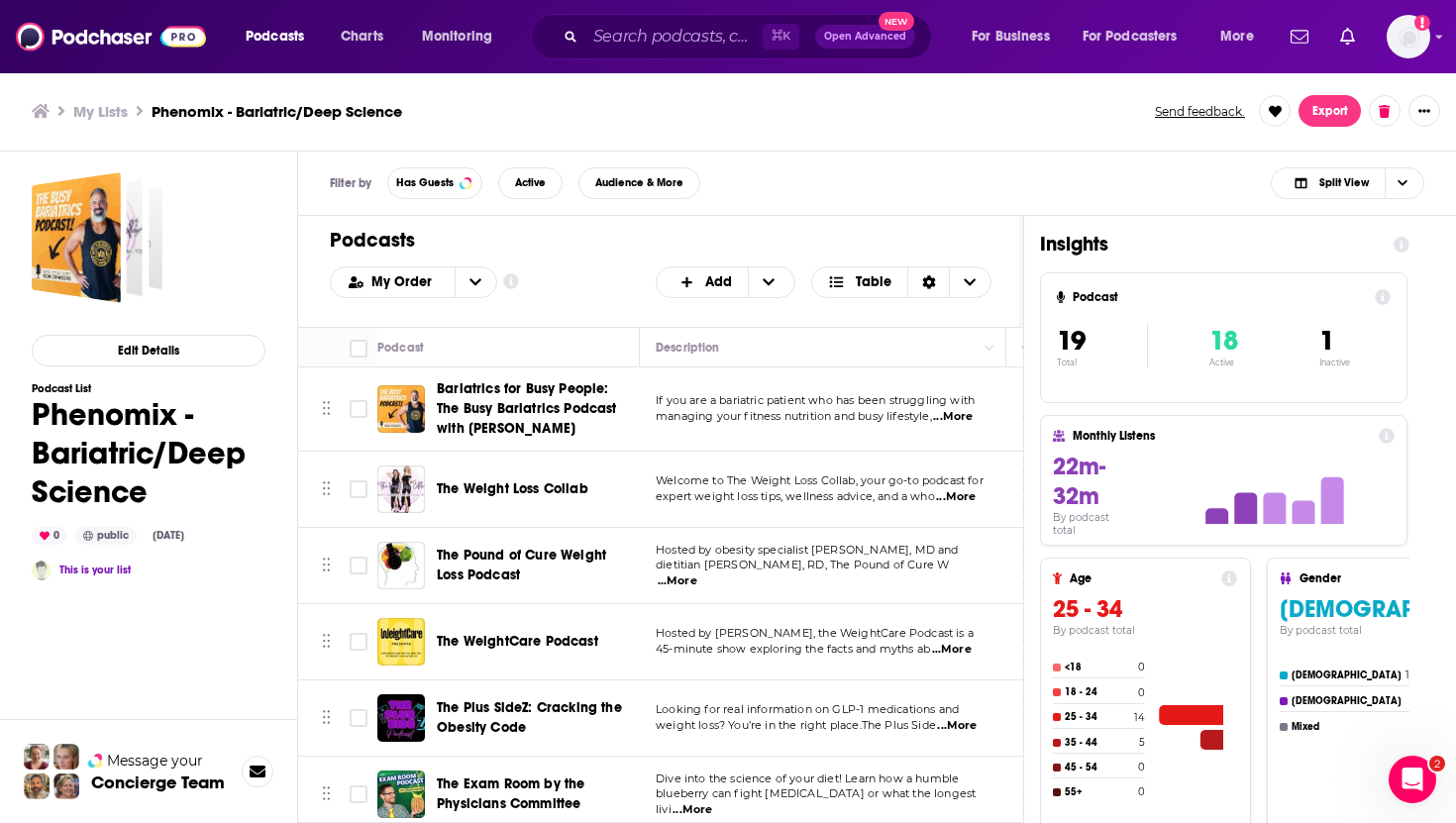 click on "Podcasts Charts Monitoring ⌘  K Open Advanced New For Business For Podcasters More Add a profile image Podcasts Charts Monitoring For Business For Podcasters More My Lists Phenomix - Bariatric/Deep Science Send feedback. Export Edit Details Podcast List Phenomix - Bariatric/Deep Science 0 public Jul 3rd, 2025 This is your list Message your Concierge Team Filter by Has Guests Active Audience & More Split View Podcasts Add My Order Customize Your List Order Select the  “My Order”  sort and remove all filters to enable drag-and-drop reordering. Add Table Move Podcast Description Categories Reach (Monthly) Reach (Episode) Contacts Your Notes Bariatrics for Busy People: The Busy Bariatrics Podcast with Rob DiMedio If you are a bariatric patient who has been struggling with managing your fitness nutrition and busy lifestyle,  ...More Health Fitness 32 Under 1.8k __ Not Available The Weight Loss Collab Welcome to The Weight Loss Collab, your go-to podcast for expert weight loss tips, wellness advice, and a who" at bounding box center [728, 411] 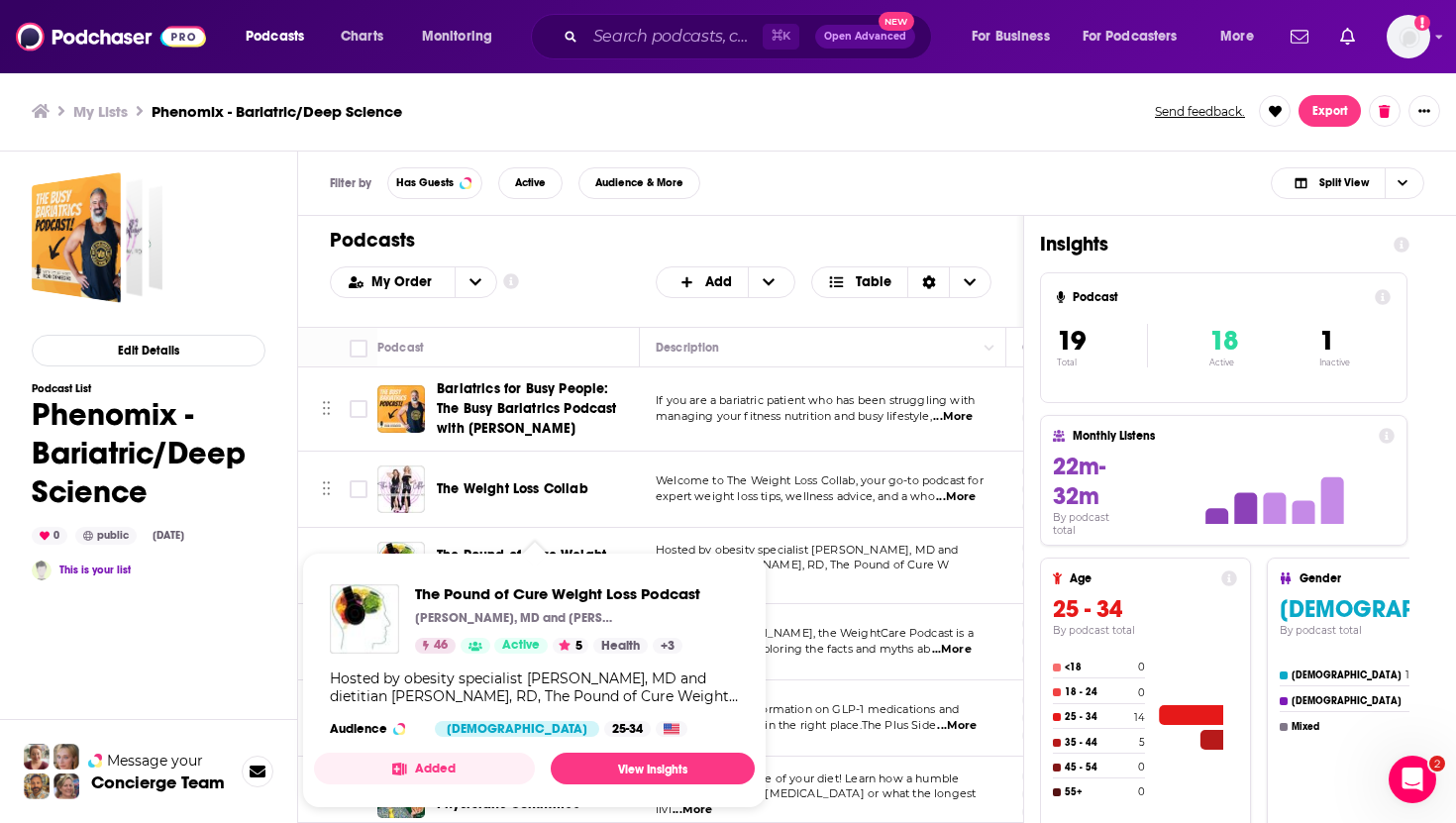 click on "The Pound of Cure Weight Loss Podcast Matthew Weiner, MD and Zoe Schroeder, RD 46 Active 5 Health + 3 Hosted by obesity specialist Matthew Weiner, MD and dietitian Zoe Schroeder, RD, The Pound of Cure Weight Loss Podcast provides a comprehensive approach to weight loss. We cover nutrition, the new GLP-1 medications, and Bariatric Surgery in depth and answer tons of questions from our audience every week. Check out our website for video versions of the podcast: www.poundofcureweightloss.com/podcast Audience Female 25-34 Added View Insights" at bounding box center [534, 680] 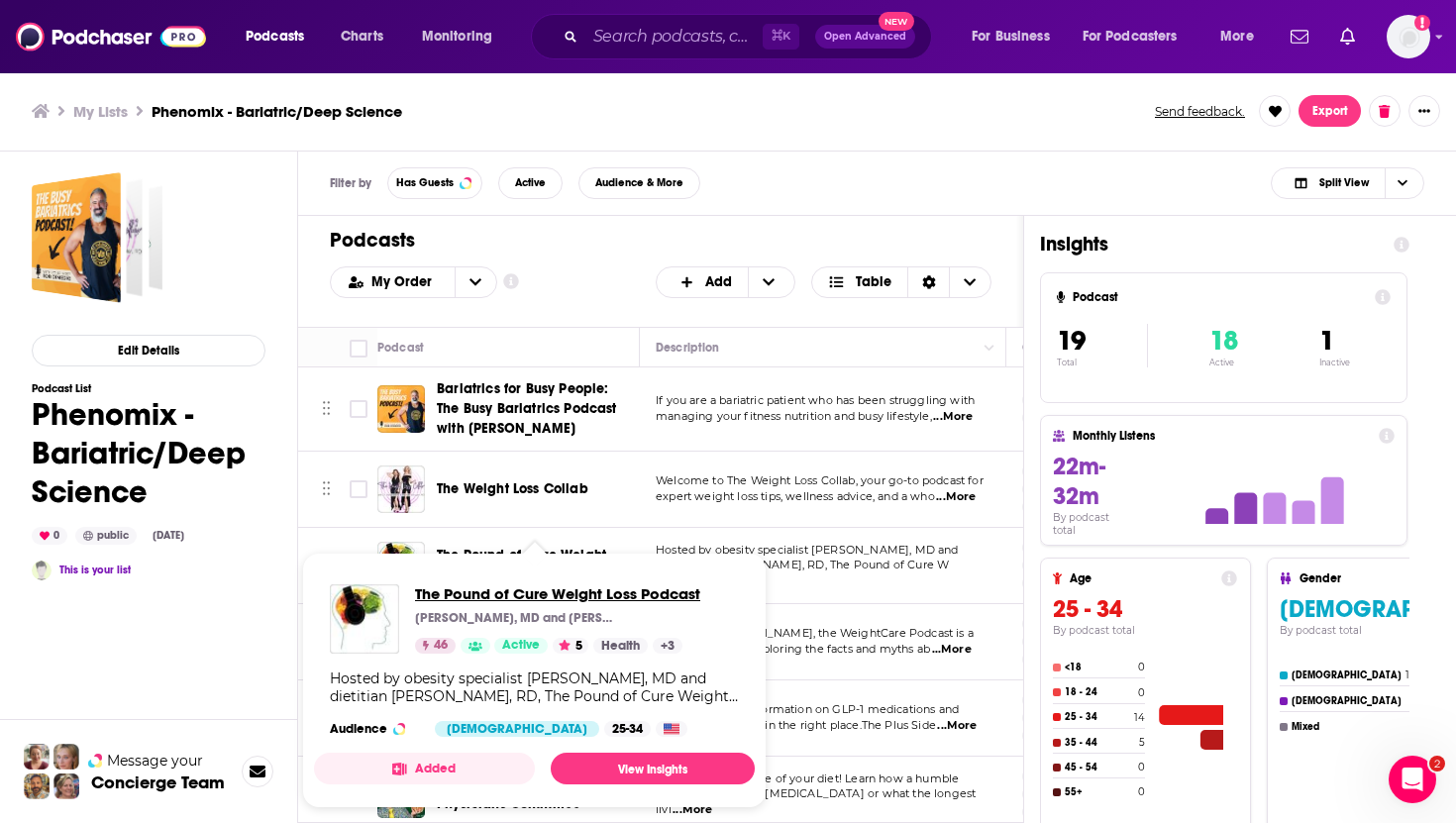 click on "The Pound of Cure Weight Loss Podcast" at bounding box center (558, 593) 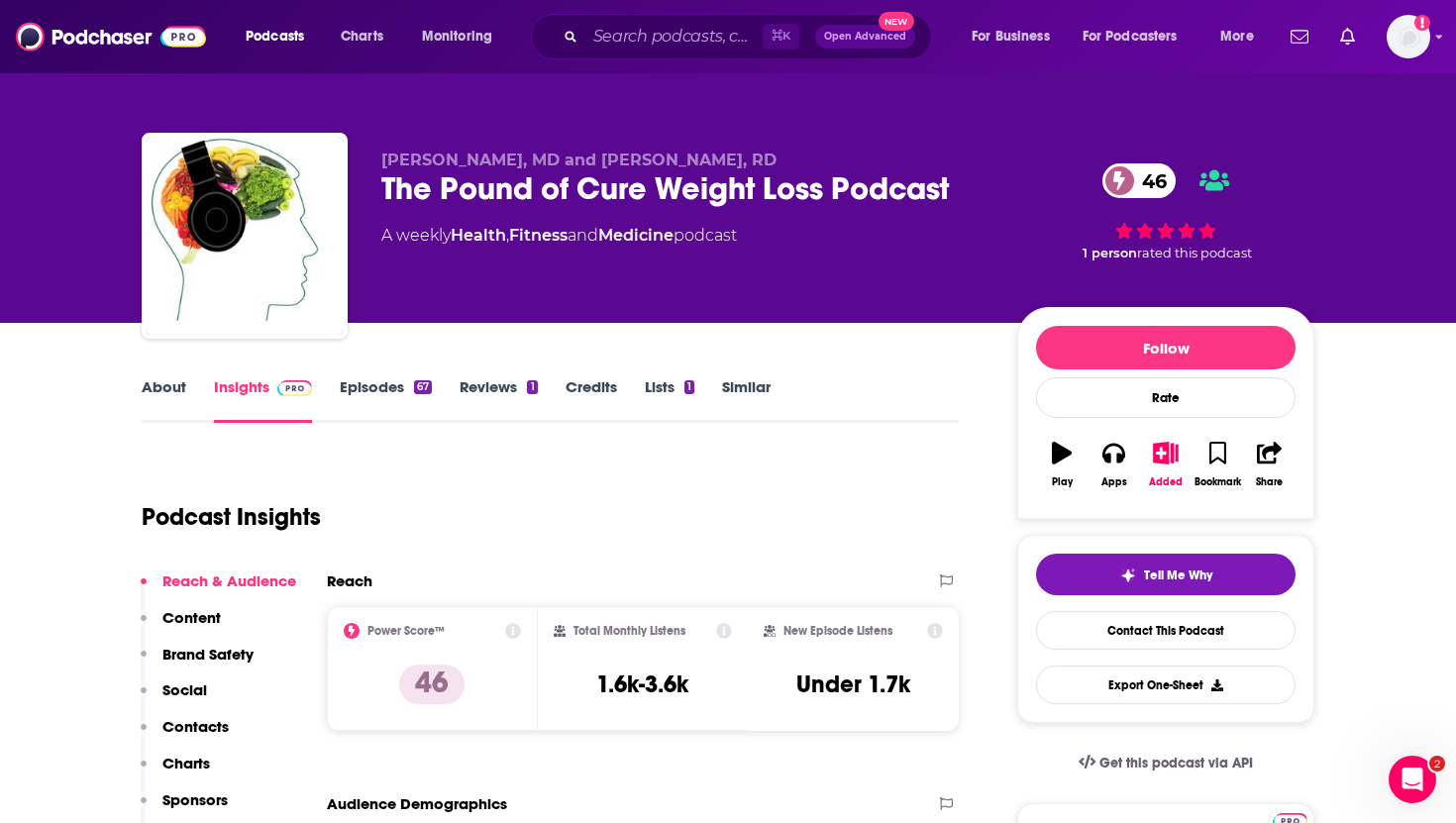 click on "Contacts" at bounding box center [195, 726] 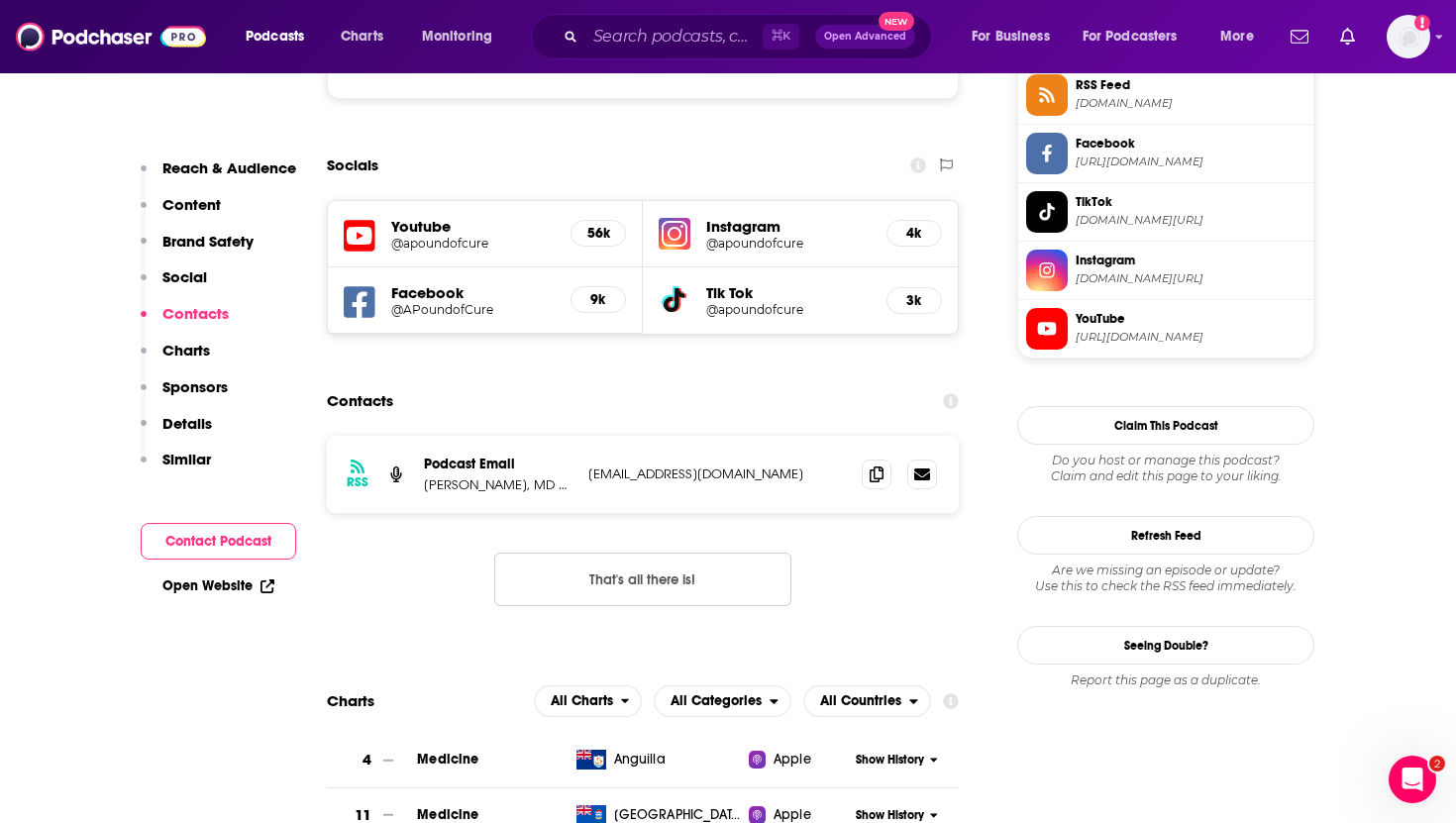 scroll, scrollTop: 1863, scrollLeft: 0, axis: vertical 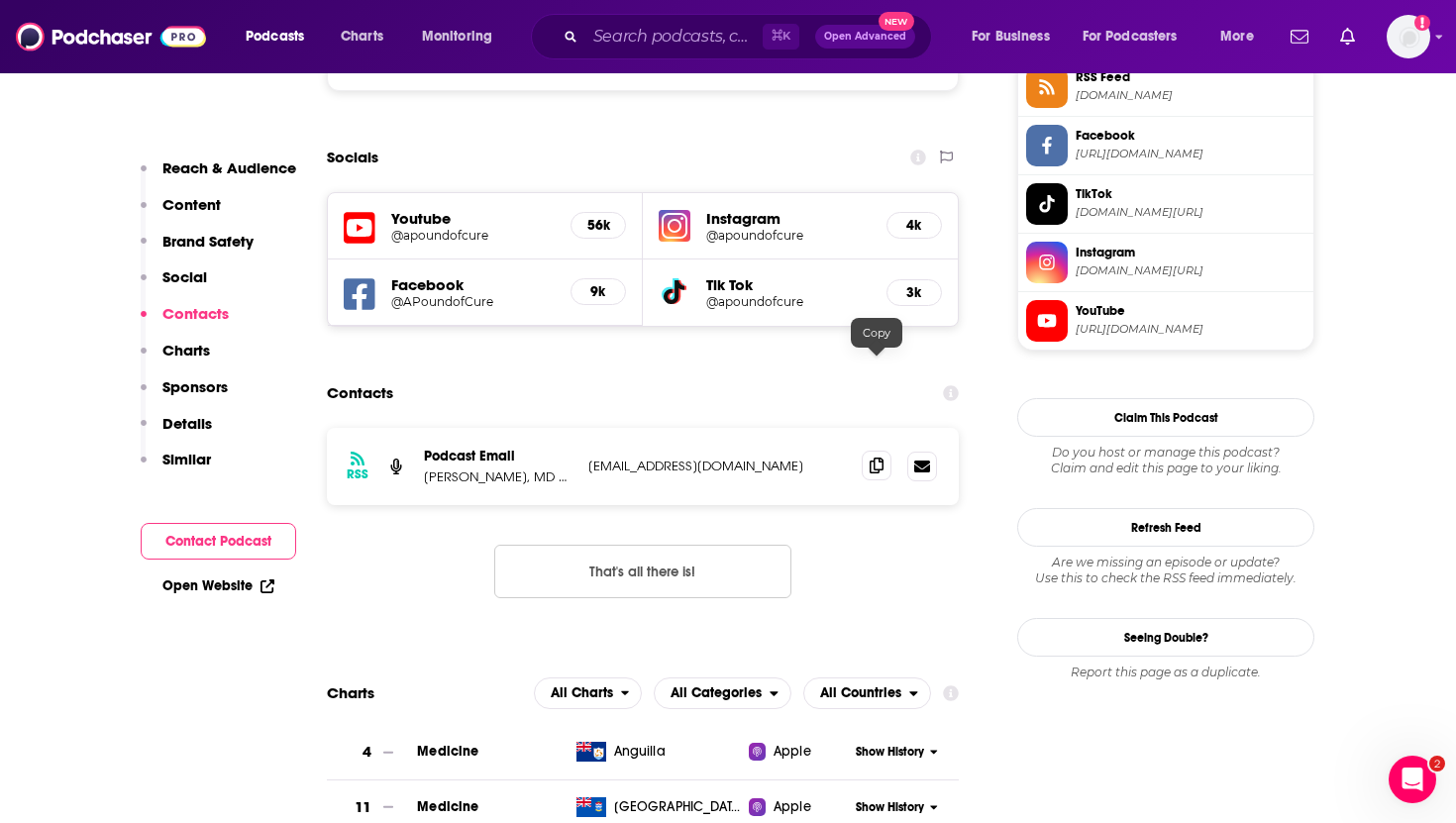 click 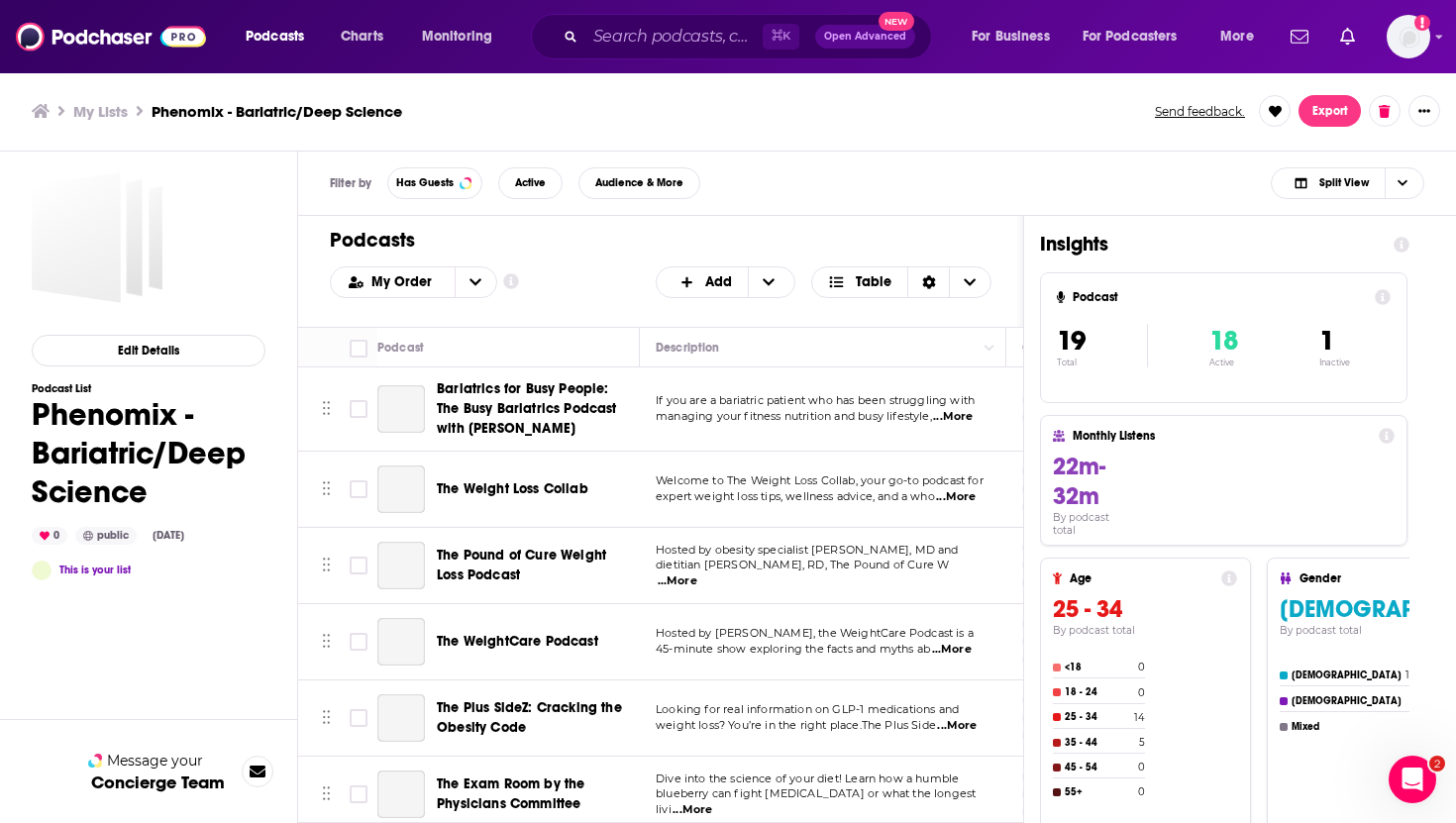 scroll, scrollTop: 0, scrollLeft: 0, axis: both 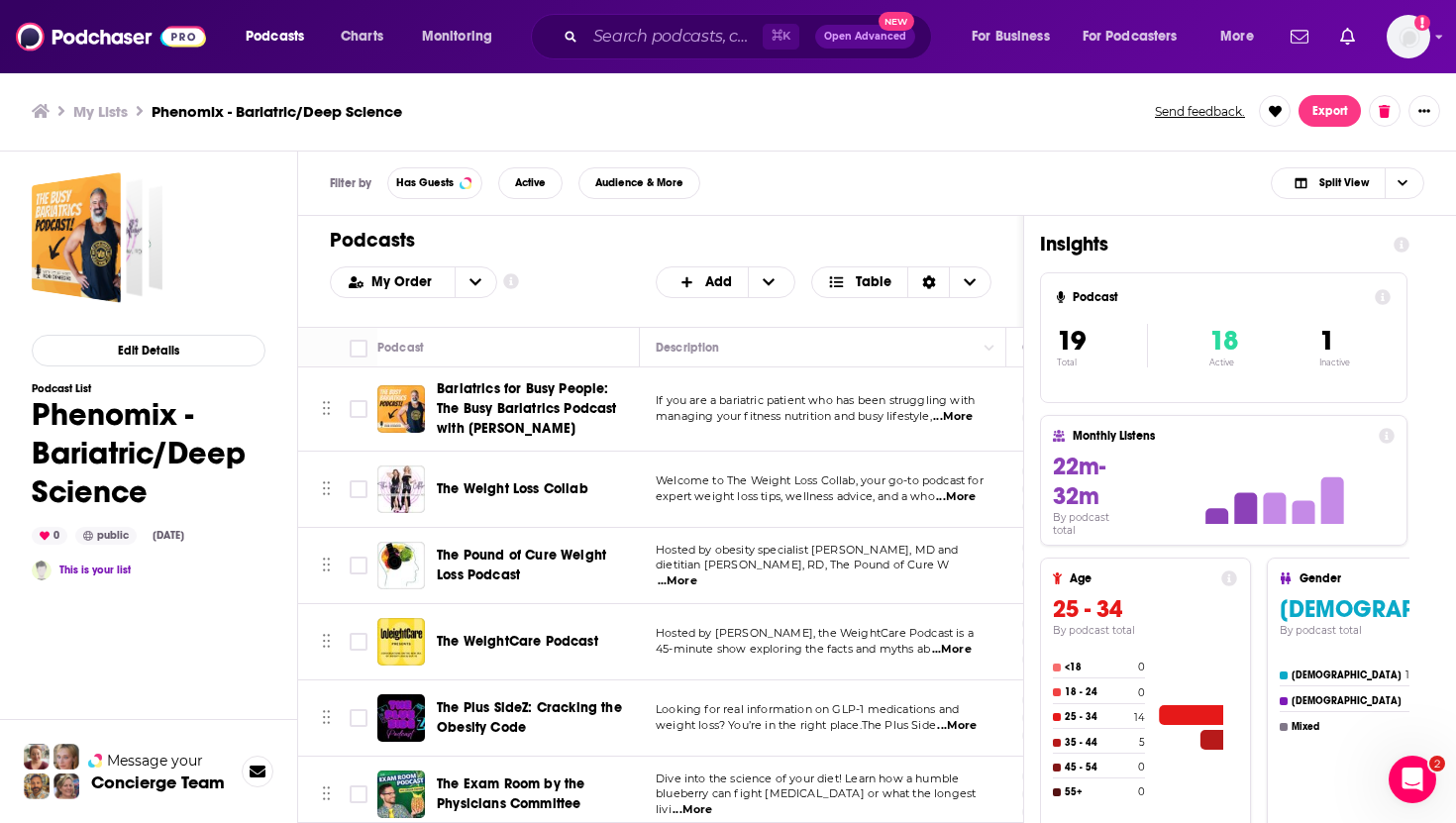 click on "The Pound of Cure Weight Loss Podcast" at bounding box center [521, 565] 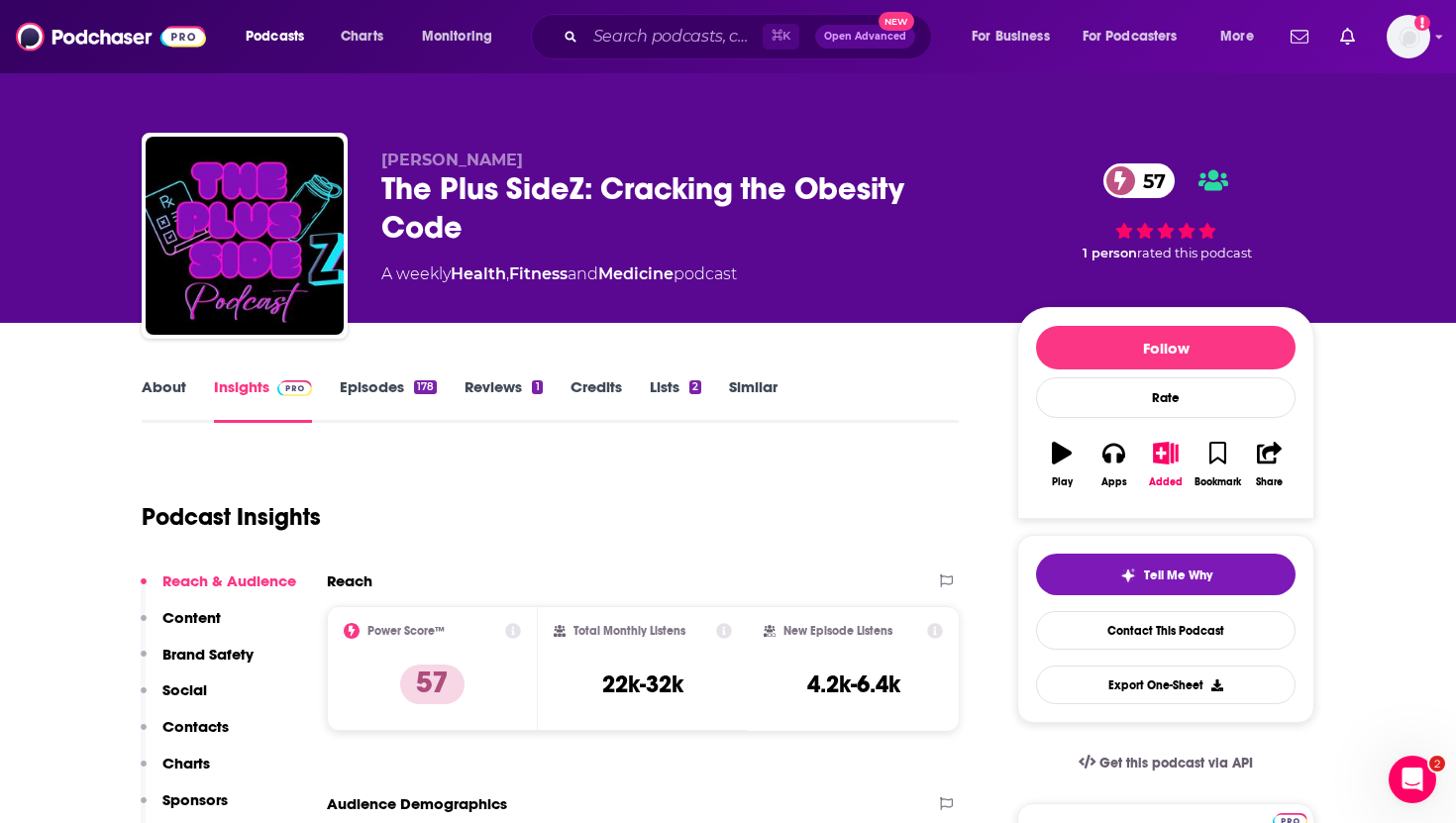 click on "Contacts" at bounding box center (195, 726) 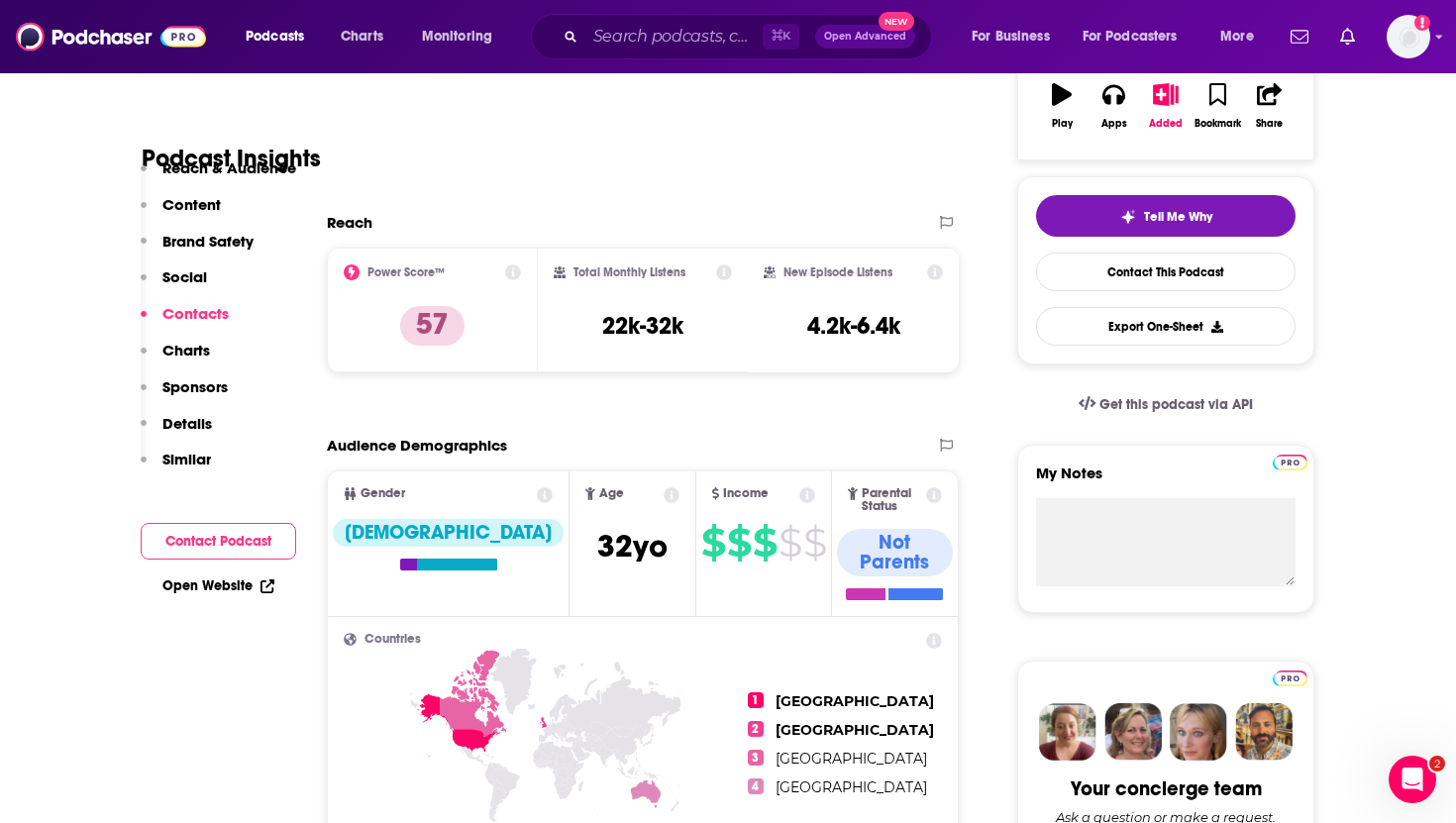 scroll, scrollTop: 1796, scrollLeft: 0, axis: vertical 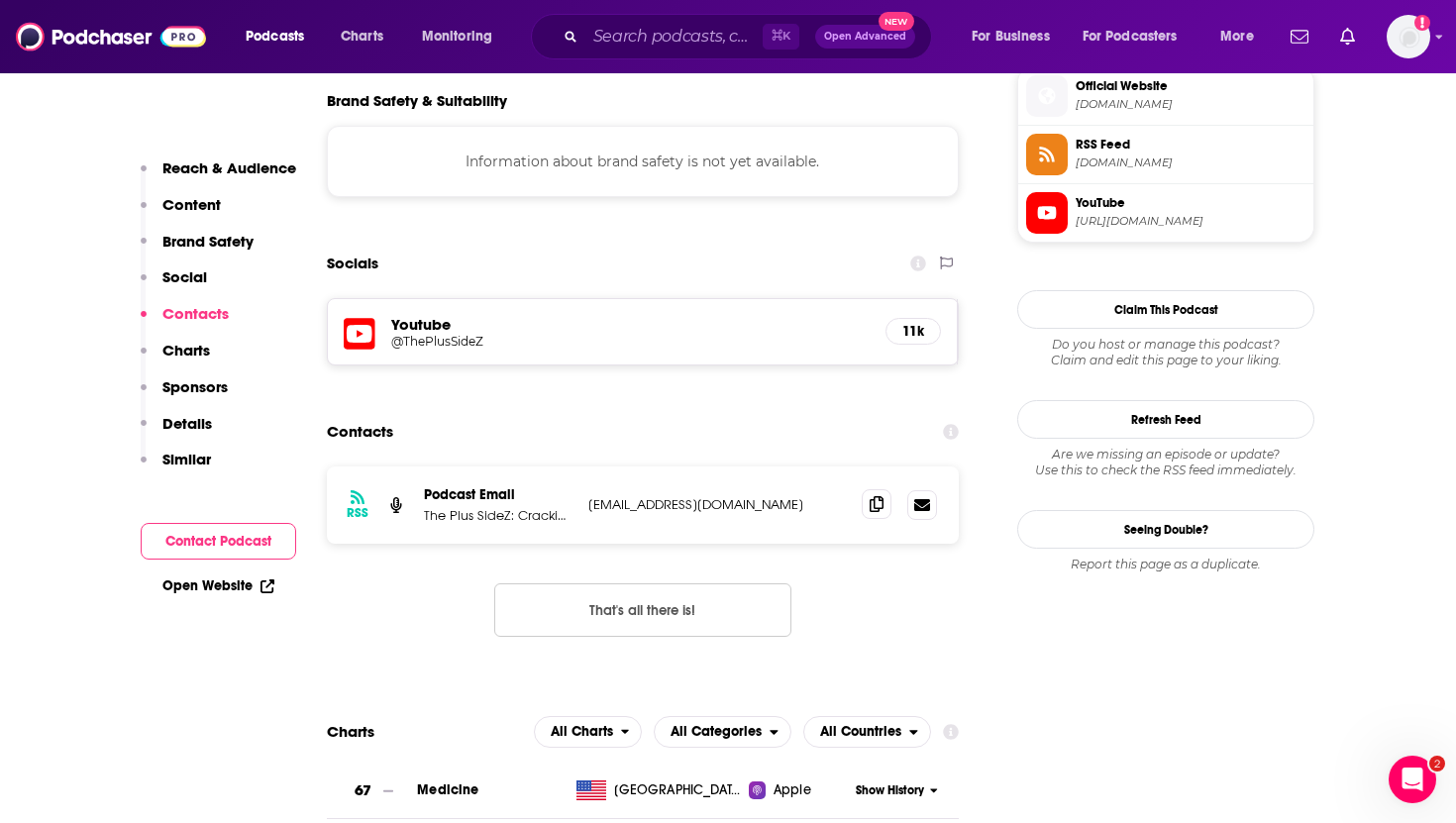 click 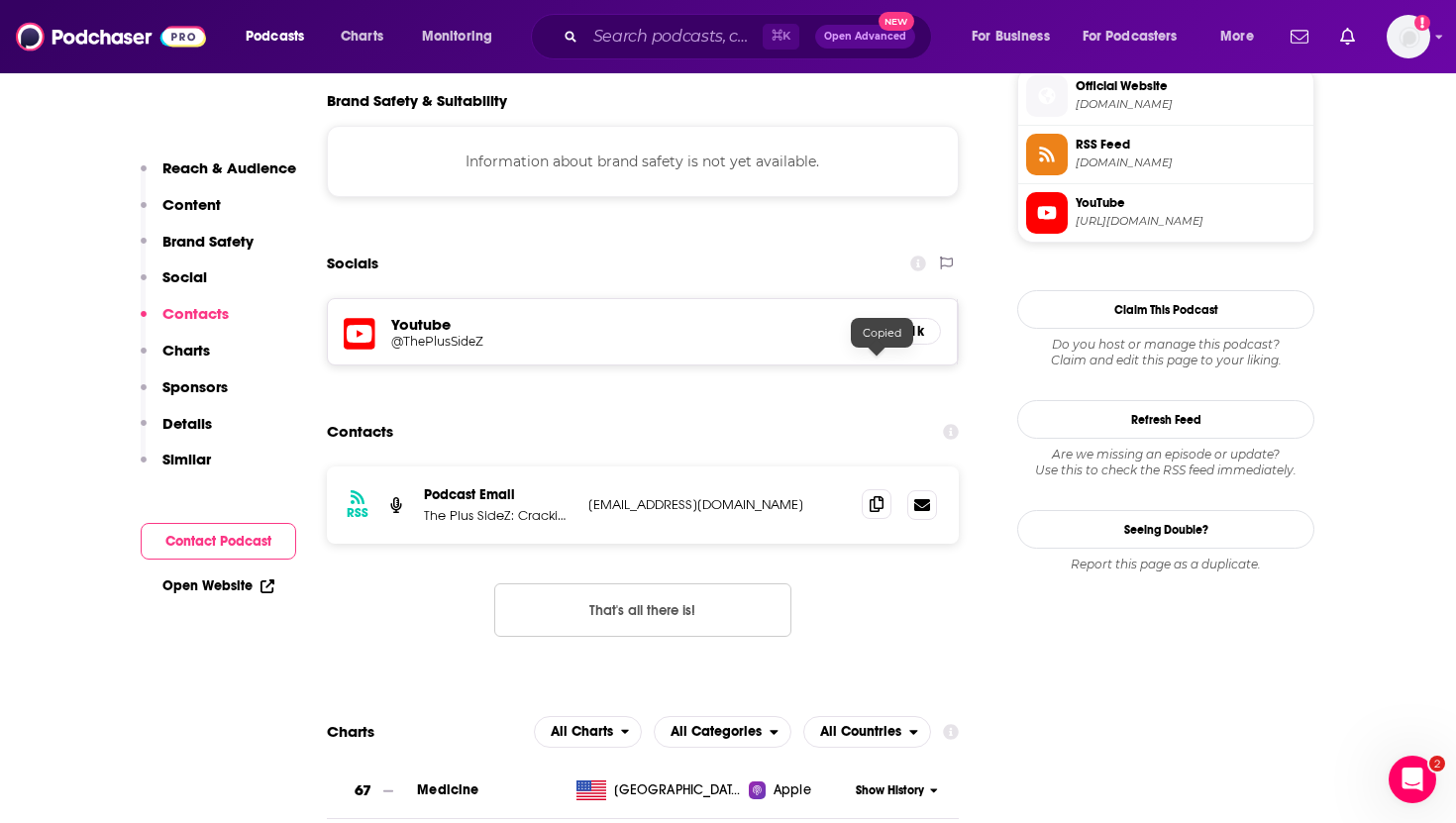 click 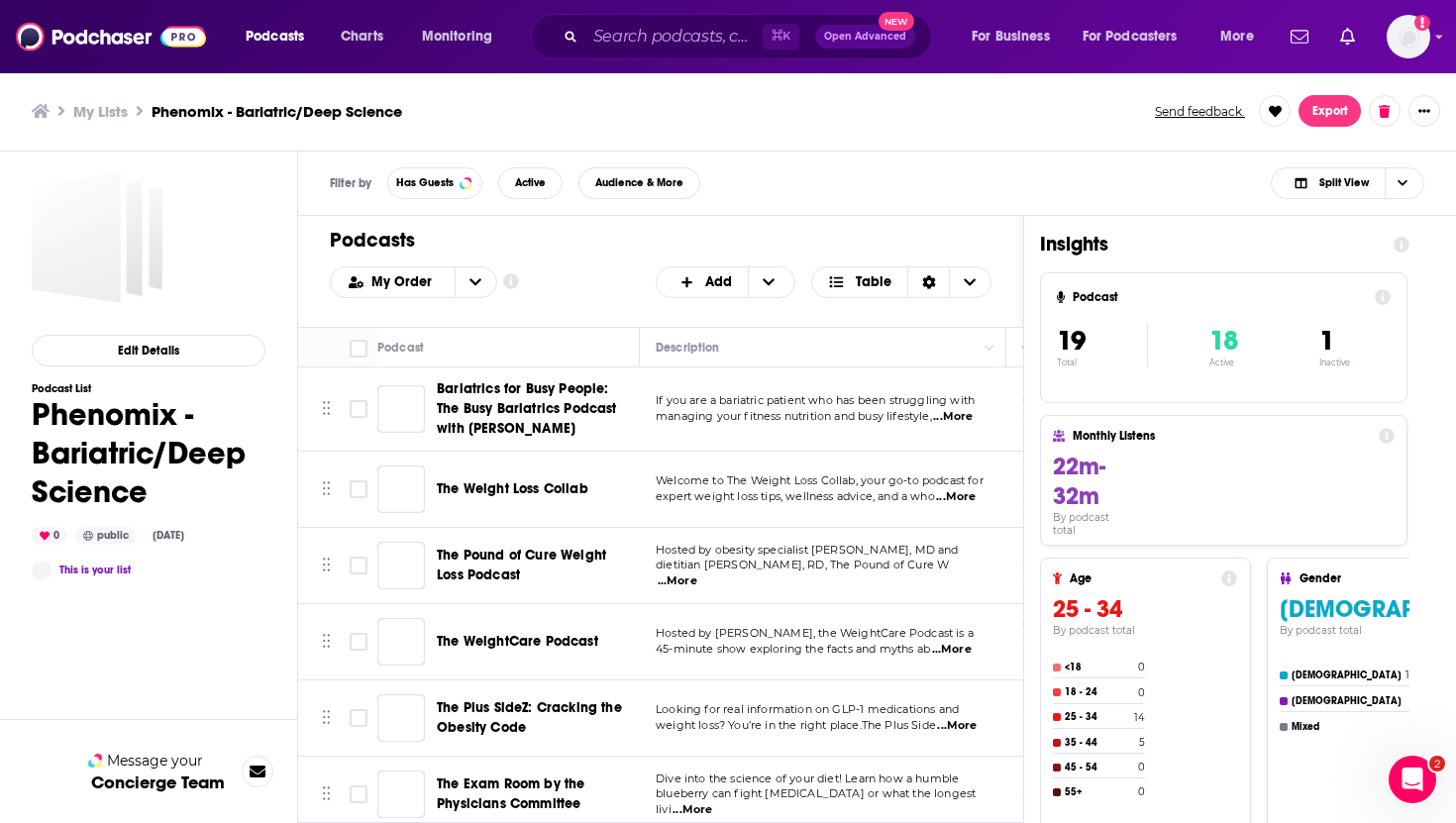 scroll, scrollTop: 0, scrollLeft: 0, axis: both 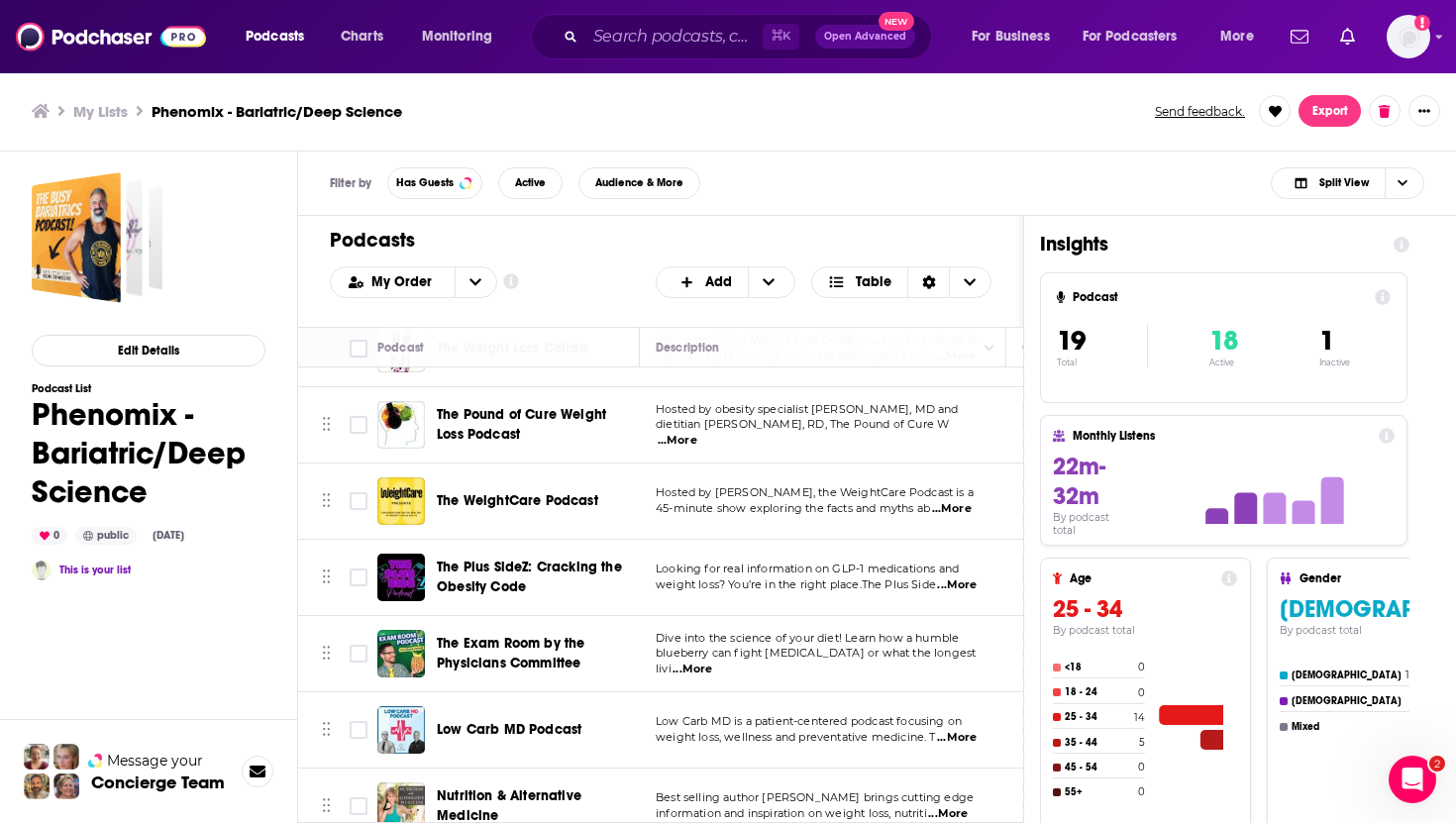 click on "Podcasts Charts Monitoring ⌘  K Open Advanced New For Business For Podcasters More Add a profile image Podcasts Charts Monitoring For Business For Podcasters More My Lists Phenomix - Bariatric/Deep Science Send feedback. Export Edit Details Podcast List Phenomix - Bariatric/Deep Science 0 public Jul 3rd, 2025 This is your list Message your Concierge Team Filter by Has Guests Active Audience & More Split View Podcasts Add My Order Customize Your List Order Select the  “My Order”  sort and remove all filters to enable drag-and-drop reordering. Add Table Move Podcast Description Categories Reach (Monthly) Reach (Episode) Contacts Your Notes Bariatrics for Busy People: The Busy Bariatrics Podcast with Rob DiMedio If you are a bariatric patient who has been struggling with managing your fitness nutrition and busy lifestyle,  ...More Health Fitness 32 Under 1.8k __ Not Available The Weight Loss Collab Welcome to The Weight Loss Collab, your go-to podcast for expert weight loss tips, wellness advice, and a who" at bounding box center [728, 411] 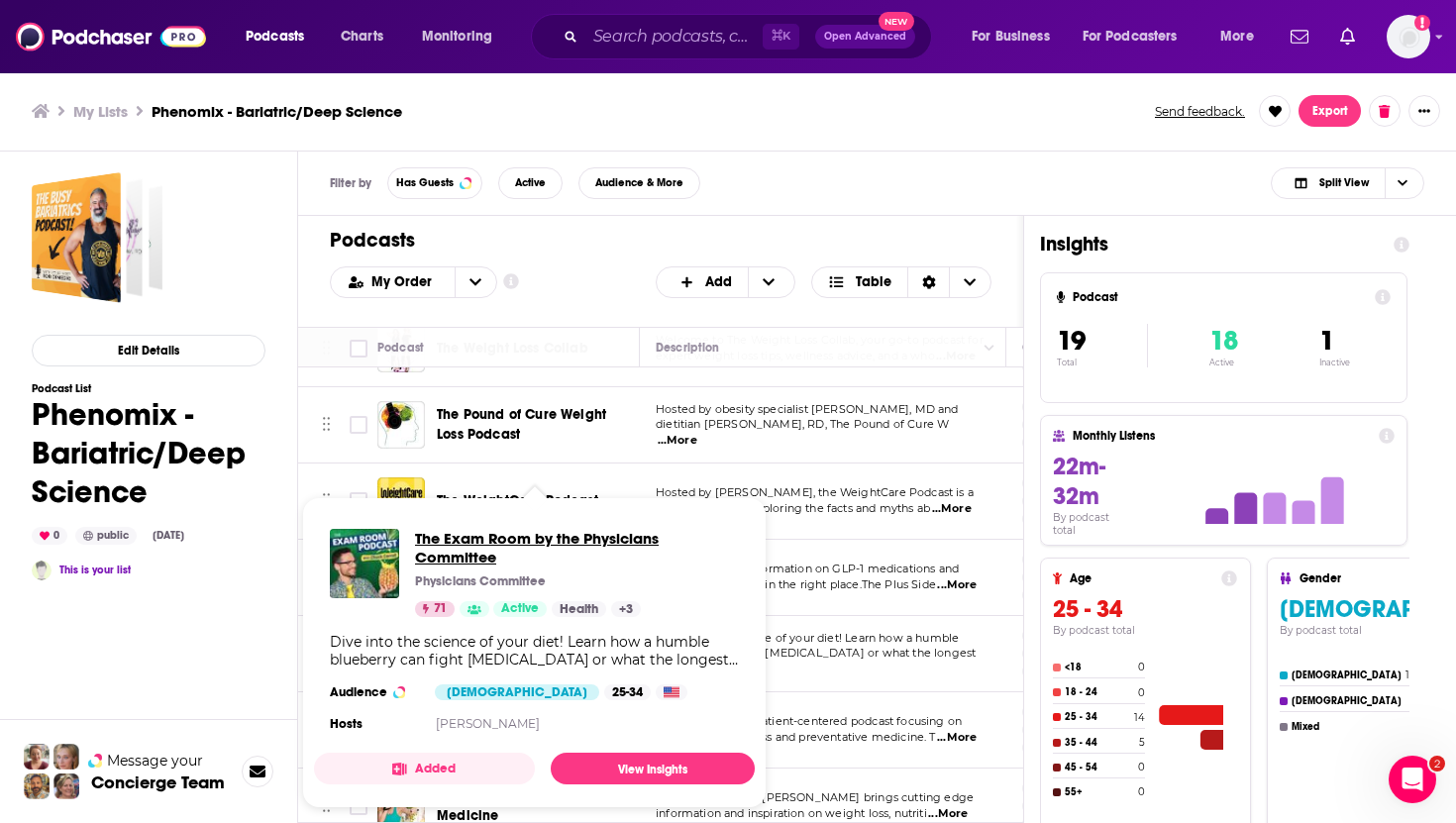 click on "The Exam Room by the Physicians Committee" at bounding box center [576, 548] 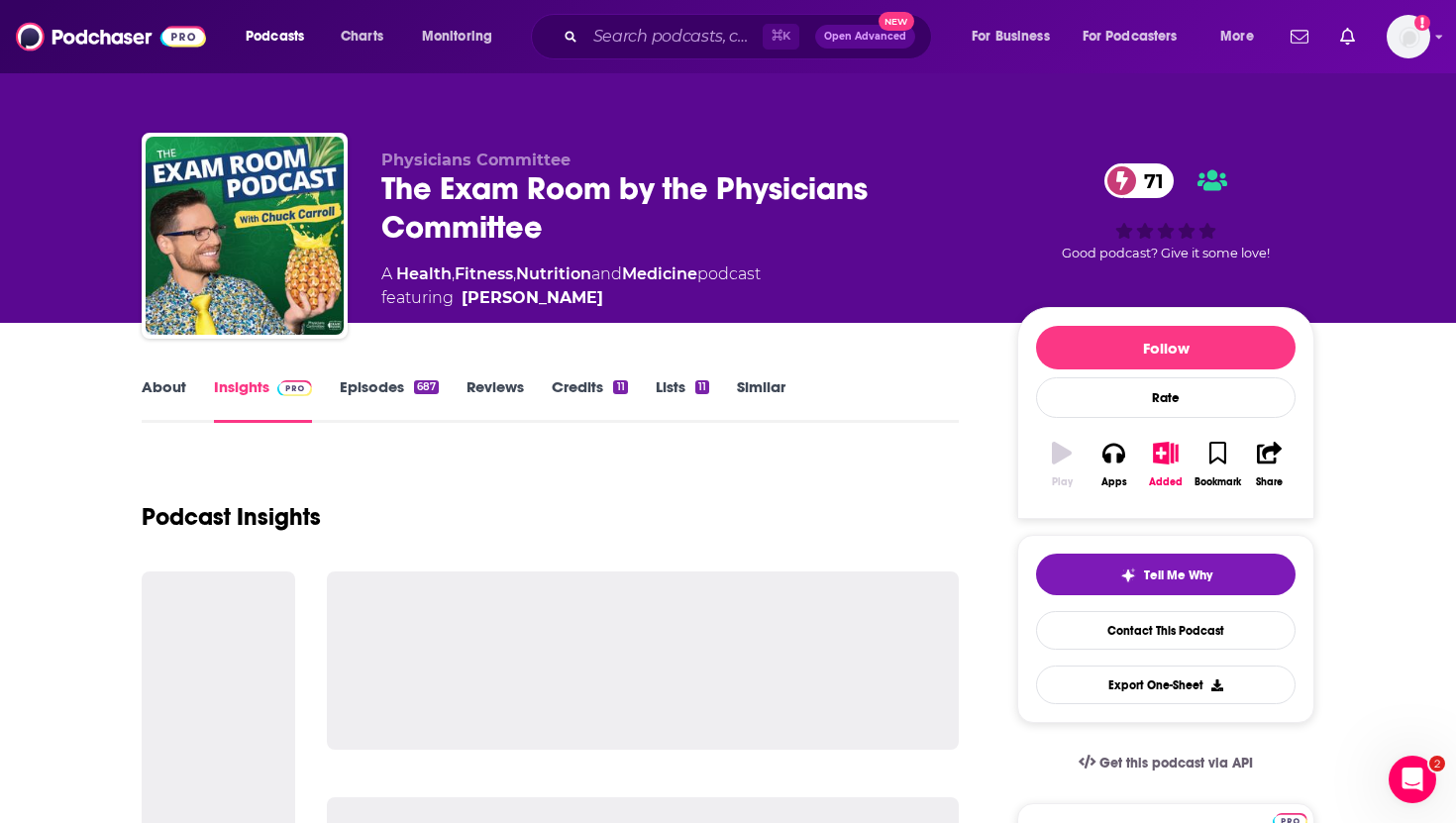 scroll, scrollTop: 128, scrollLeft: 0, axis: vertical 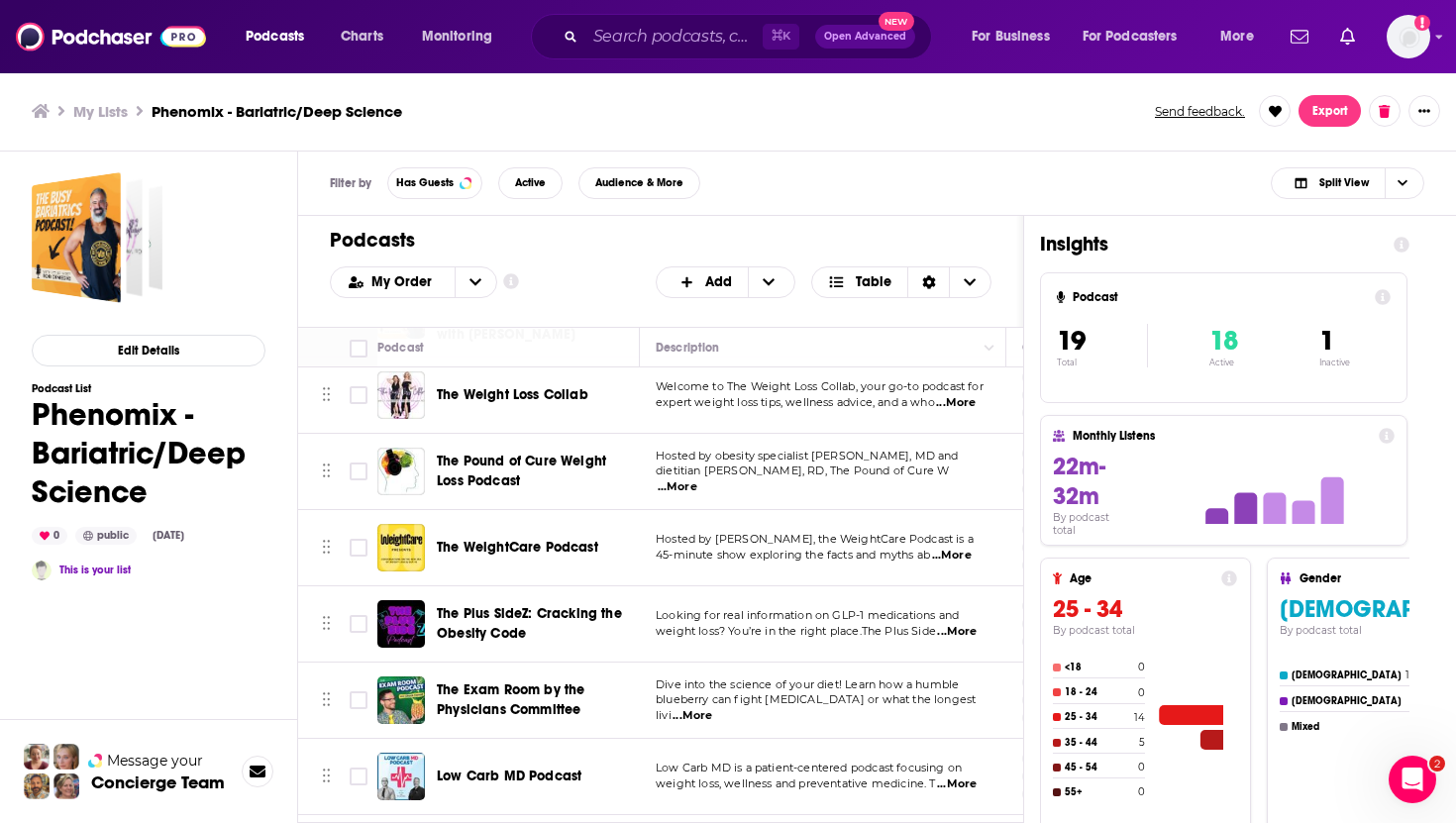 click on "The Exam Room by the Physicians Committee" at bounding box center (510, 699) 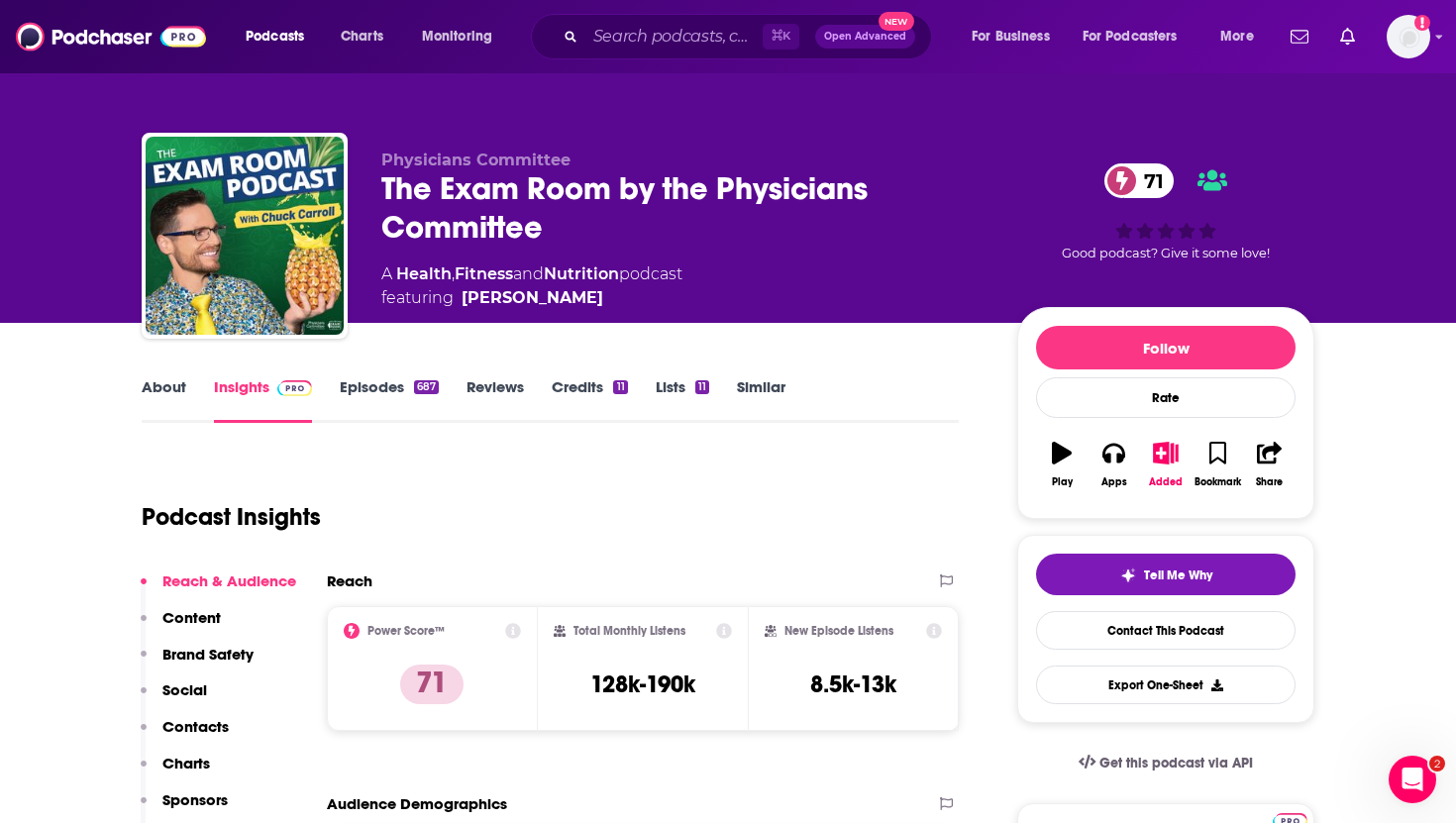 scroll, scrollTop: 292, scrollLeft: 0, axis: vertical 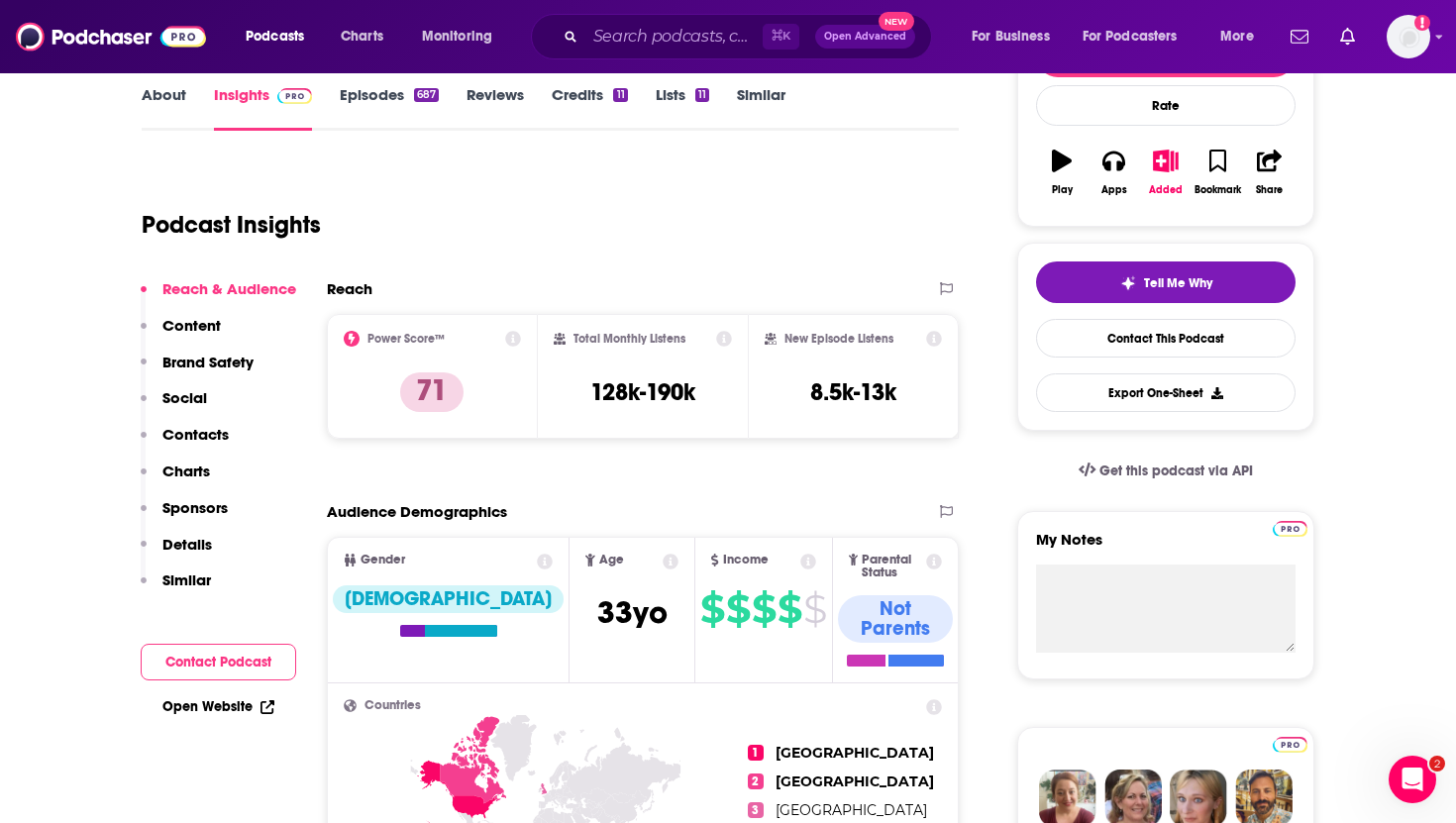 click on "Reach & Audience Content Brand Safety Social Contacts Charts Sponsors Details Similar" at bounding box center [218, 443] 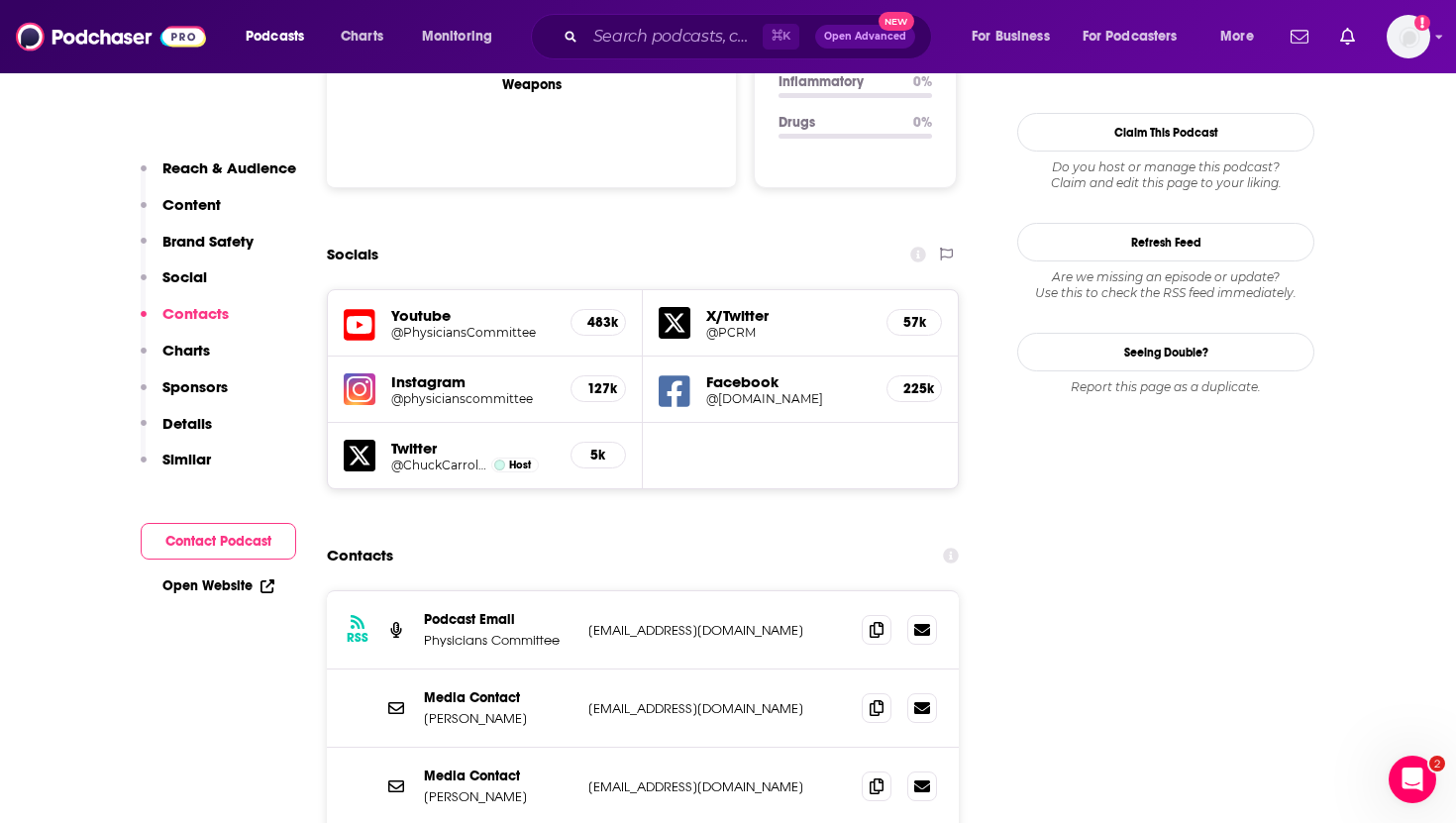 scroll, scrollTop: 2310, scrollLeft: 0, axis: vertical 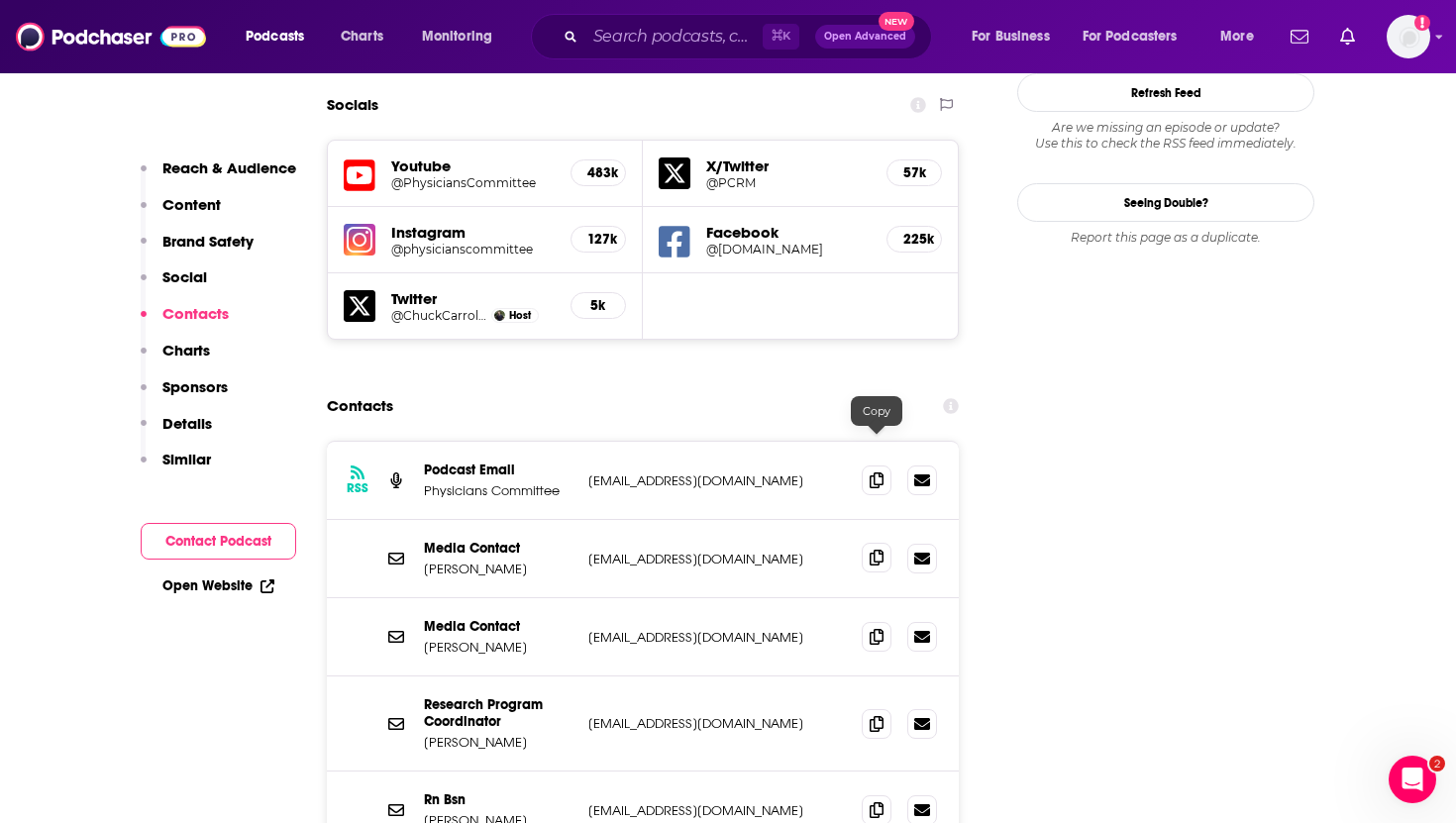 click 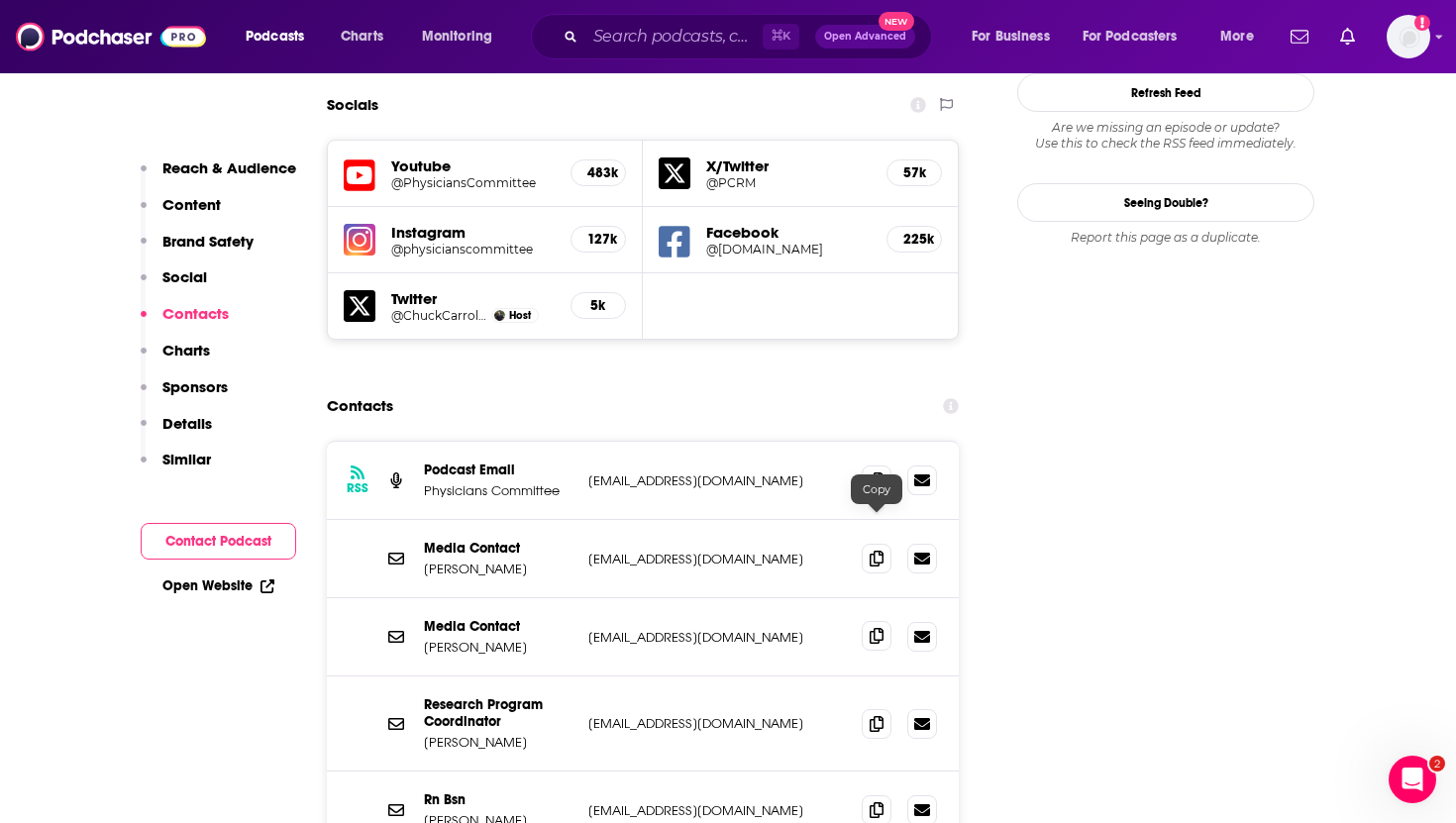 click 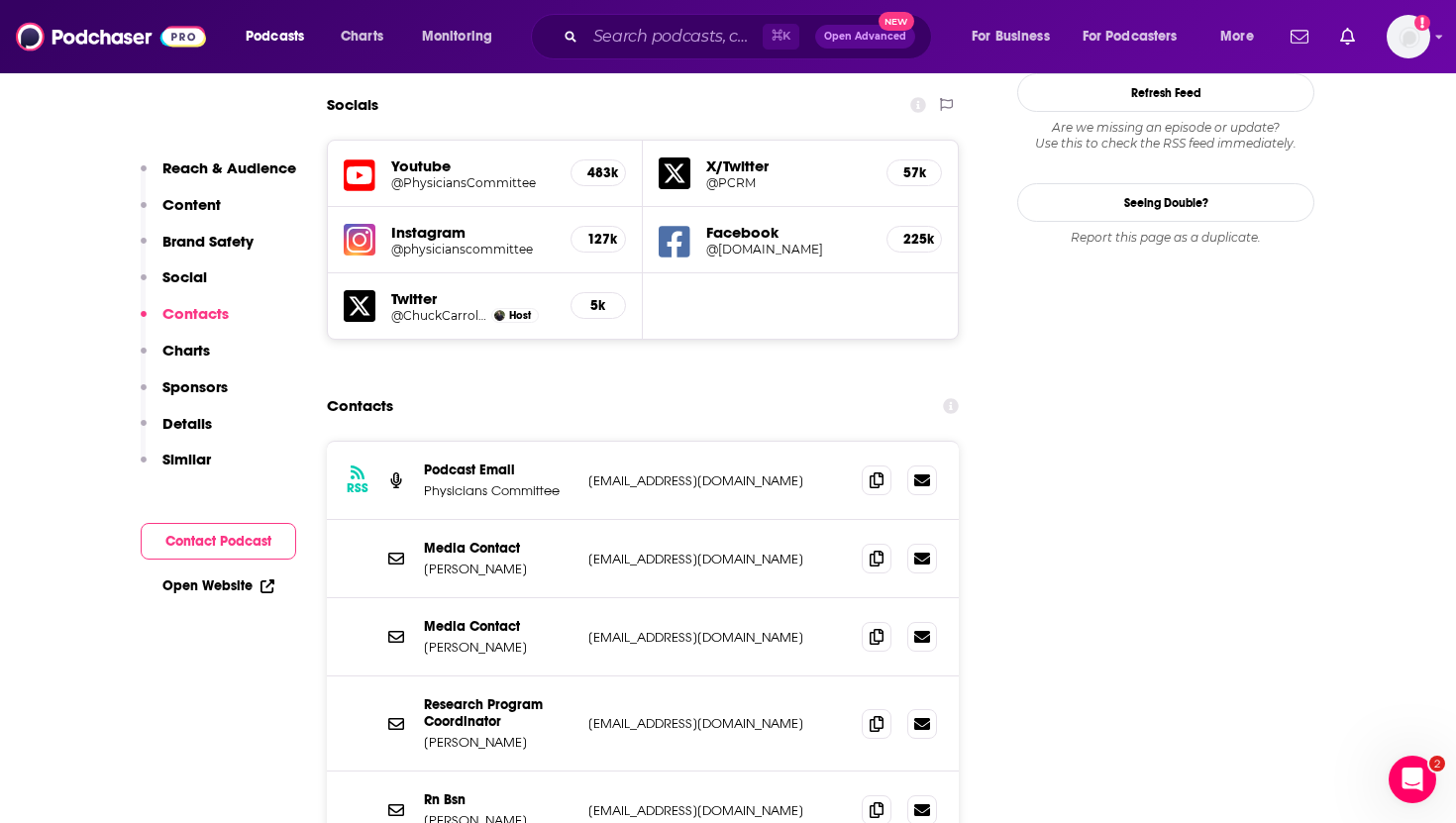 scroll, scrollTop: 0, scrollLeft: 0, axis: both 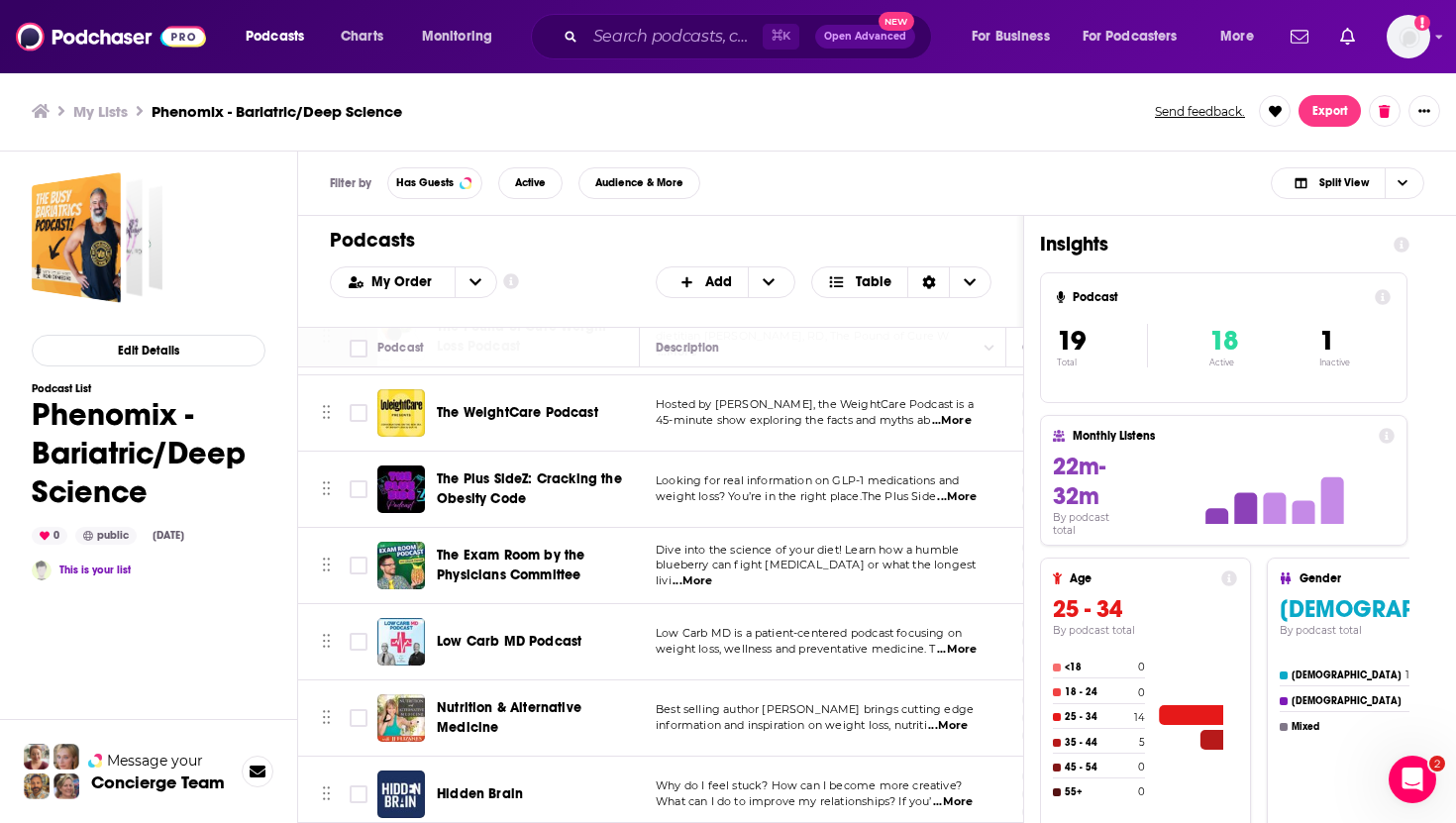 click on "Low Carb MD Podcast" at bounding box center (509, 641) 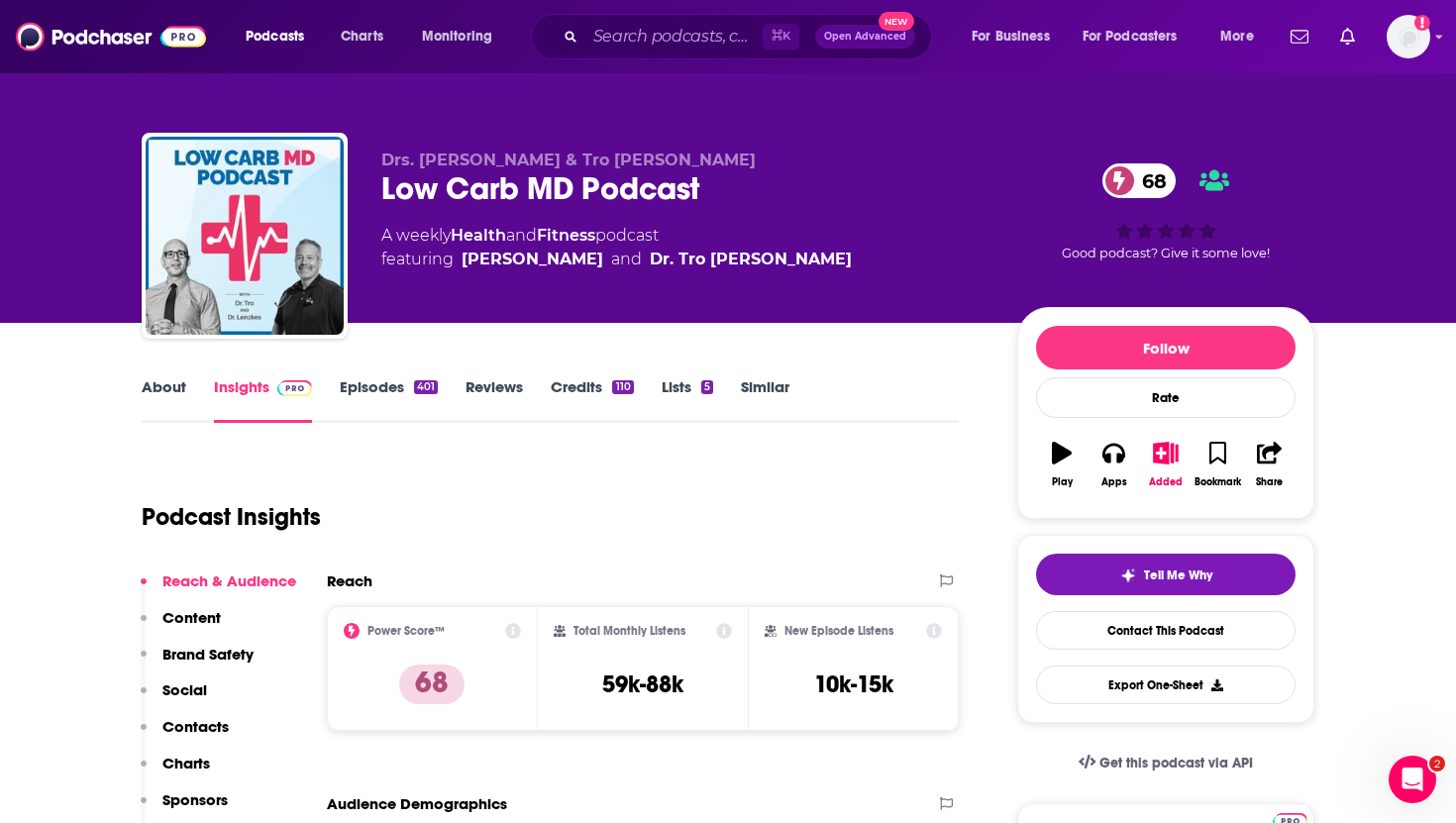 click on "Contacts" at bounding box center [195, 726] 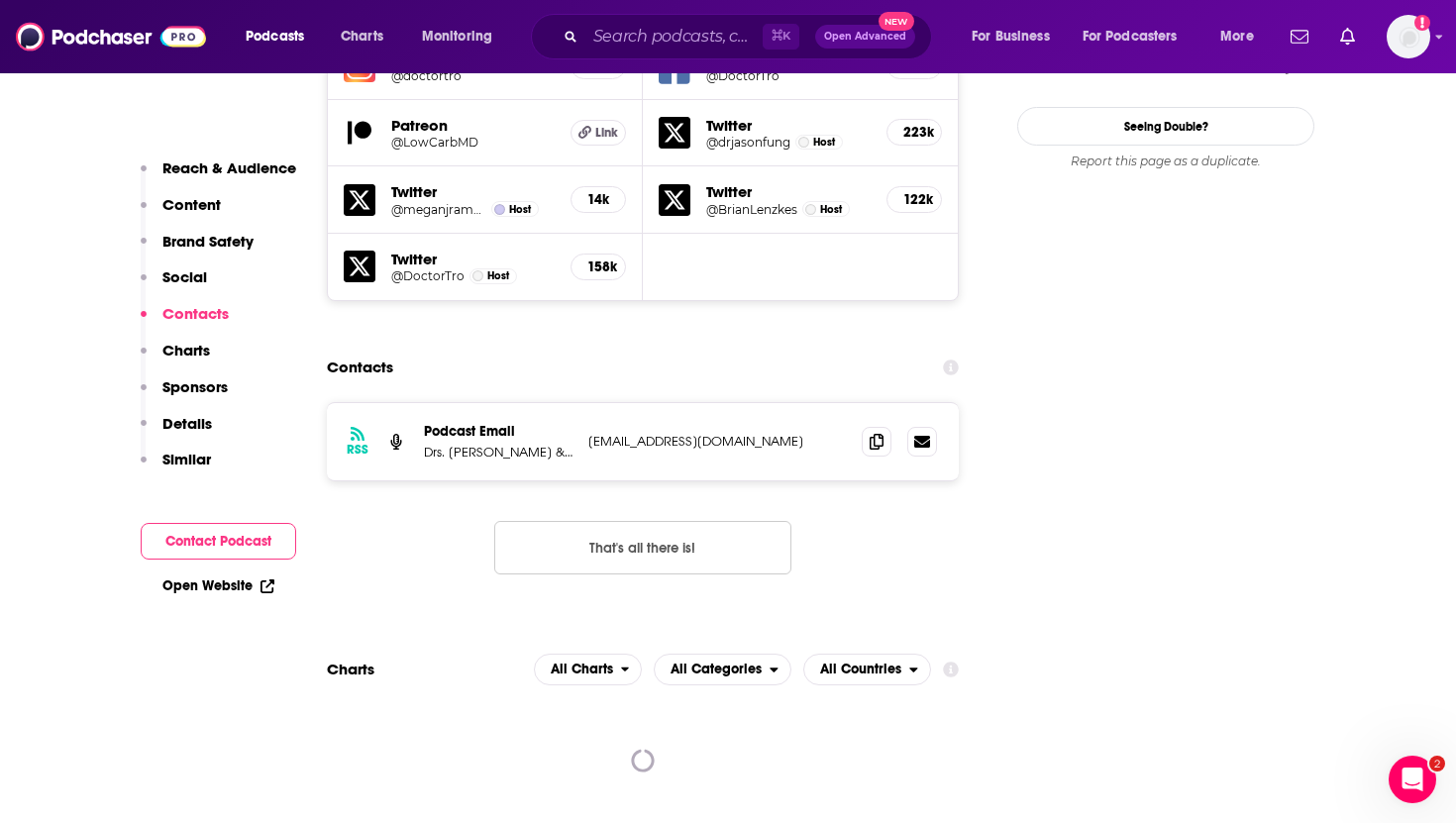 scroll, scrollTop: 2447, scrollLeft: 0, axis: vertical 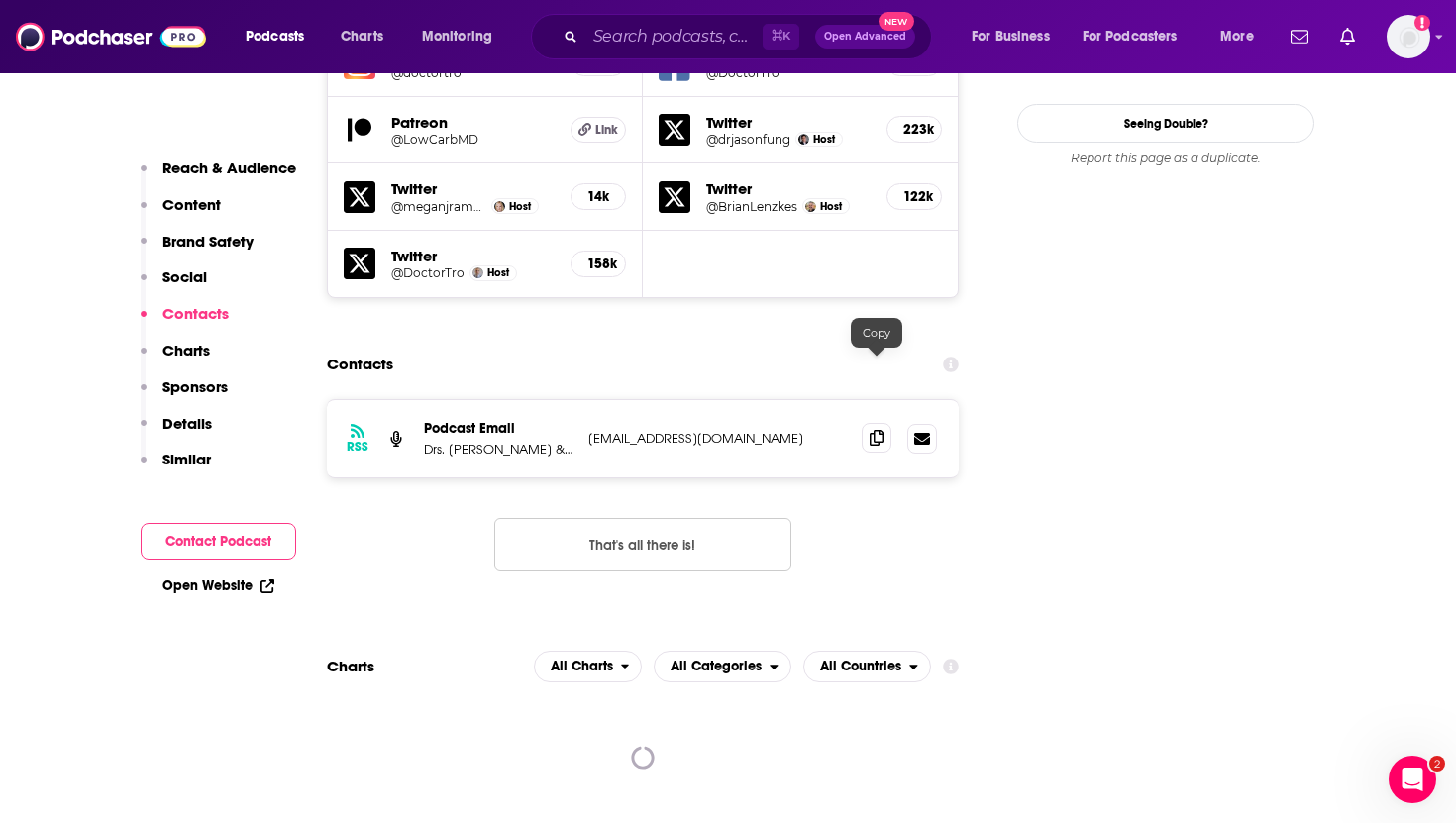 click 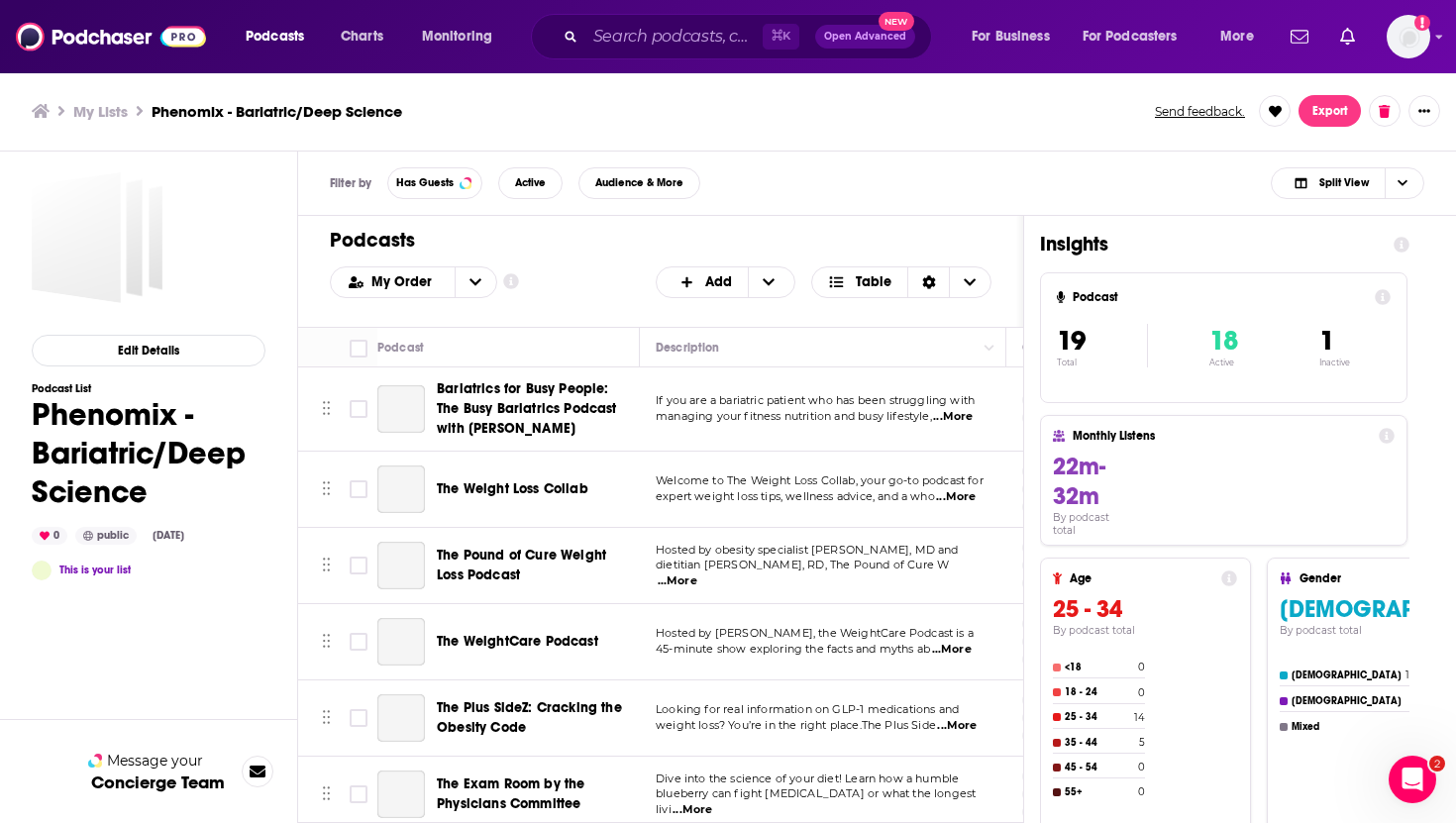 scroll, scrollTop: 0, scrollLeft: 0, axis: both 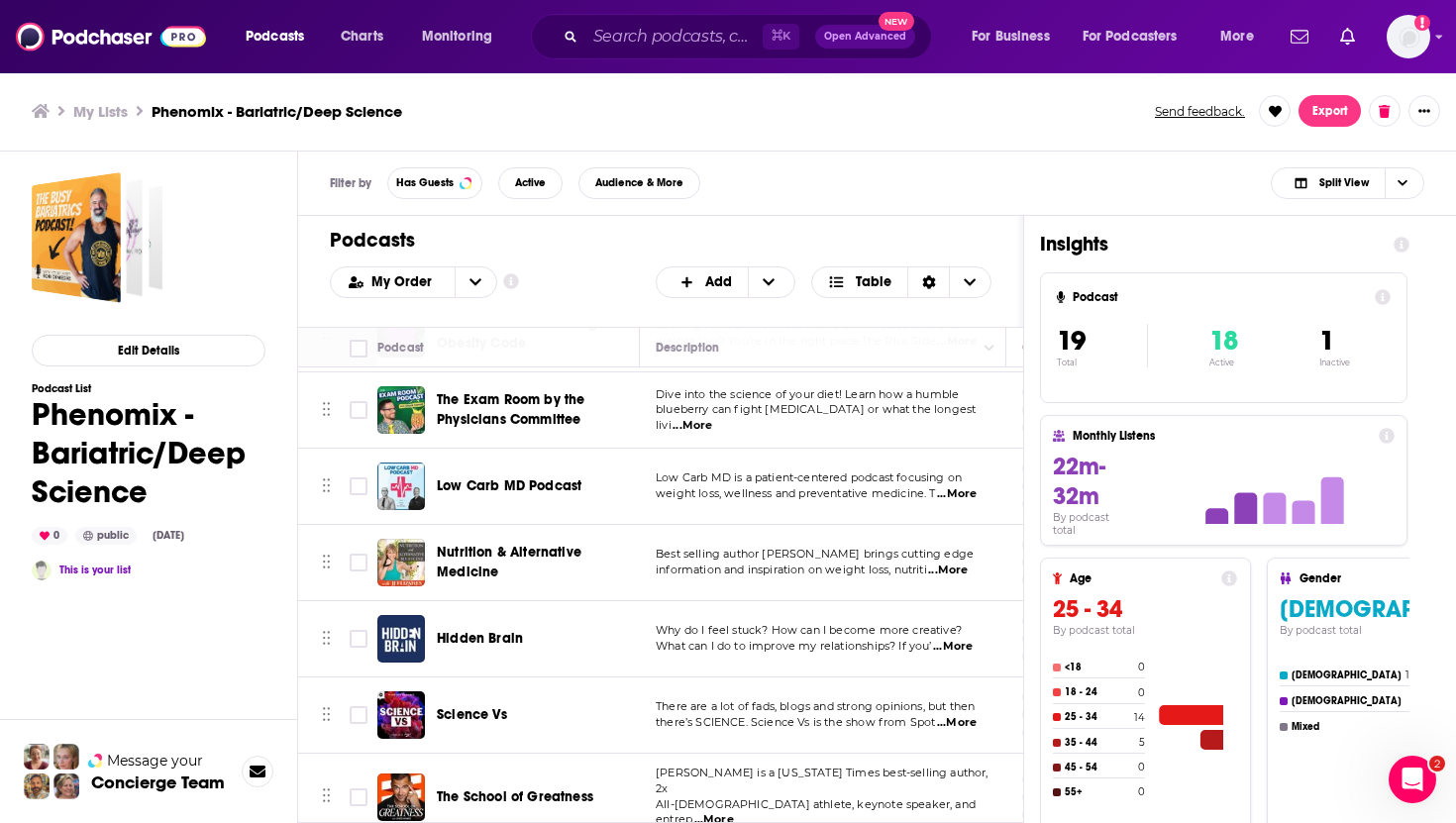 click on "Nutrition & Alternative Medicine" at bounding box center [509, 562] 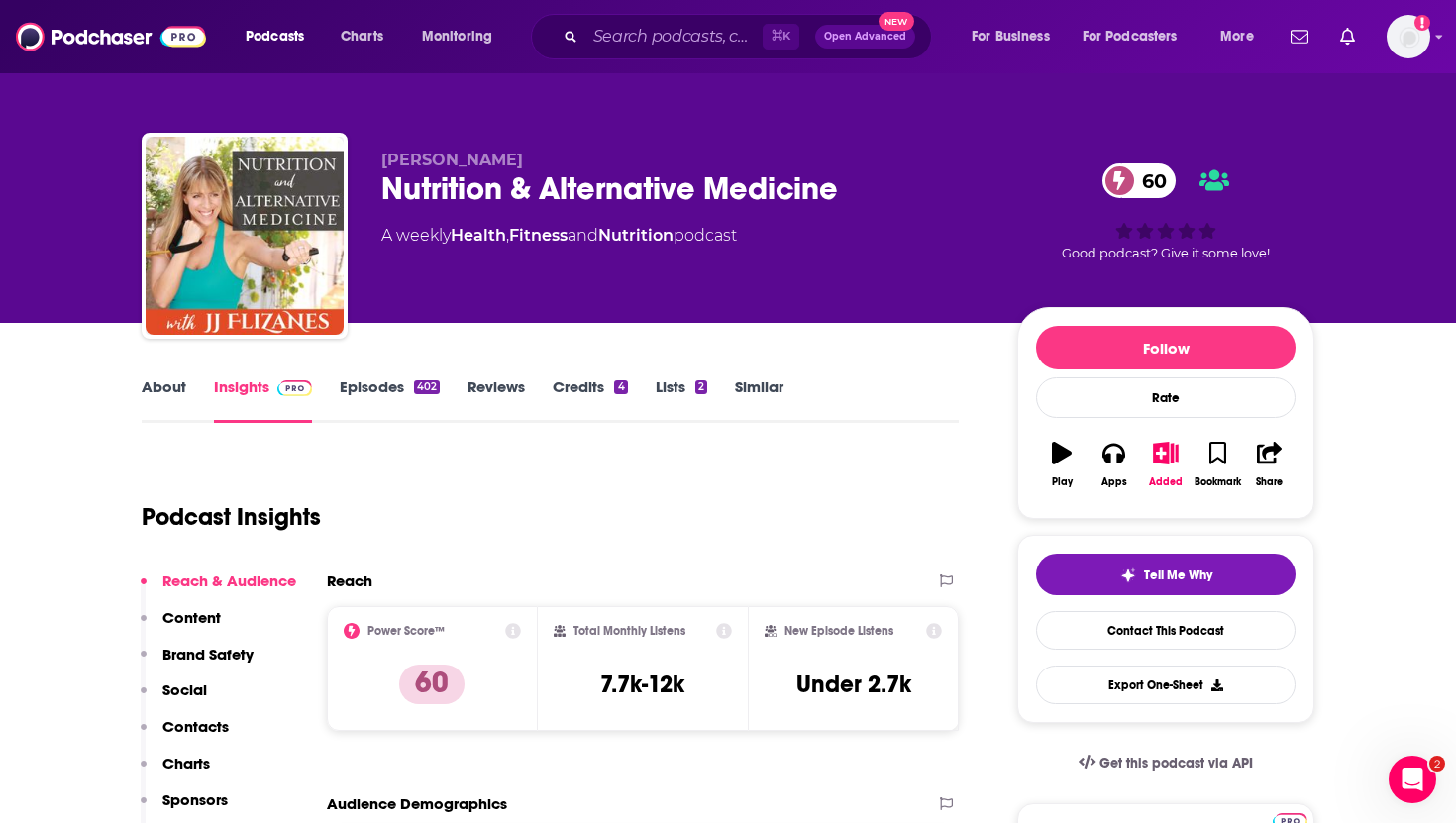 click on "Reach & Audience Content Brand Safety Social Contacts Charts Sponsors Details Similar" at bounding box center (218, 735) 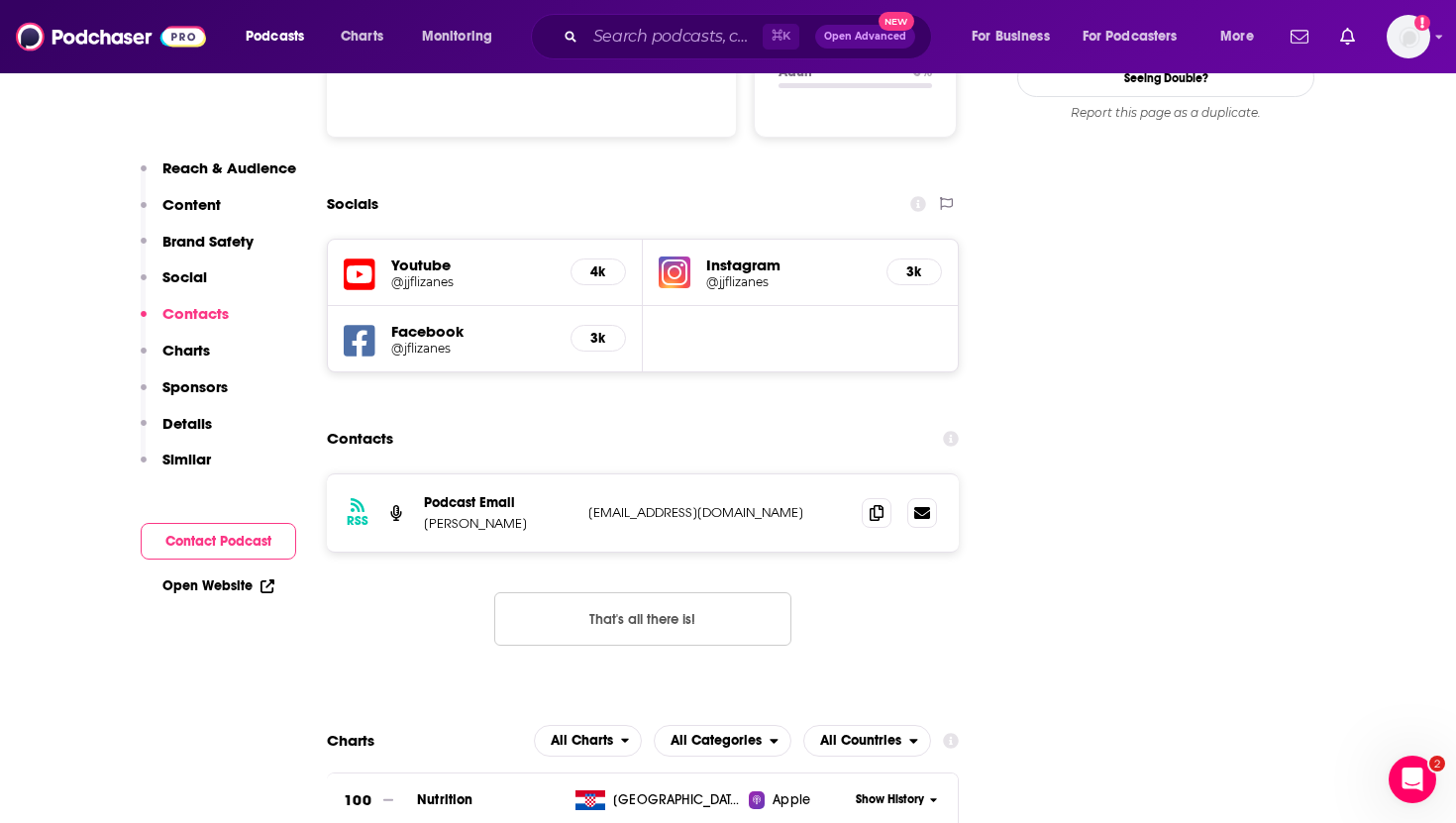 scroll, scrollTop: 2240, scrollLeft: 0, axis: vertical 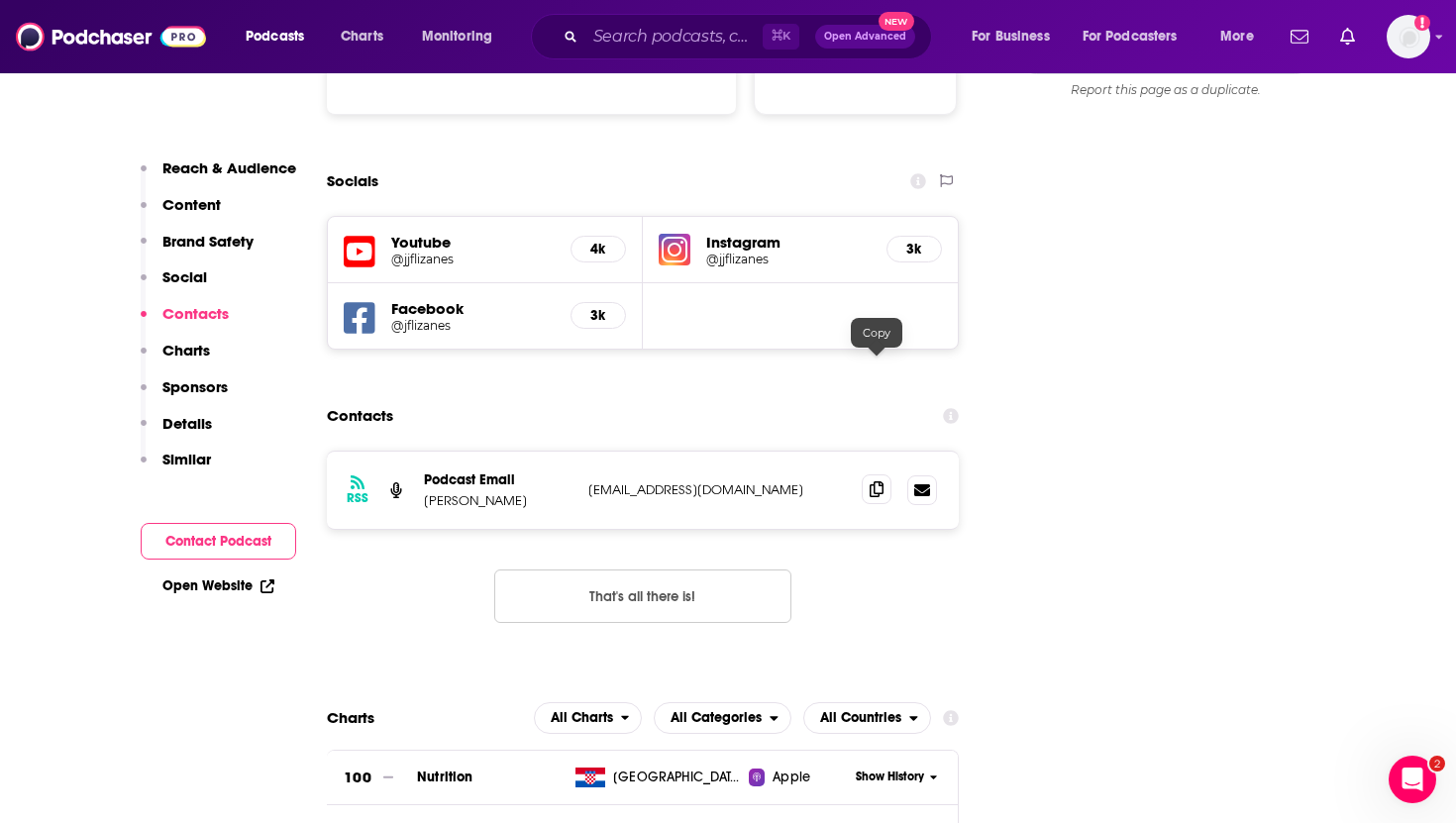 click 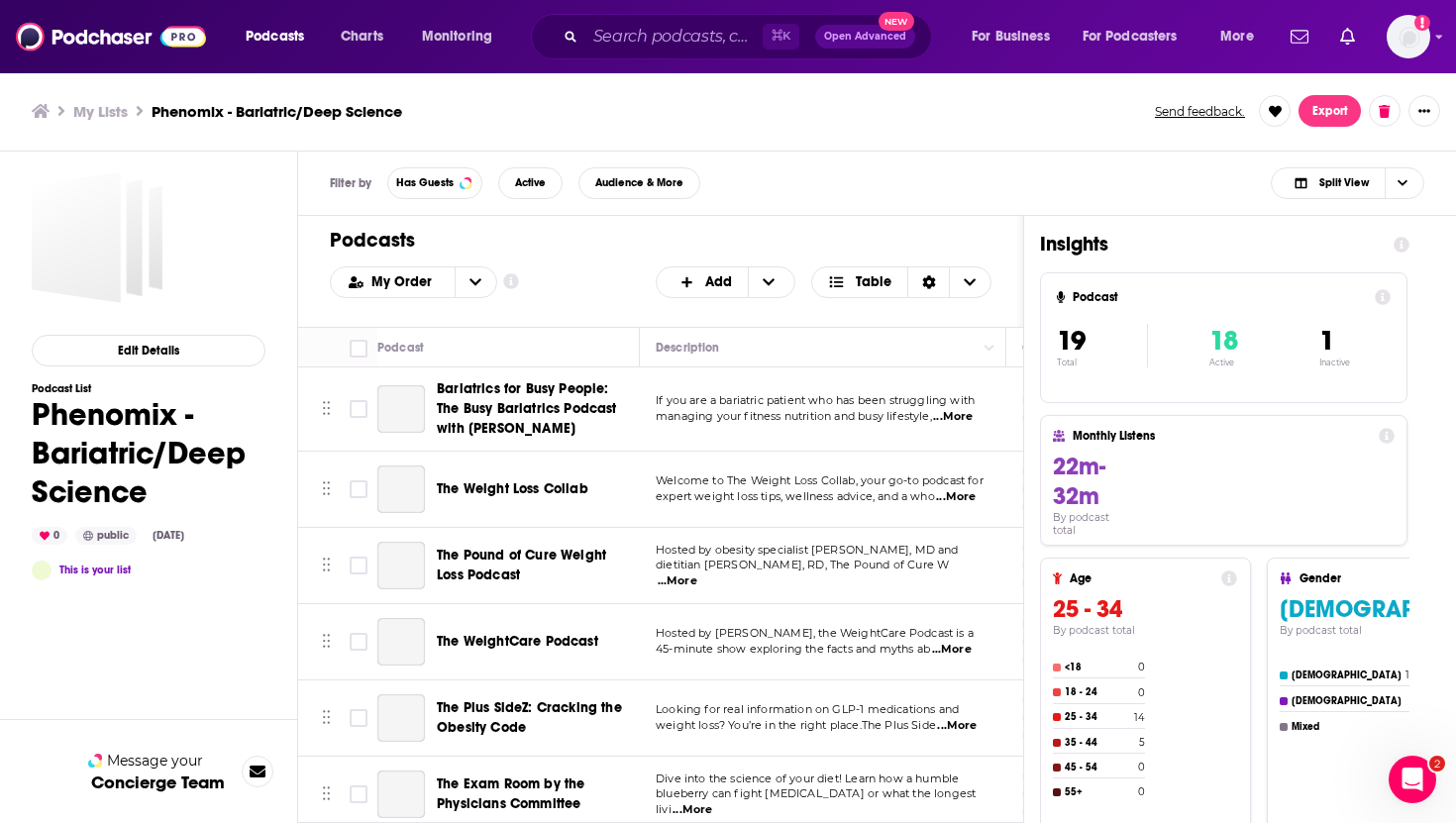 scroll, scrollTop: 0, scrollLeft: 0, axis: both 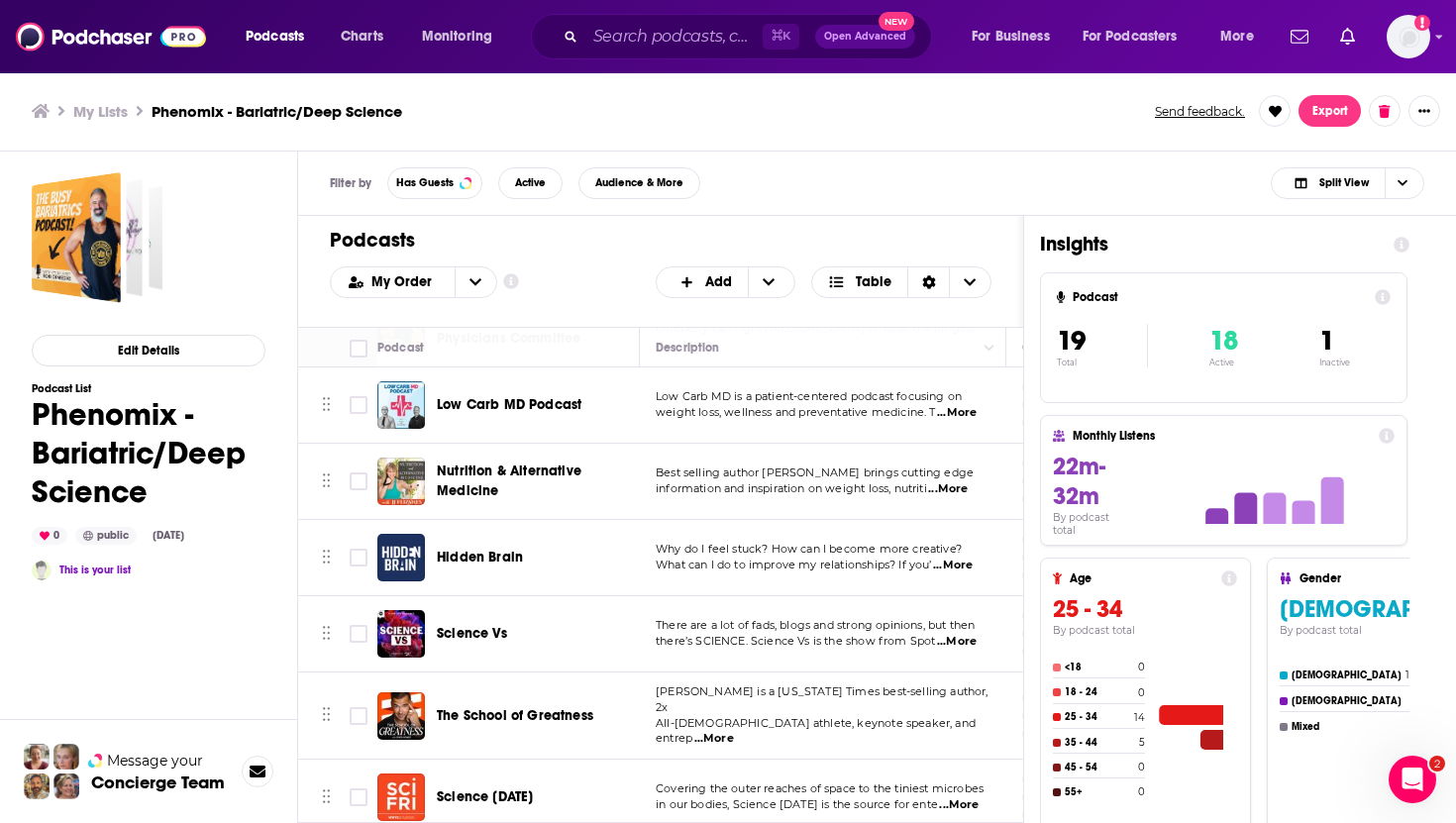 click on "Hidden Brain" at bounding box center (479, 557) 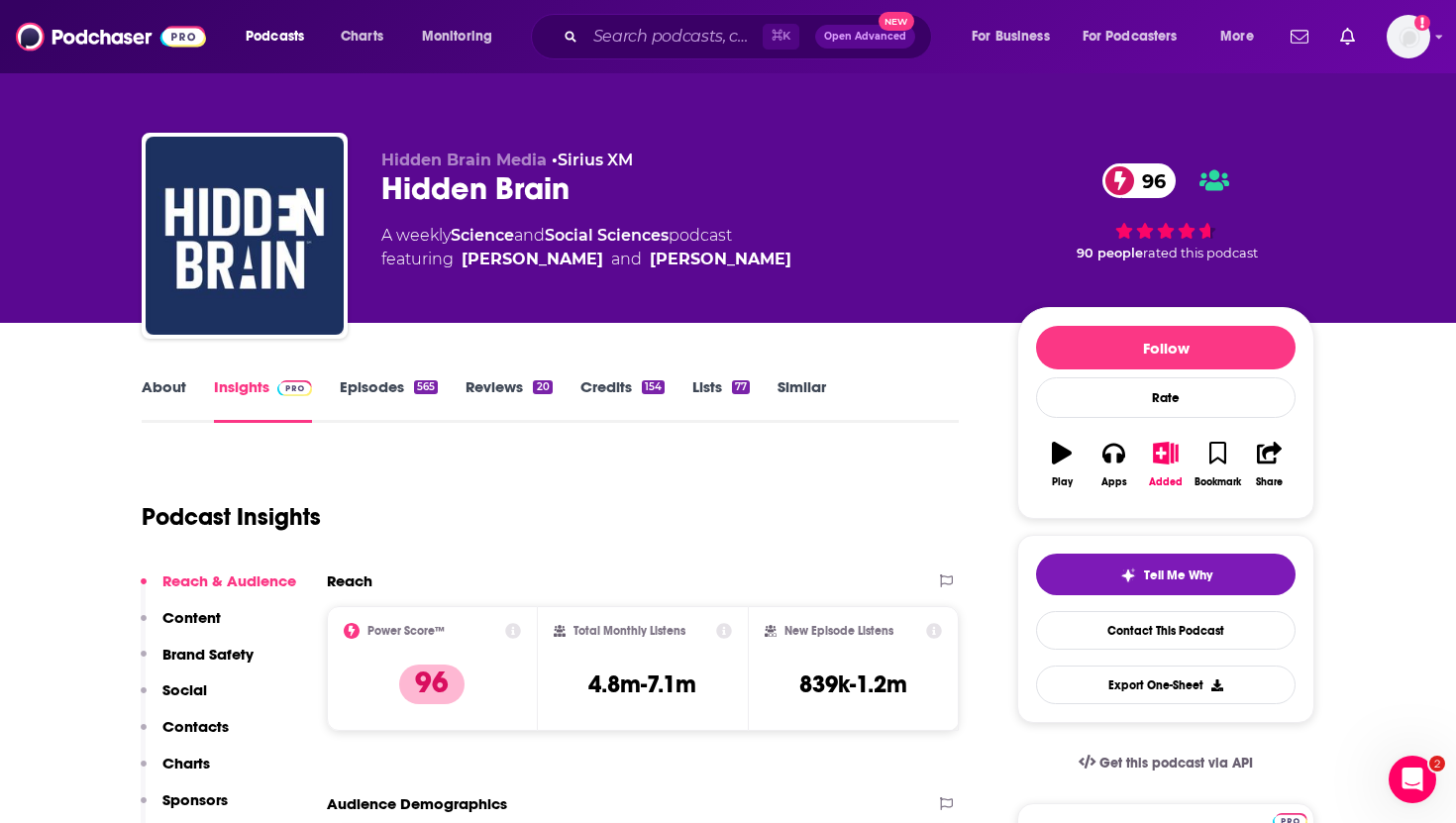 click on "Contacts" at bounding box center (195, 726) 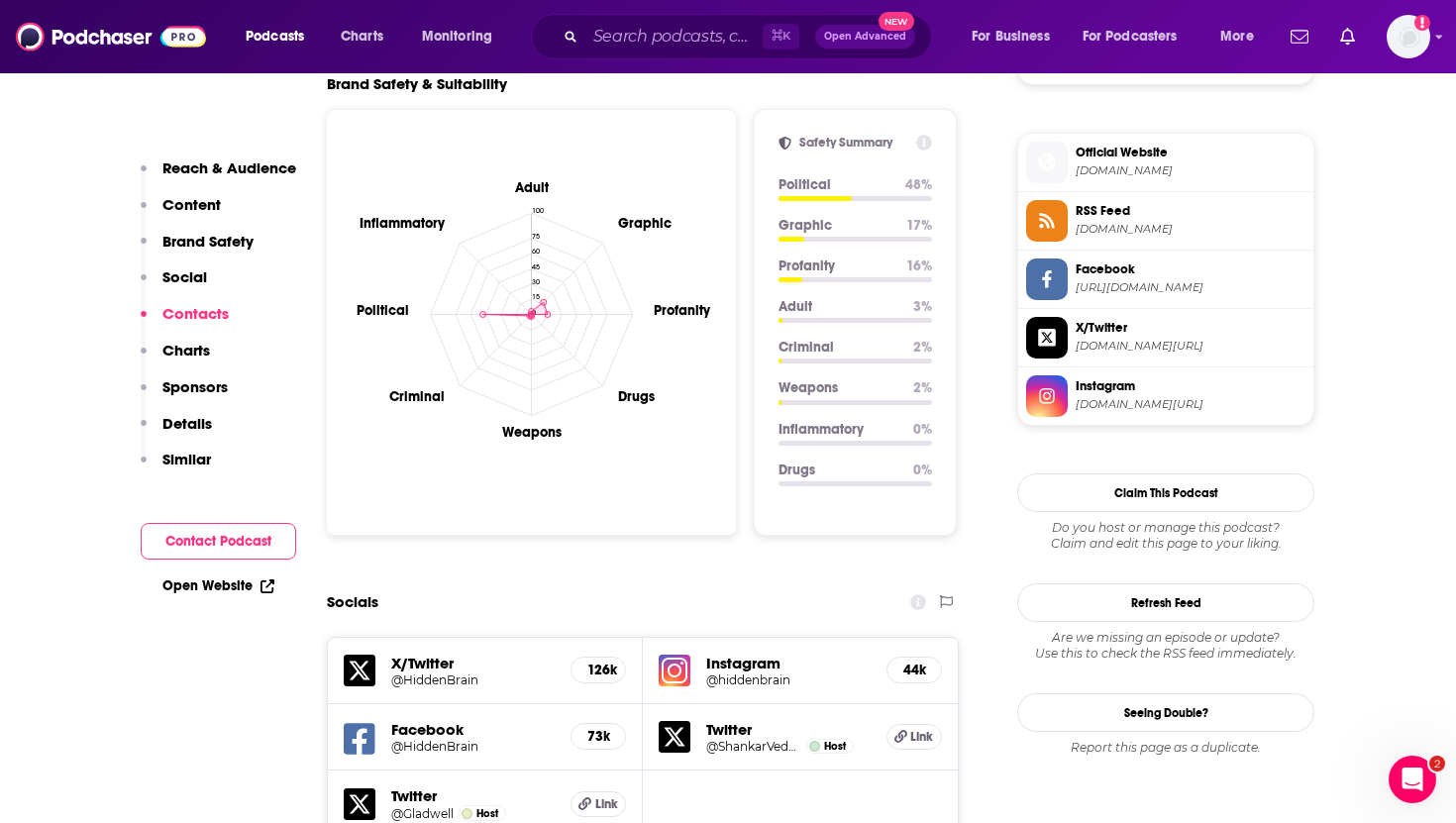 scroll, scrollTop: 2267, scrollLeft: 0, axis: vertical 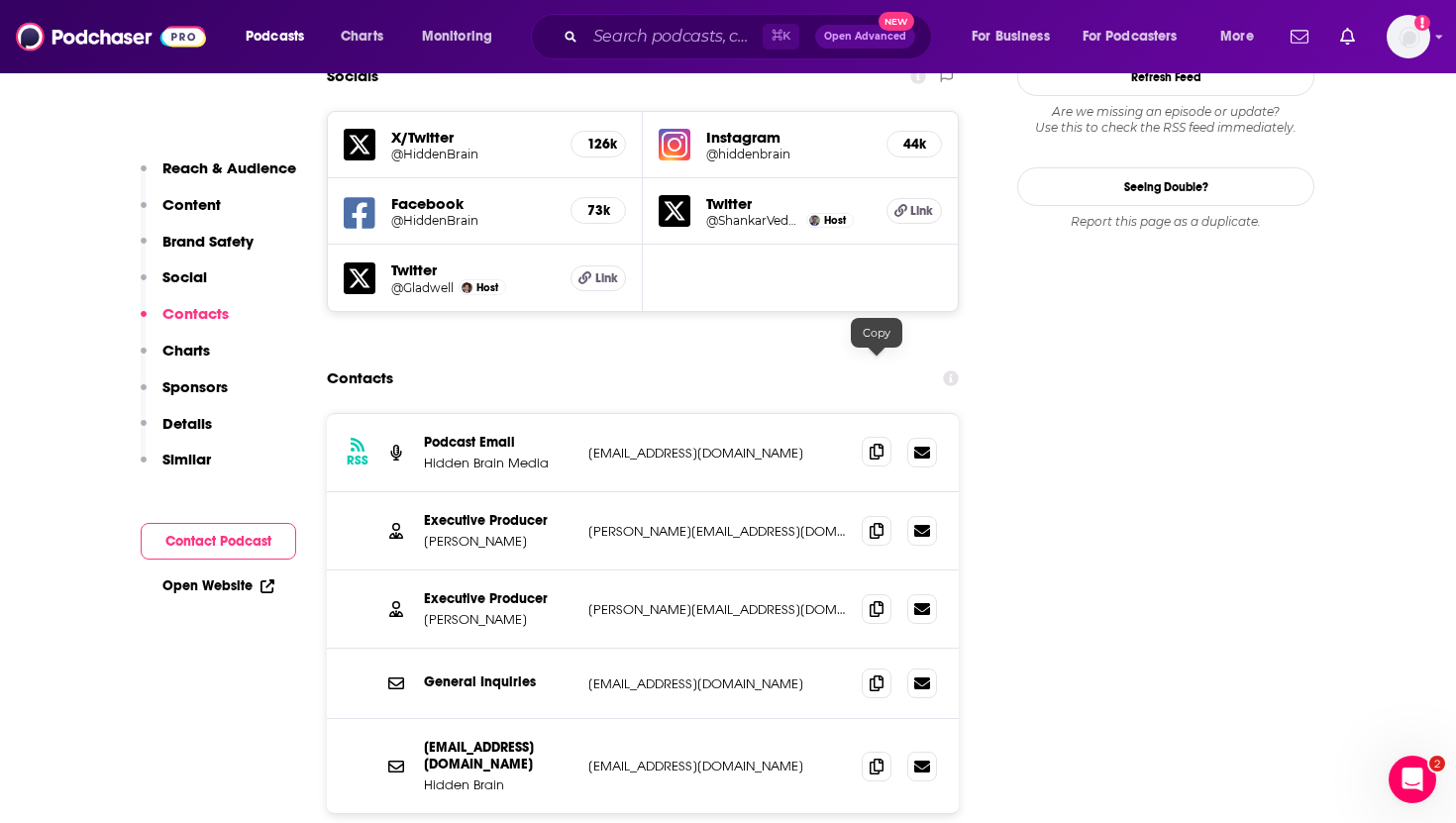 click at bounding box center [877, 452] 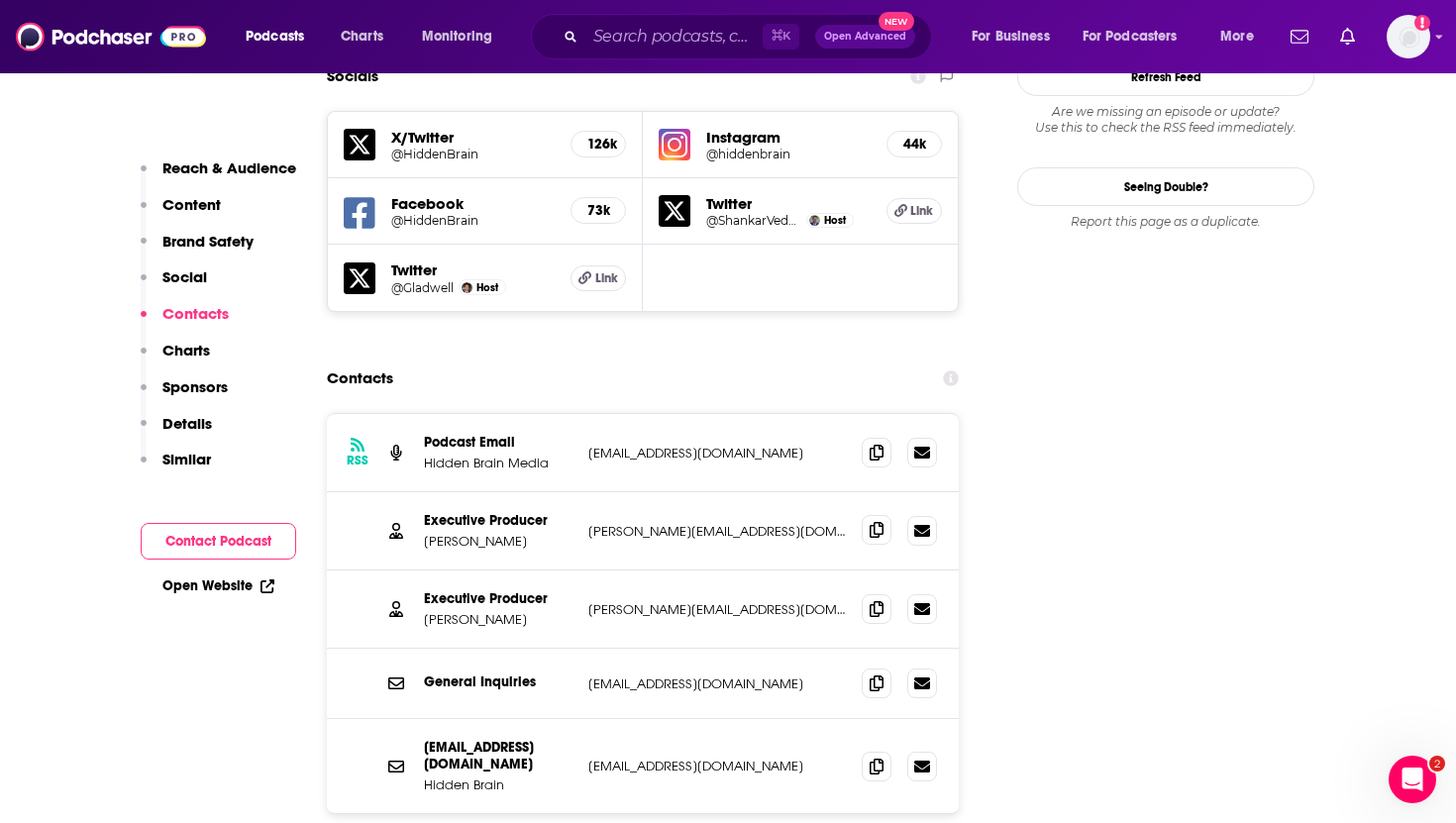 click 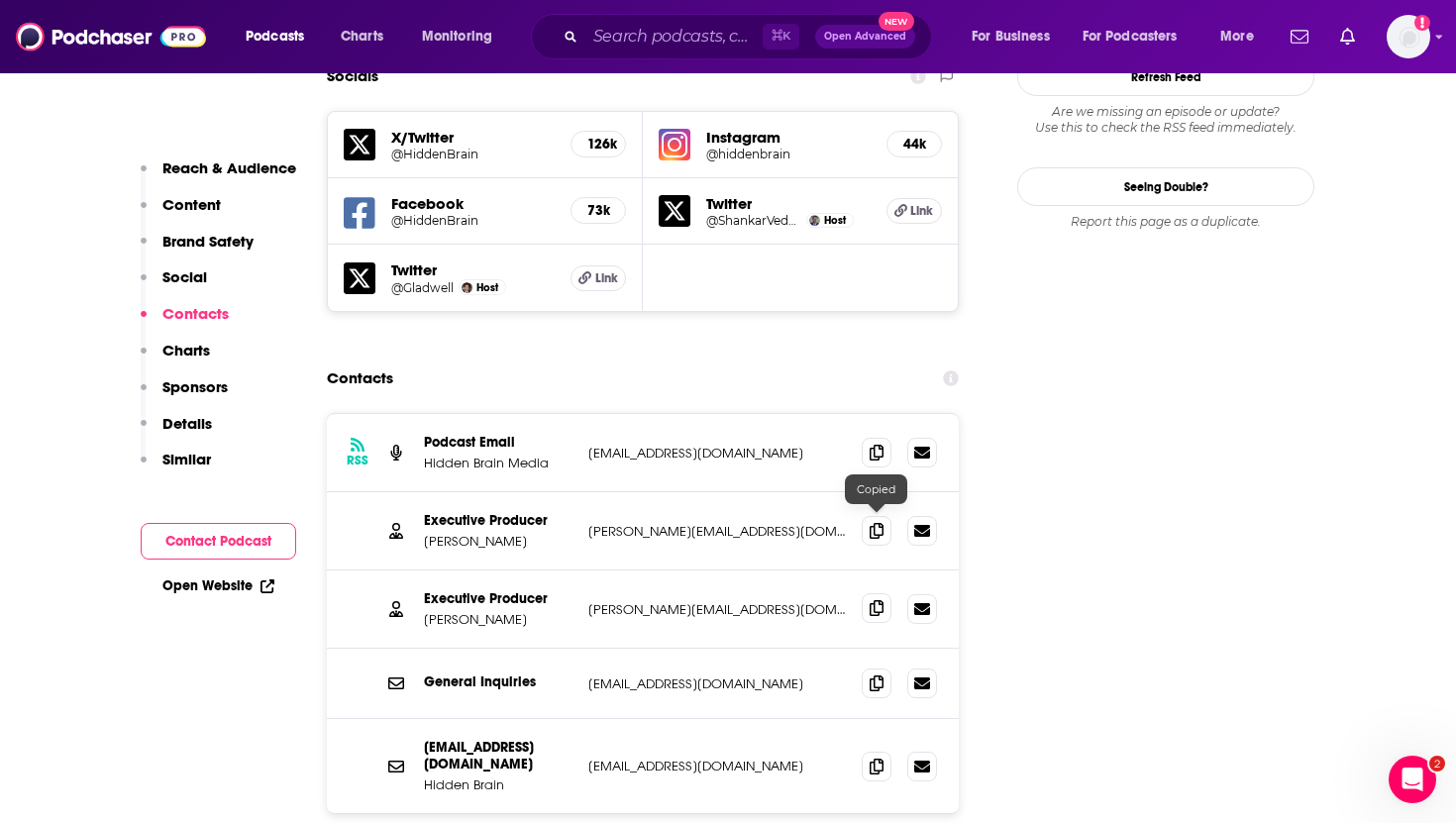 click 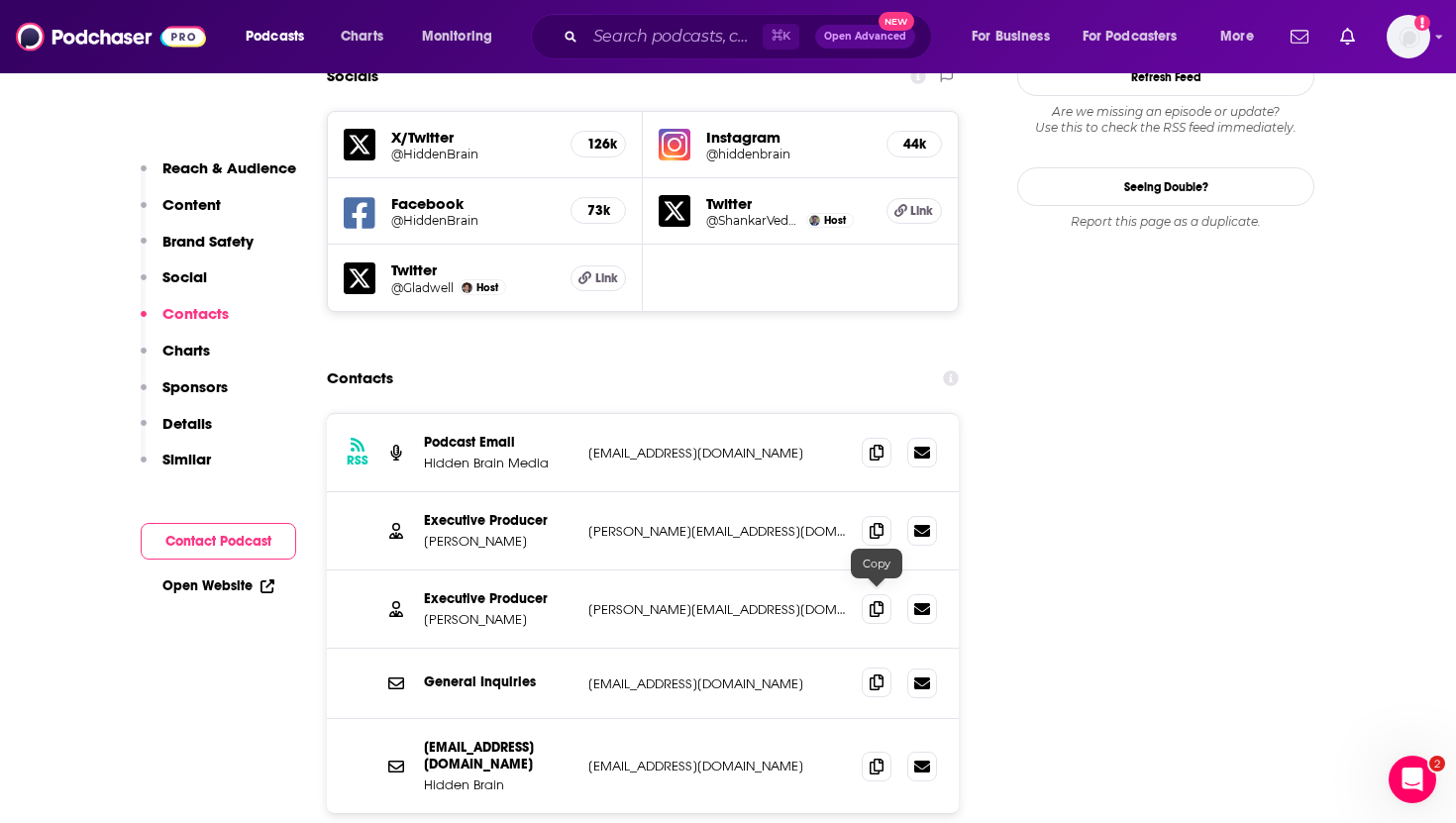 click 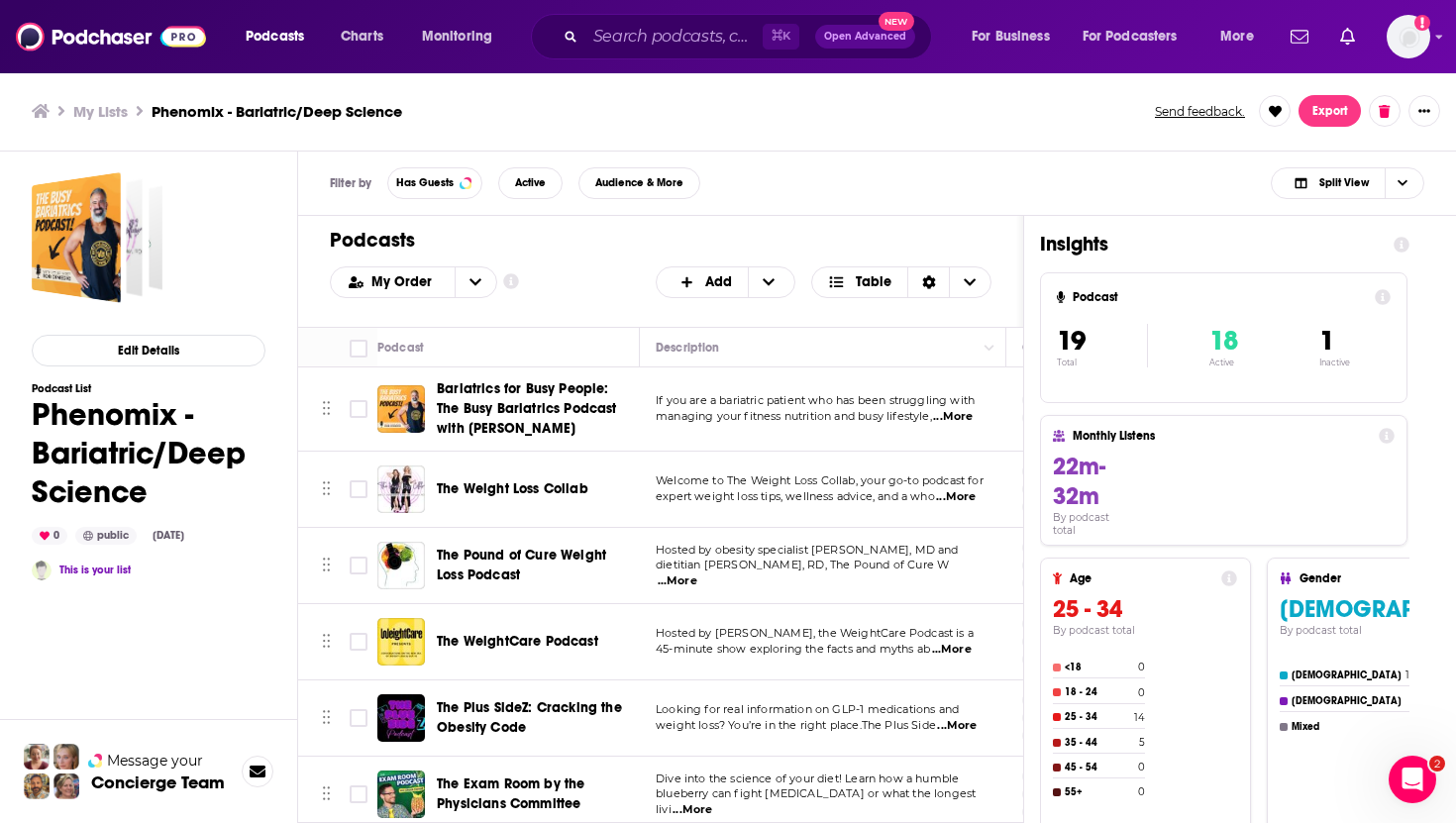 scroll, scrollTop: 0, scrollLeft: 0, axis: both 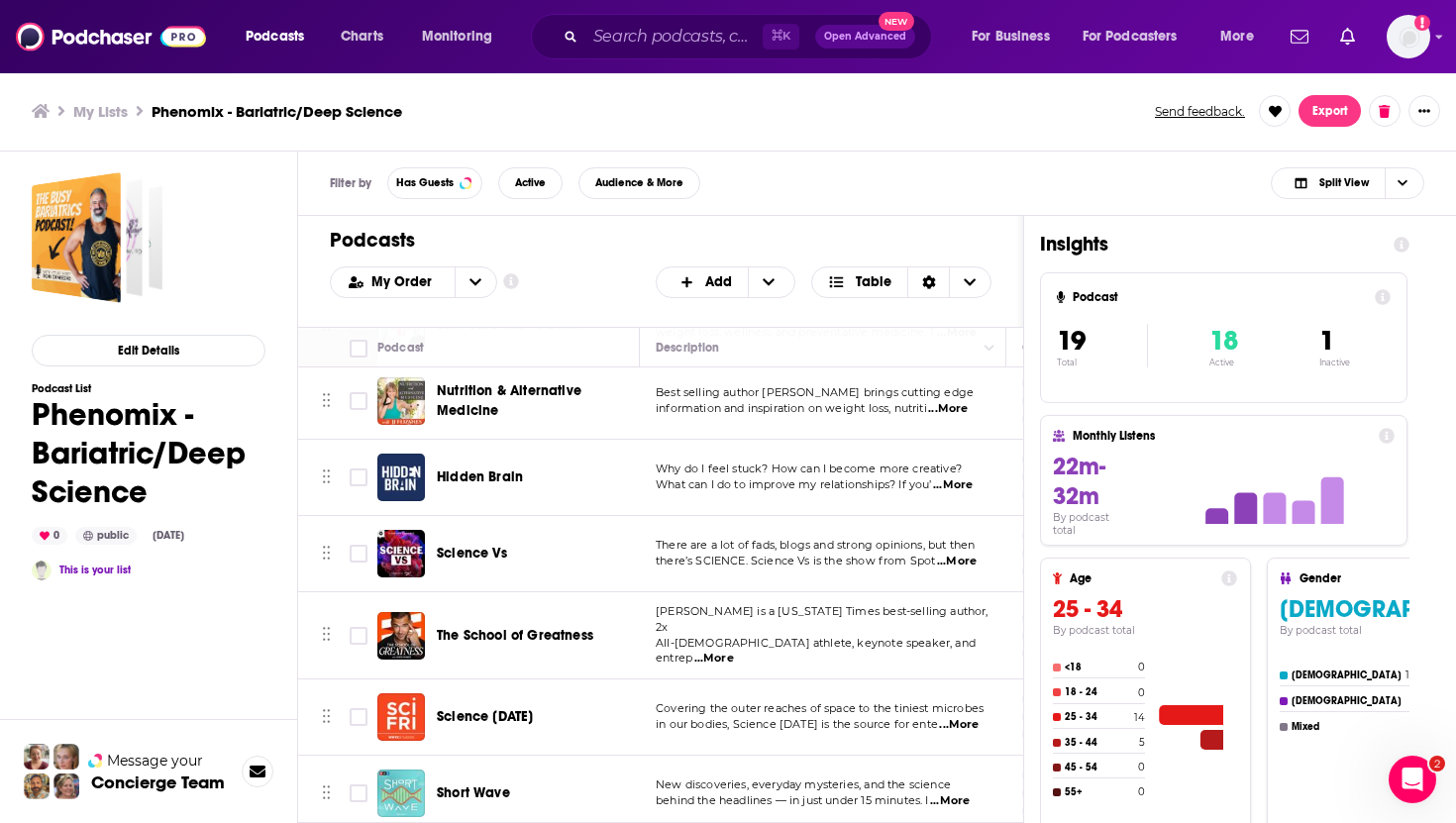 click on "Podcasts Charts Monitoring ⌘  K Open Advanced New For Business For Podcasters More Add a profile image Podcasts Charts Monitoring For Business For Podcasters More My Lists Phenomix - Bariatric/Deep Science Send feedback. Export Edit Details Podcast List Phenomix - Bariatric/Deep Science 0 public Jul 3rd, 2025 This is your list Message your Concierge Team Filter by Has Guests Active Audience & More Split View Podcasts Add My Order Customize Your List Order Select the  “My Order”  sort and remove all filters to enable drag-and-drop reordering. Add Table Move Podcast Description Categories Reach (Monthly) Reach (Episode) Contacts Your Notes Bariatrics for Busy People: The Busy Bariatrics Podcast with Rob DiMedio If you are a bariatric patient who has been struggling with managing your fitness nutrition and busy lifestyle,  ...More Health Fitness 32 Under 1.8k Under 1k Not Available The Weight Loss Collab Welcome to The Weight Loss Collab, your go-to podcast for  ...More Health Fitness Medicine 39 1   46 1" at bounding box center [728, 411] 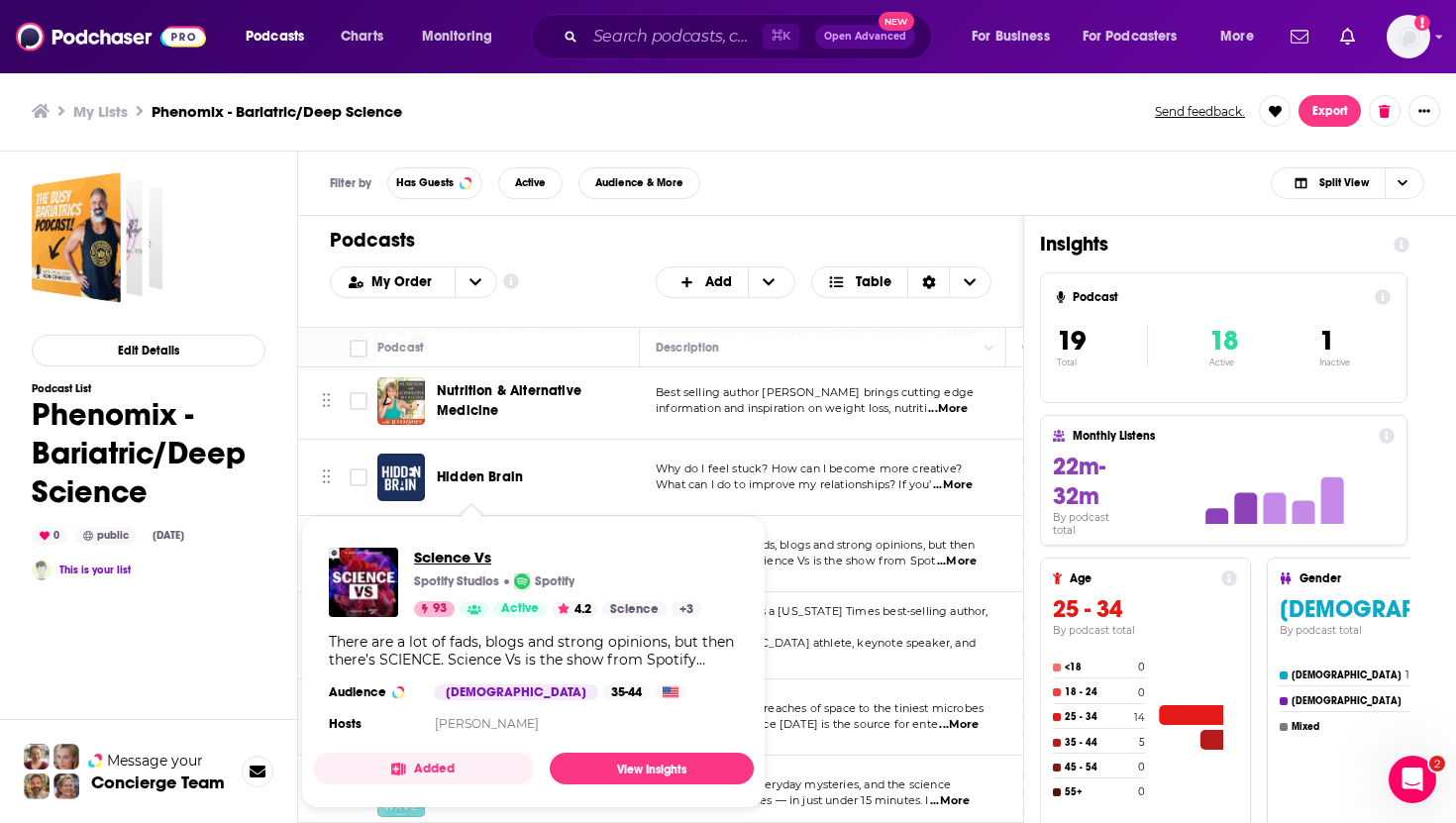 click on "Science Vs" at bounding box center [558, 557] 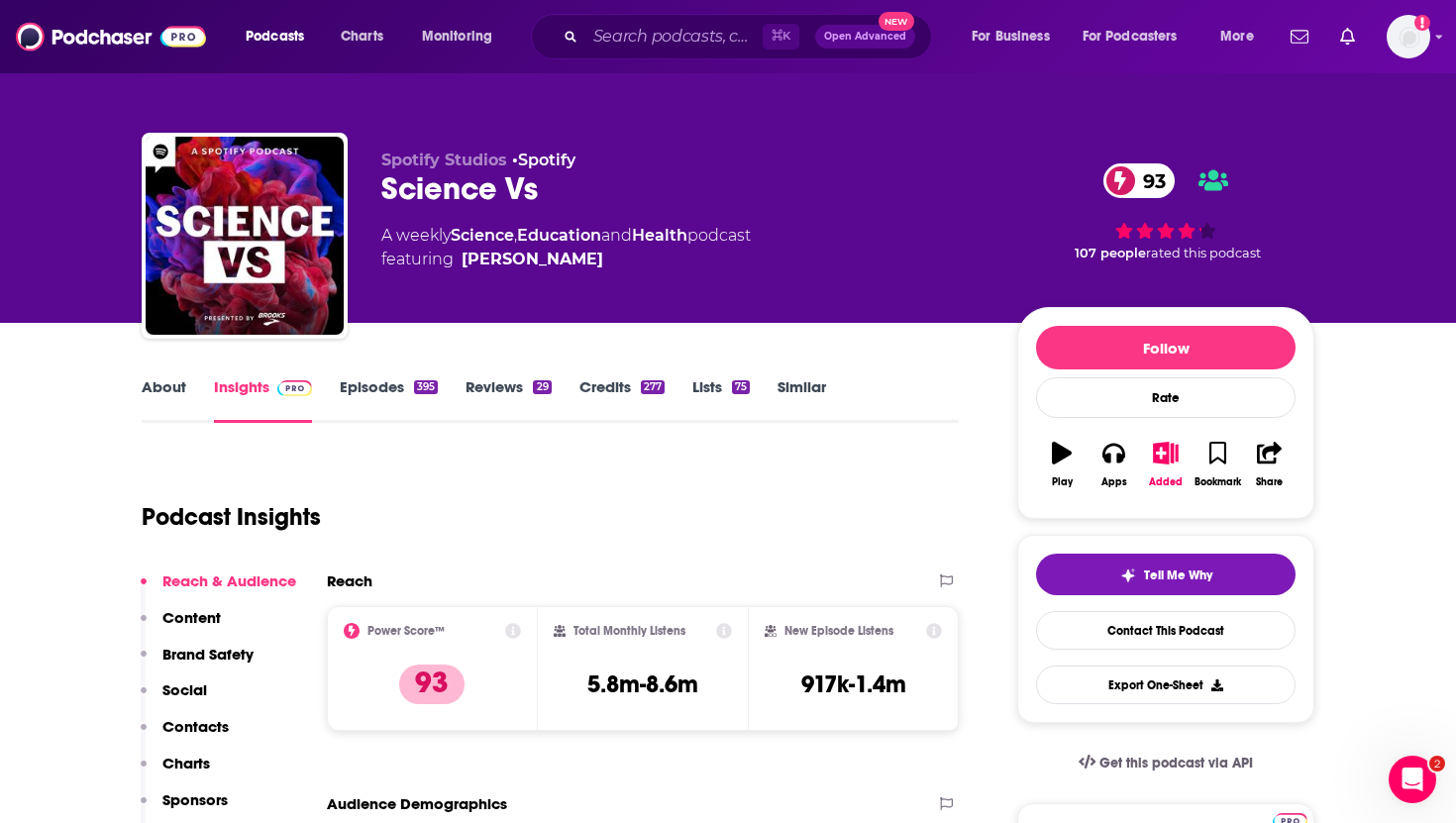 click on "Contacts" at bounding box center [195, 726] 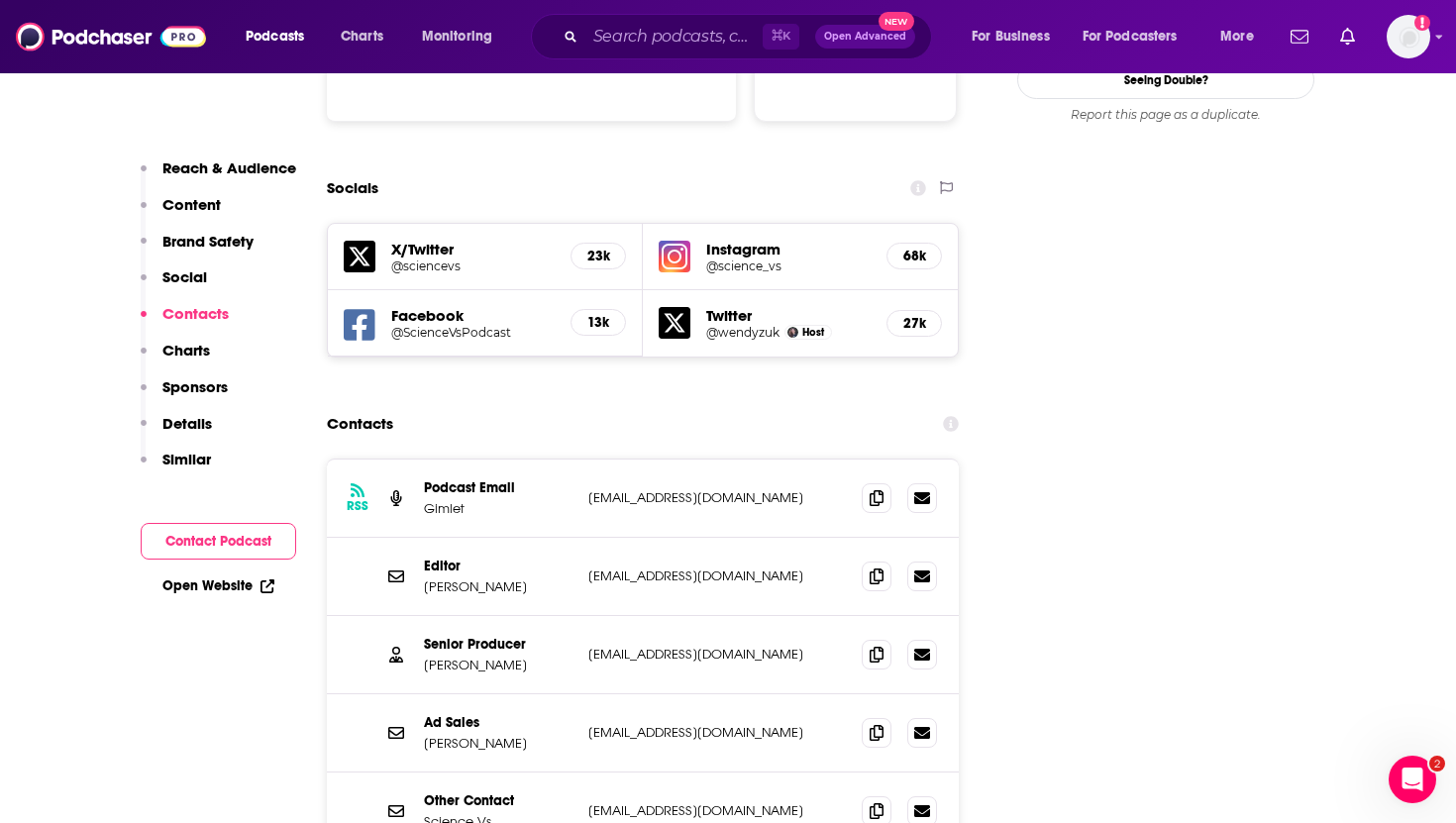 scroll, scrollTop: 2220, scrollLeft: 0, axis: vertical 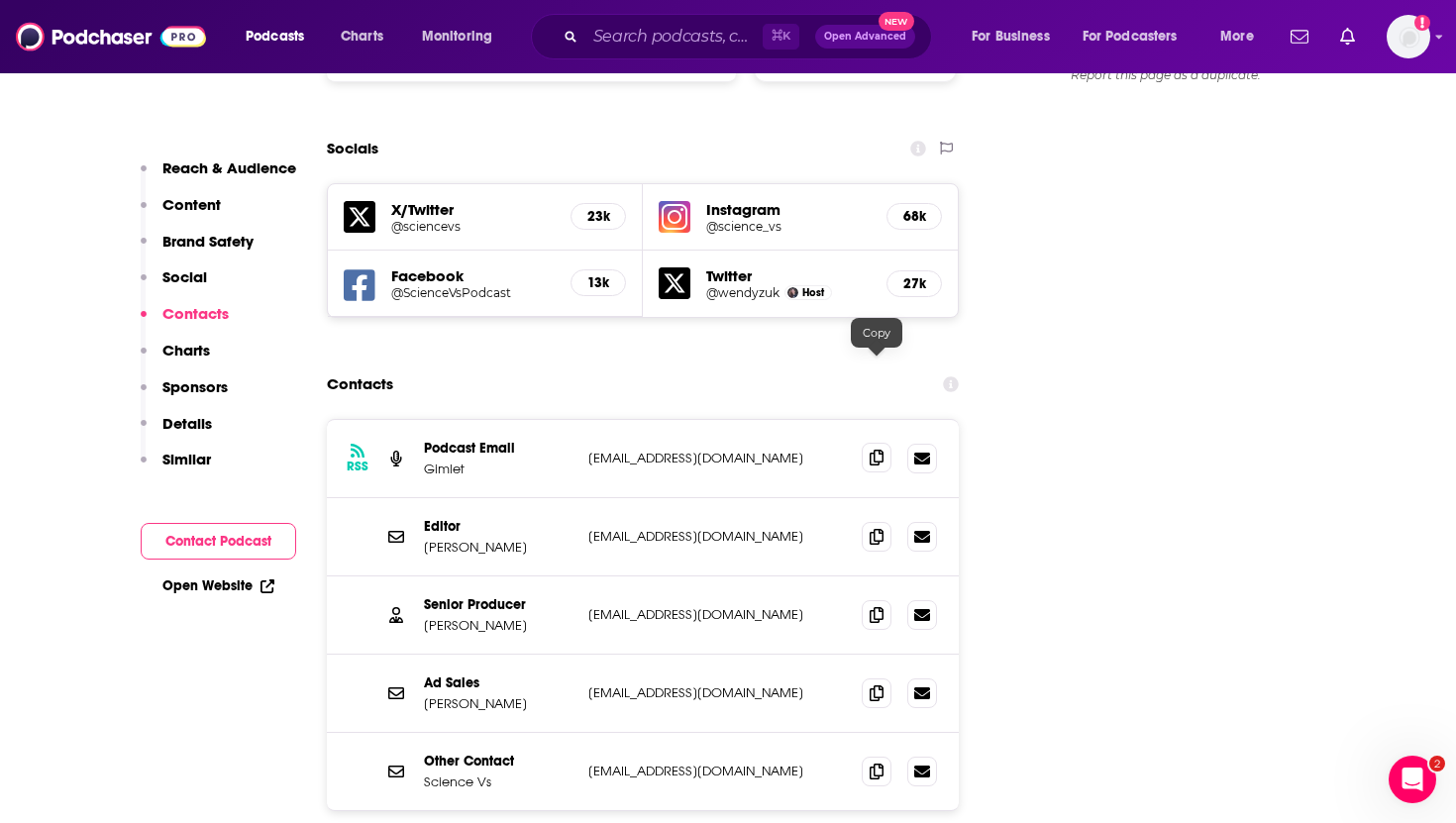 click 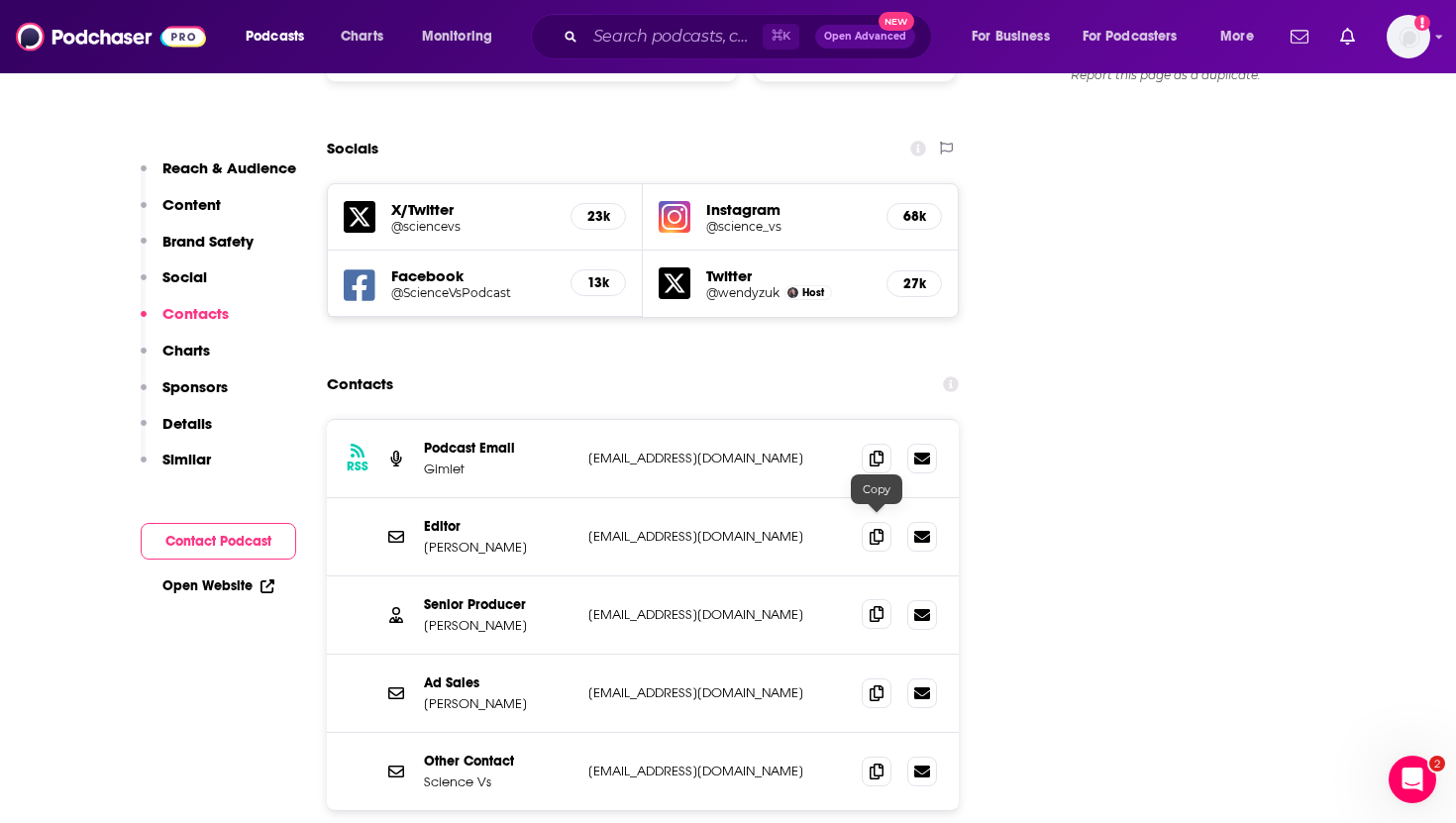 click 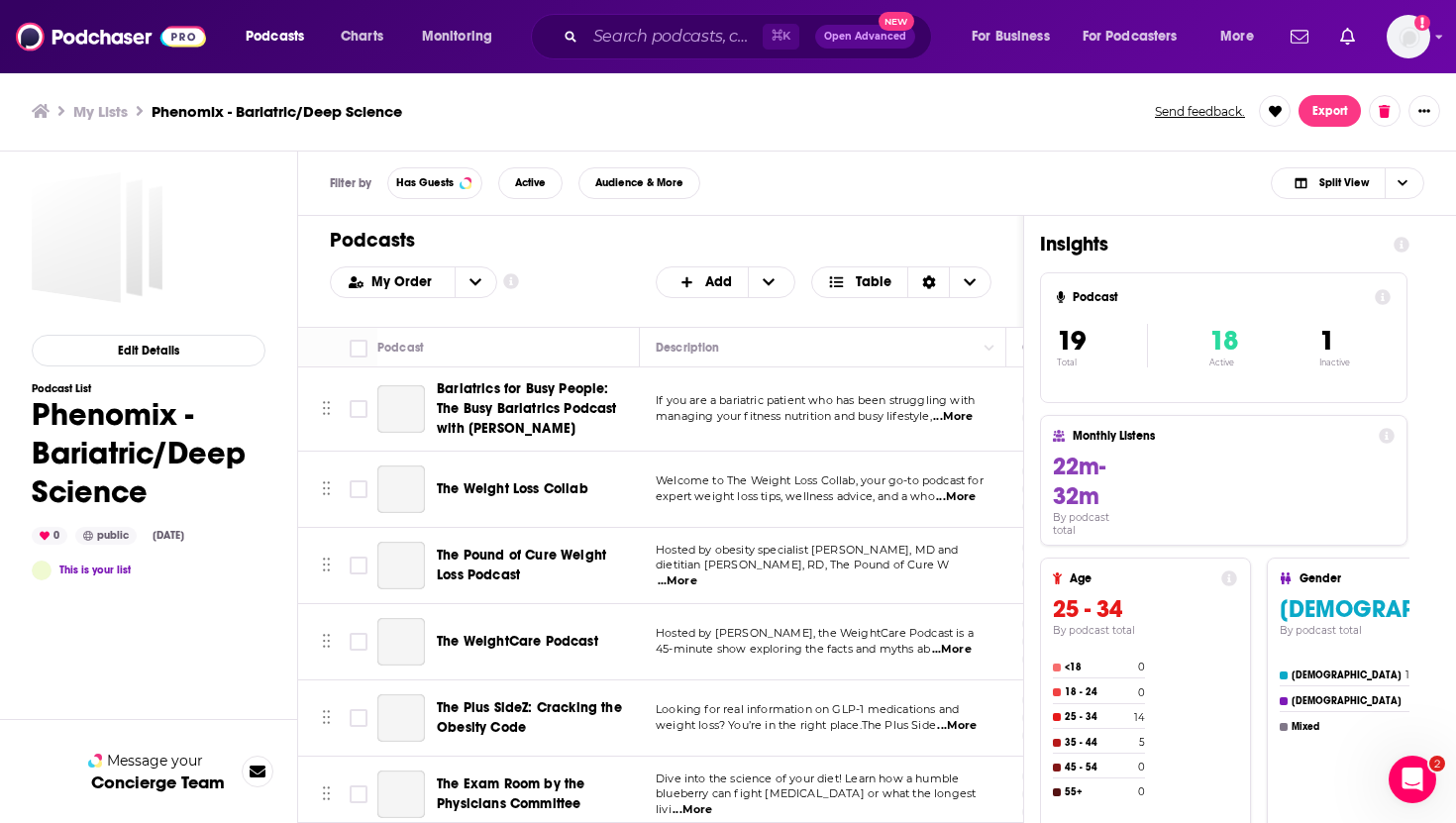 scroll, scrollTop: 0, scrollLeft: 0, axis: both 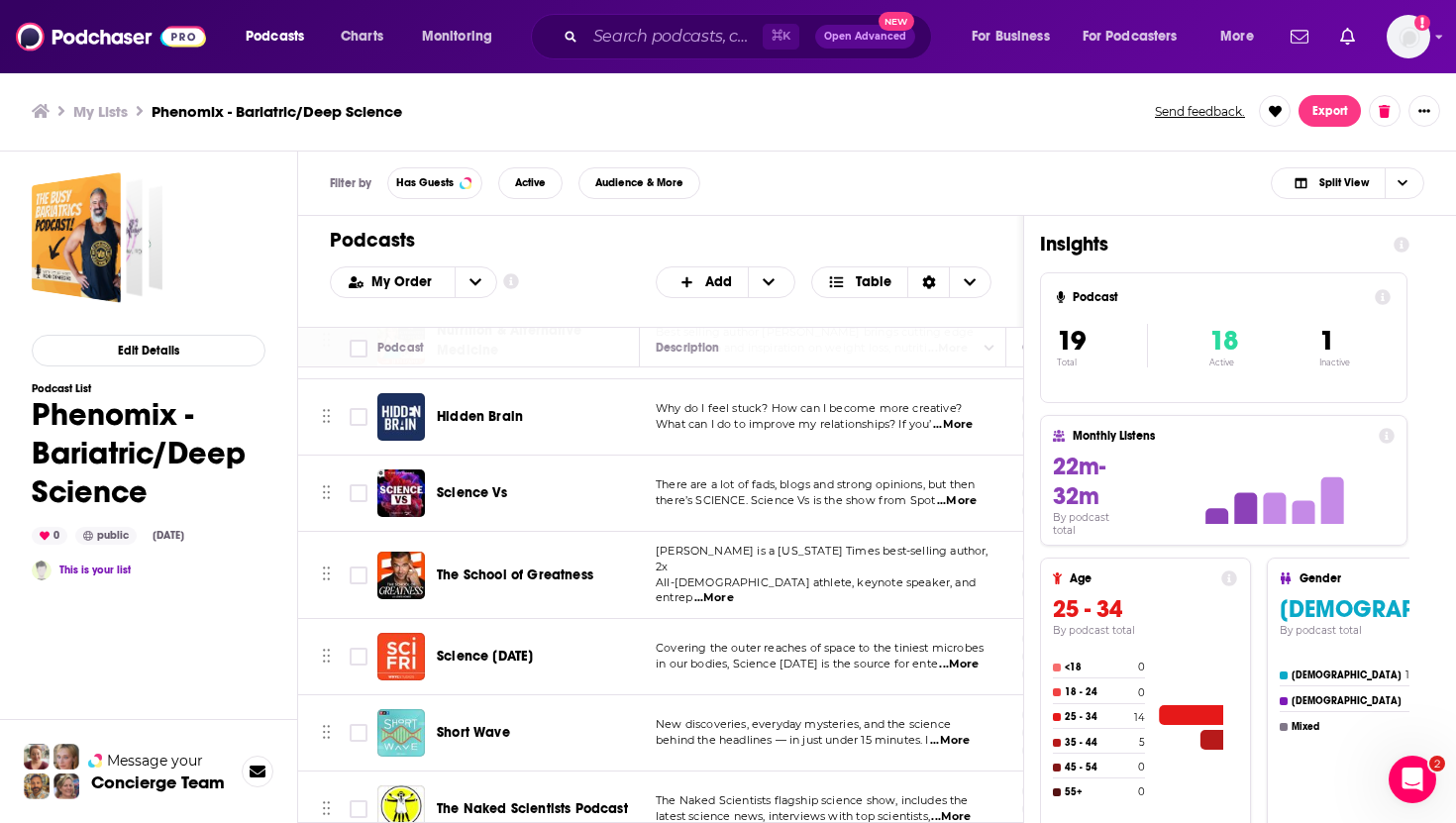 click on "The School of Greatness" at bounding box center [540, 575] 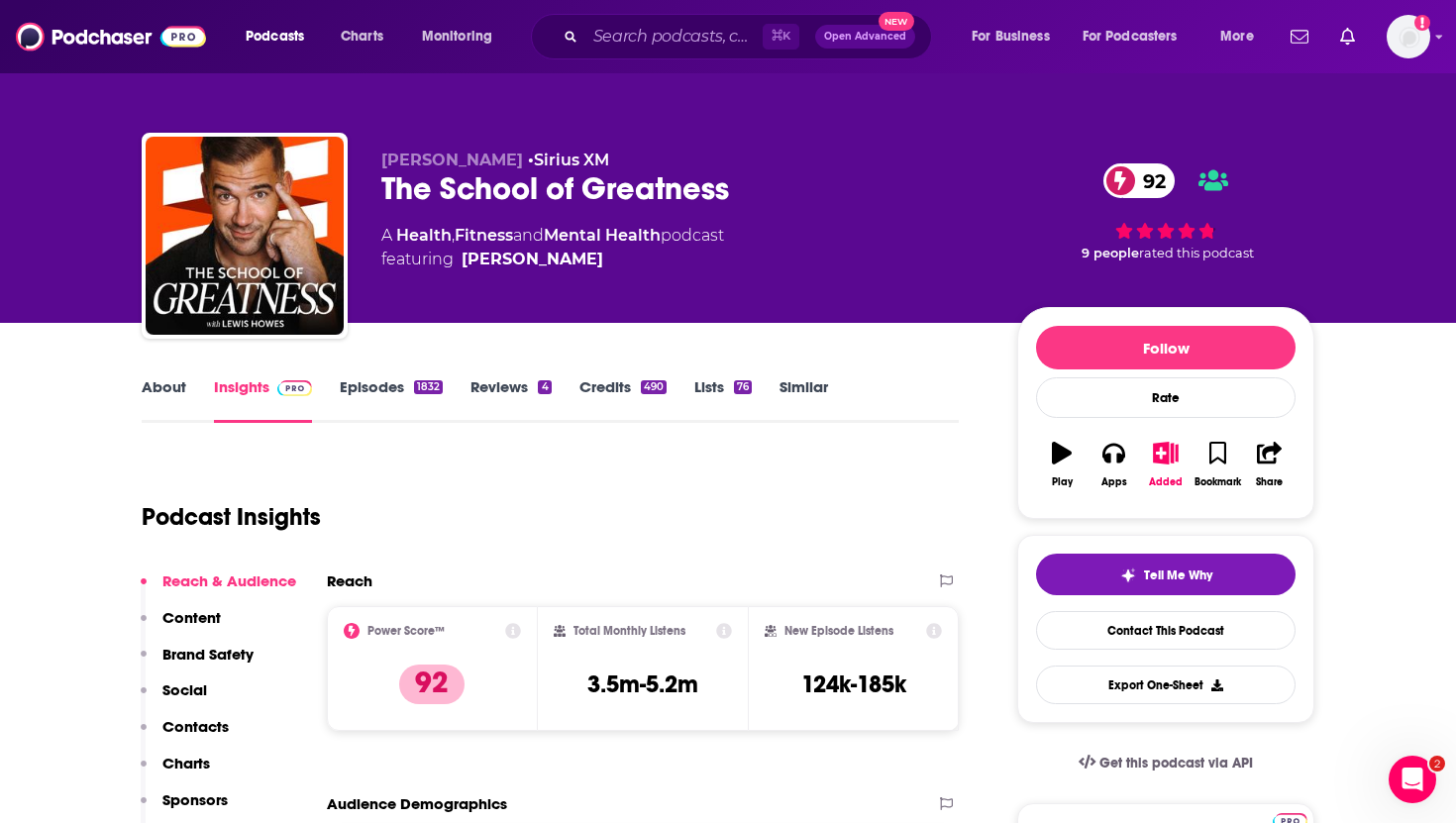 click on "Contacts" at bounding box center [195, 726] 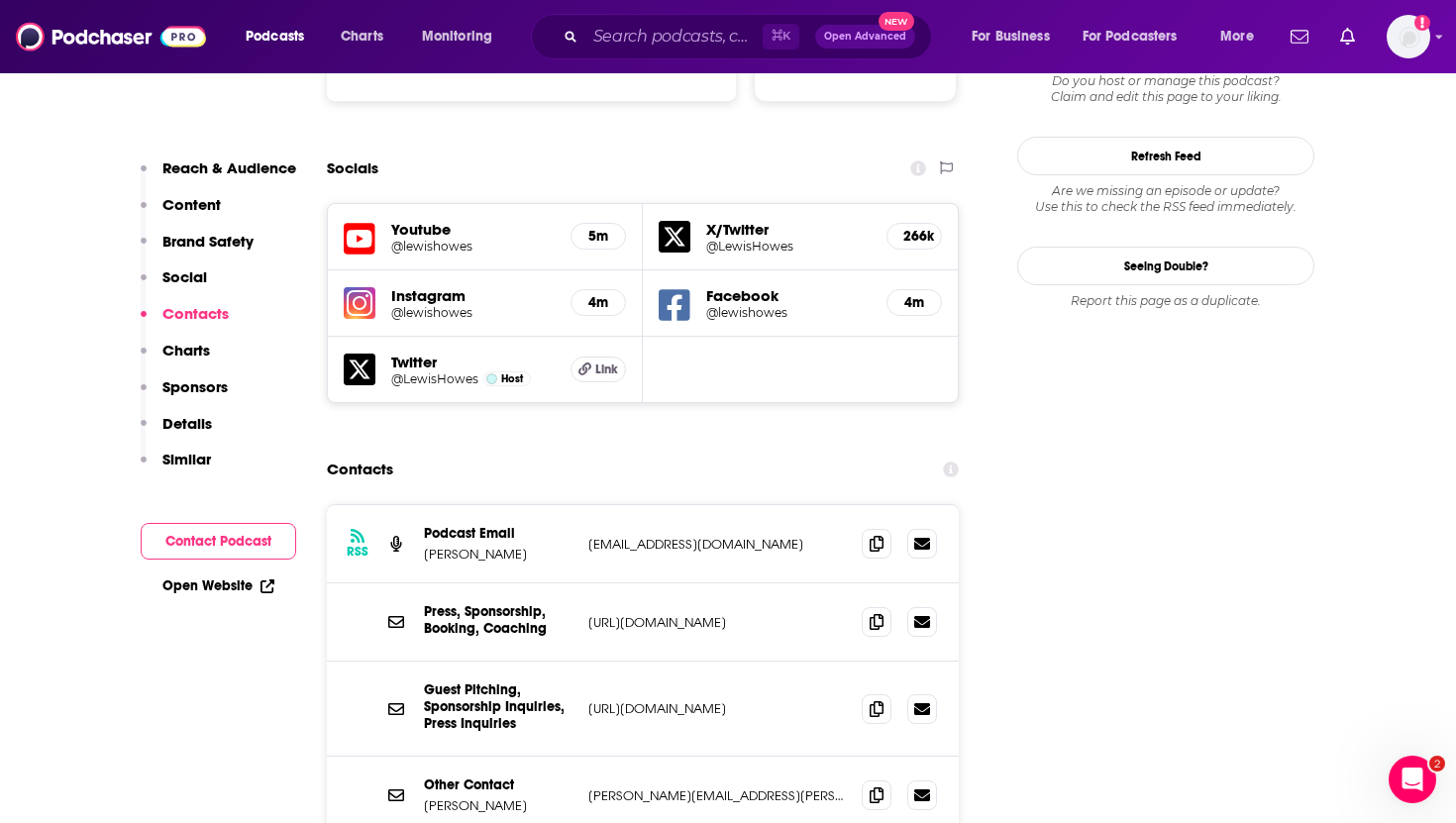 scroll, scrollTop: 2287, scrollLeft: 0, axis: vertical 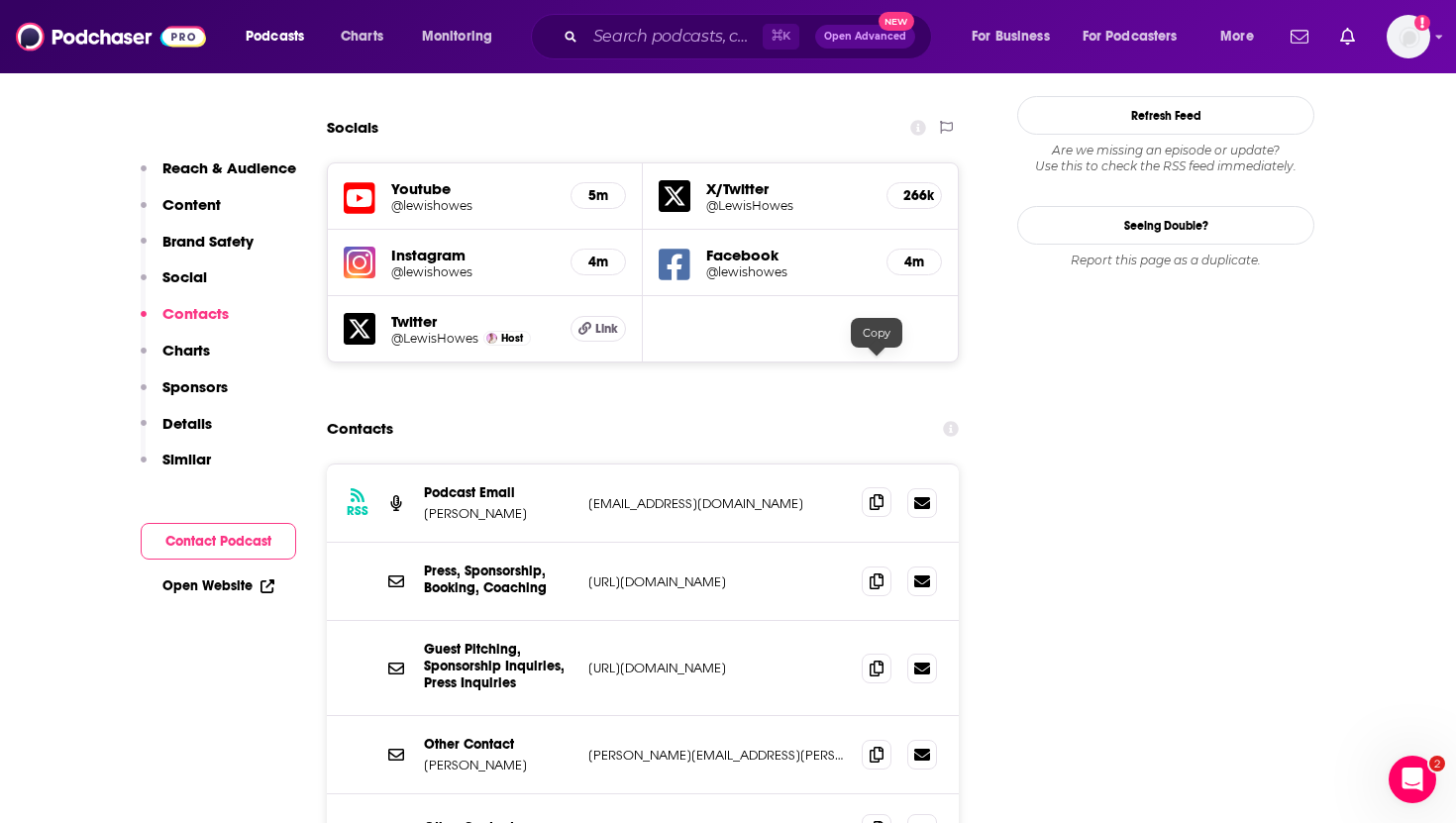 click at bounding box center (877, 502) 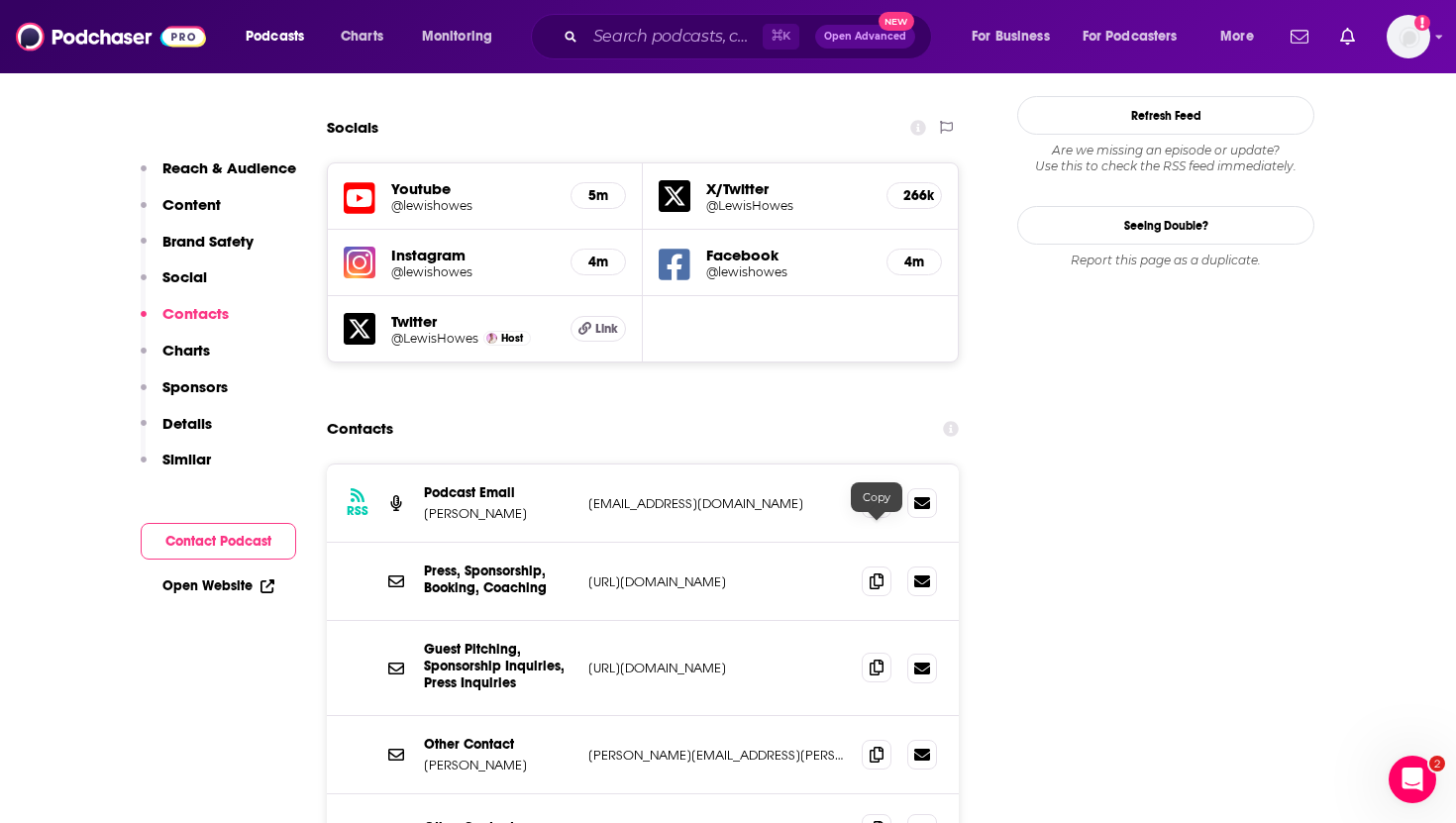 click 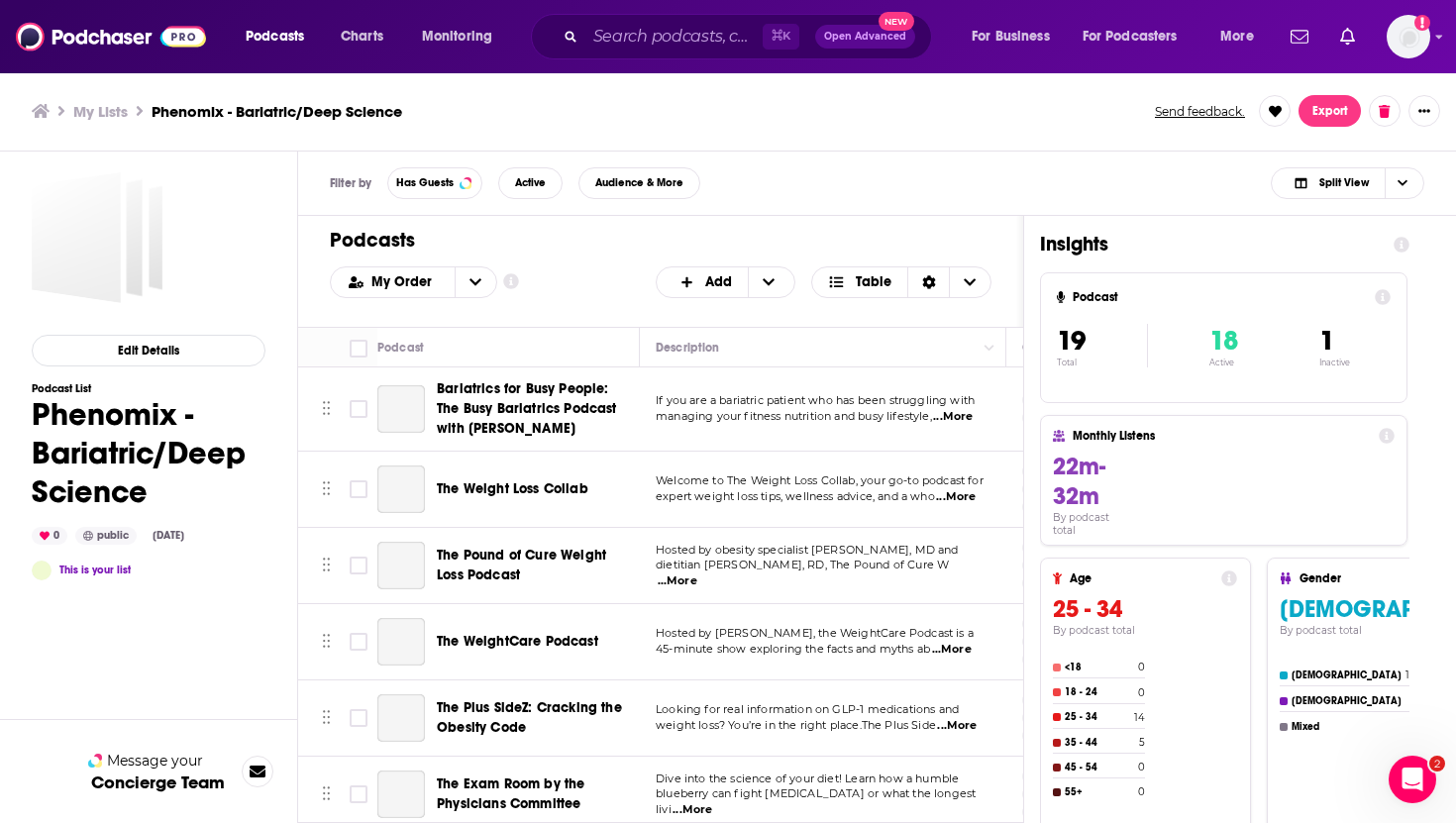 scroll, scrollTop: 0, scrollLeft: 0, axis: both 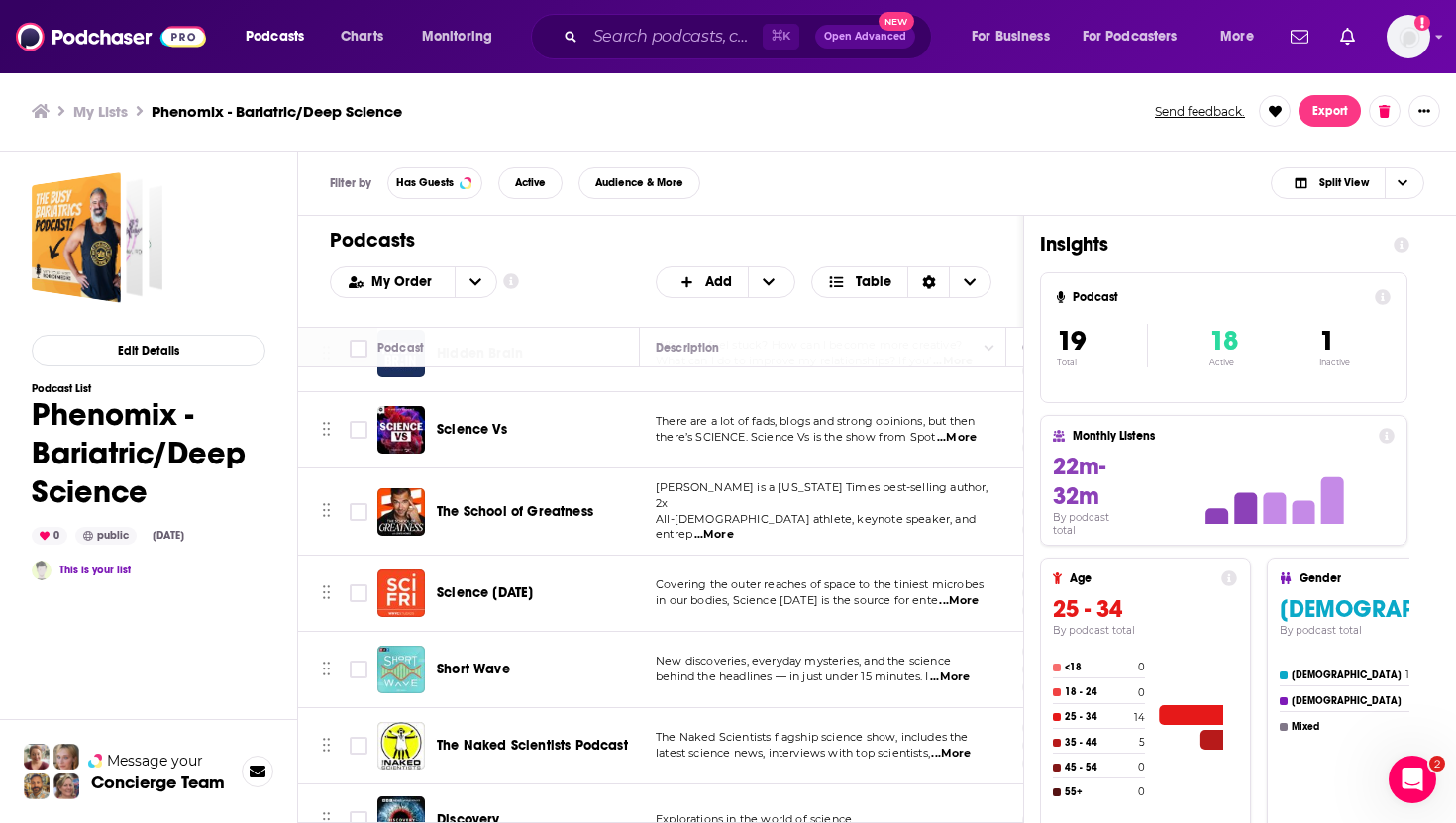 click on "Science [DATE]" at bounding box center (484, 592) 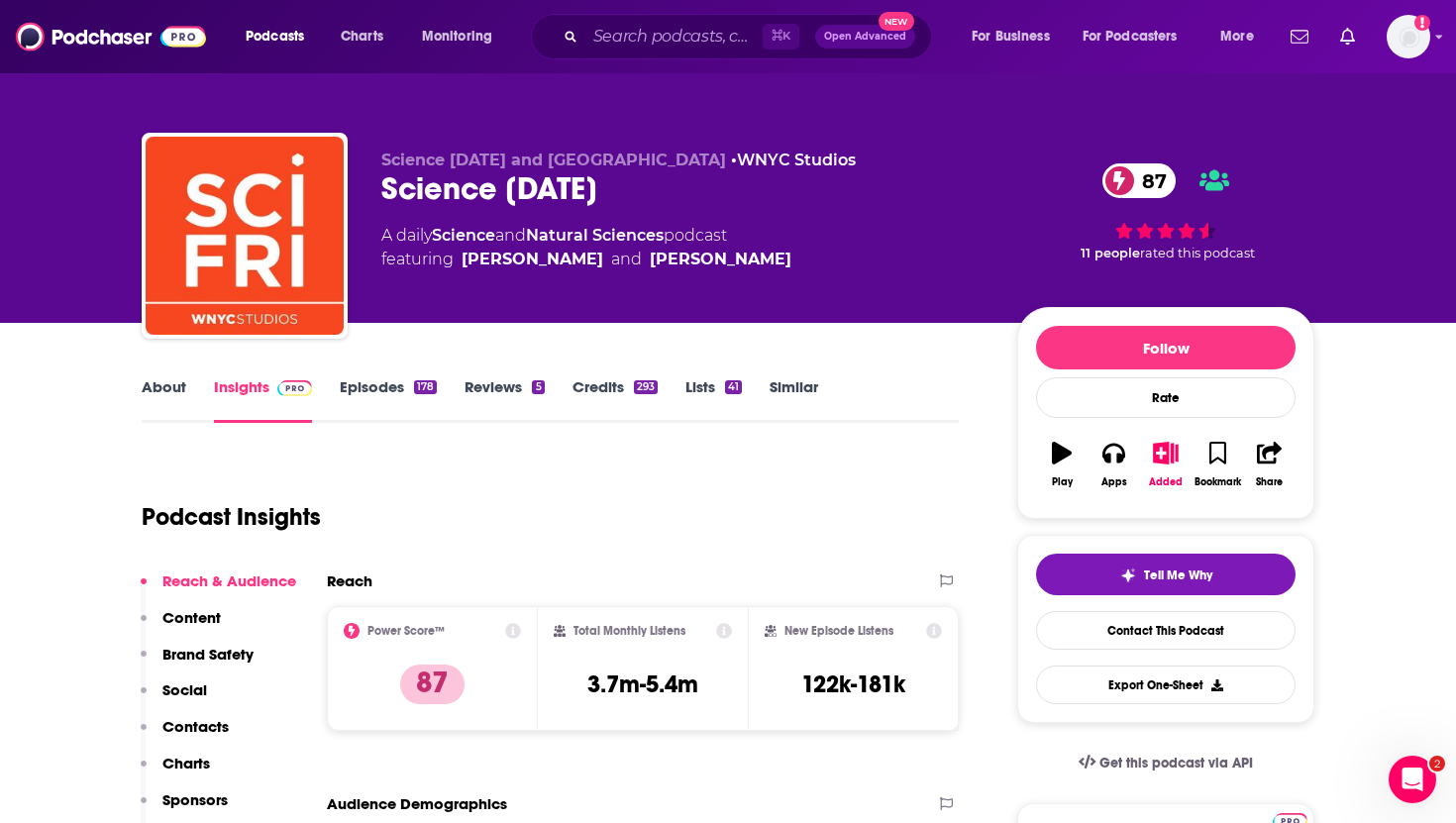 click on "Contacts" at bounding box center (195, 726) 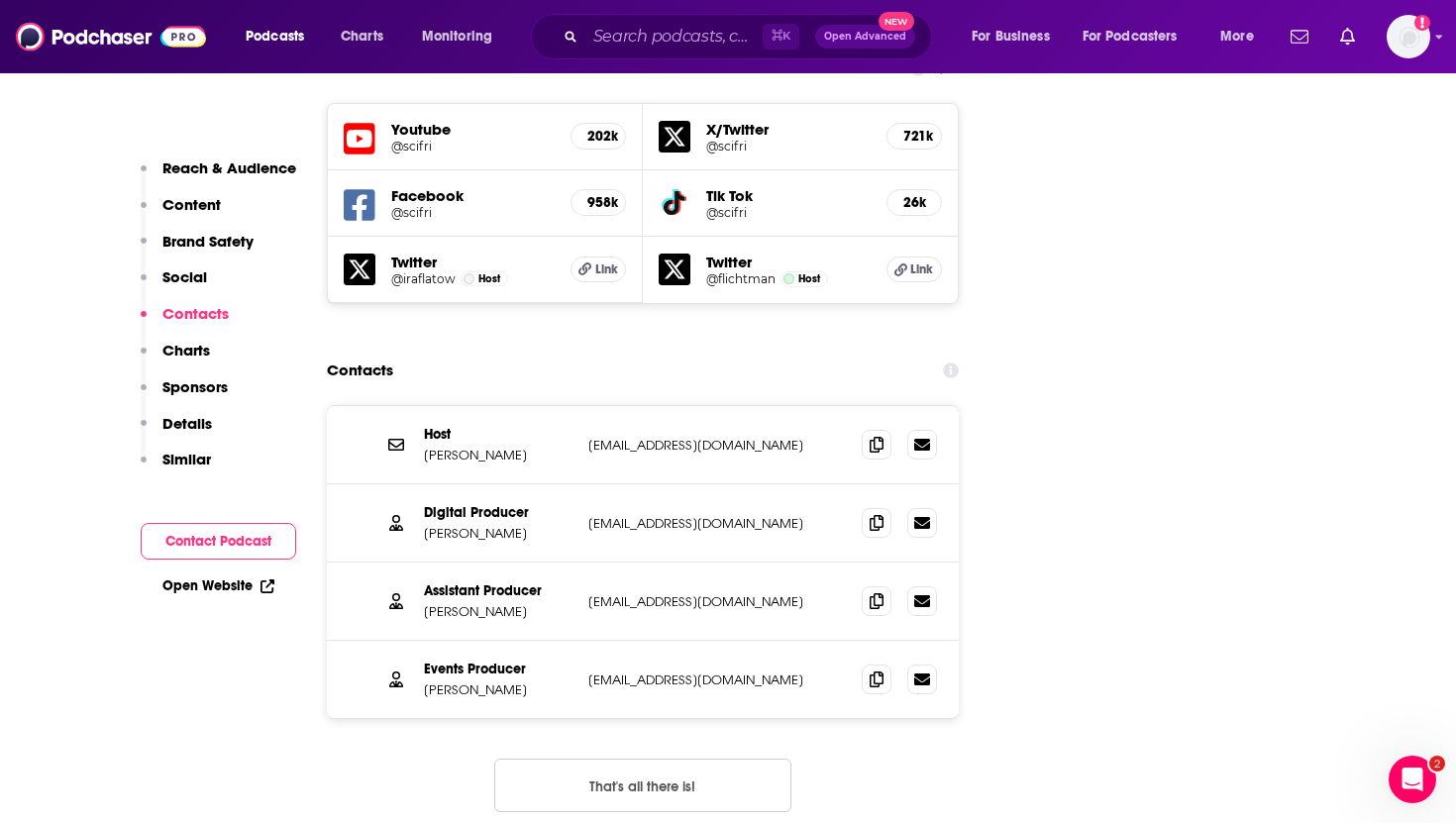 scroll, scrollTop: 2311, scrollLeft: 0, axis: vertical 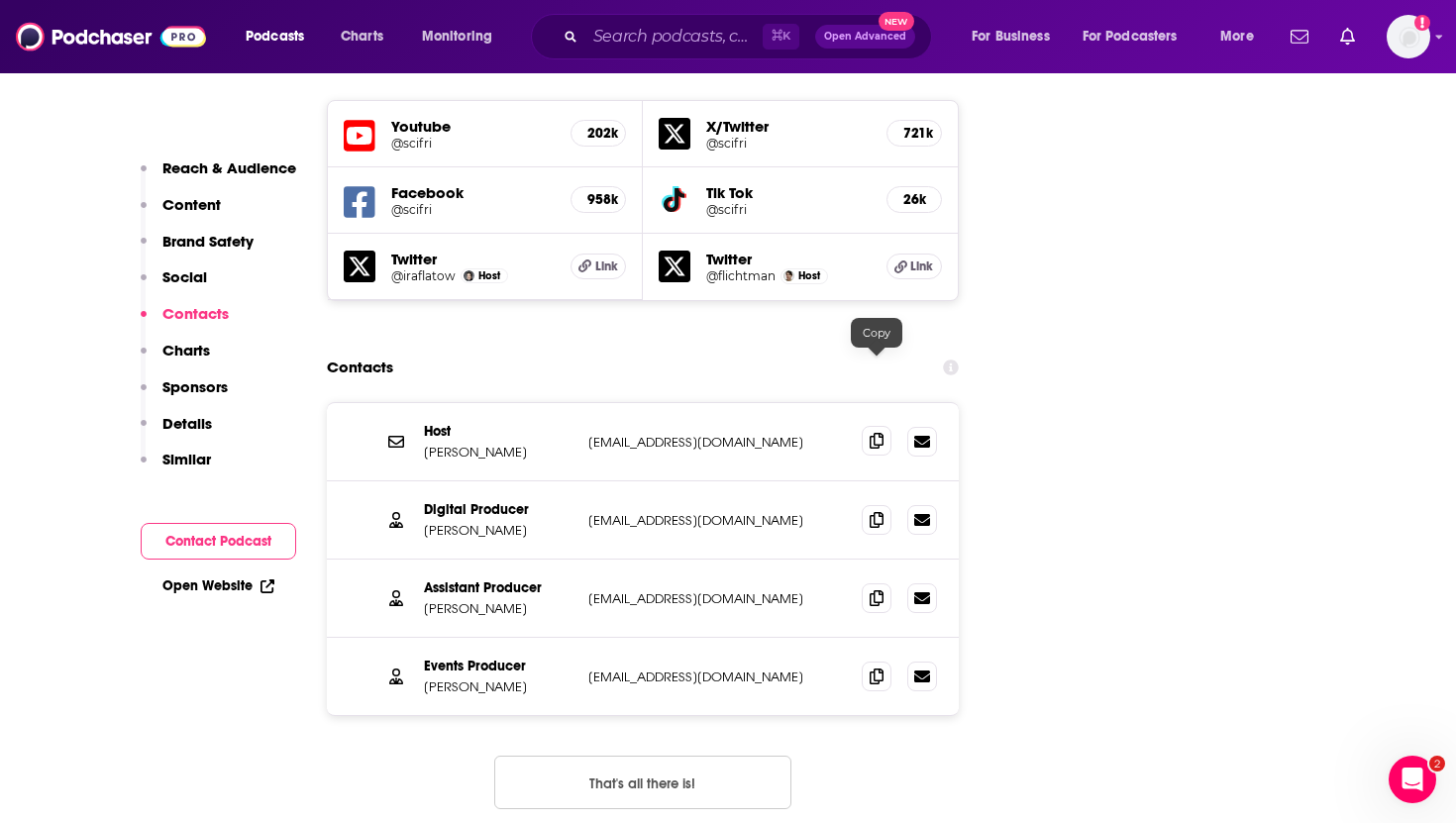 click 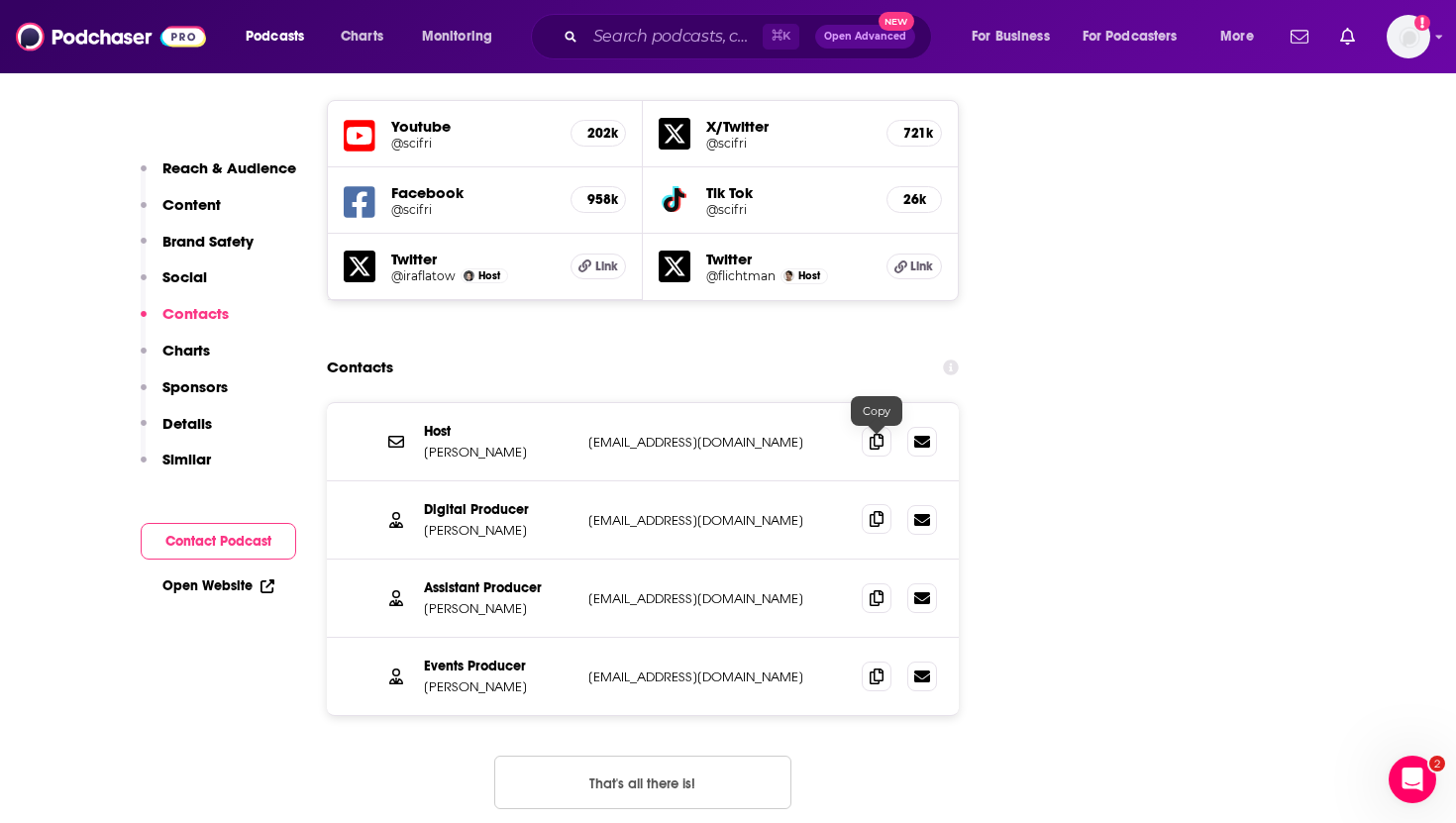 click 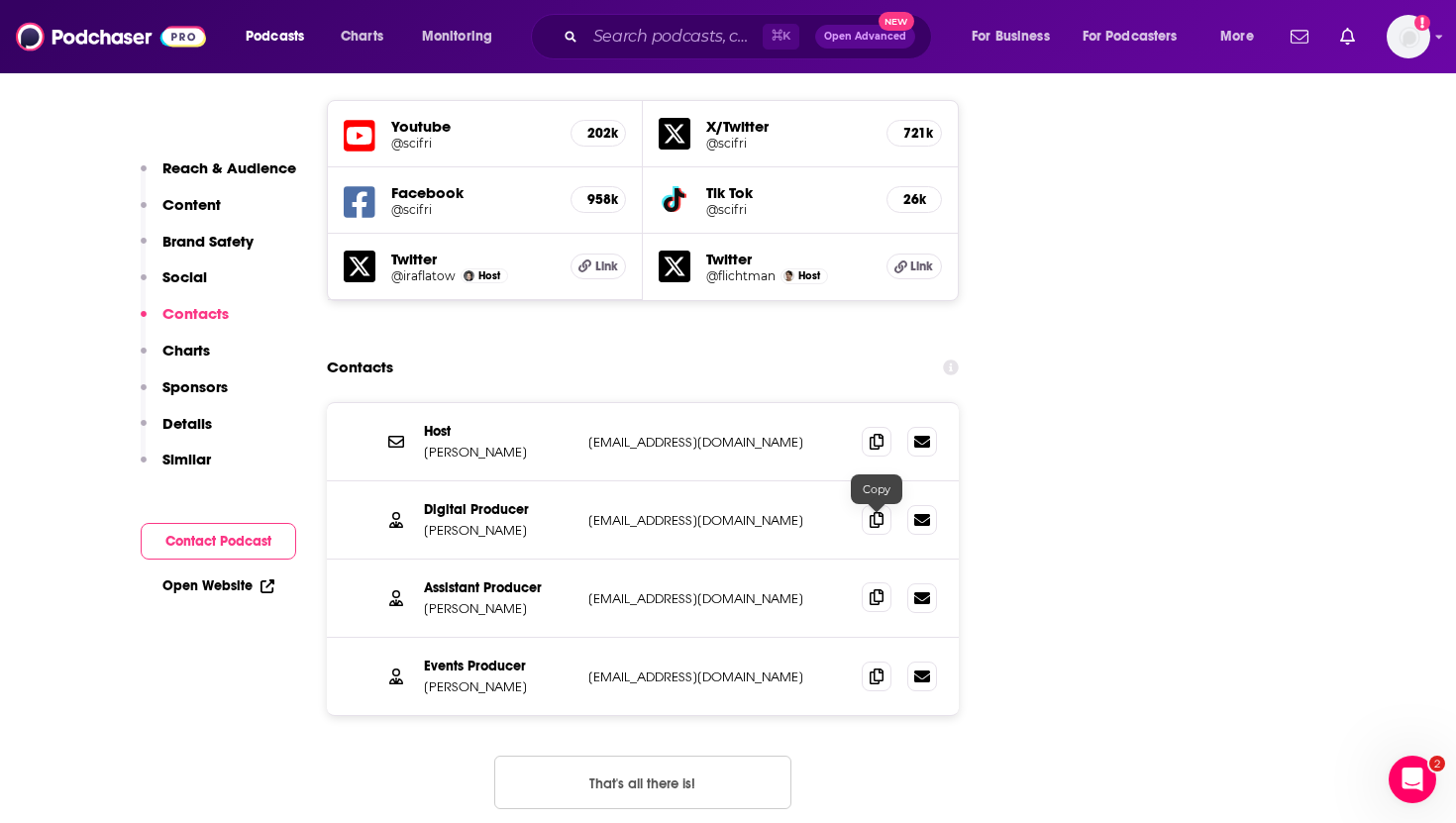 click at bounding box center [877, 597] 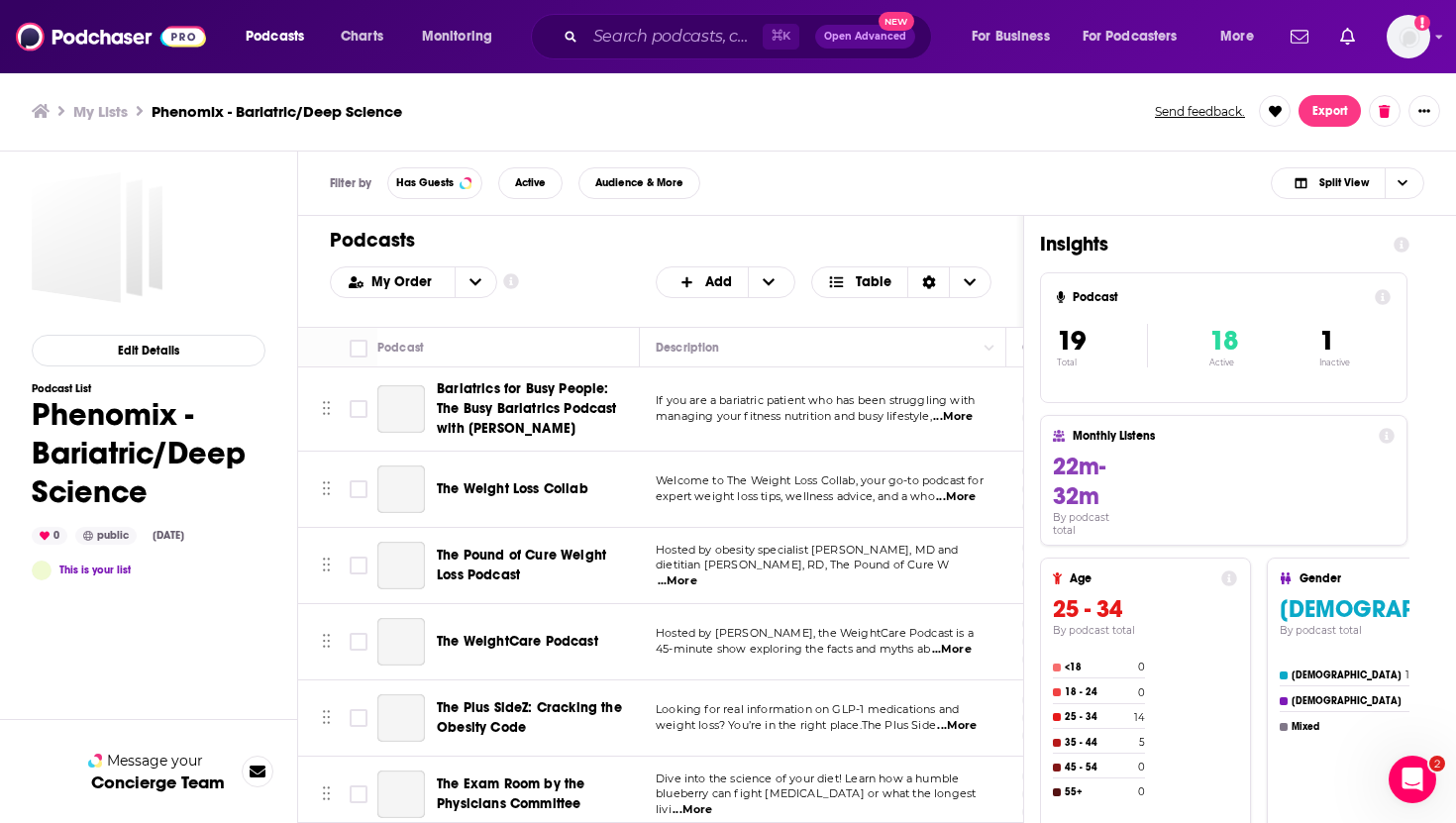 scroll, scrollTop: 0, scrollLeft: 0, axis: both 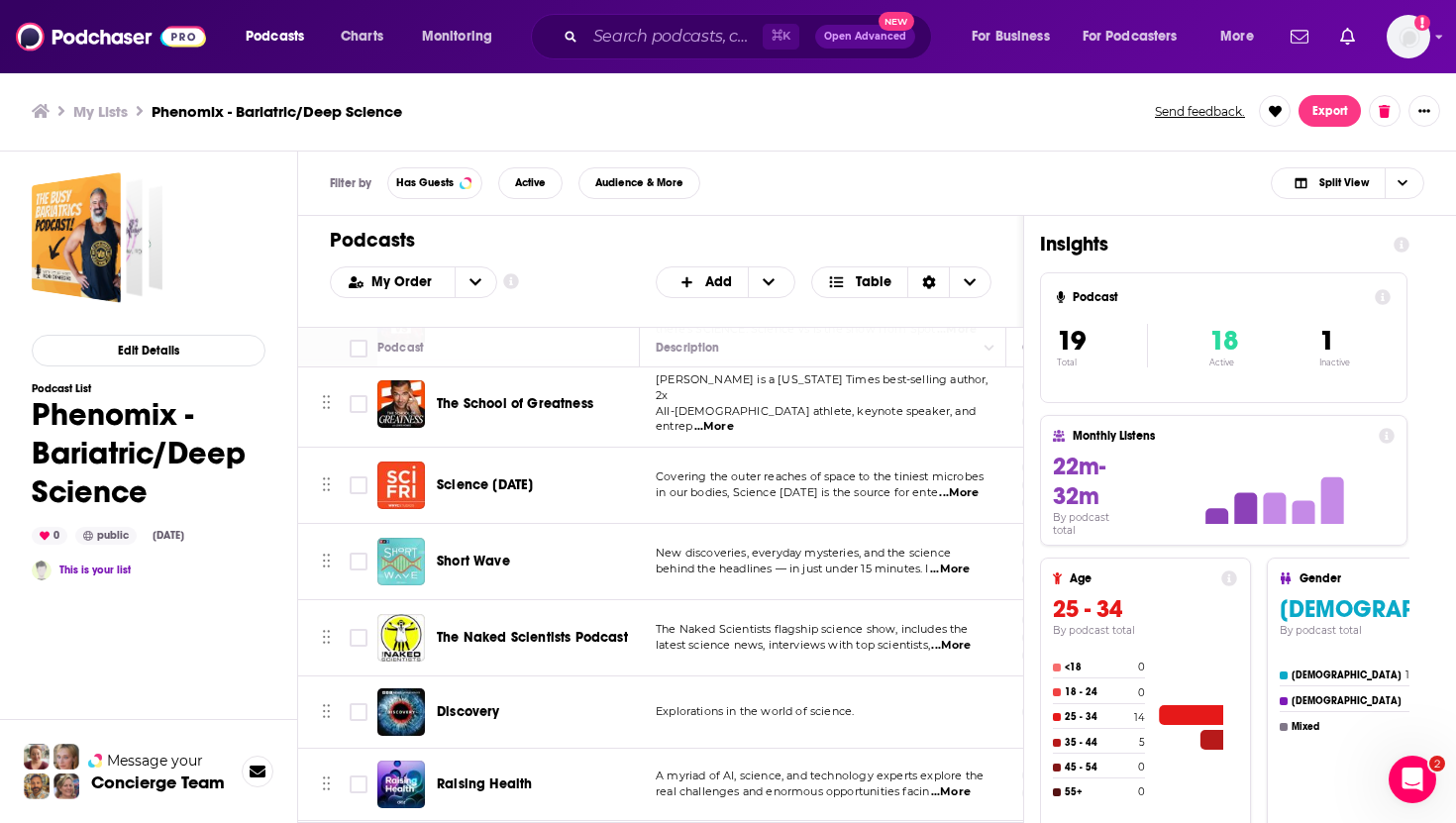 click on "Short Wave" at bounding box center [473, 561] 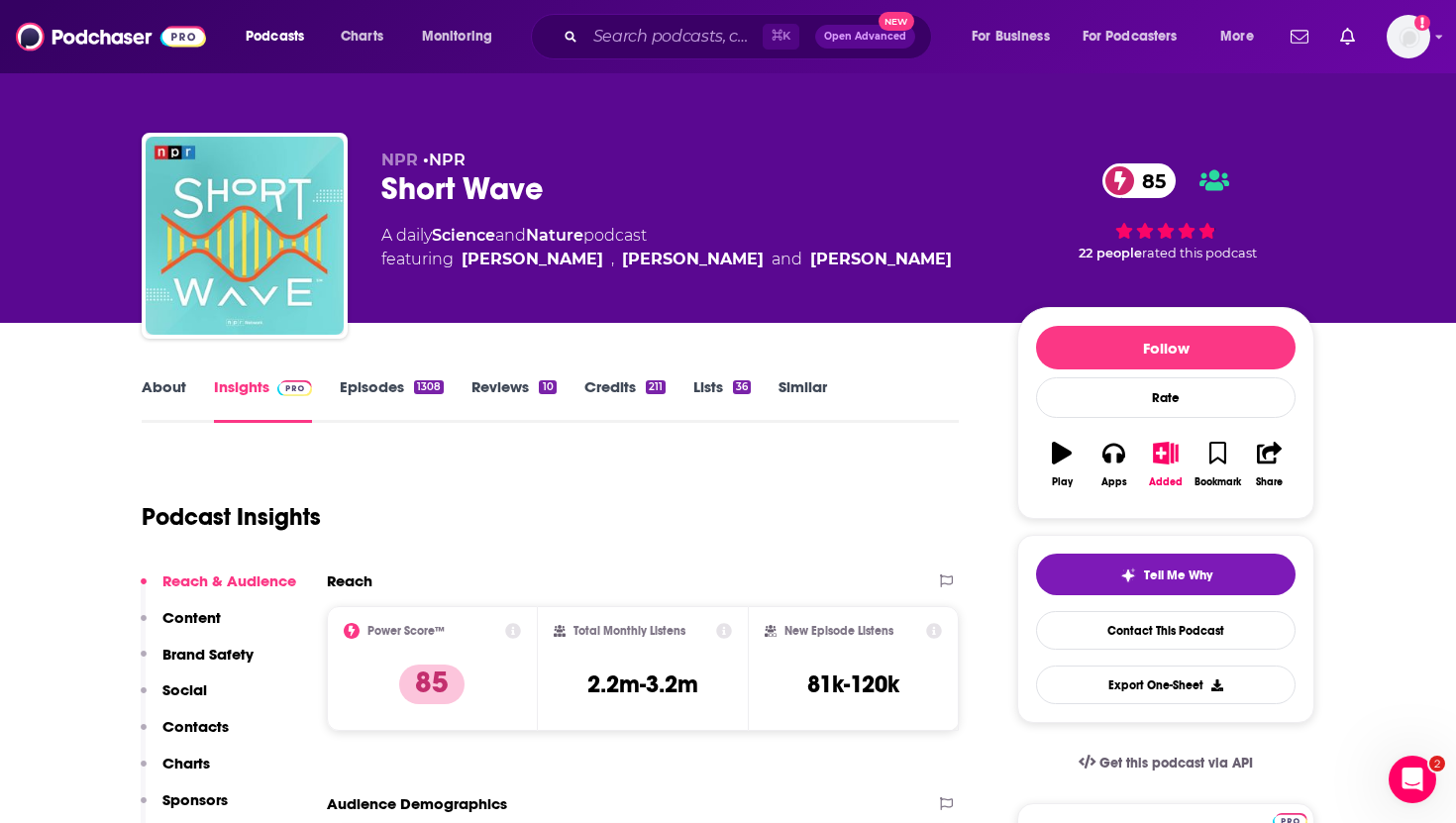 click on "Contacts" at bounding box center (195, 726) 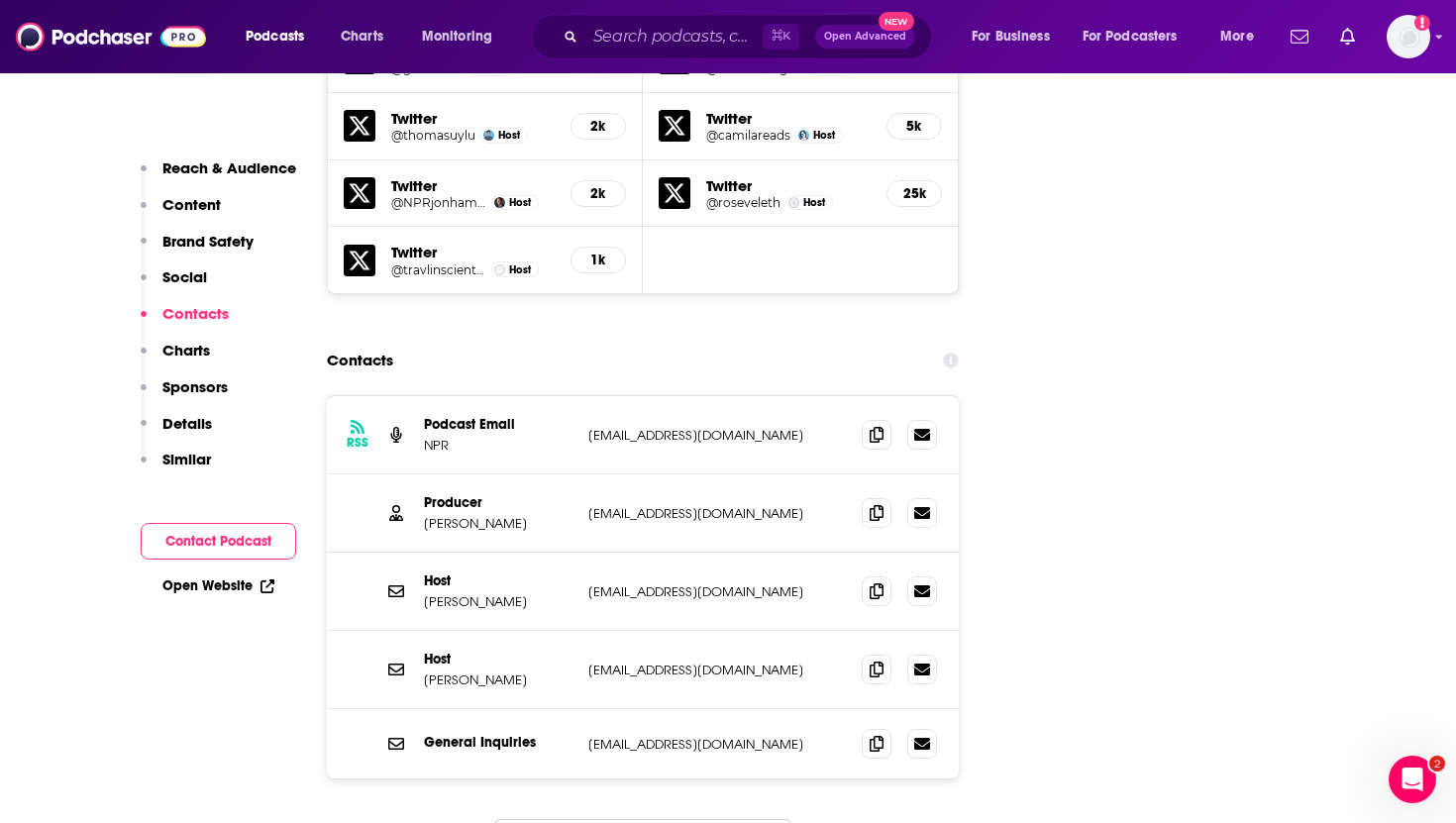scroll, scrollTop: 2566, scrollLeft: 0, axis: vertical 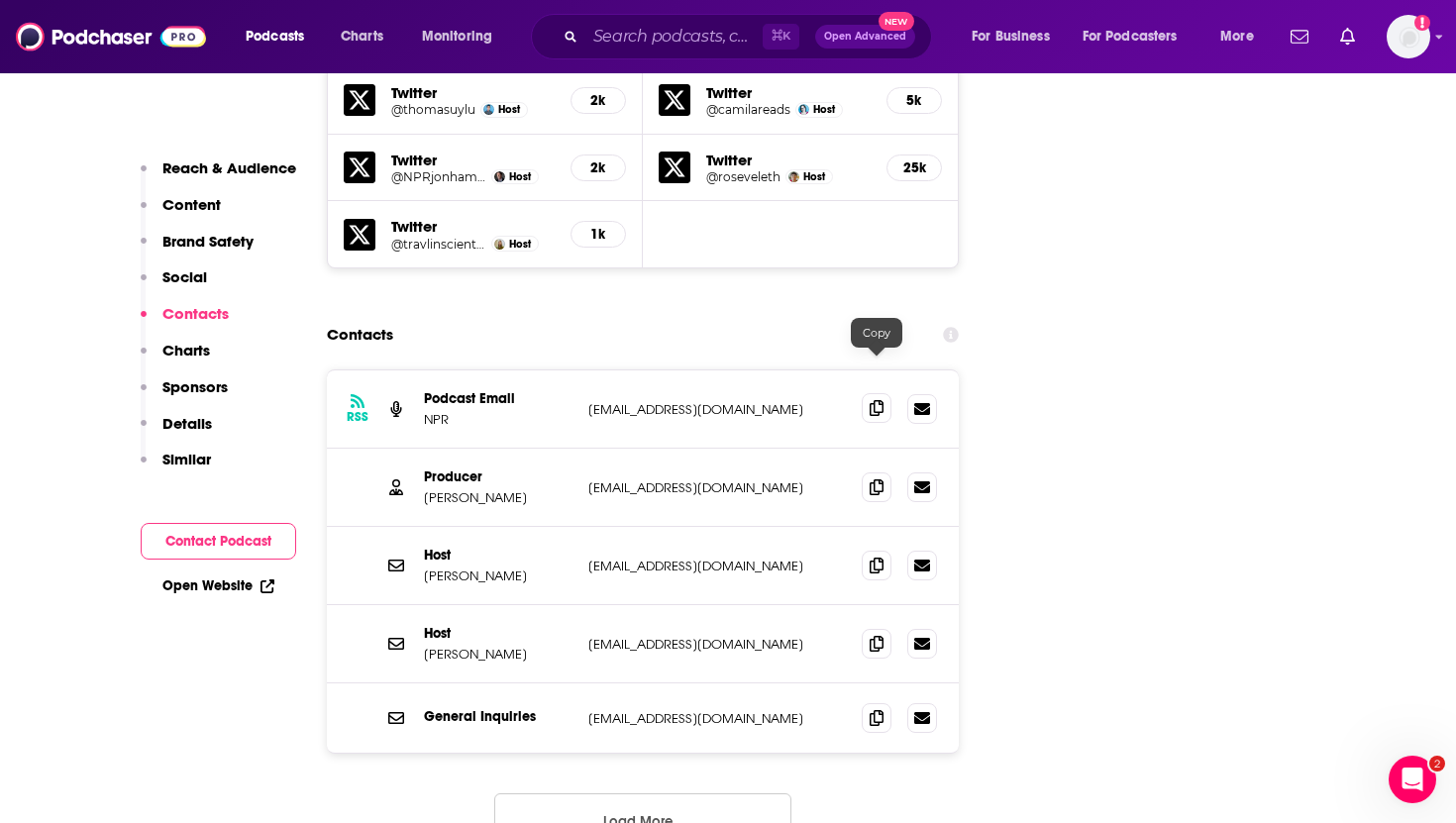 click 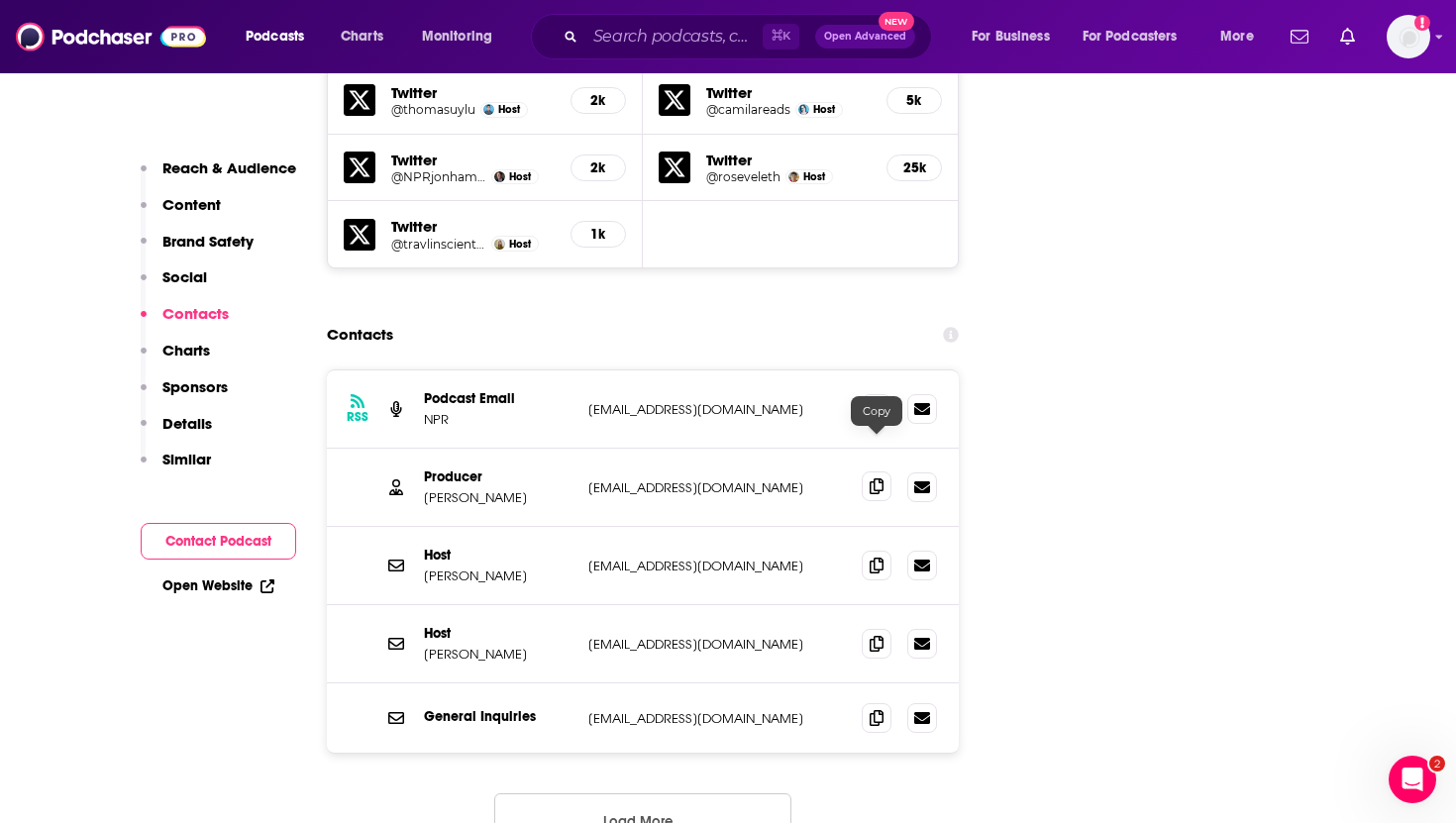 click at bounding box center [877, 486] 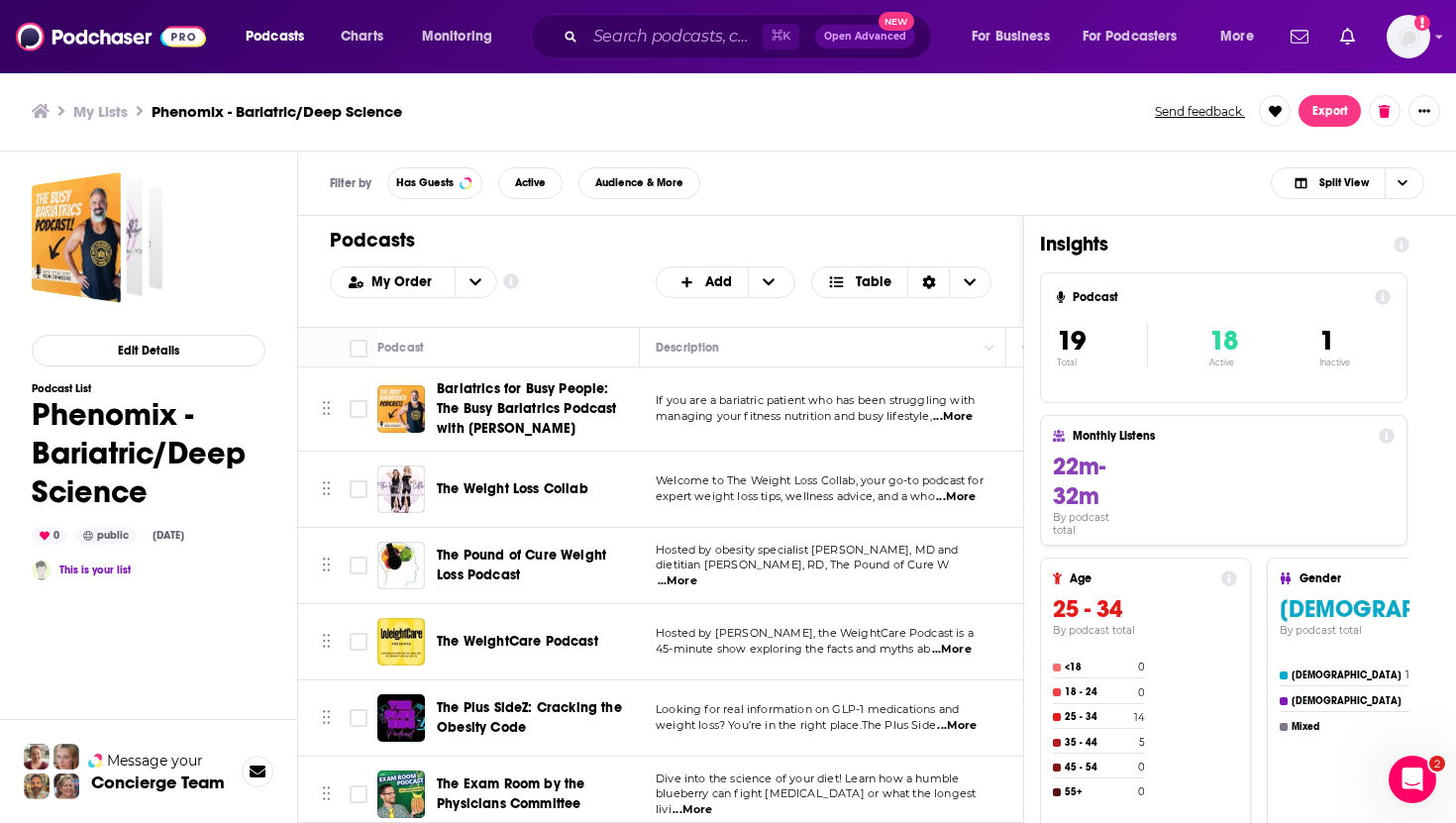 scroll, scrollTop: 0, scrollLeft: 0, axis: both 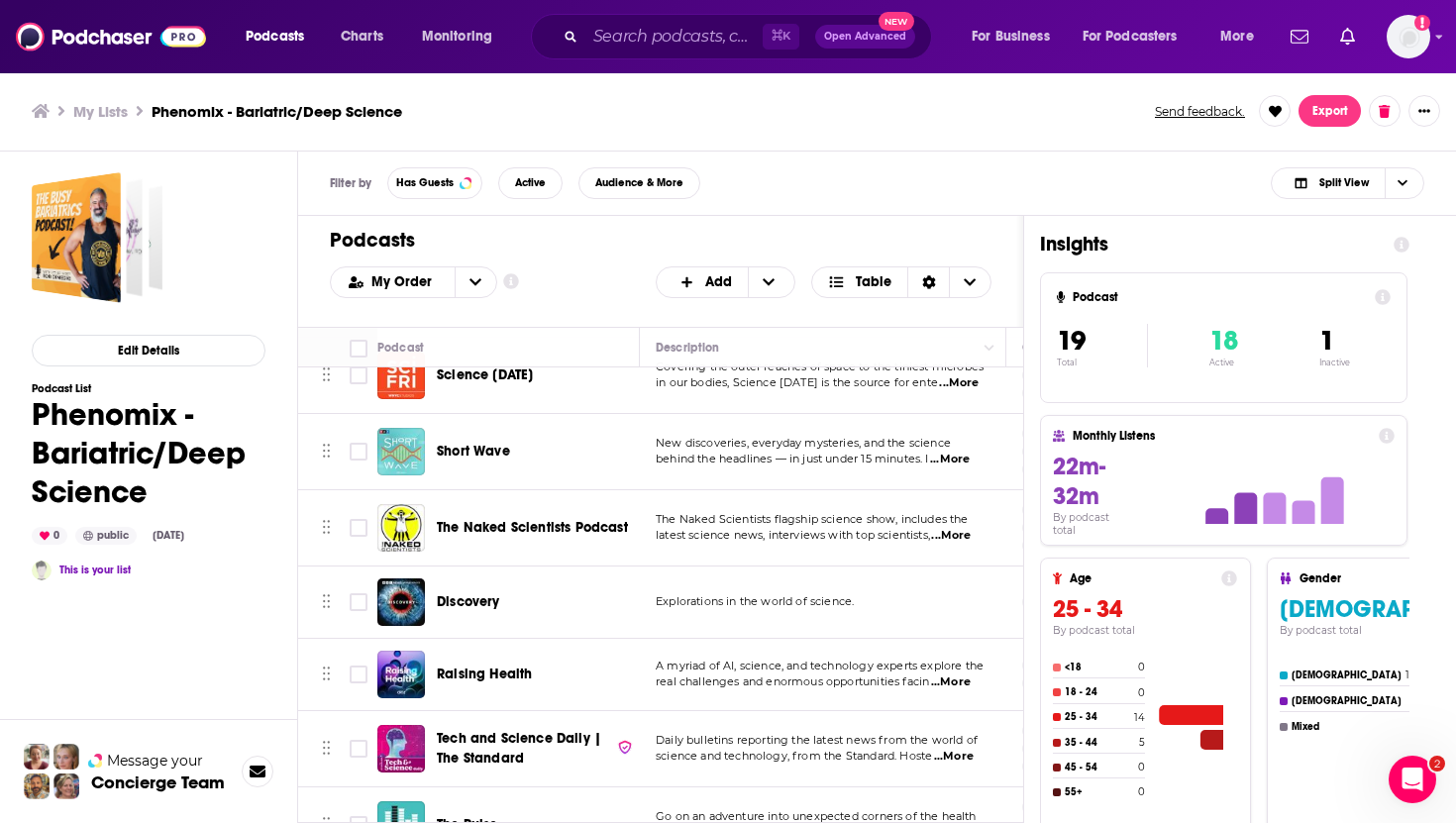 click on "The Naked Scientists Podcast" at bounding box center (532, 527) 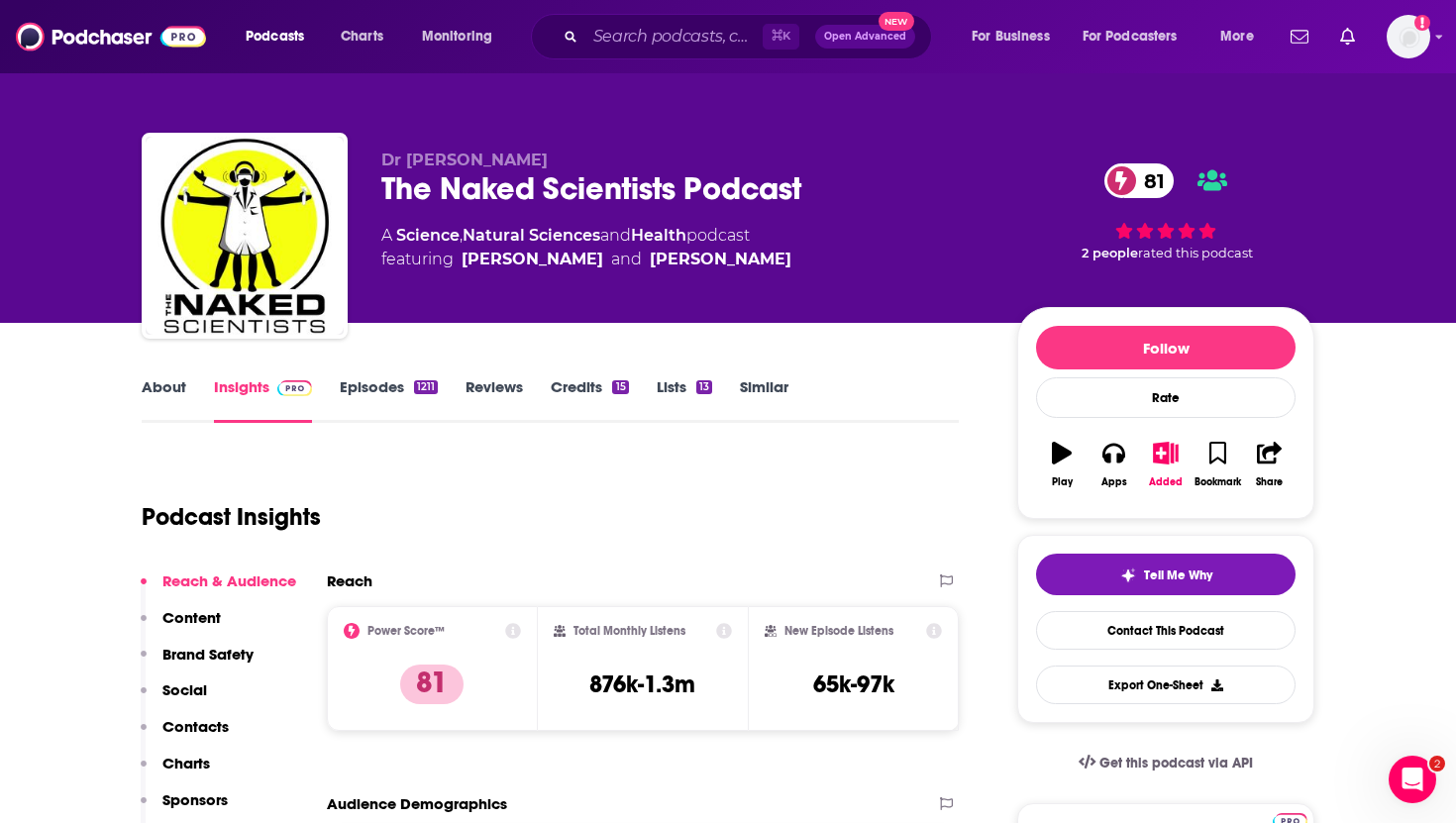 click on "Contacts" at bounding box center [195, 726] 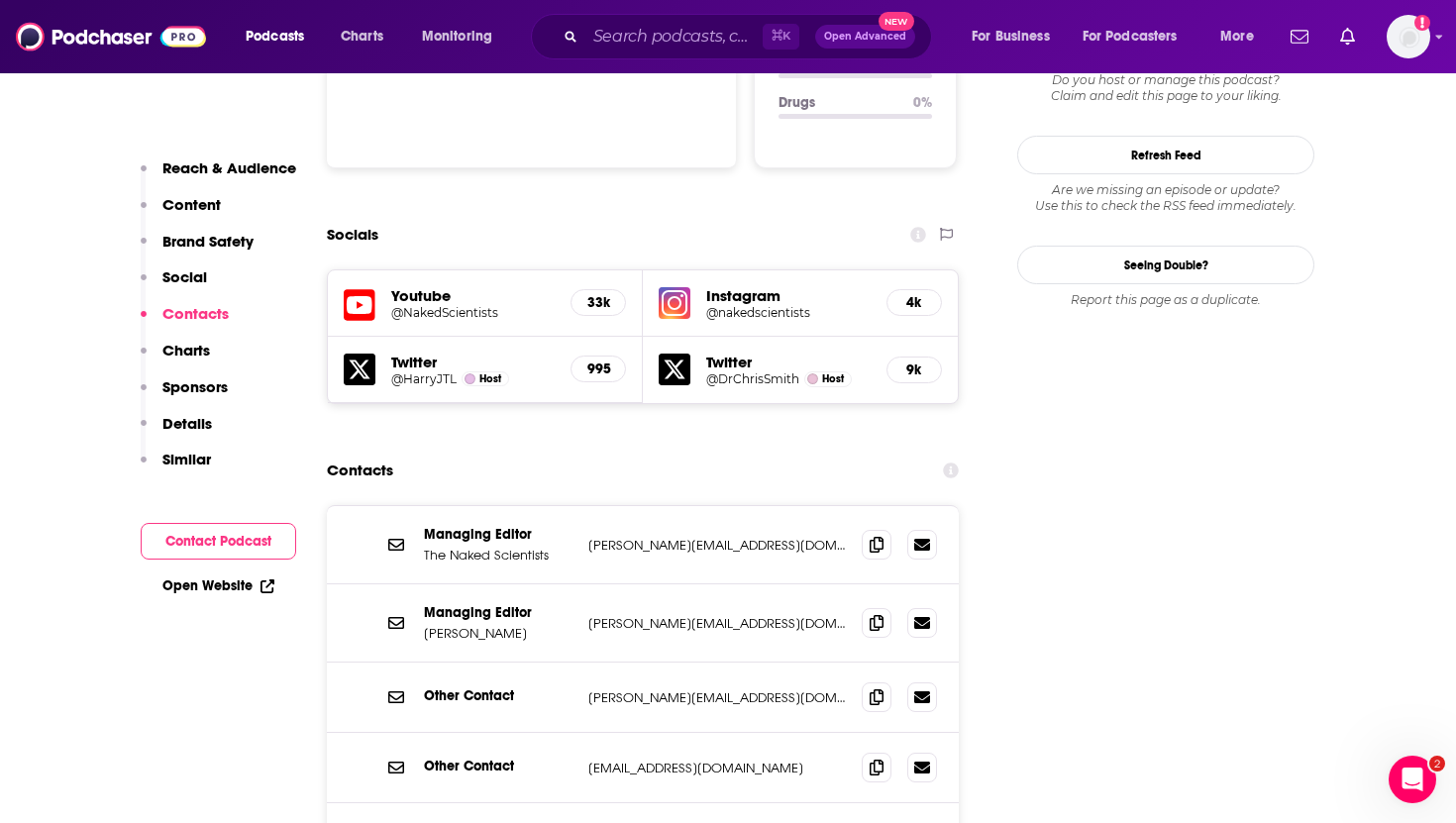 scroll, scrollTop: 2244, scrollLeft: 0, axis: vertical 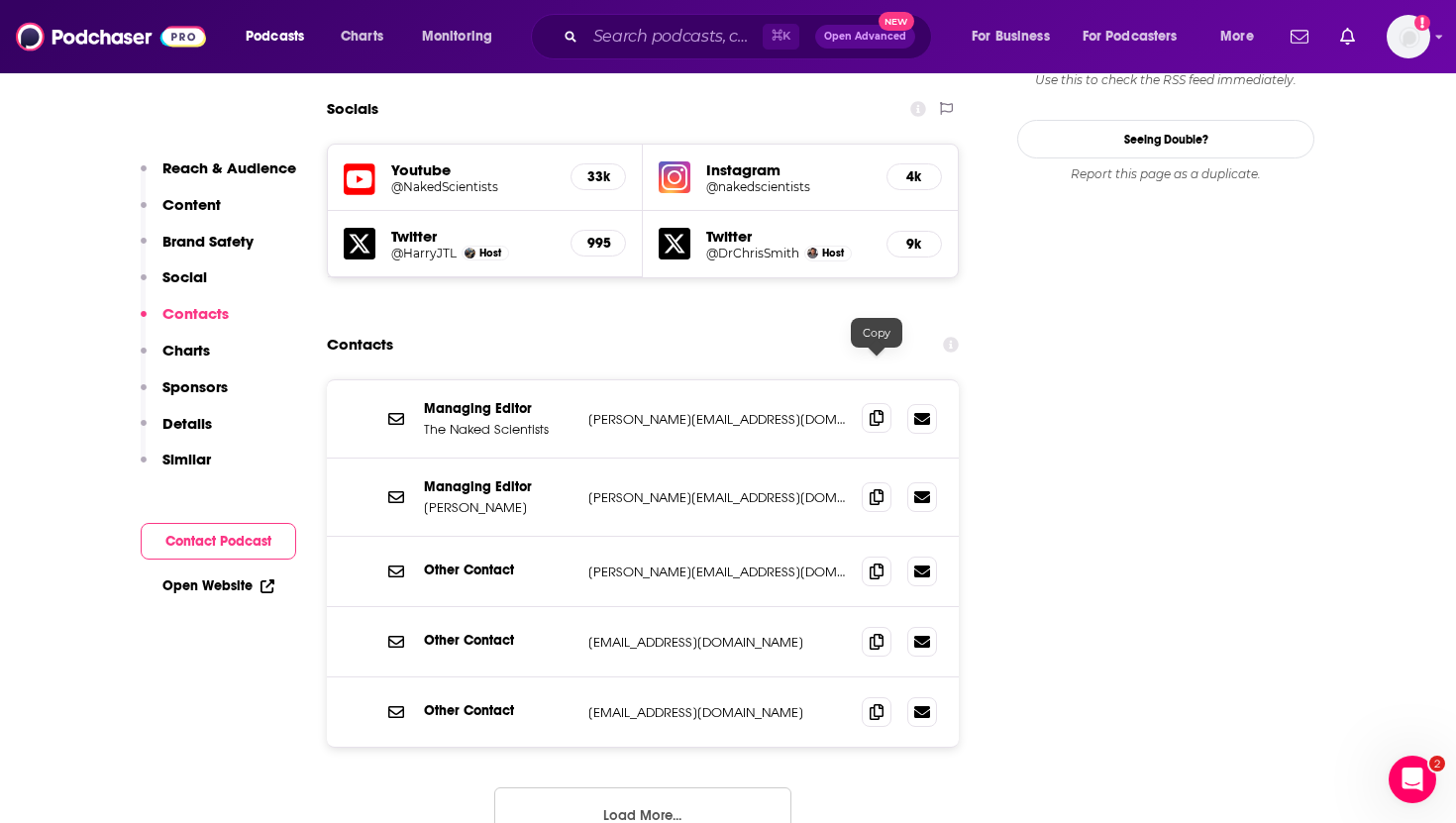 click at bounding box center [877, 418] 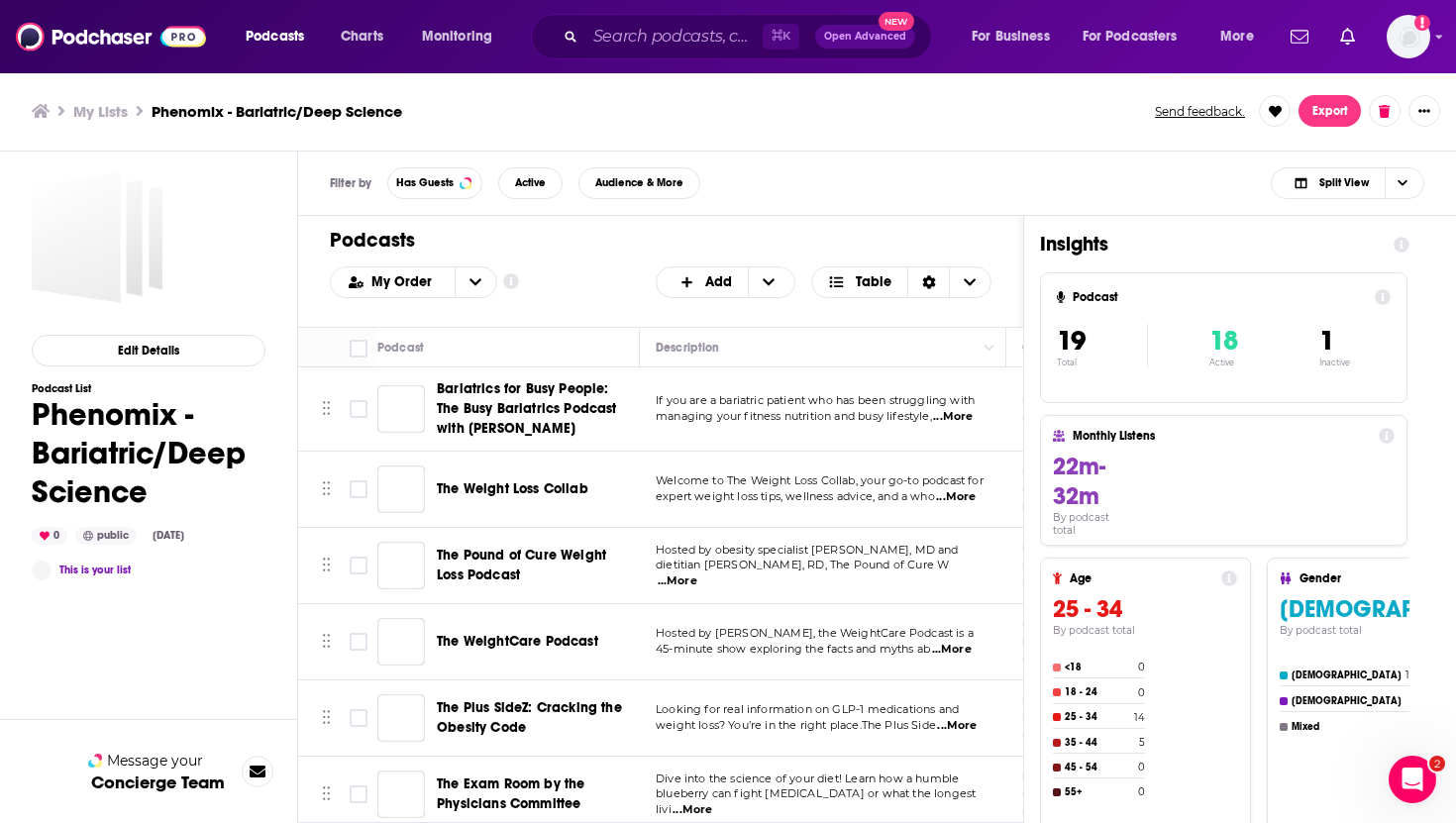 scroll, scrollTop: 0, scrollLeft: 0, axis: both 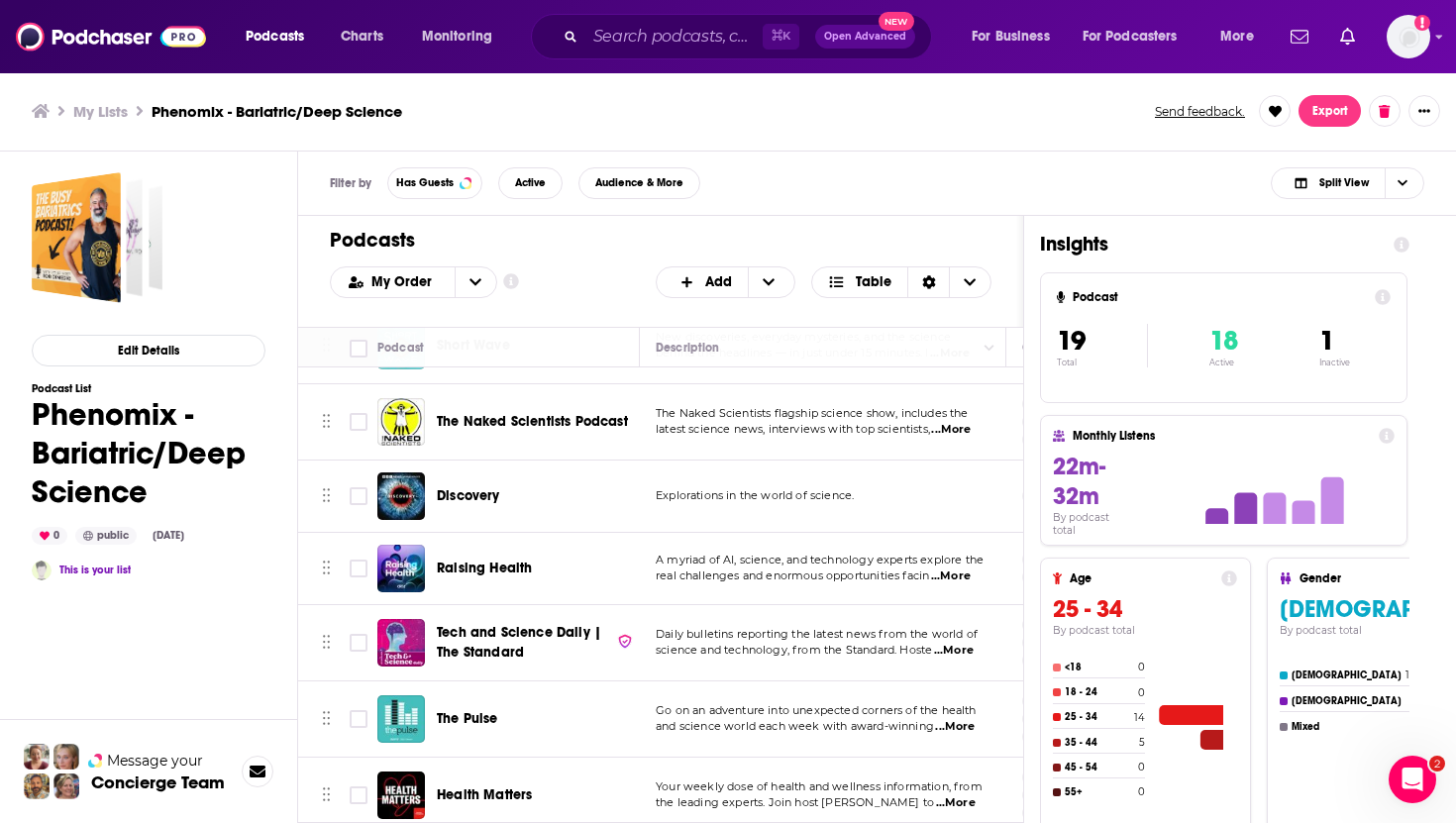 click on "Discovery" at bounding box center [468, 495] 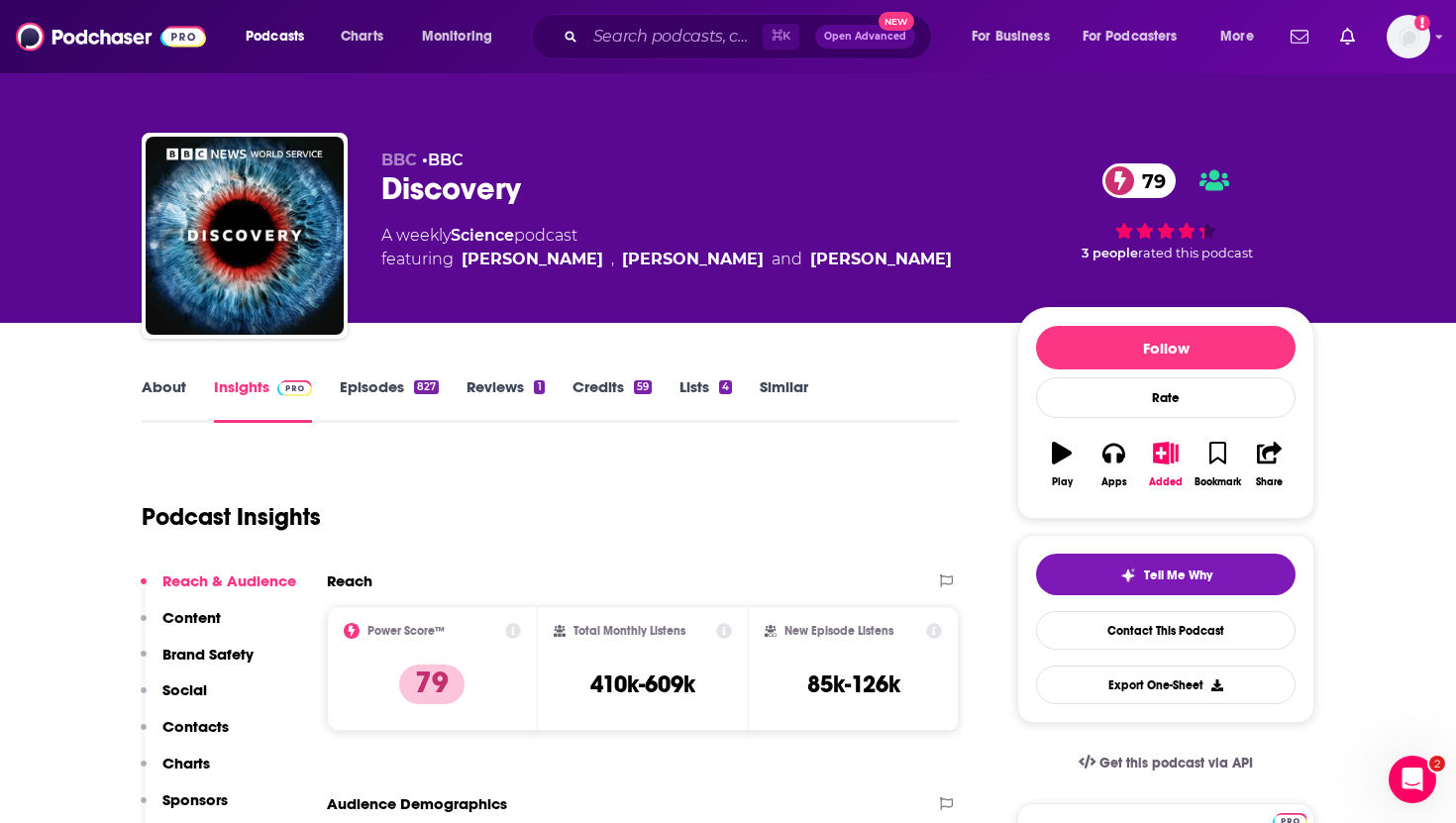 click on "Contacts" at bounding box center (195, 726) 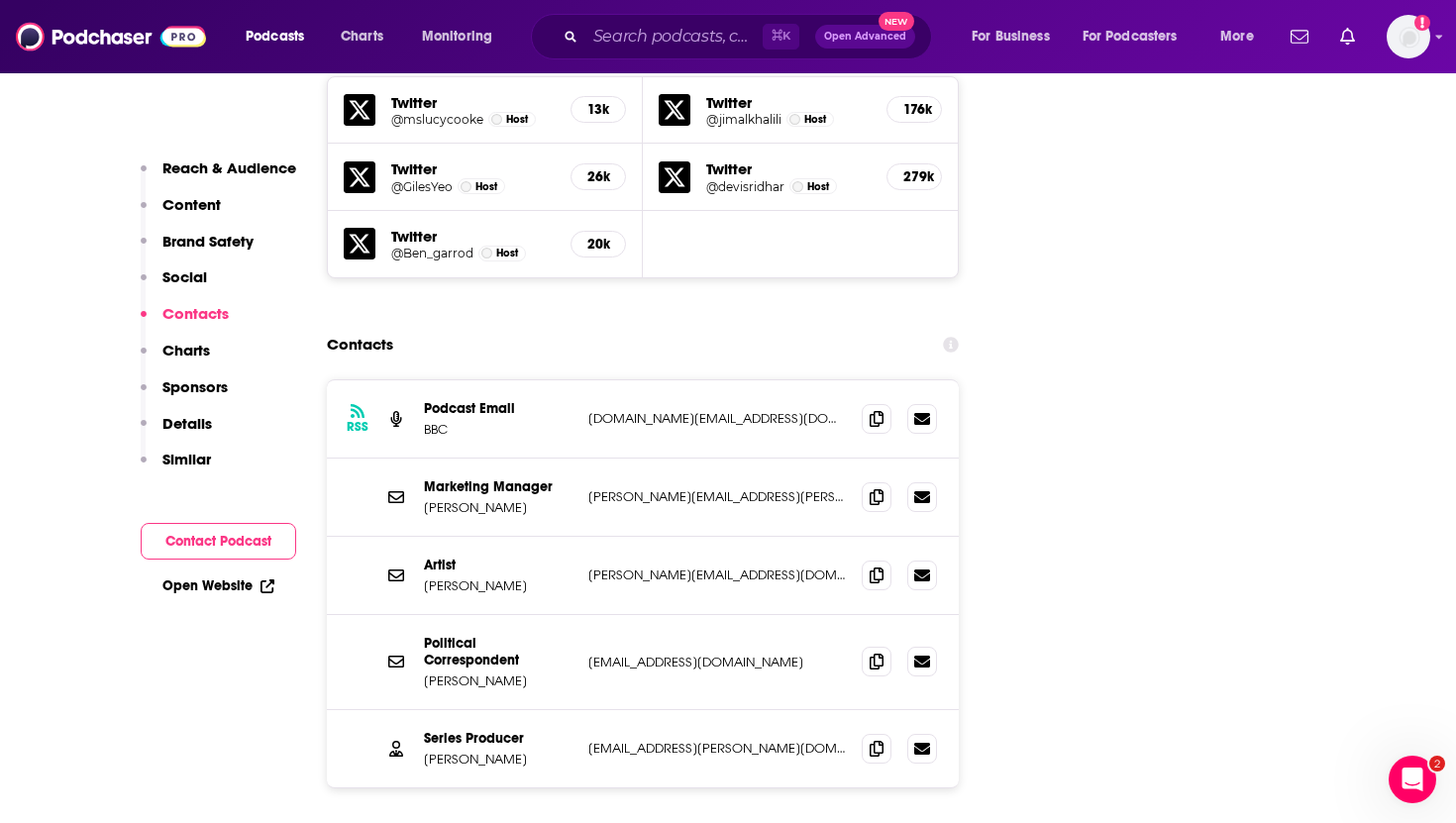 scroll, scrollTop: 2315, scrollLeft: 0, axis: vertical 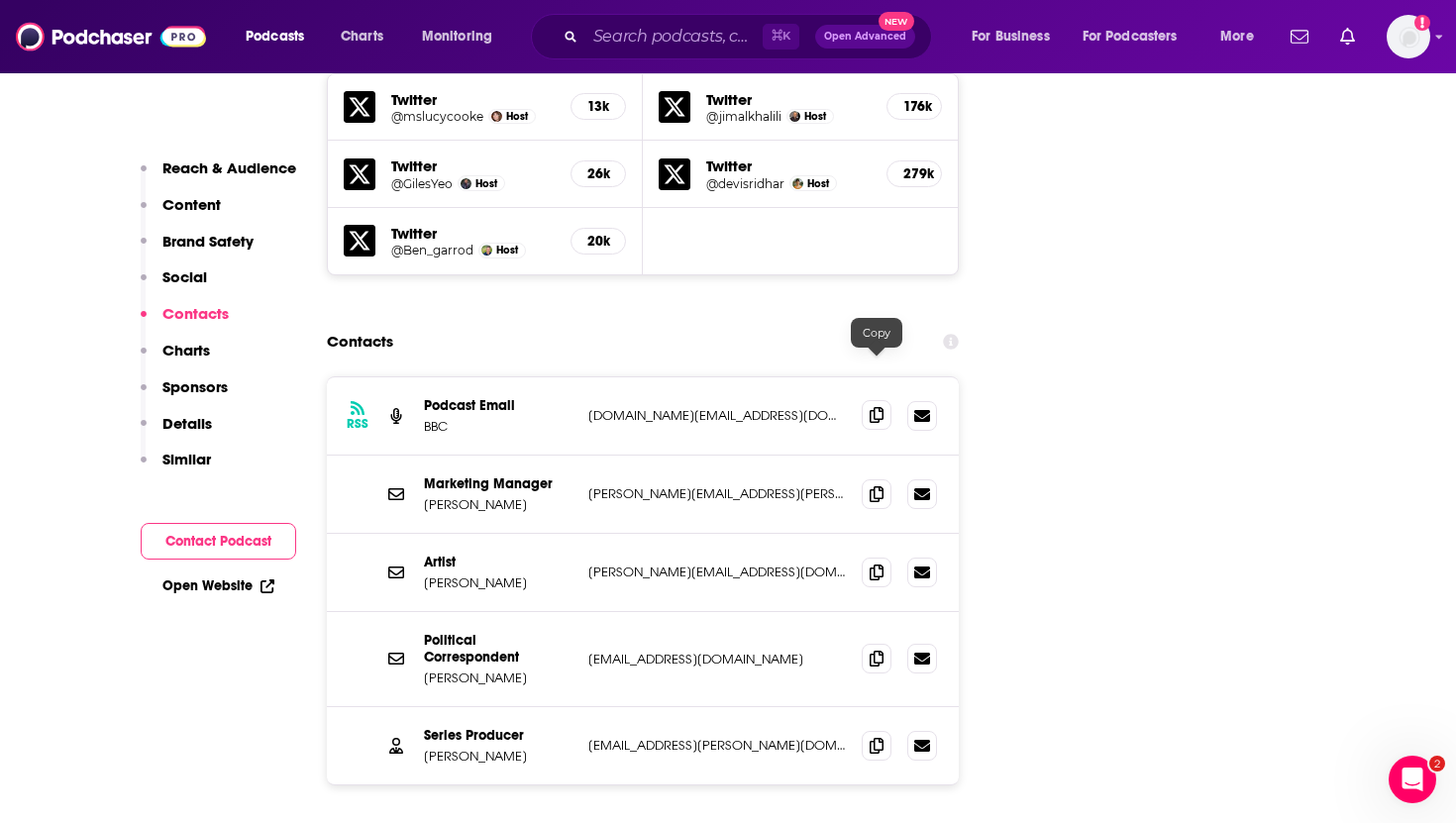 click at bounding box center [877, 415] 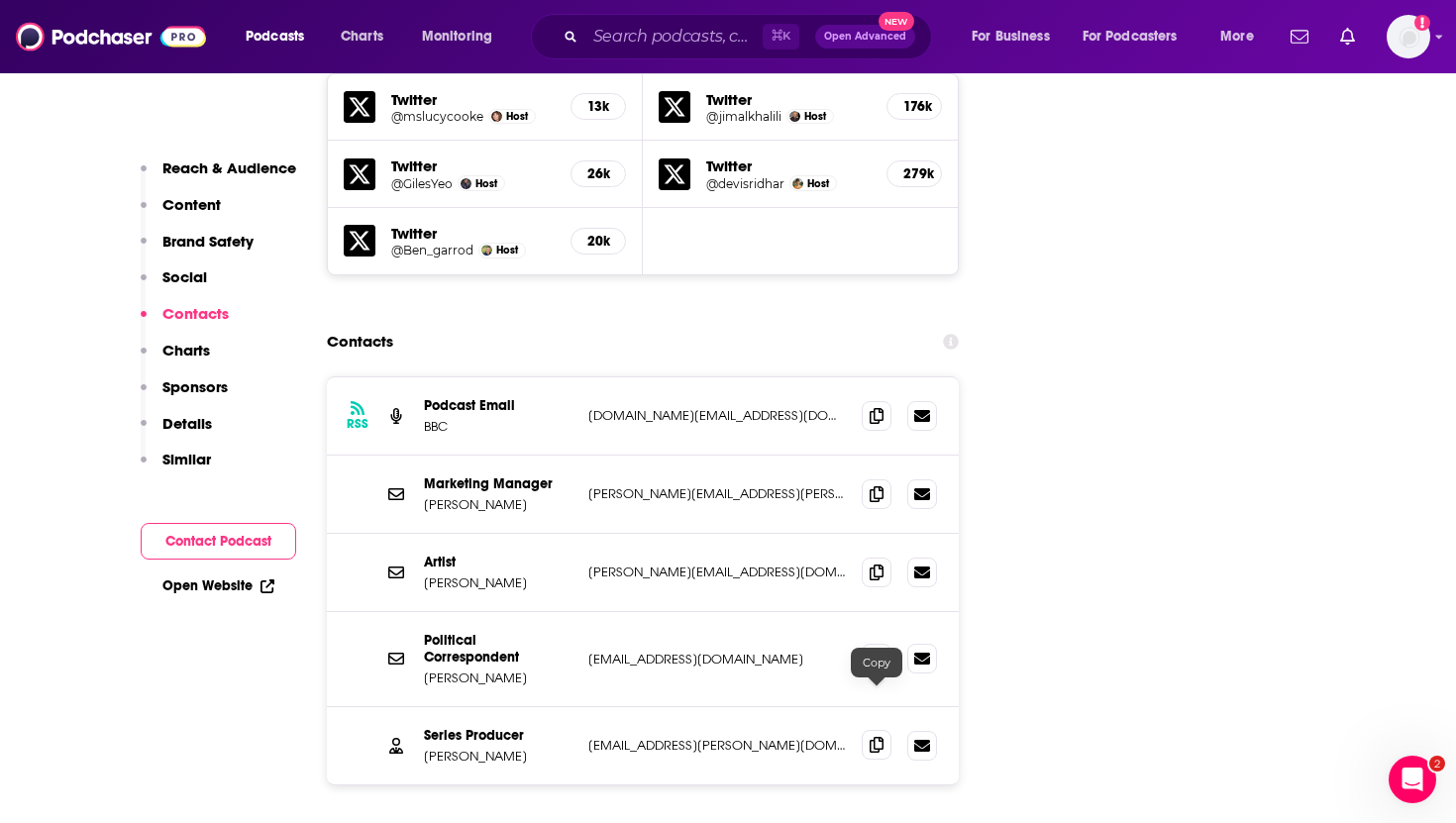 click at bounding box center (877, 745) 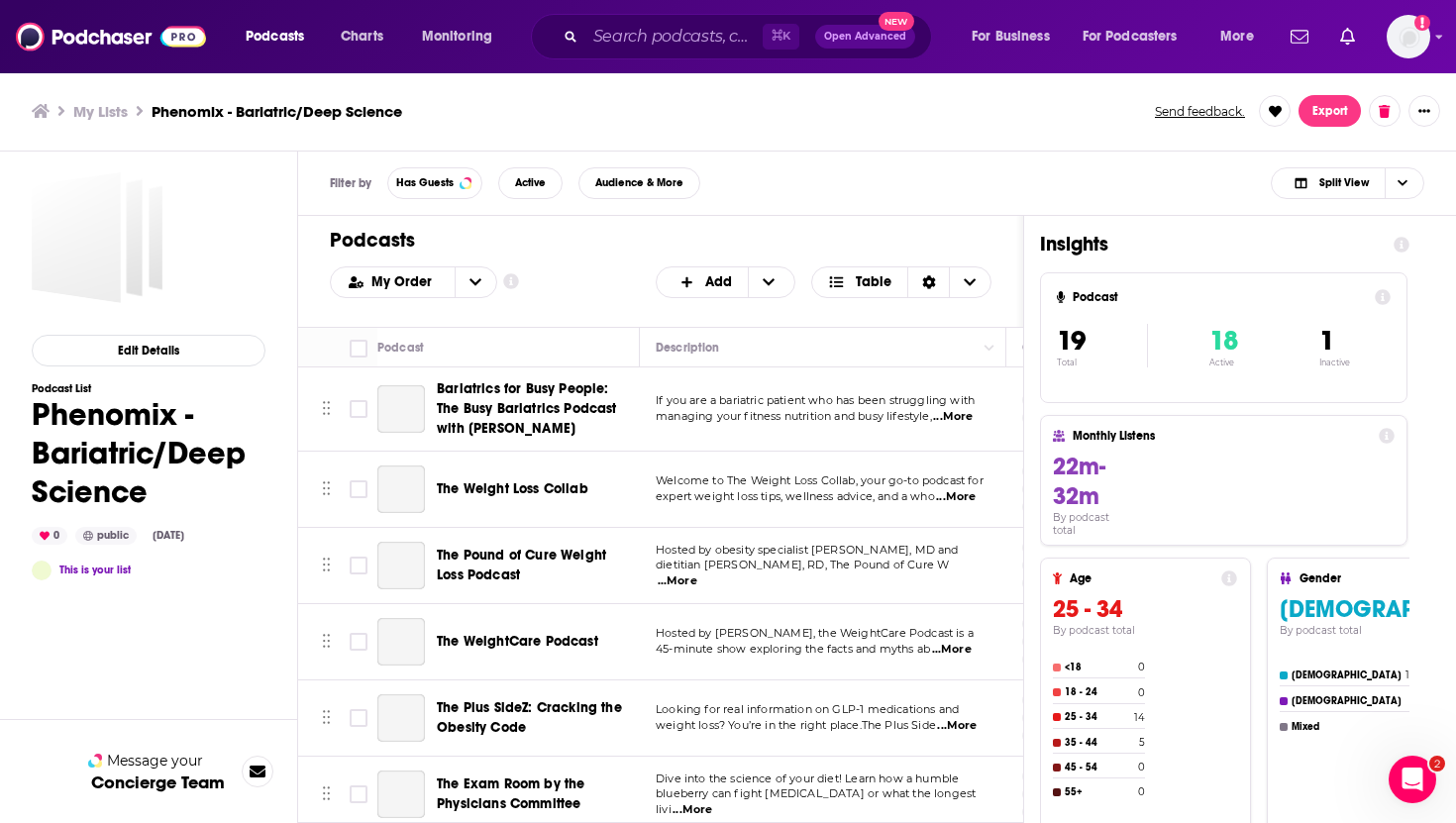 scroll, scrollTop: 0, scrollLeft: 0, axis: both 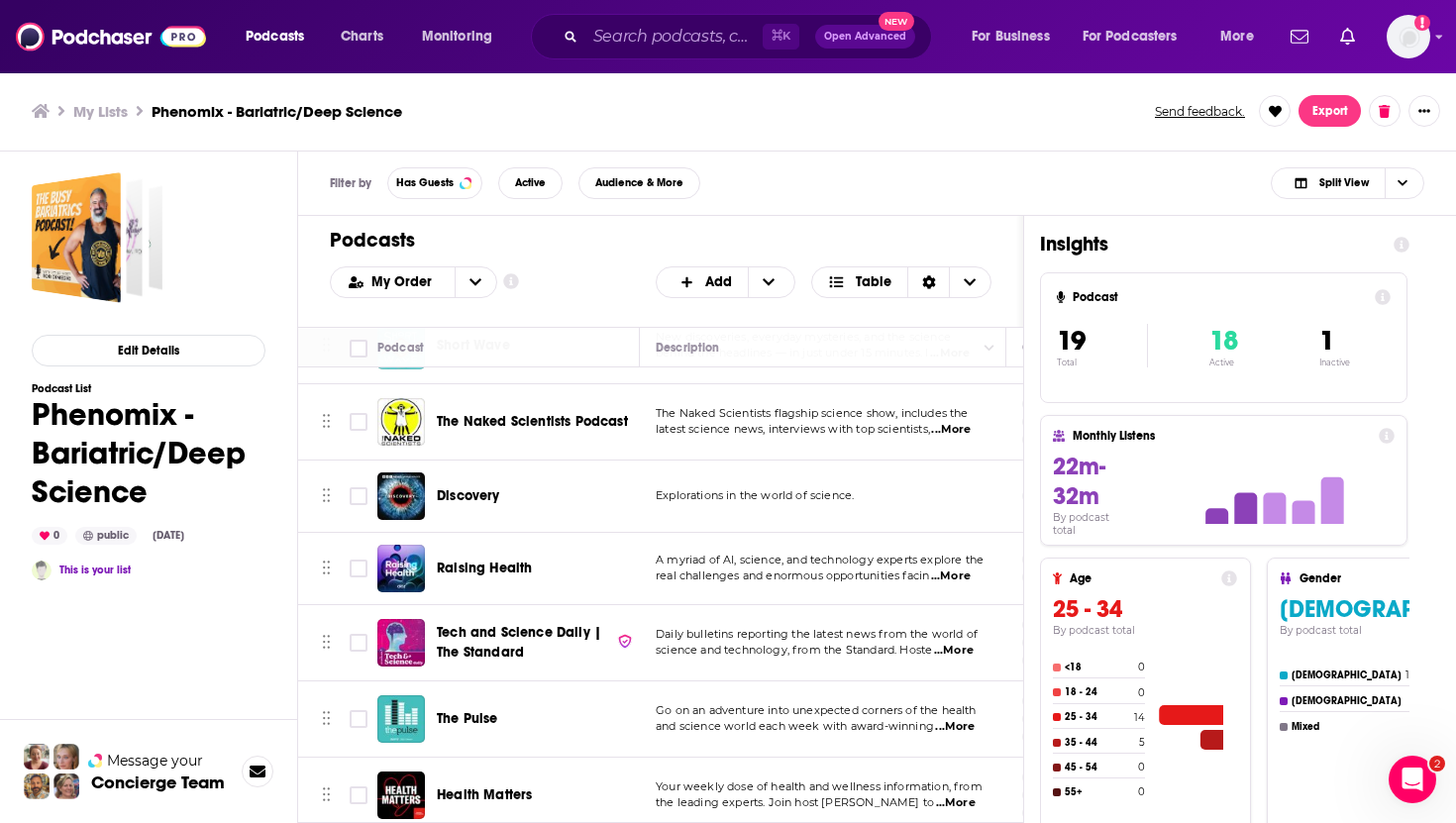 click on "Raising Health" at bounding box center (484, 567) 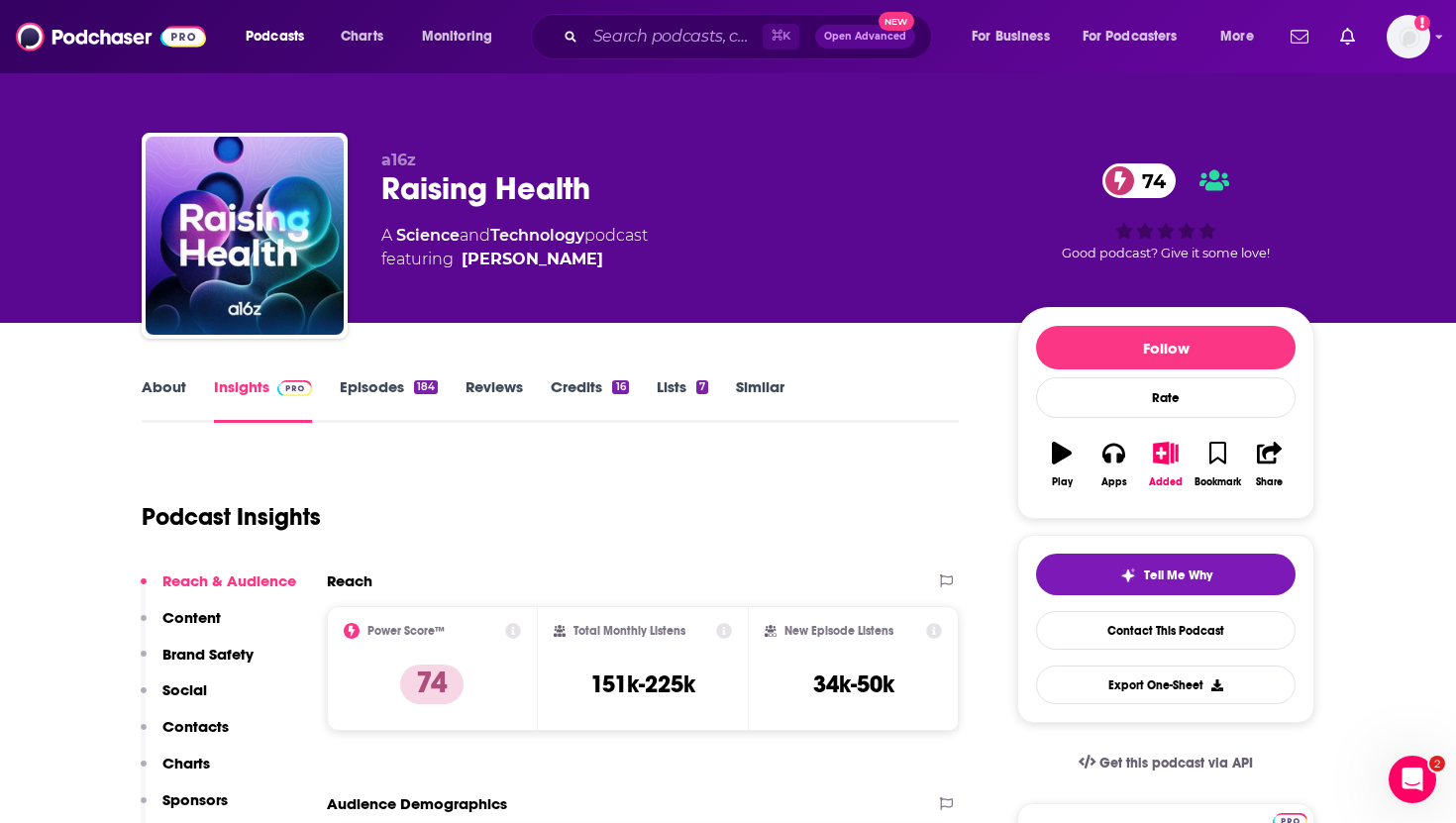 click on "Contacts" at bounding box center (195, 726) 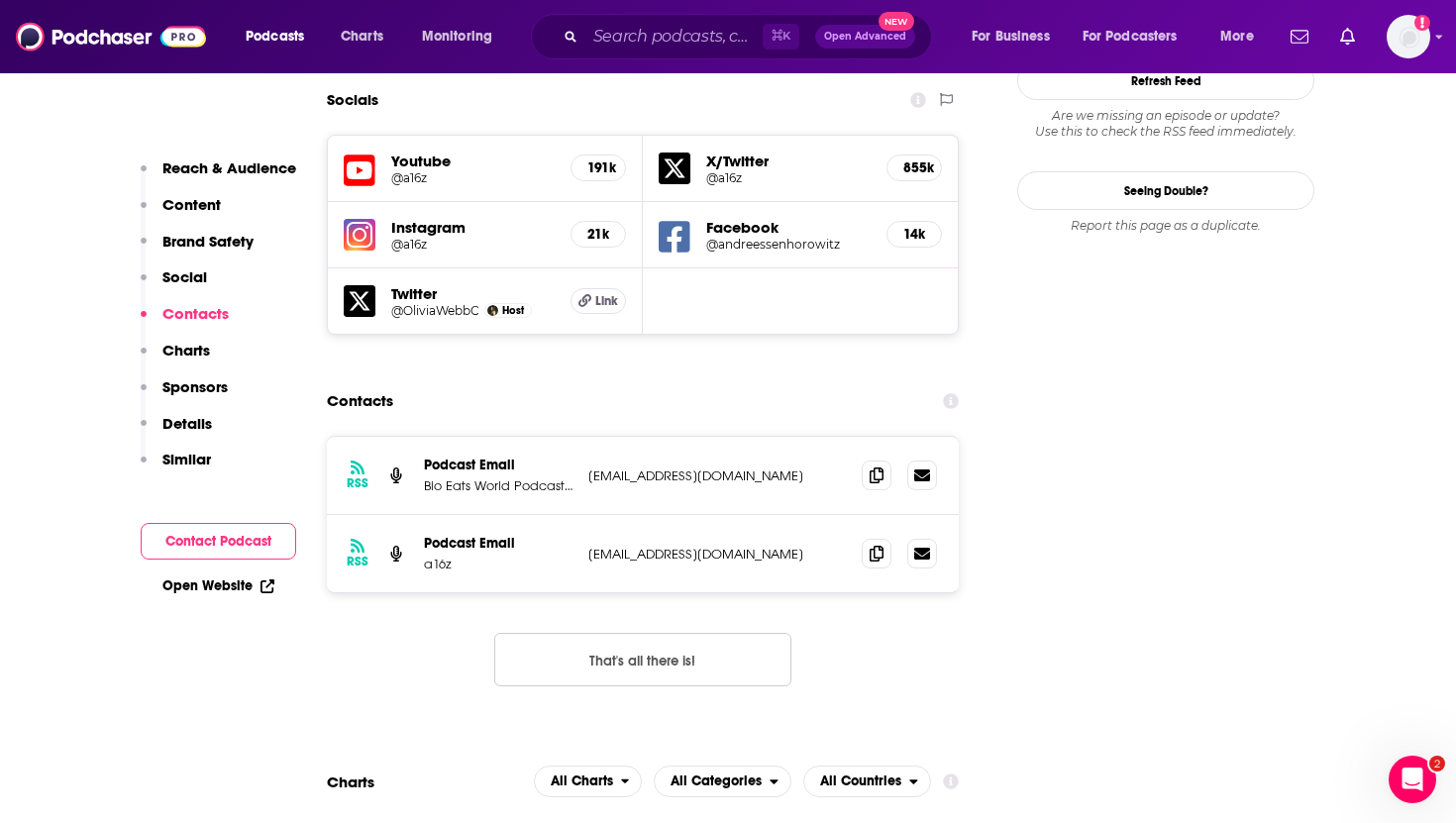 scroll, scrollTop: 2332, scrollLeft: 0, axis: vertical 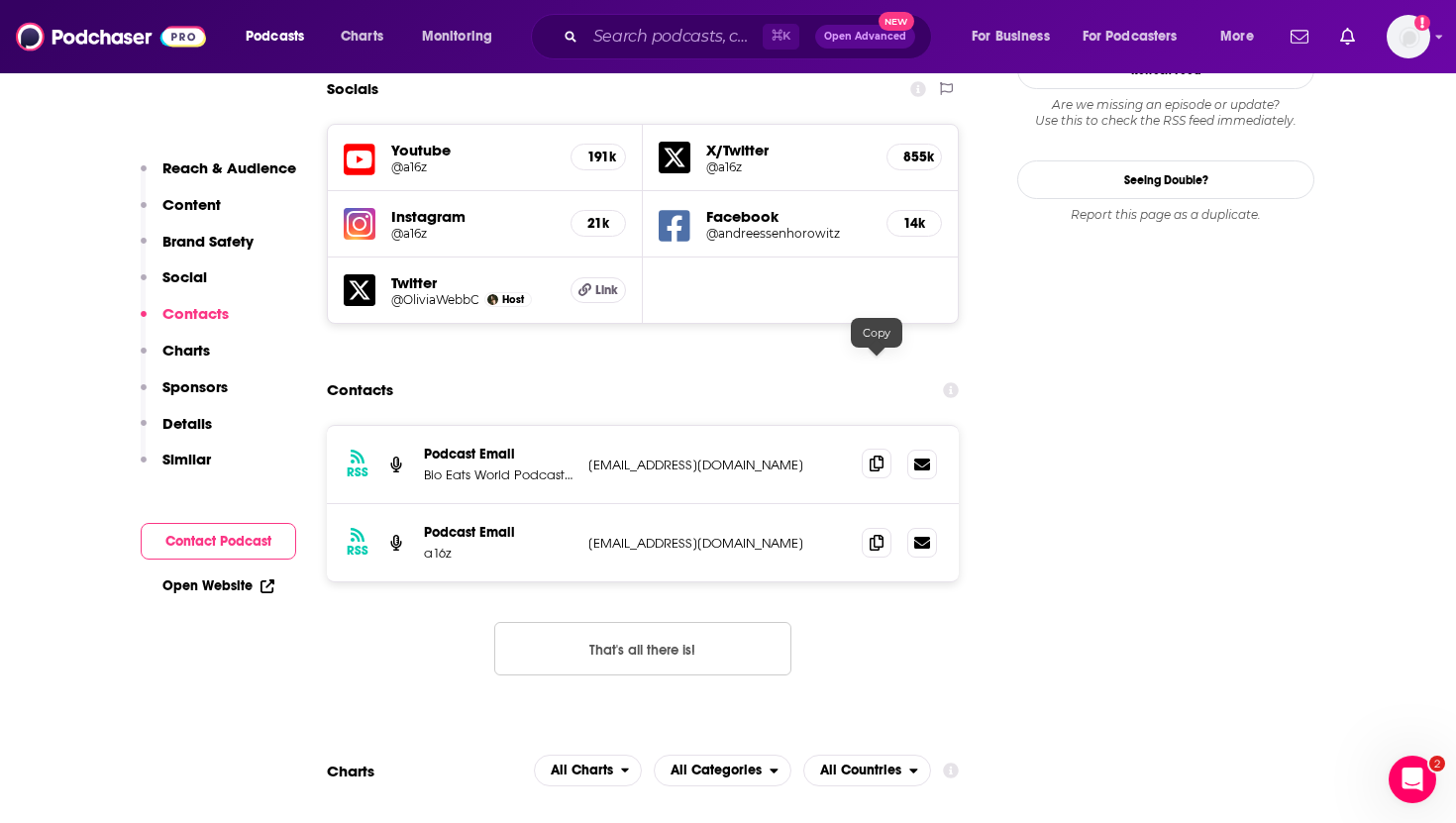 click 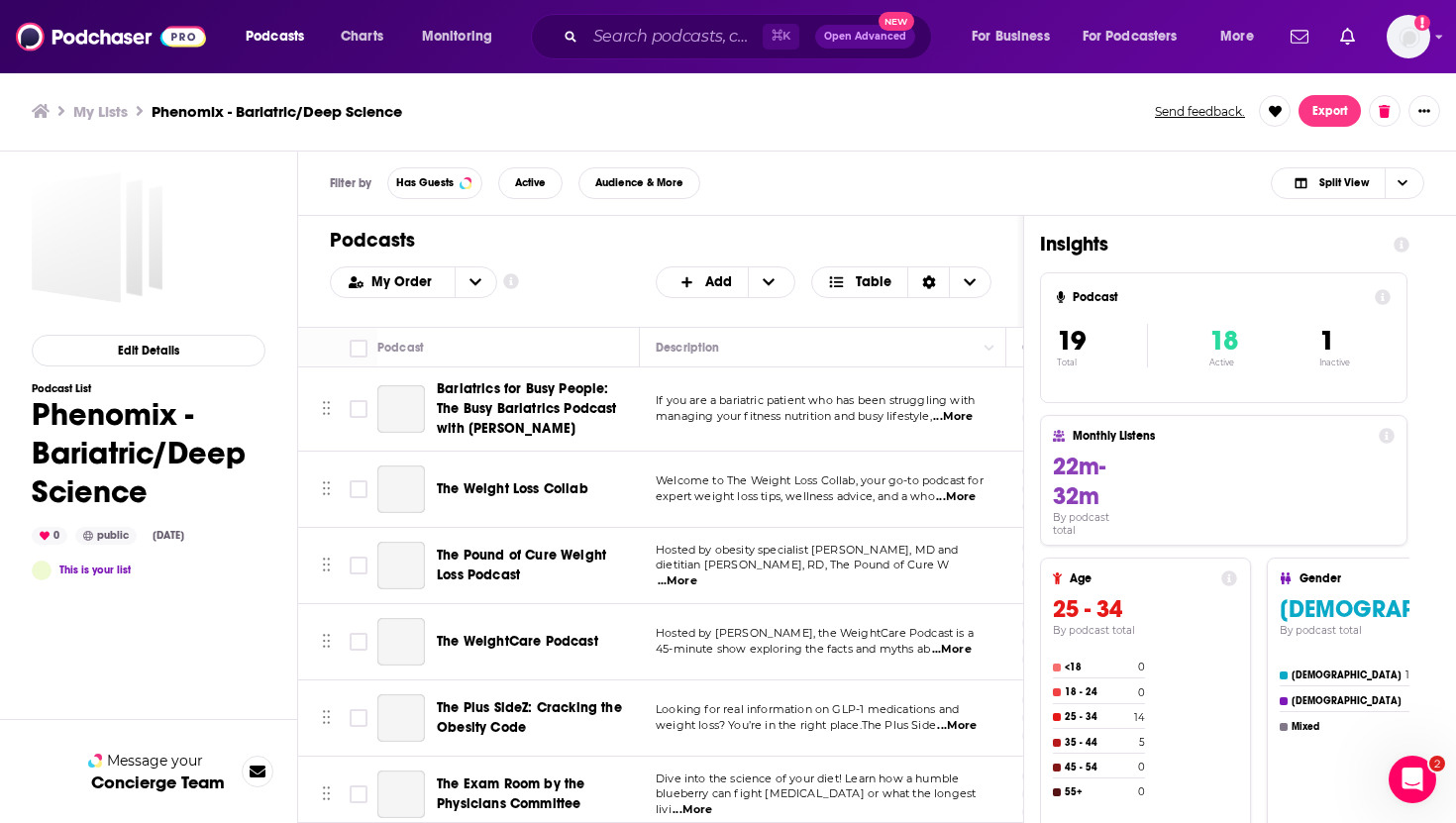 scroll, scrollTop: 0, scrollLeft: 0, axis: both 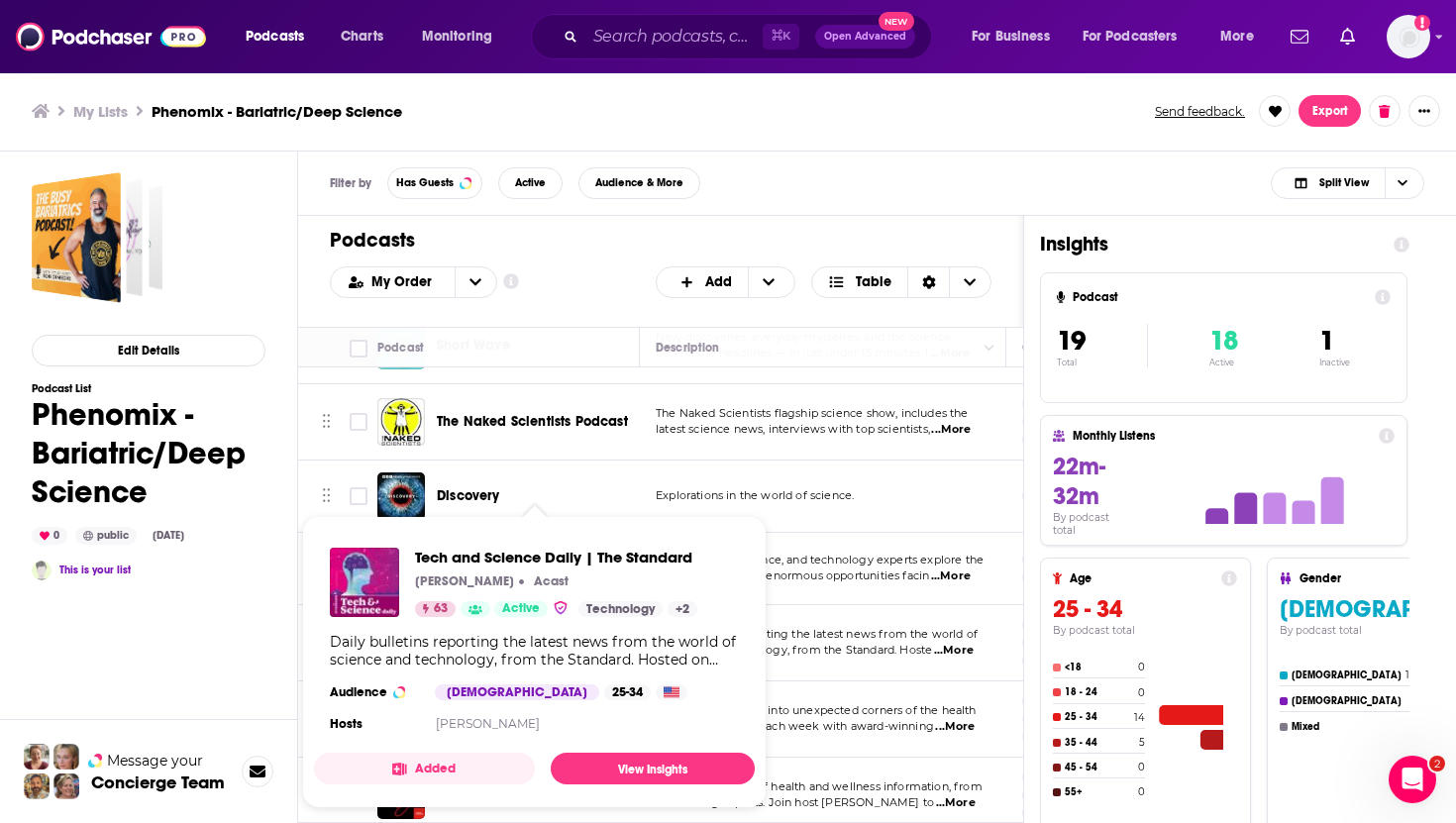 click on "Podcasts Charts Monitoring ⌘  K Open Advanced New For Business For Podcasters More Add a profile image Podcasts Charts Monitoring For Business For Podcasters More My Lists Phenomix - Bariatric/Deep Science Send feedback. Export Edit Details Podcast List Phenomix - Bariatric/Deep Science 0 public Jul 3rd, 2025 This is your list Message your Concierge Team Filter by Has Guests Active Audience & More Split View Podcasts Add My Order Customize Your List Order Select the  “My Order”  sort and remove all filters to enable drag-and-drop reordering. Add Table Move Podcast Description Categories Reach (Monthly) Reach (Episode) Contacts Your Notes Bariatrics for Busy People: The Busy Bariatrics Podcast with Rob DiMedio If you are a bariatric patient who has been struggling with managing your fitness nutrition and busy lifestyle,  ...More Health Fitness 32 Under 1.8k Under 1k Not Available The Weight Loss Collab Welcome to The Weight Loss Collab, your go-to podcast for  ...More Health Fitness Medicine 39 1   46 1" at bounding box center [728, 411] 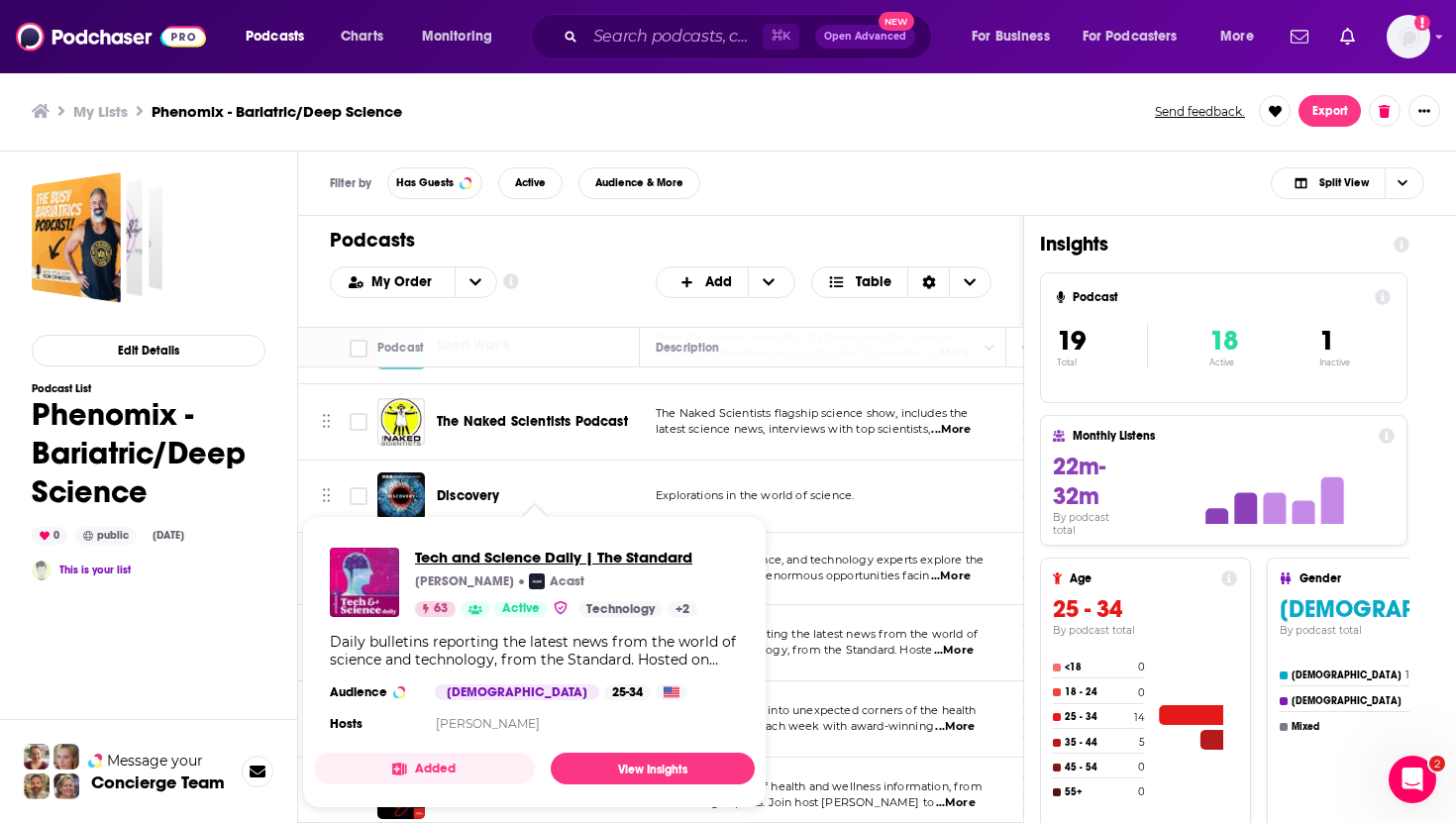 click on "Tech and Science Daily | The Standard" at bounding box center (556, 557) 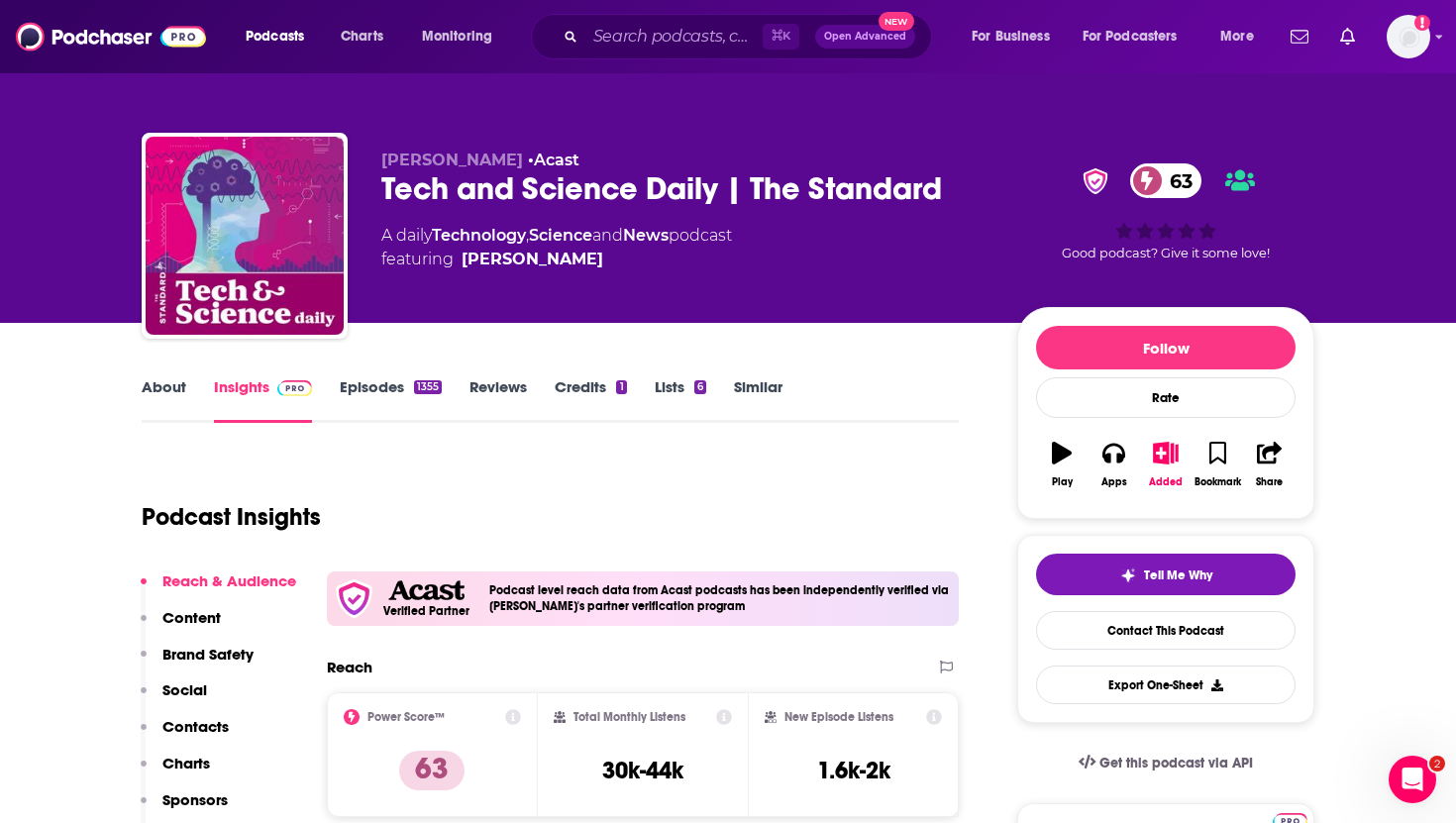 click on "Contacts" at bounding box center (195, 726) 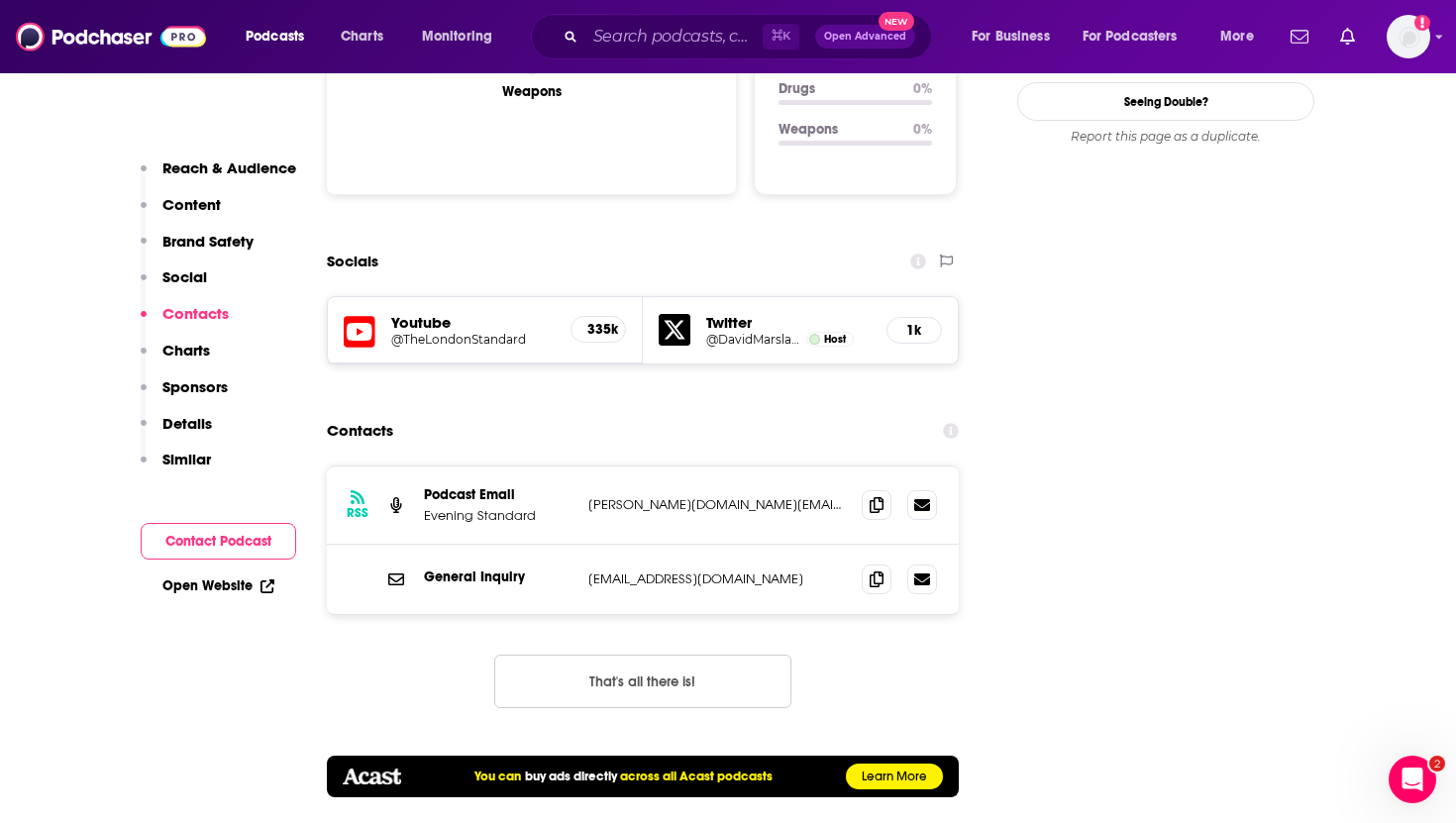 scroll, scrollTop: 2263, scrollLeft: 0, axis: vertical 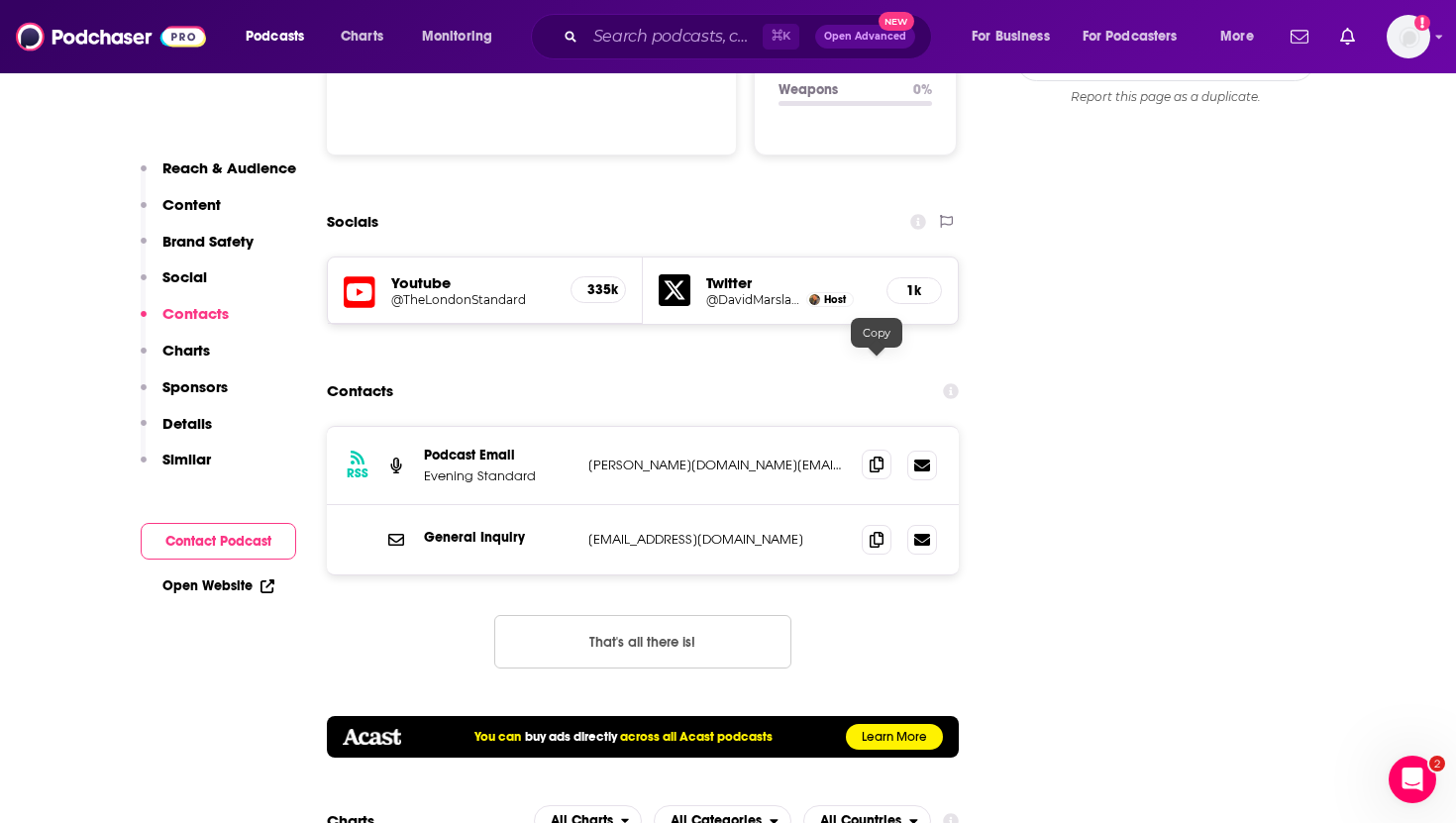 click 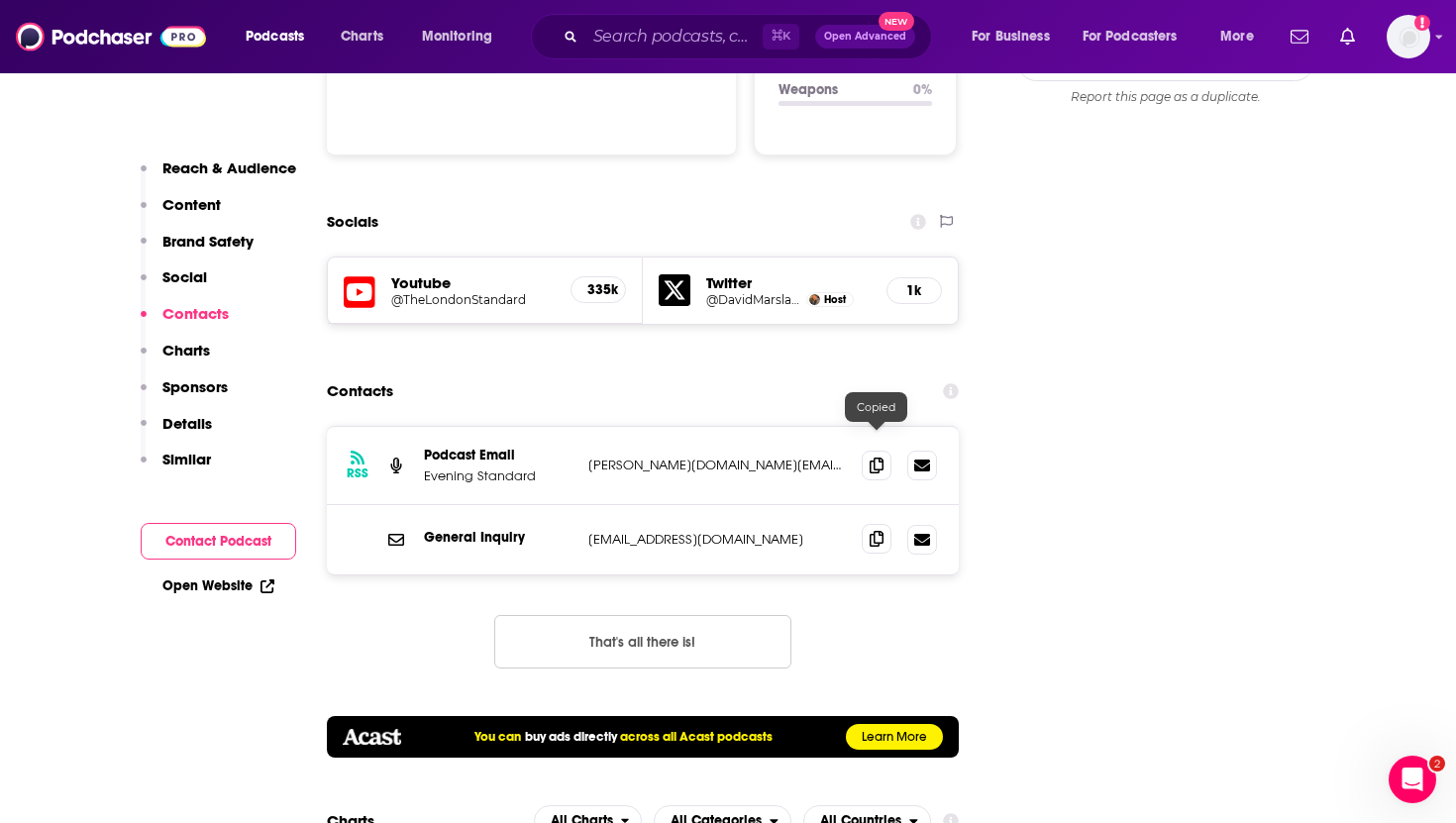 click at bounding box center [877, 539] 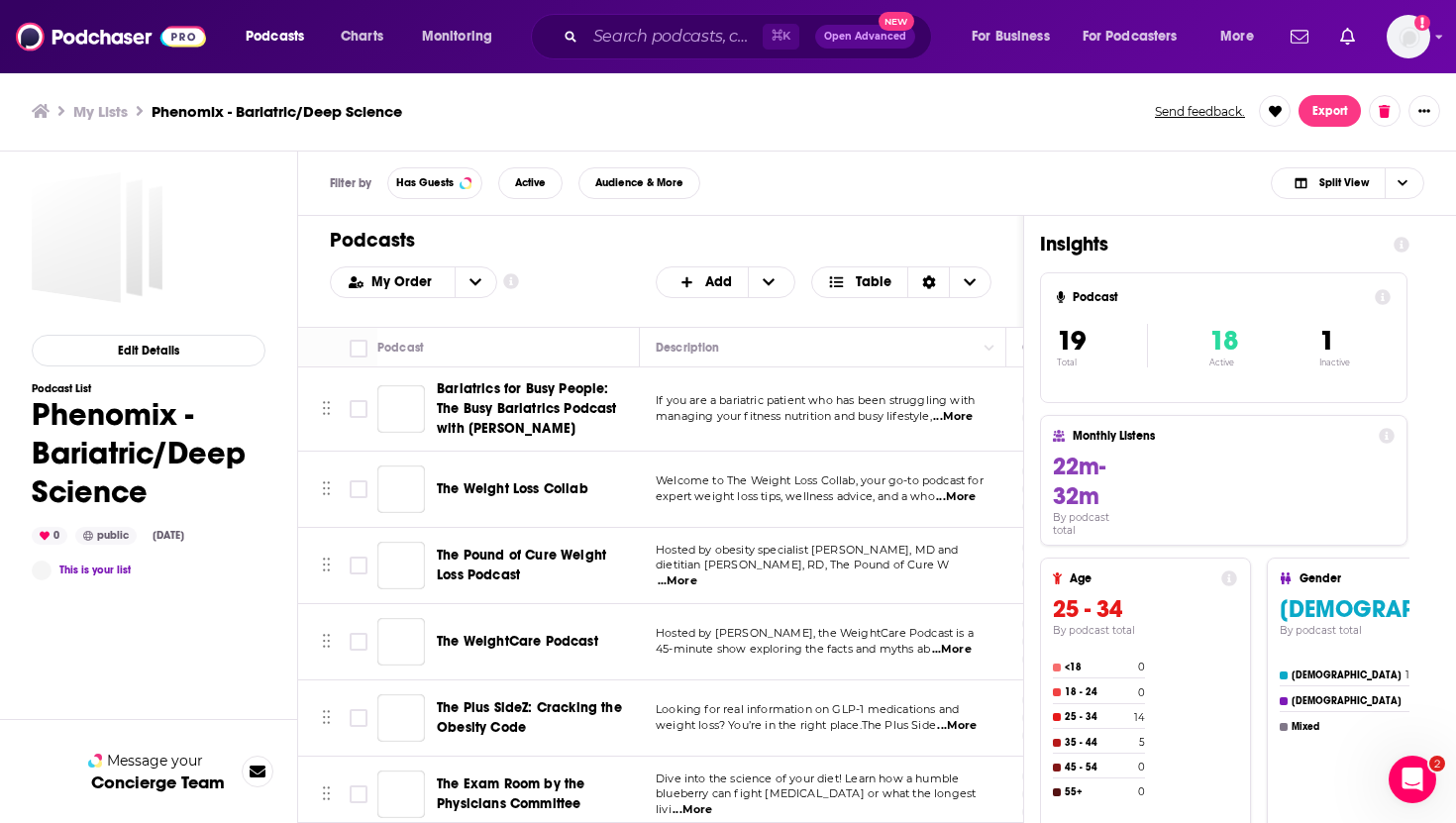 scroll, scrollTop: 0, scrollLeft: 0, axis: both 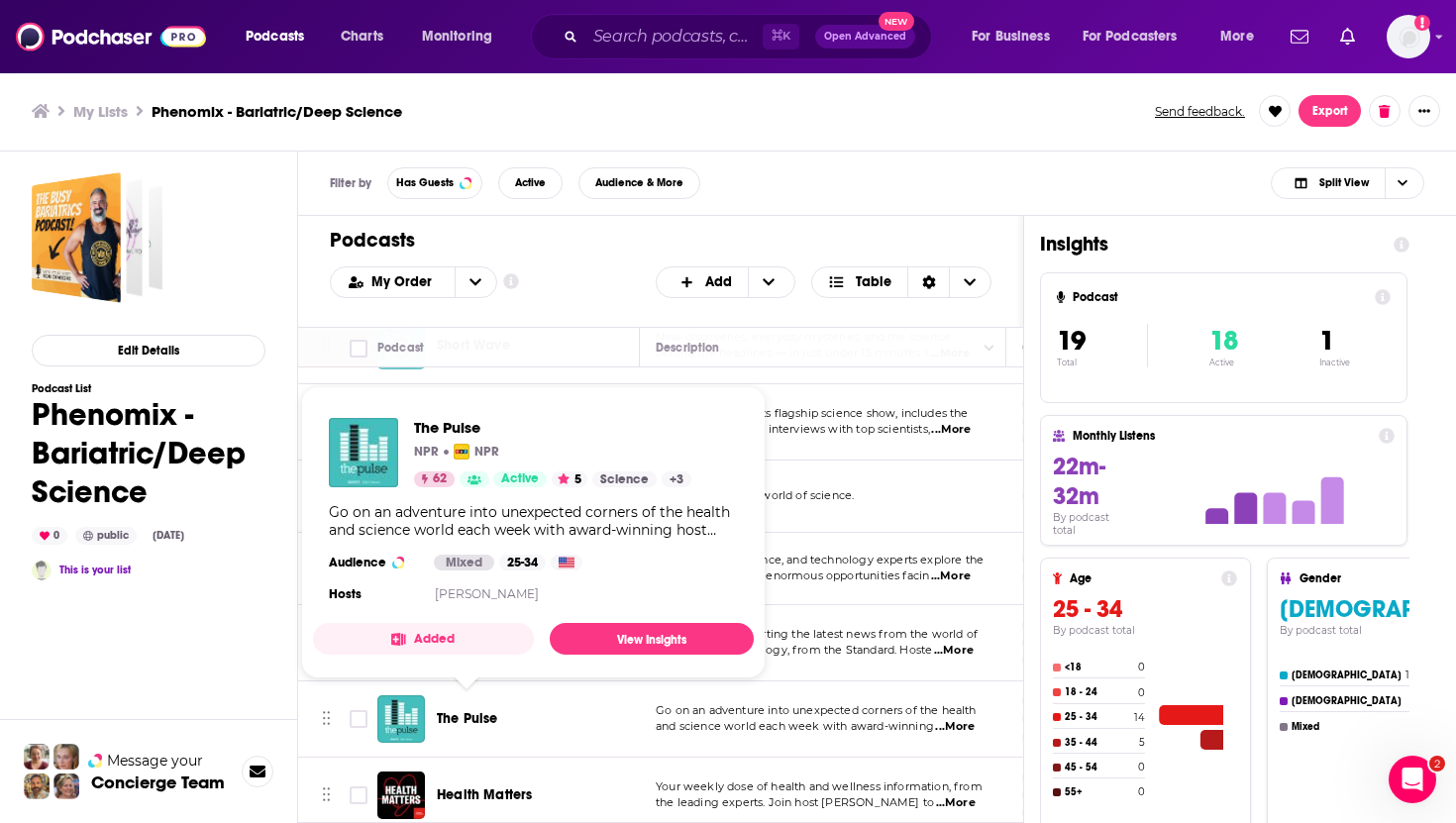 click on "The Pulse" at bounding box center (468, 718) 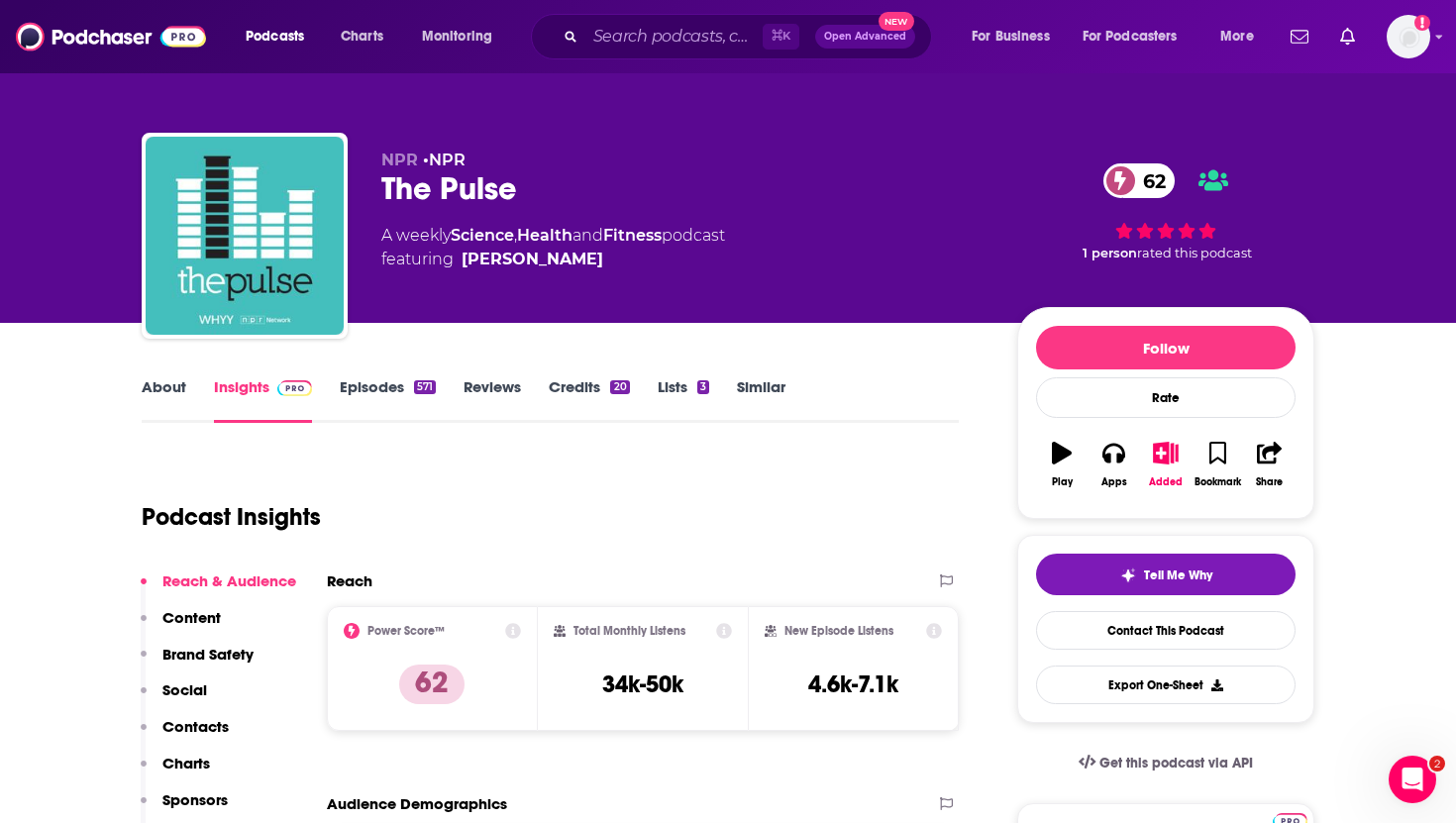 click on "Contacts" at bounding box center [195, 726] 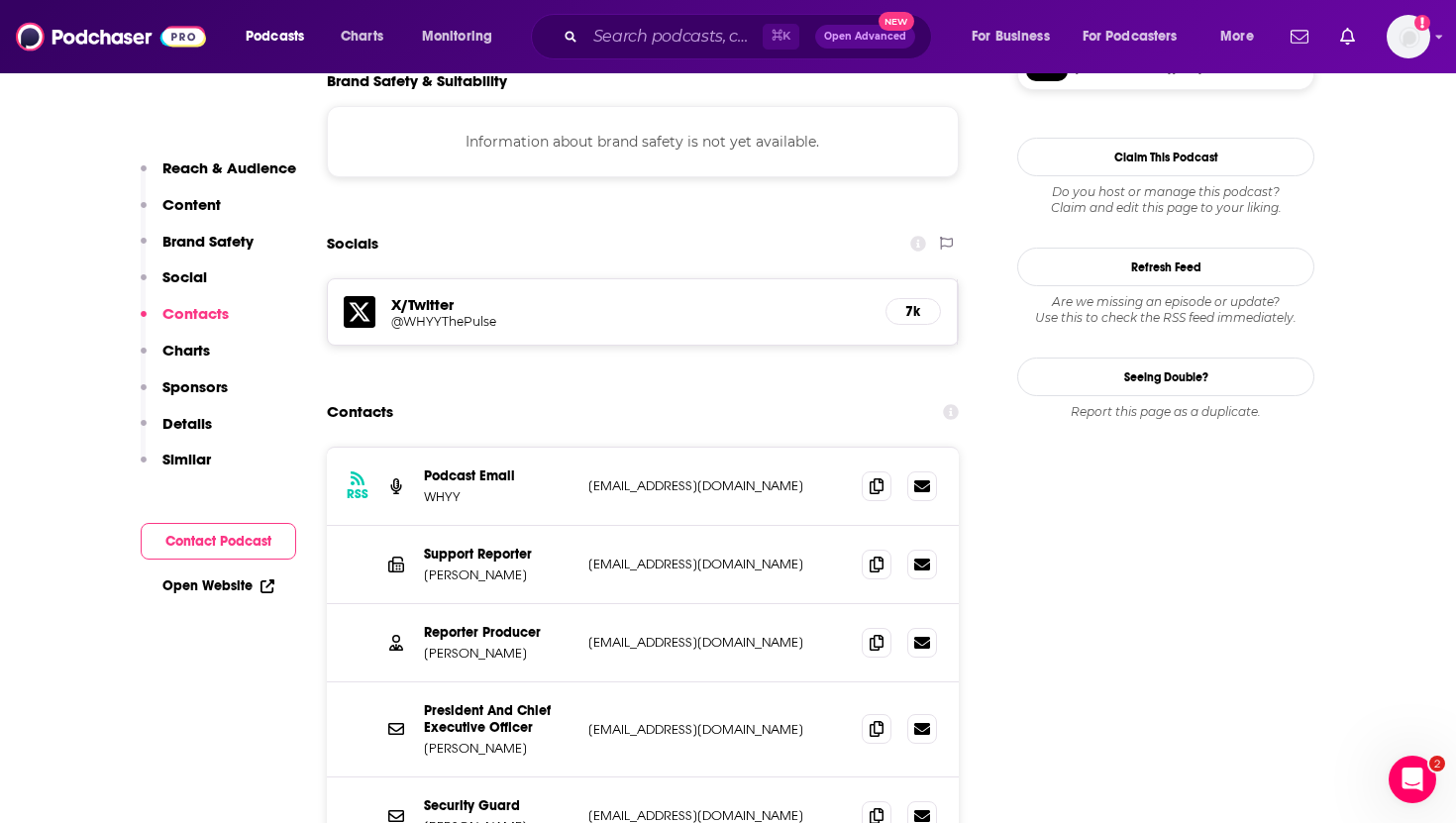 scroll, scrollTop: 1818, scrollLeft: 0, axis: vertical 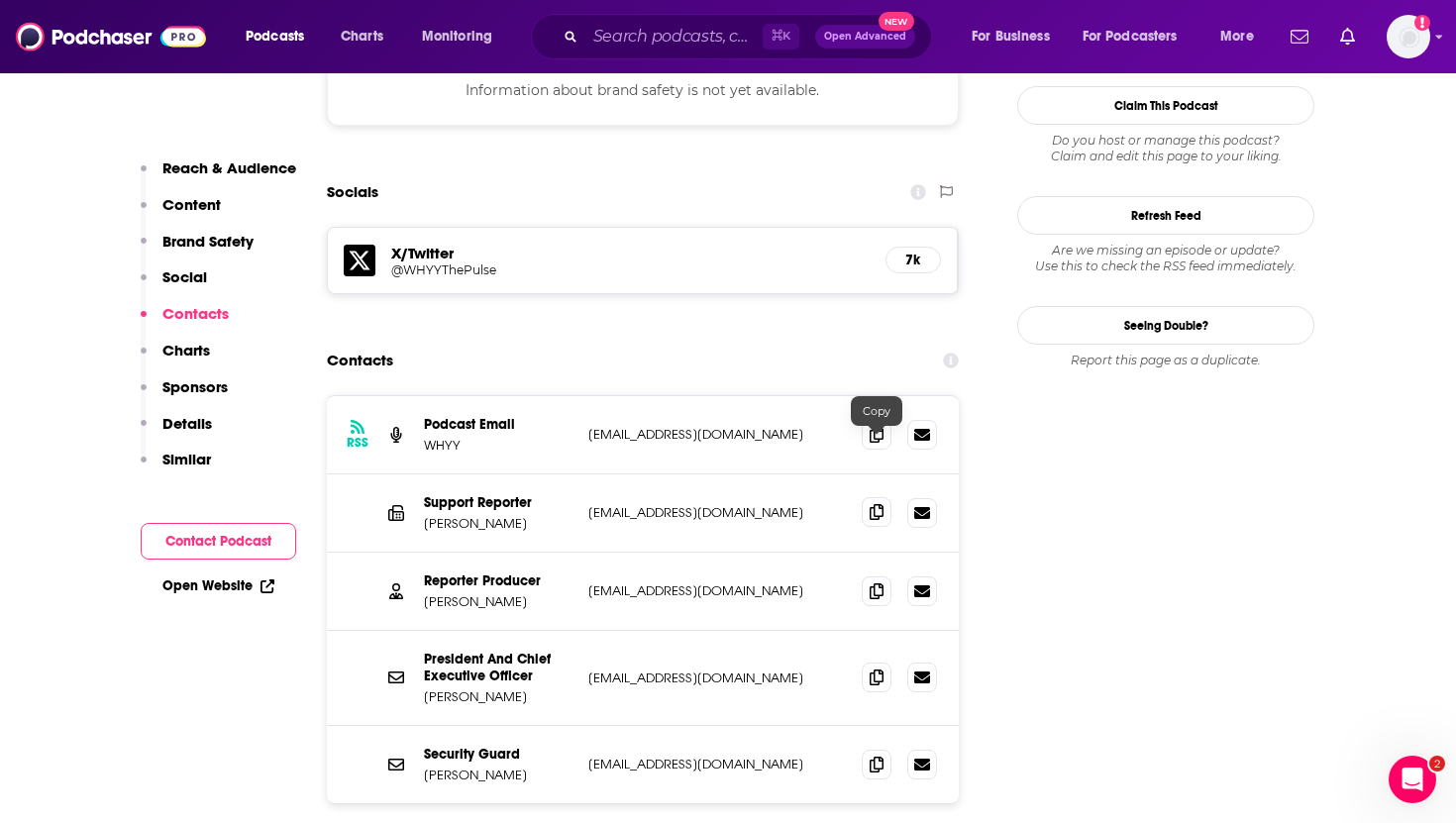 click 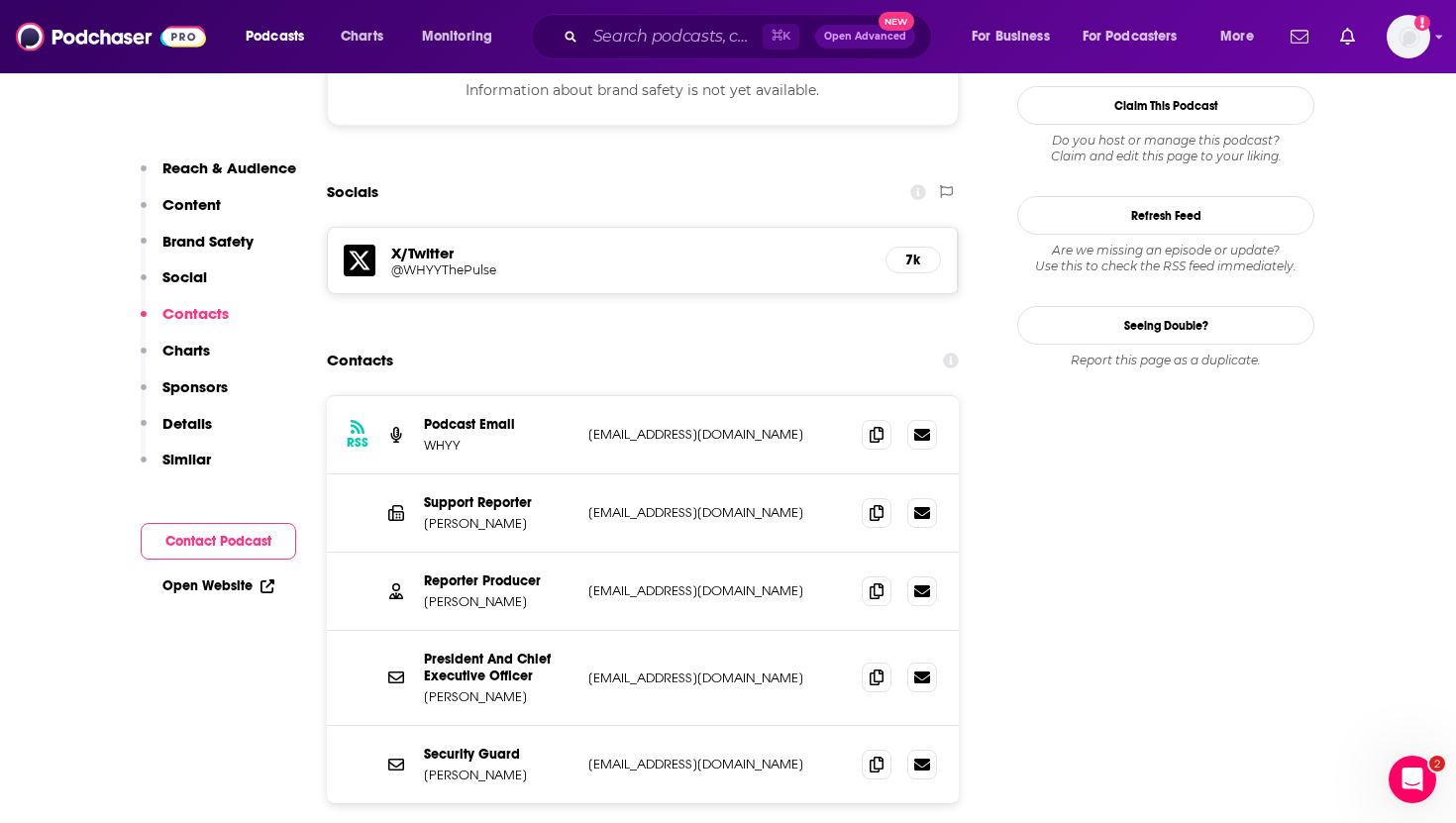 click at bounding box center (899, 591) 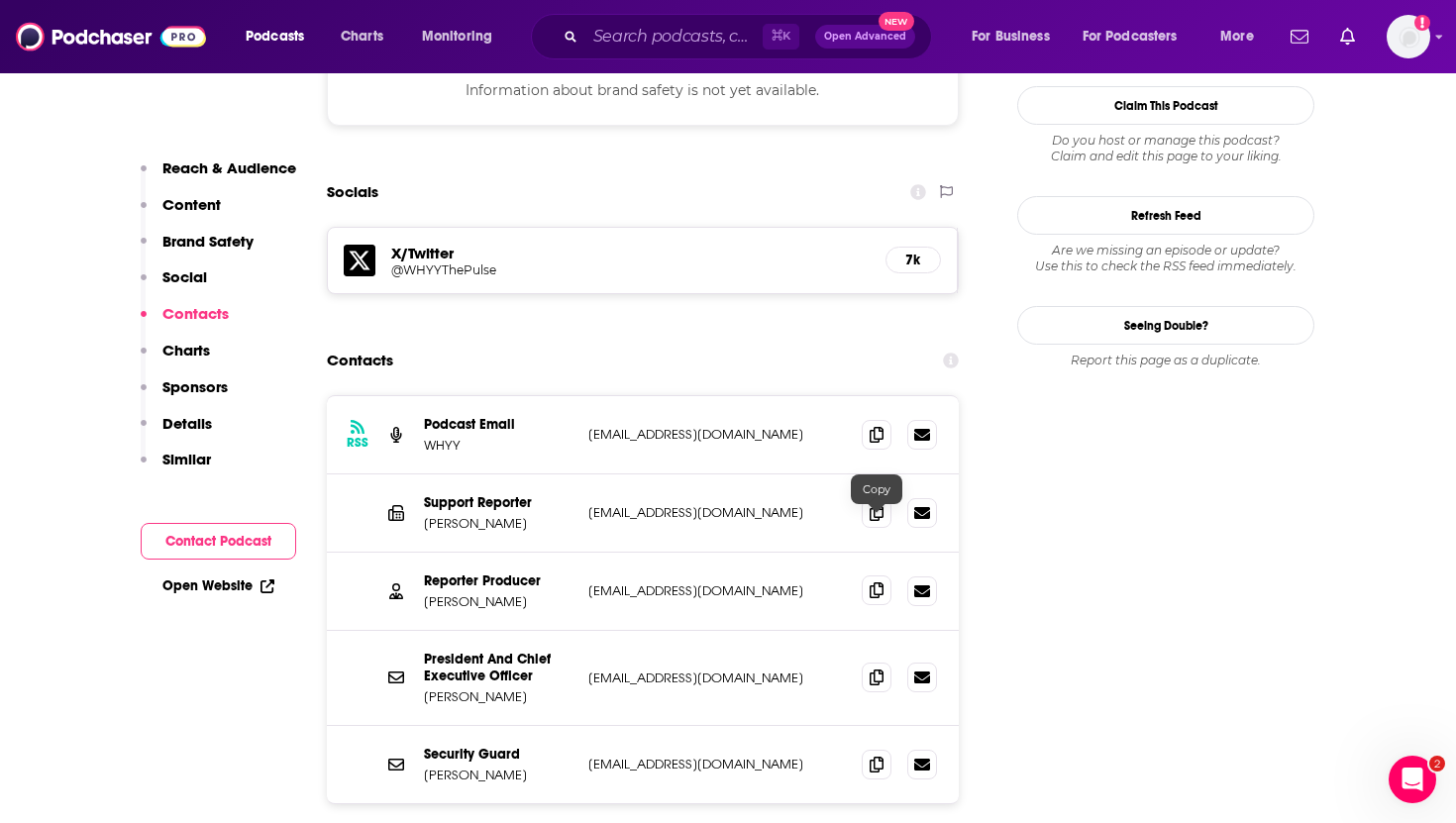 click at bounding box center [877, 590] 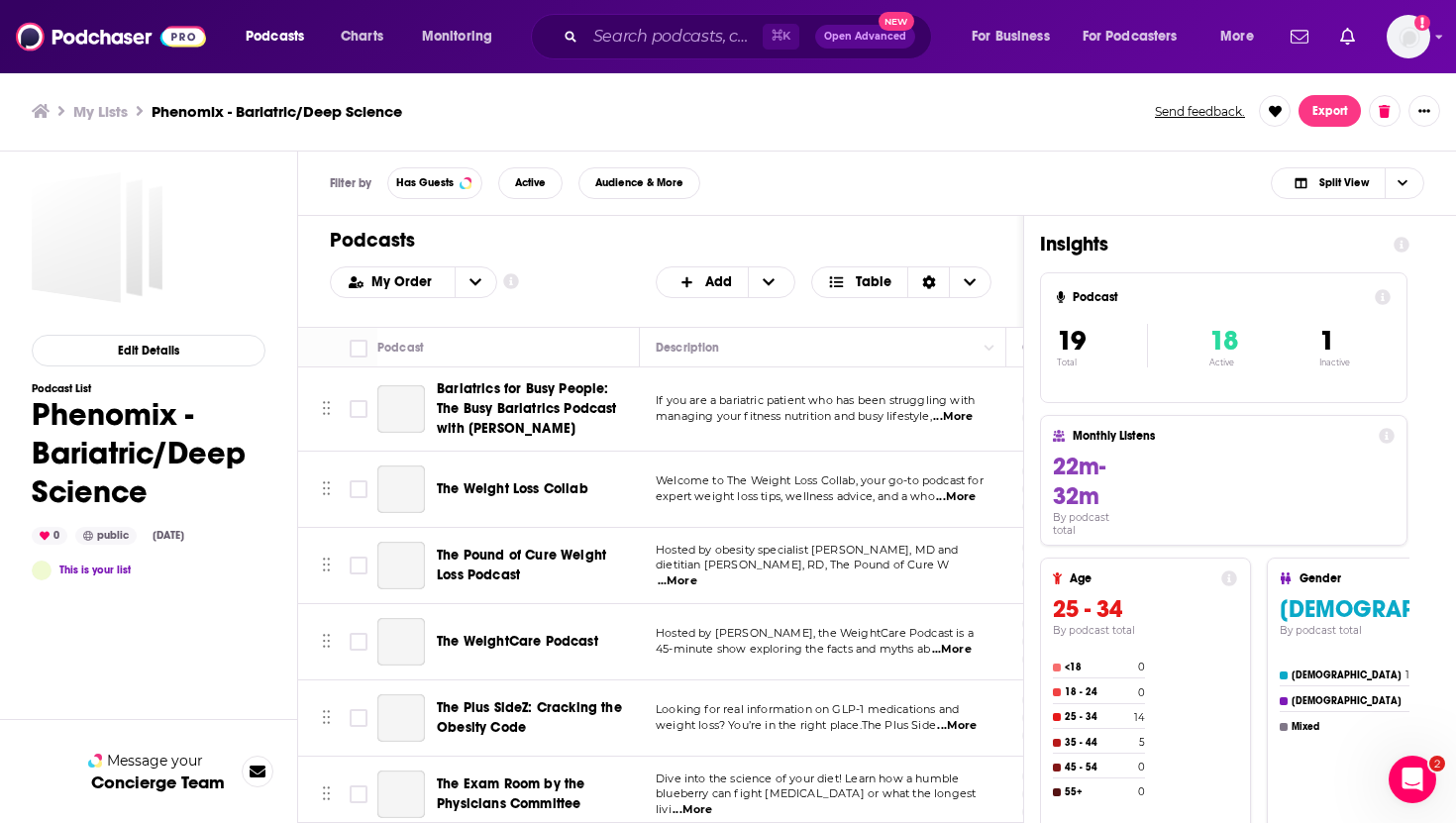 scroll, scrollTop: 0, scrollLeft: 0, axis: both 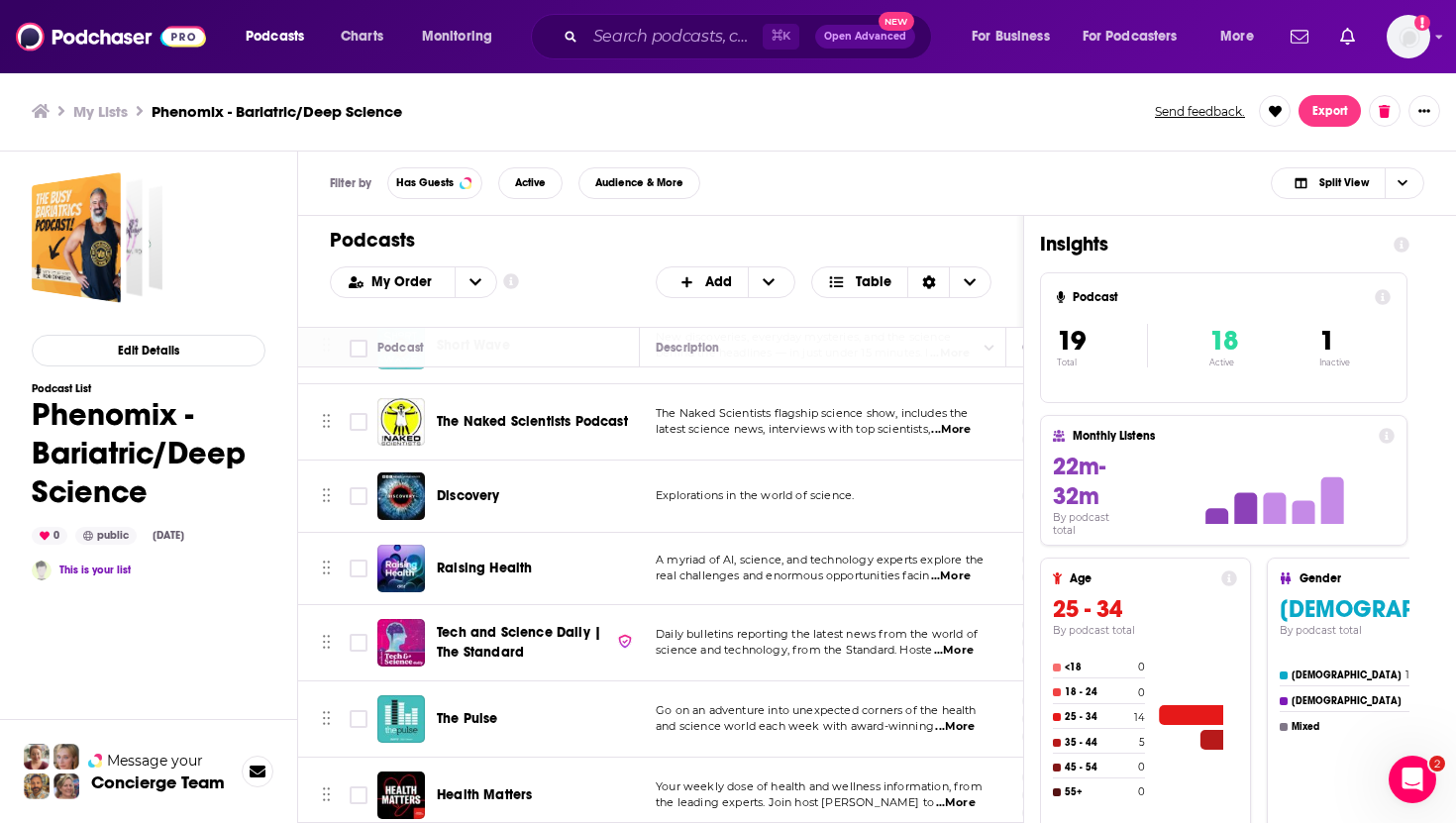 click on "Health Matters" at bounding box center (484, 794) 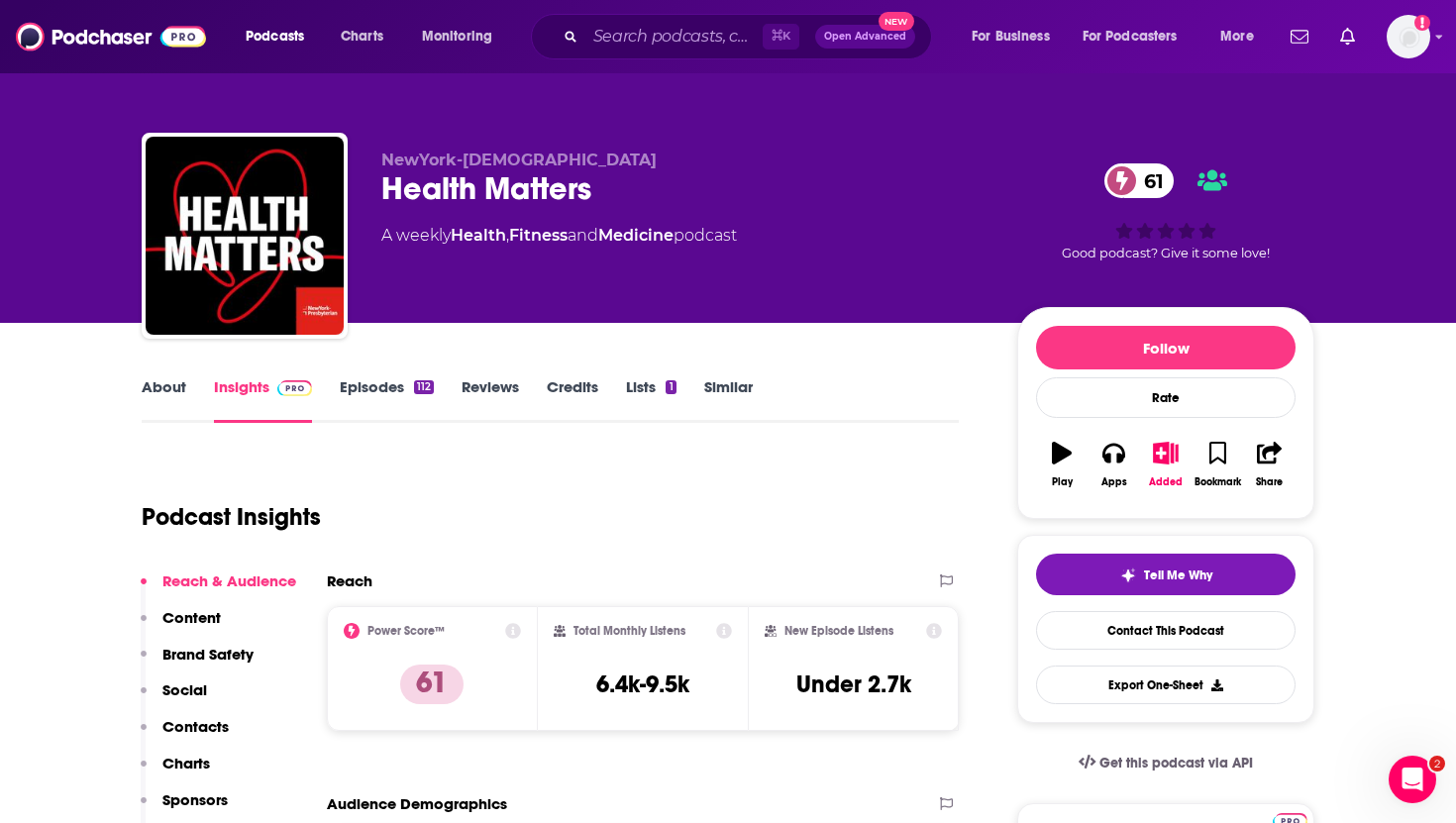click on "Reach & Audience Content Brand Safety Social Contacts Charts Sponsors Details Similar" at bounding box center [218, 735] 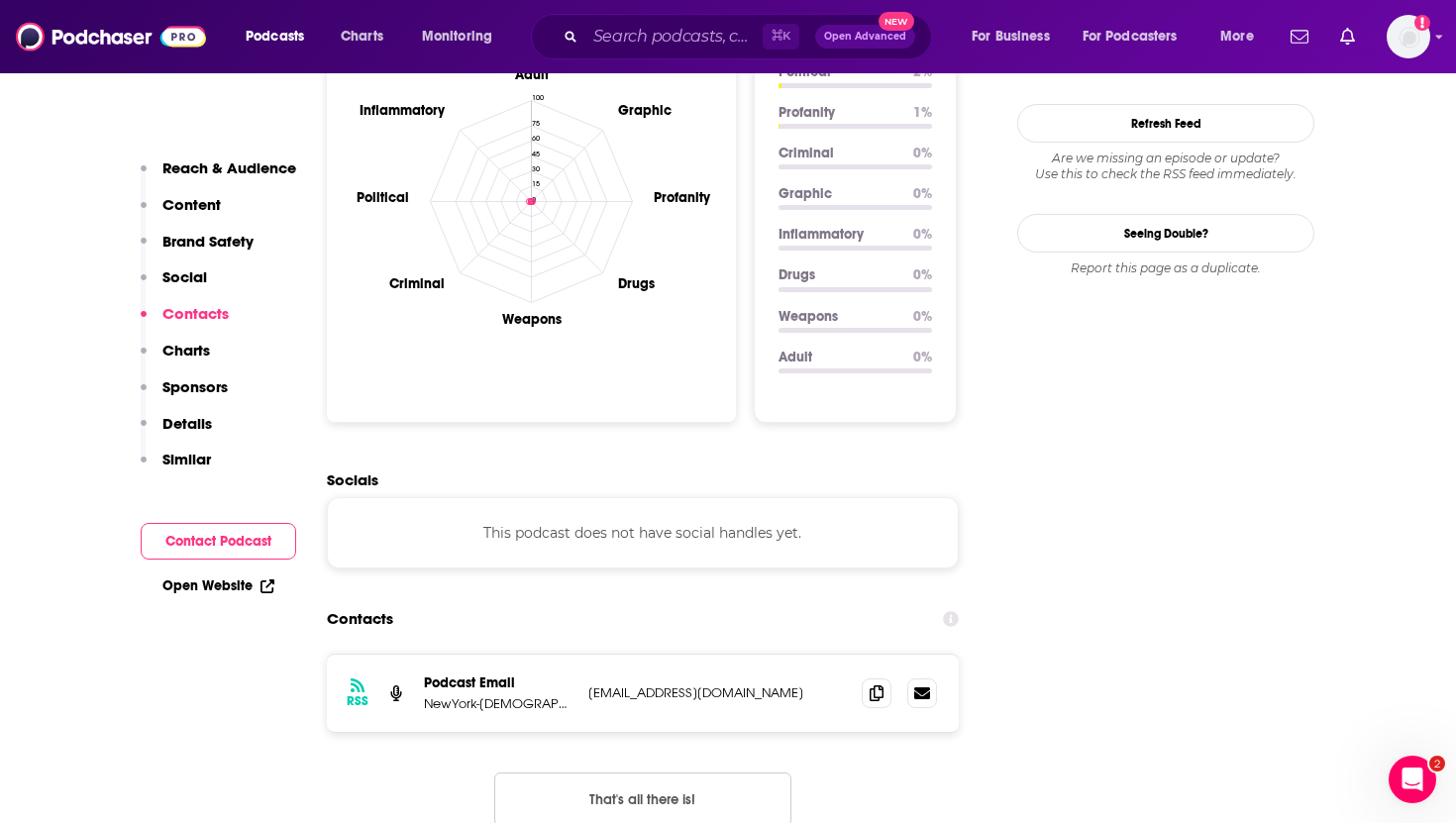 scroll, scrollTop: 2136, scrollLeft: 0, axis: vertical 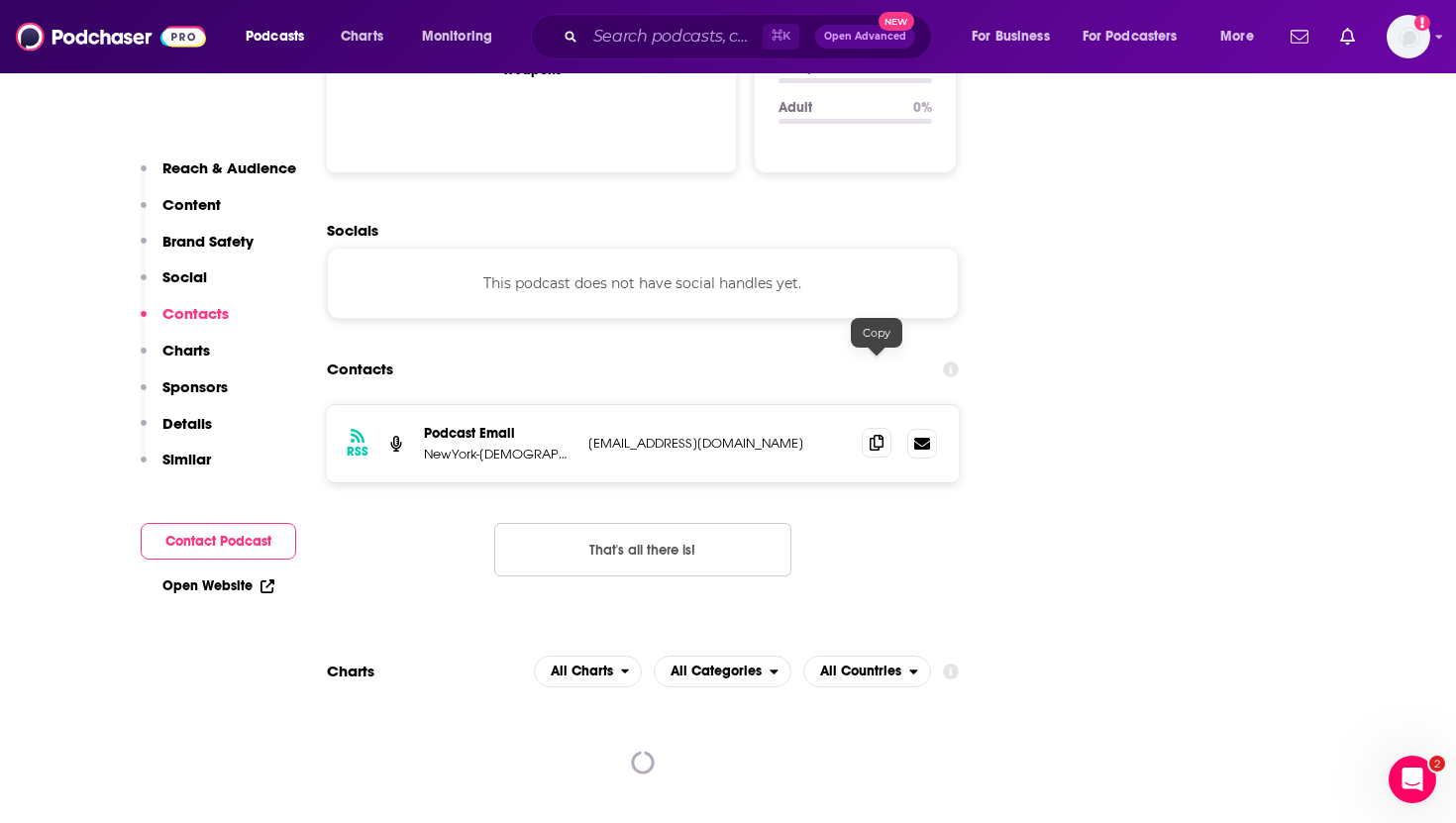 click at bounding box center [877, 443] 